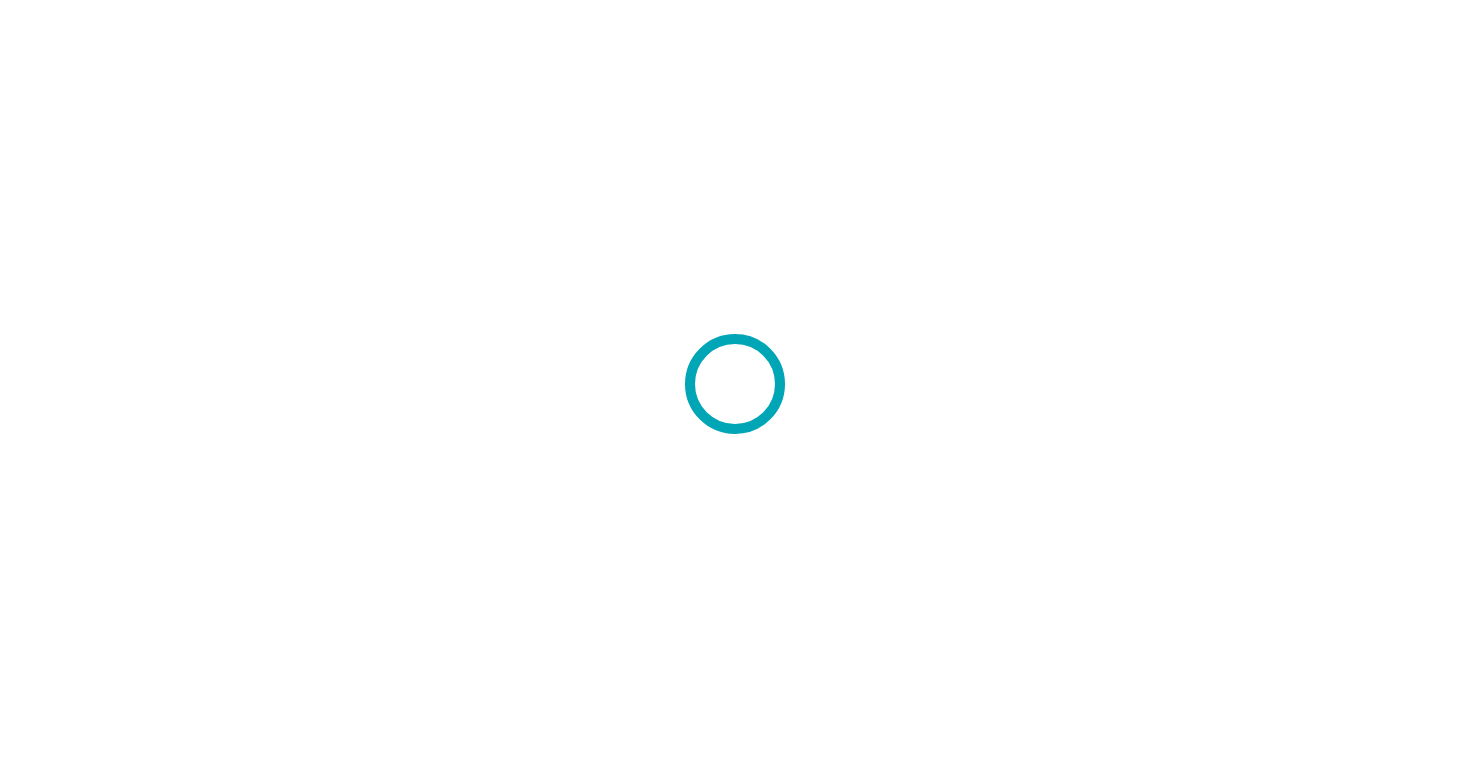 scroll, scrollTop: 0, scrollLeft: 0, axis: both 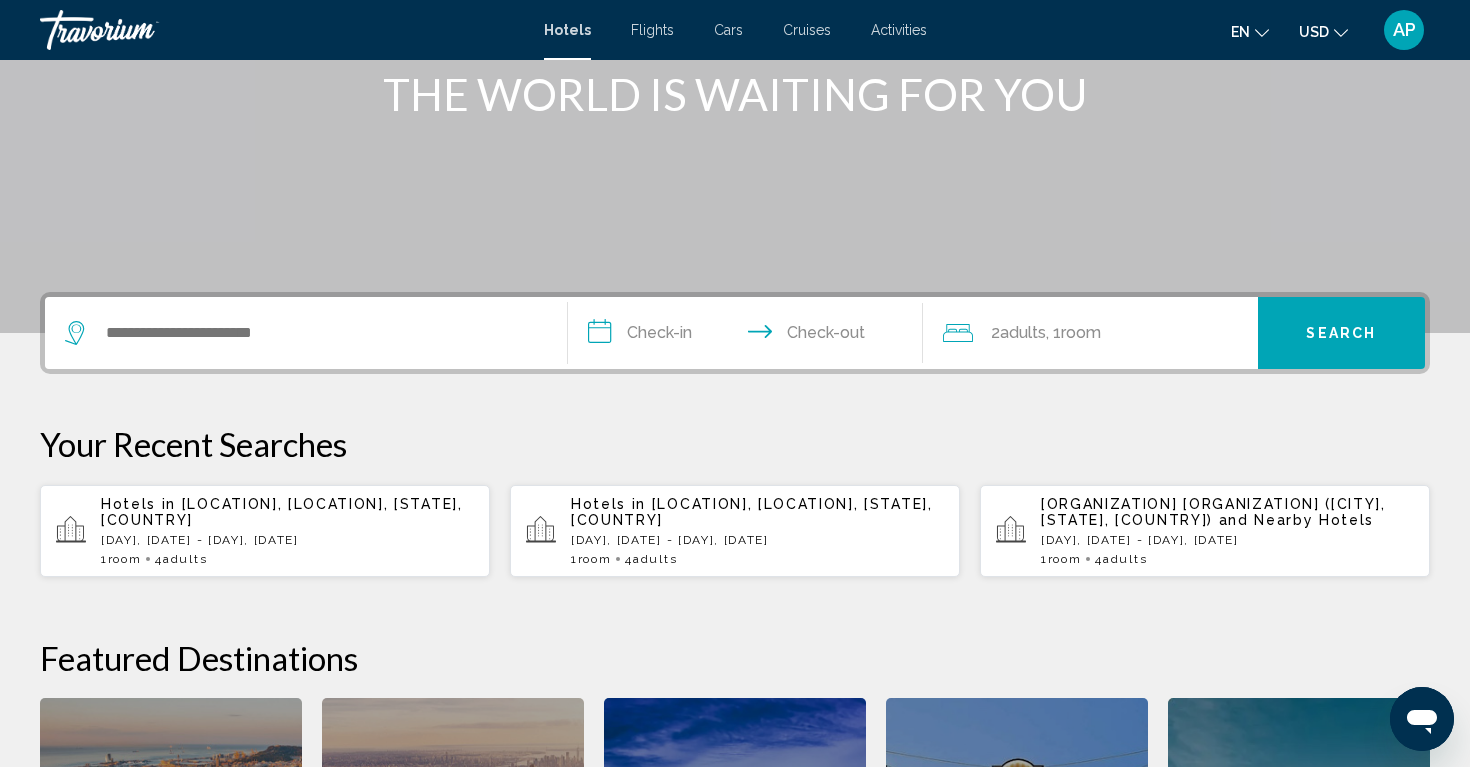 click on "Fri, 08 Aug - Mon, 11 Aug" at bounding box center [287, 540] 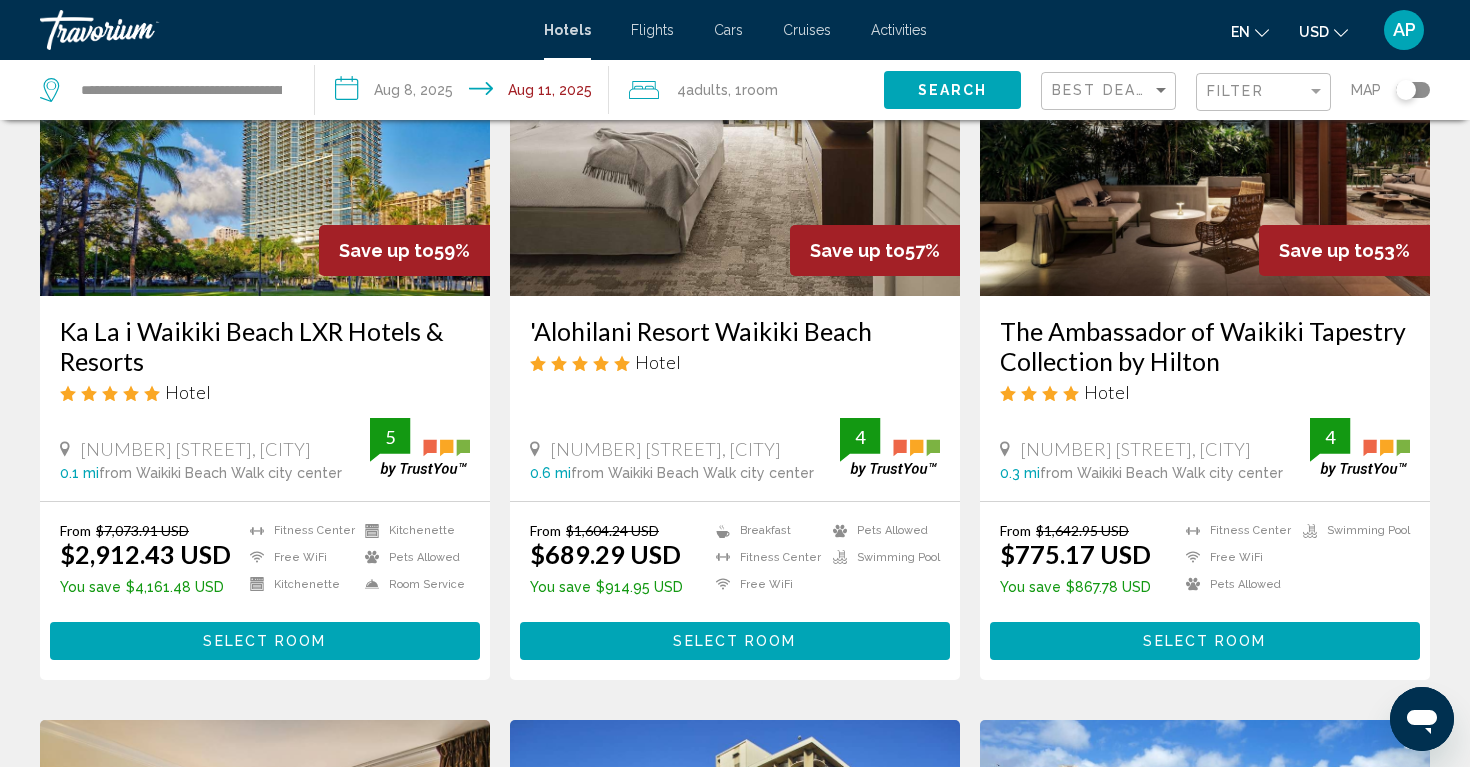 scroll, scrollTop: 231, scrollLeft: 0, axis: vertical 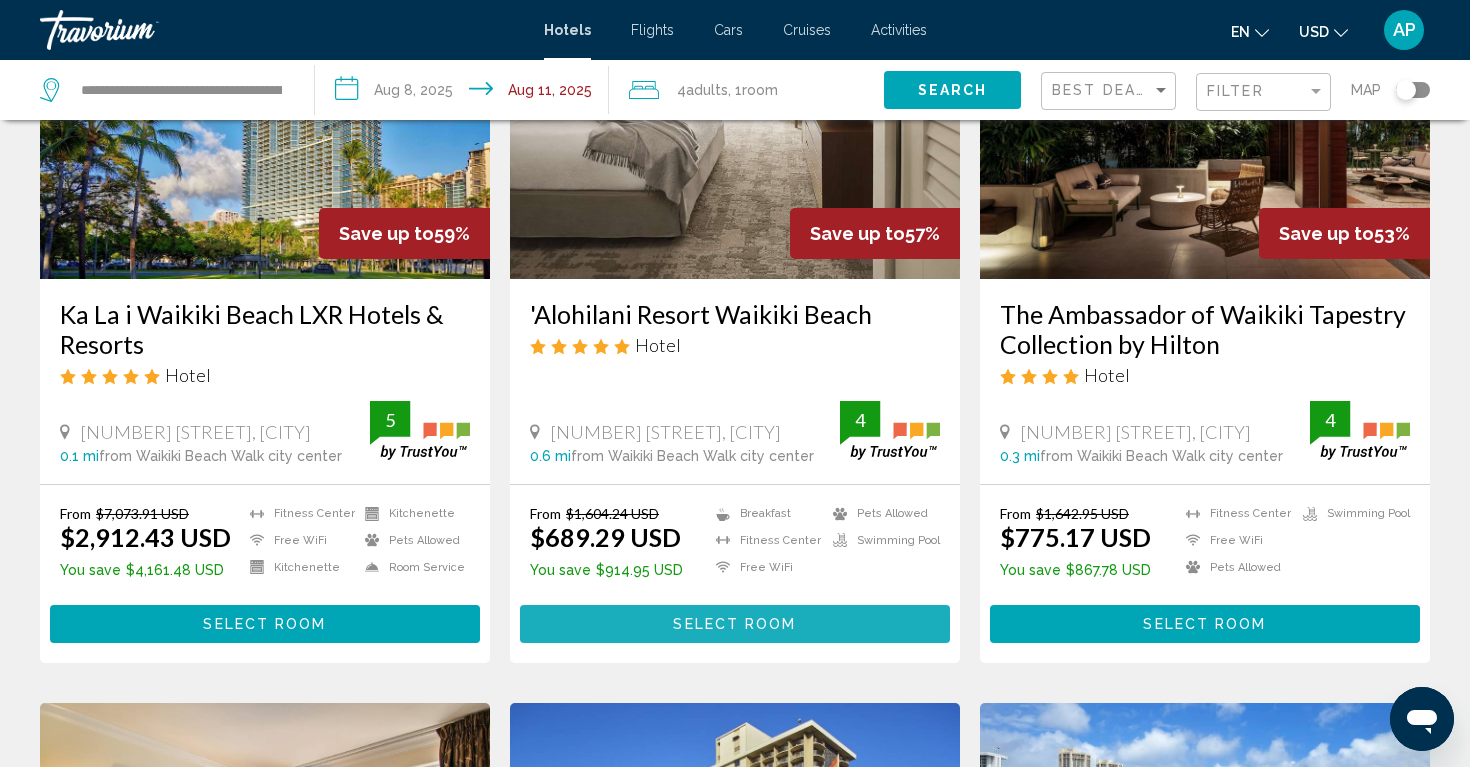 click on "Select Room" at bounding box center [734, 625] 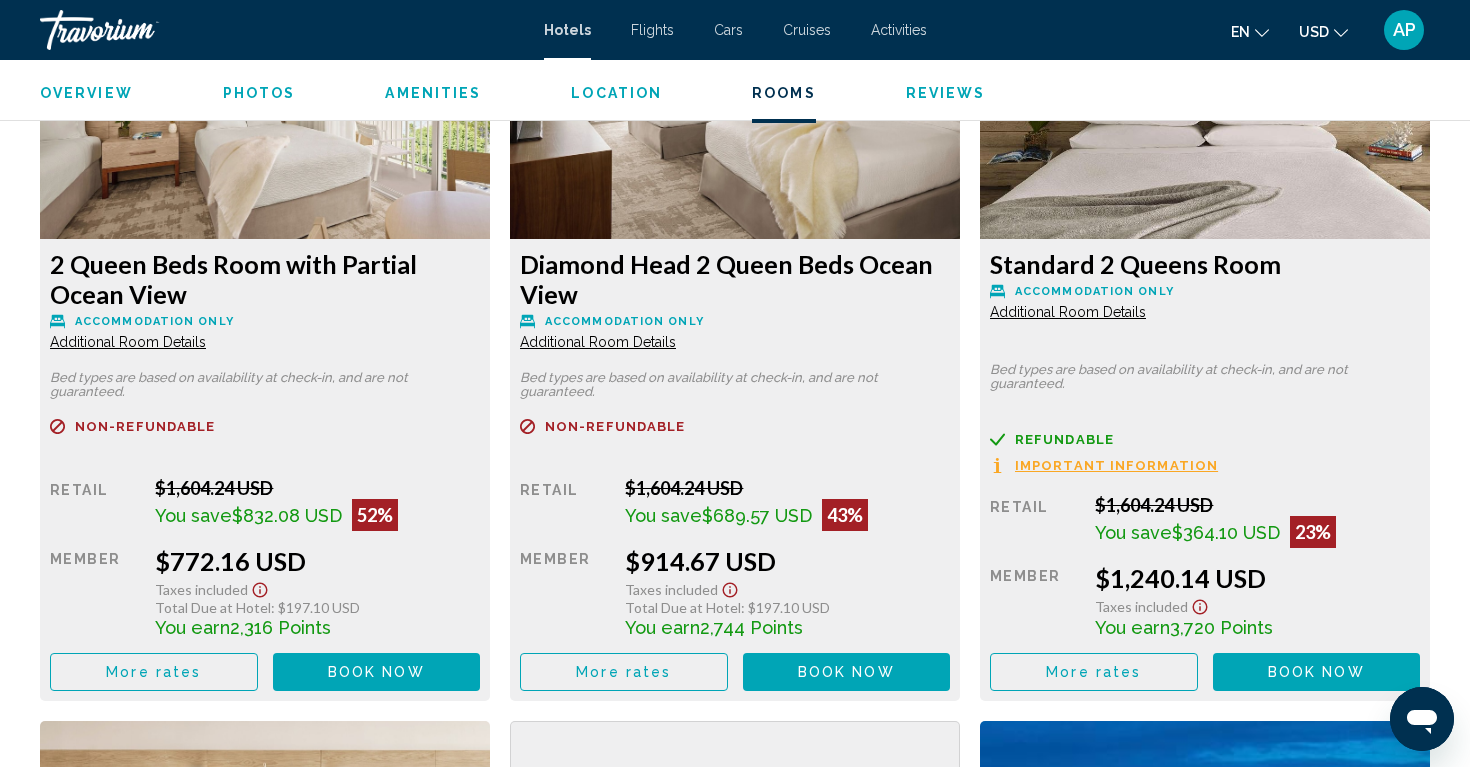 scroll, scrollTop: 3571, scrollLeft: 0, axis: vertical 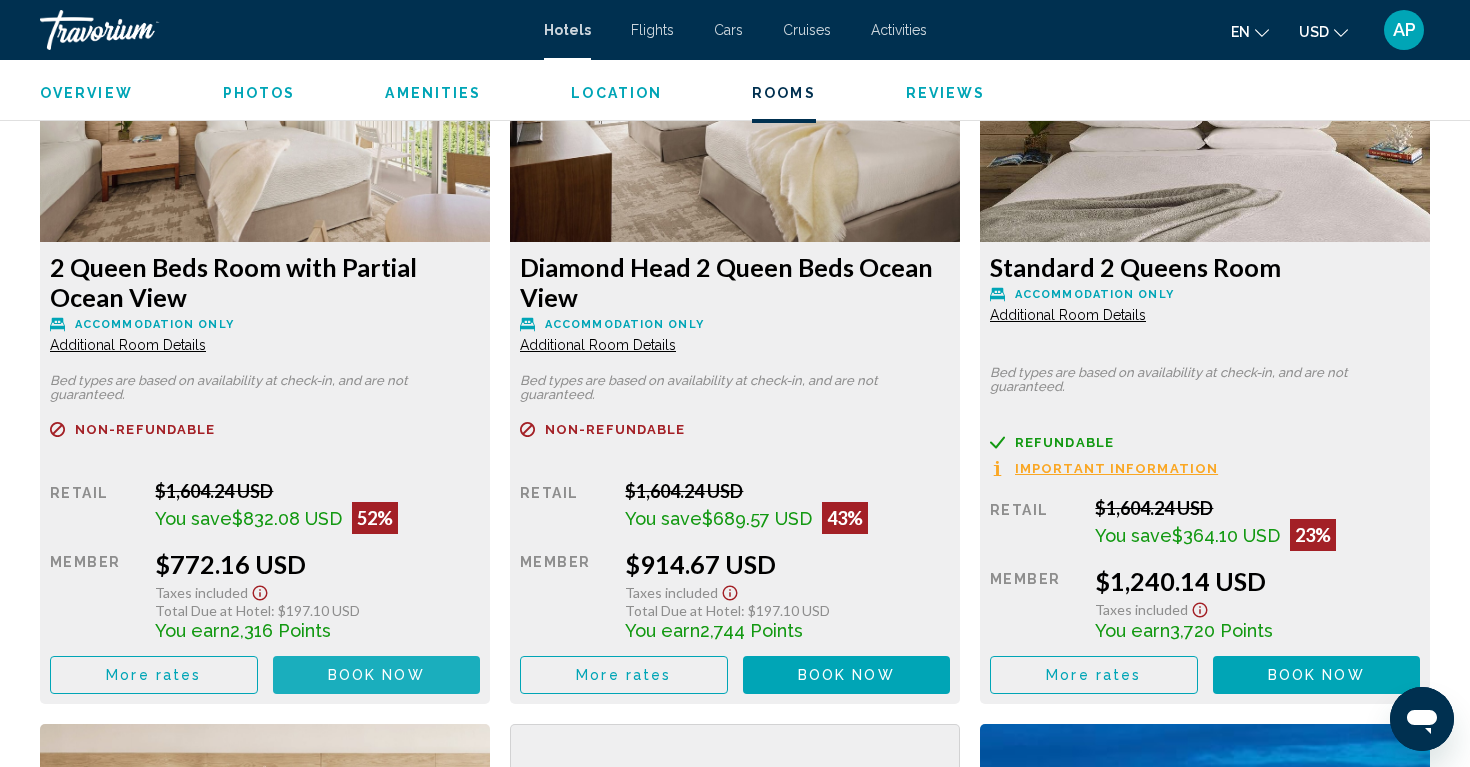 click on "Book now" at bounding box center (376, -56) 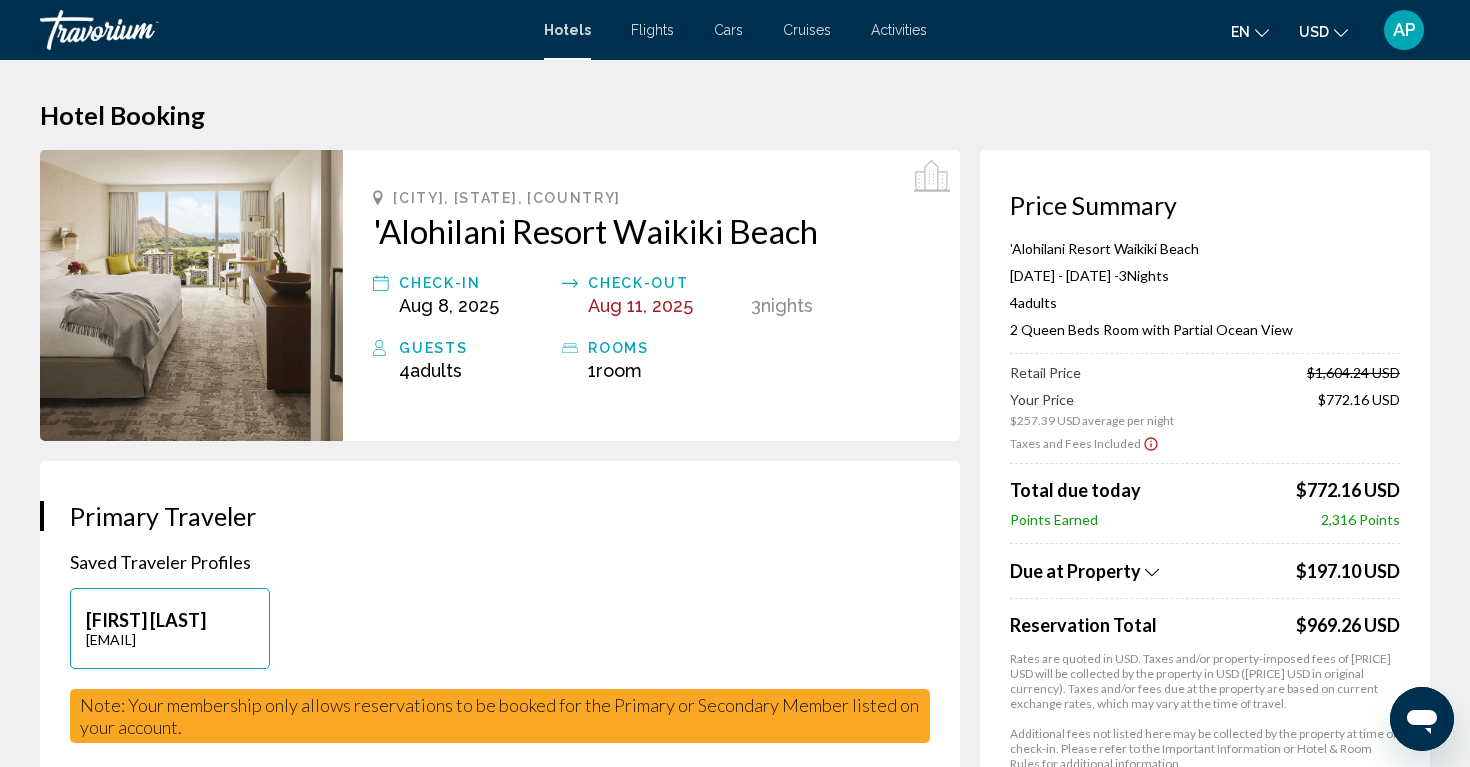 scroll, scrollTop: 0, scrollLeft: 0, axis: both 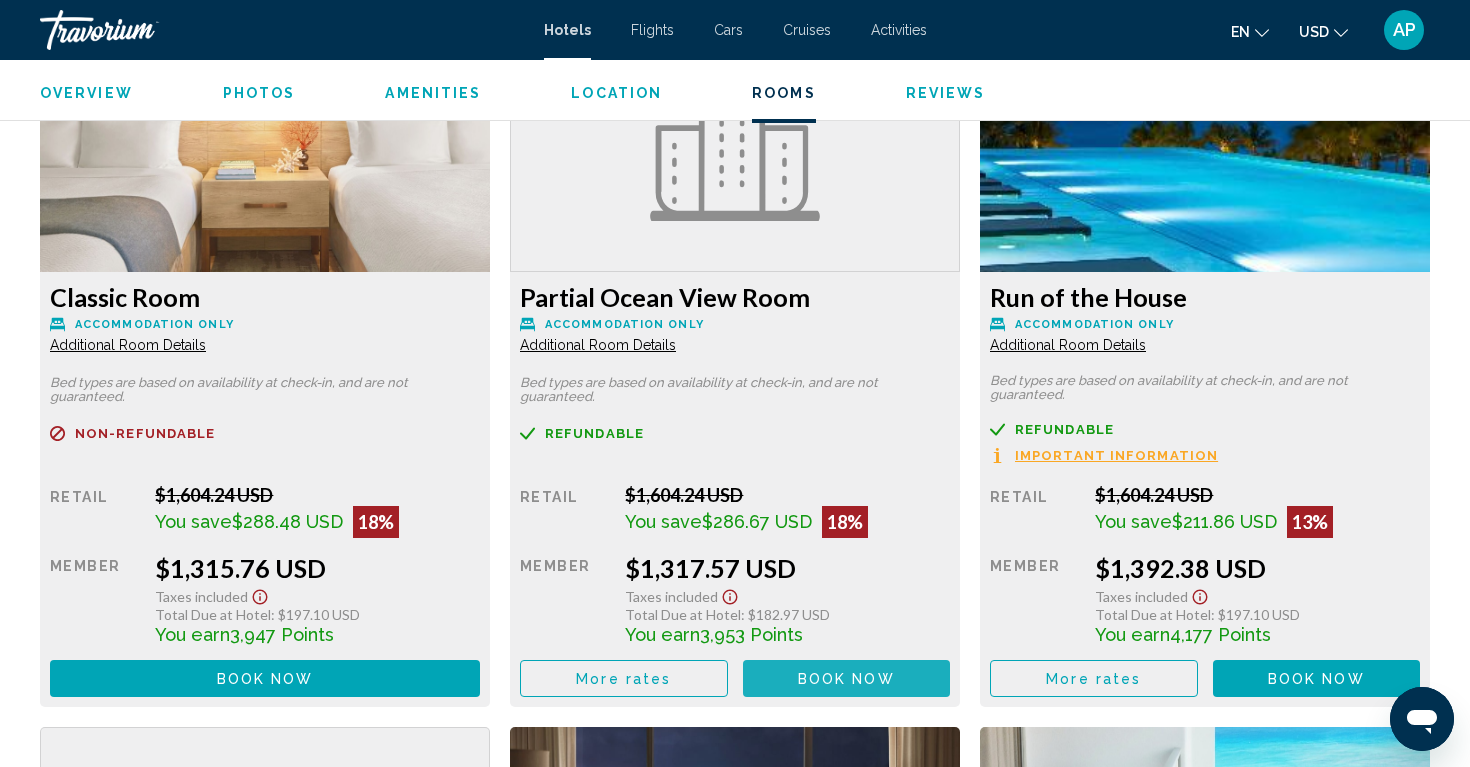 click on "Book now" at bounding box center [376, -758] 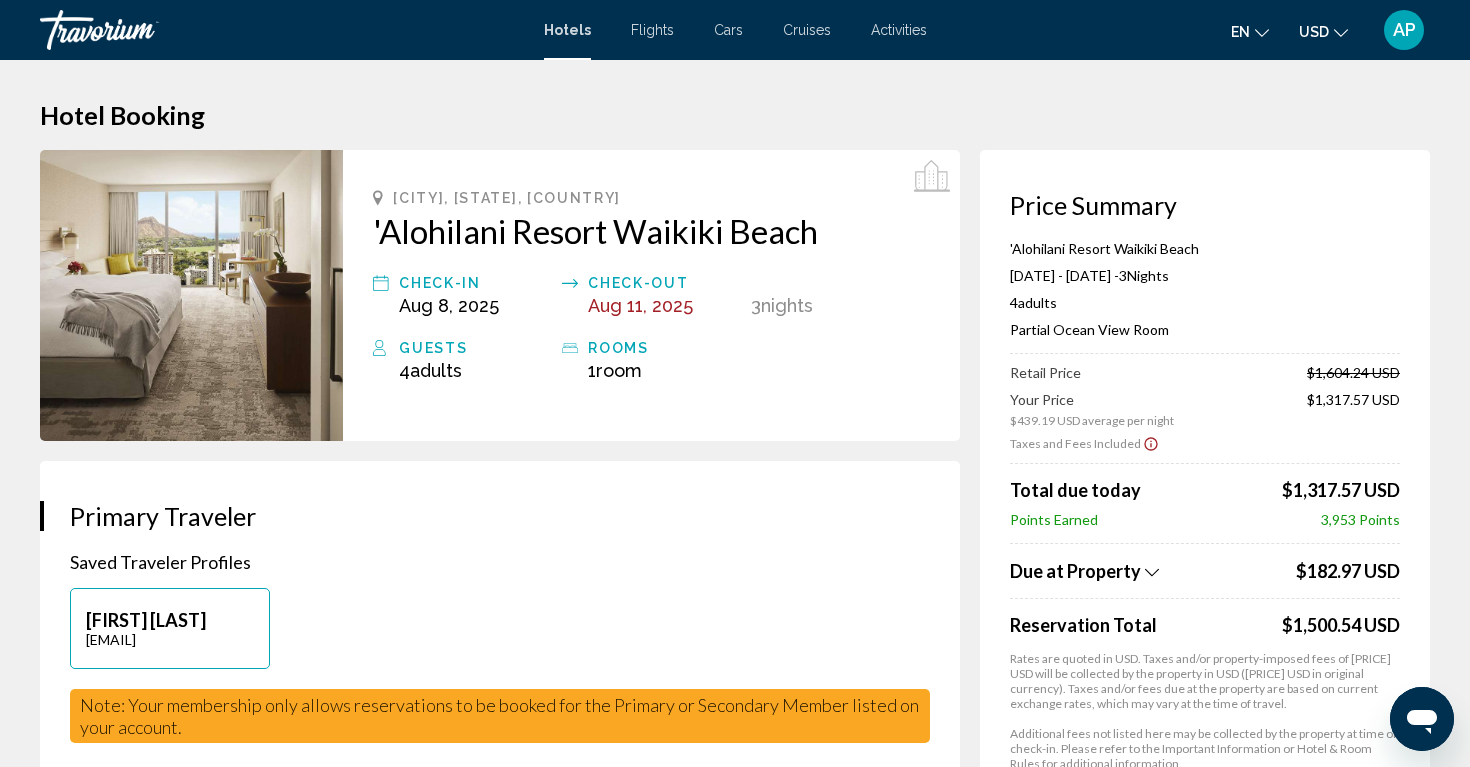 scroll, scrollTop: 0, scrollLeft: 0, axis: both 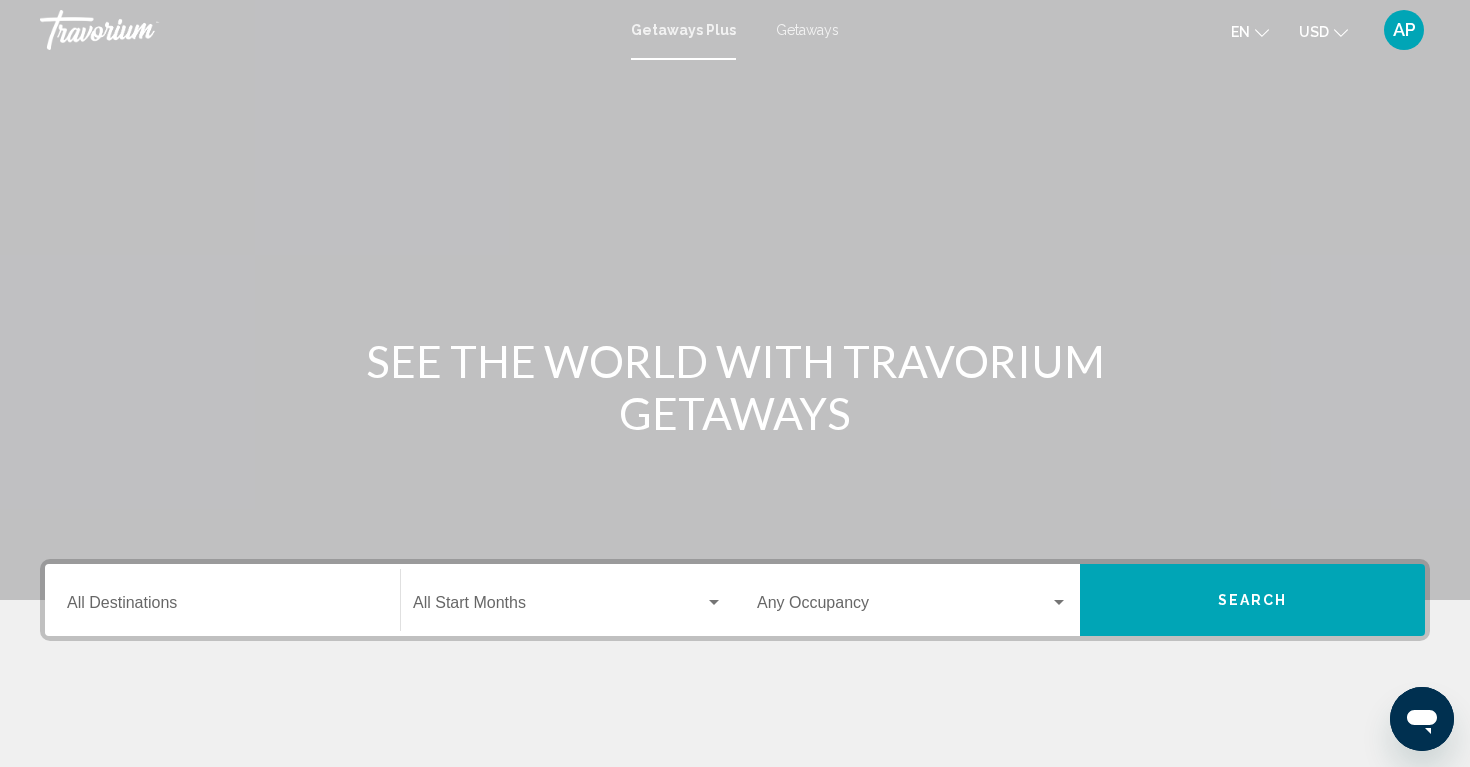 click on "Getaways" at bounding box center [807, 30] 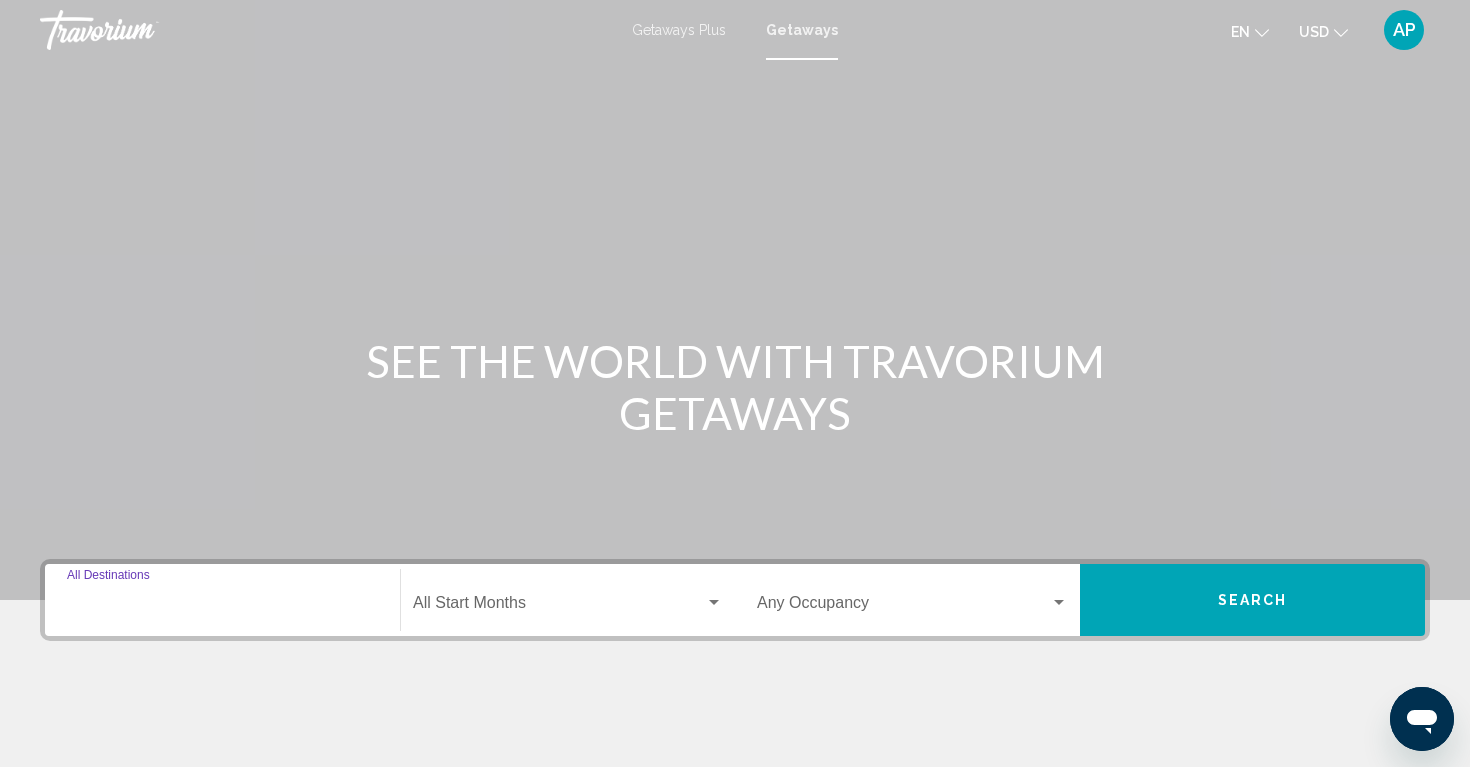 click on "Destination All Destinations" at bounding box center [222, 607] 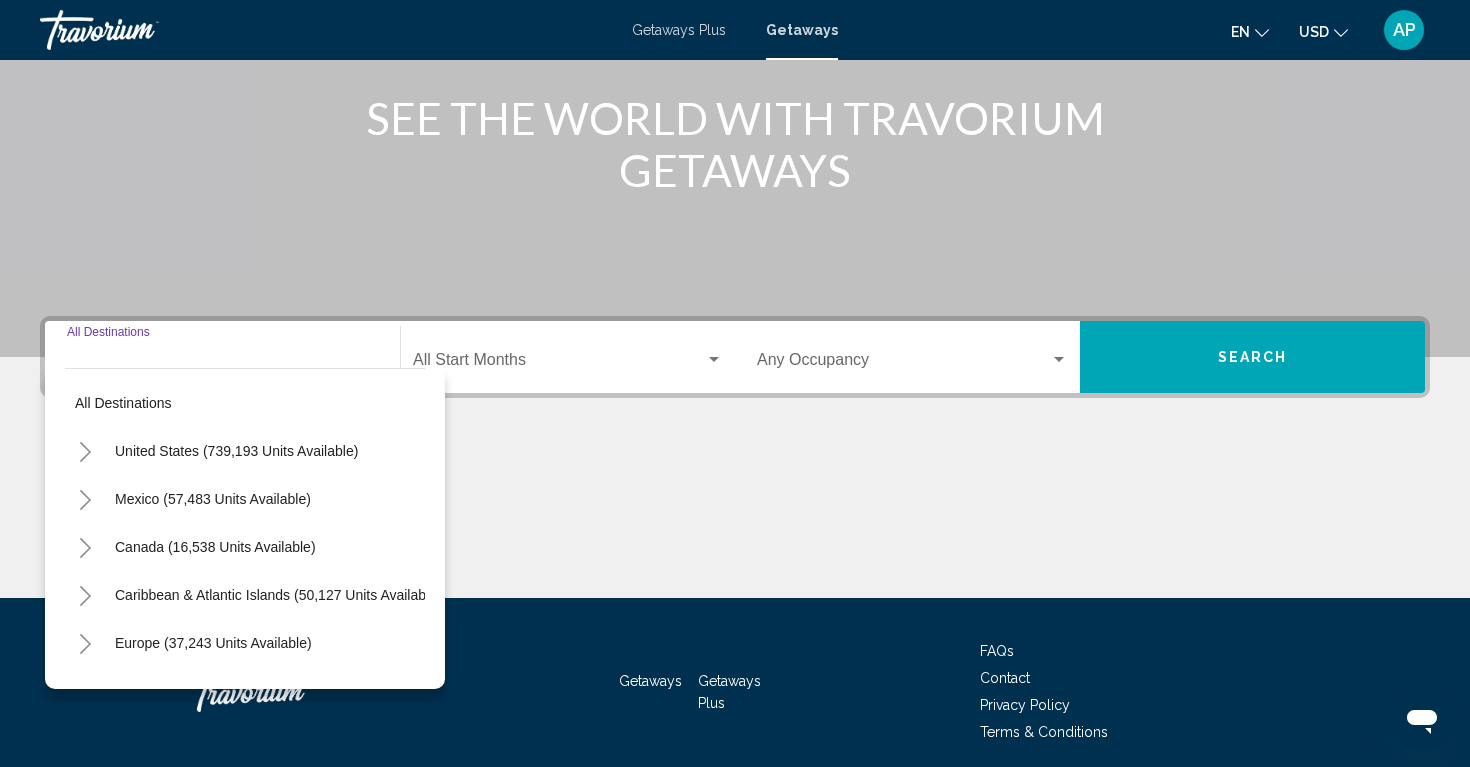 scroll, scrollTop: 319, scrollLeft: 0, axis: vertical 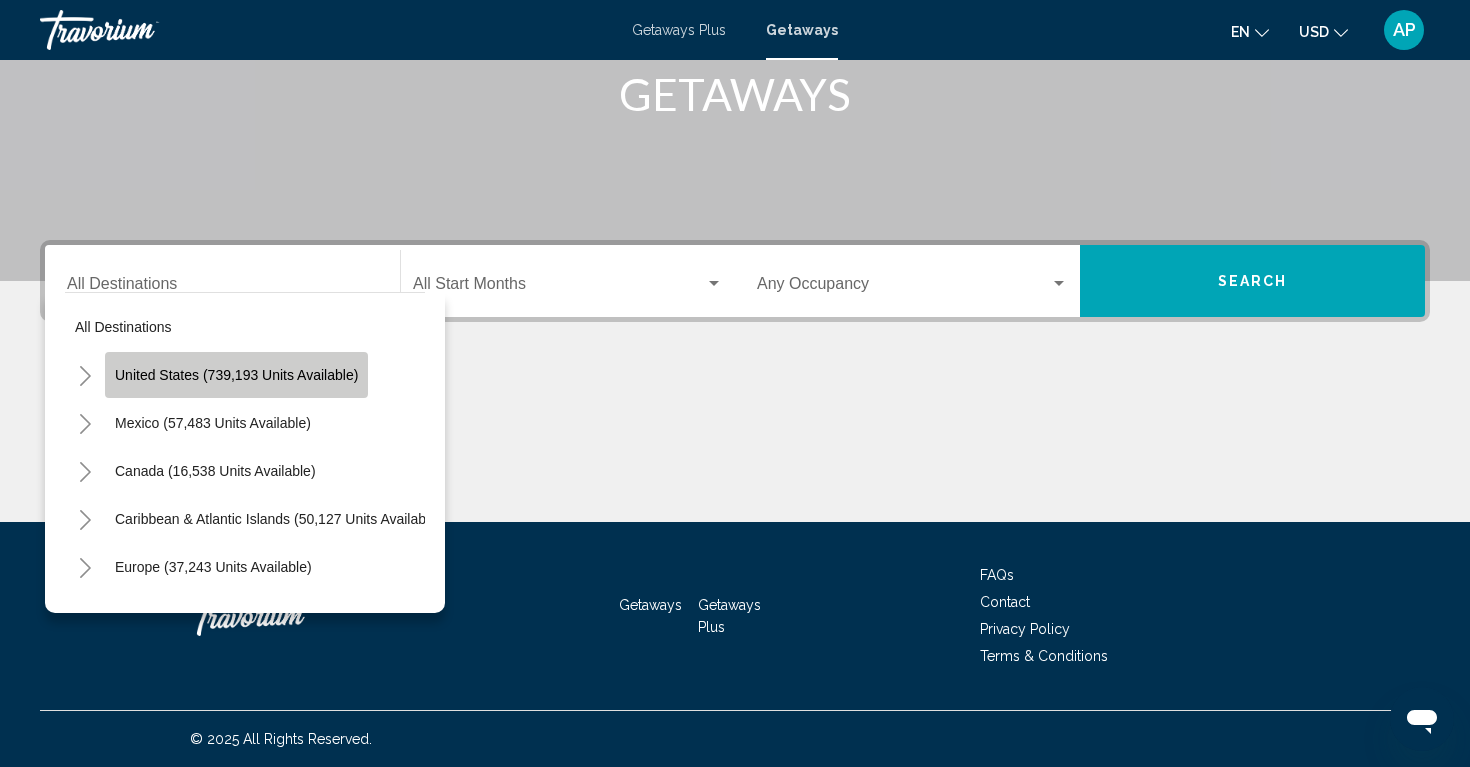 click on "United States (739,193 units available)" at bounding box center [213, 423] 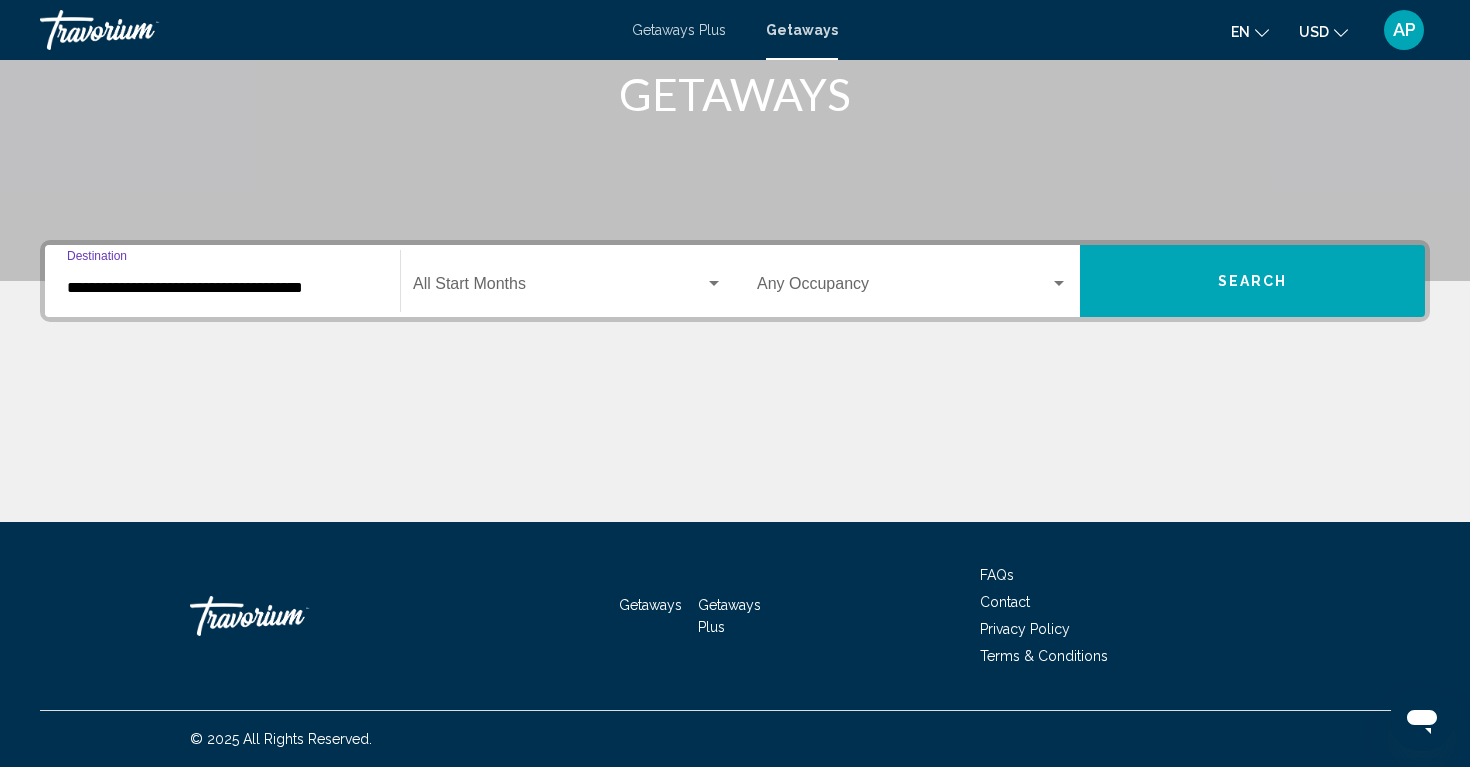 click on "**********" at bounding box center (222, 288) 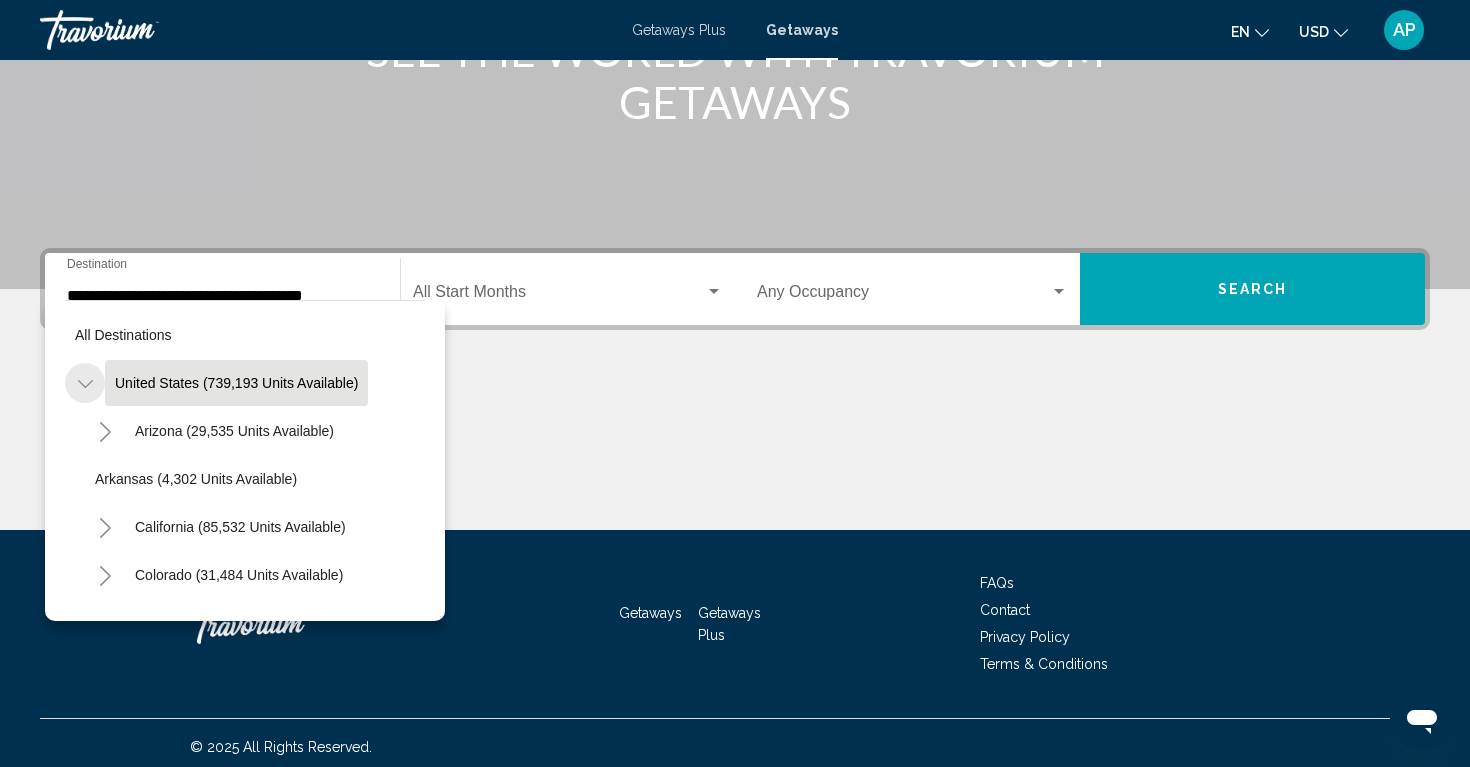 click 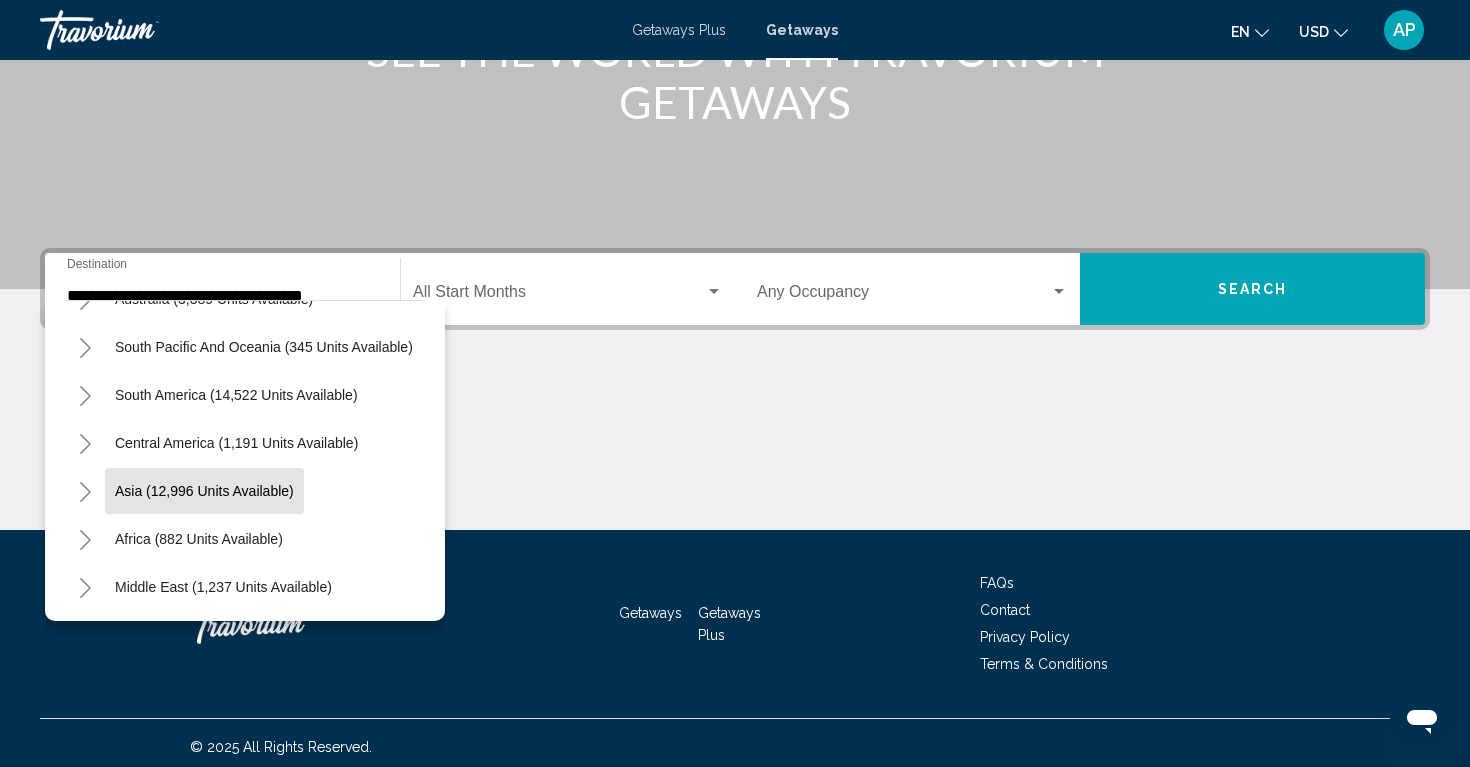 scroll, scrollTop: 324, scrollLeft: 0, axis: vertical 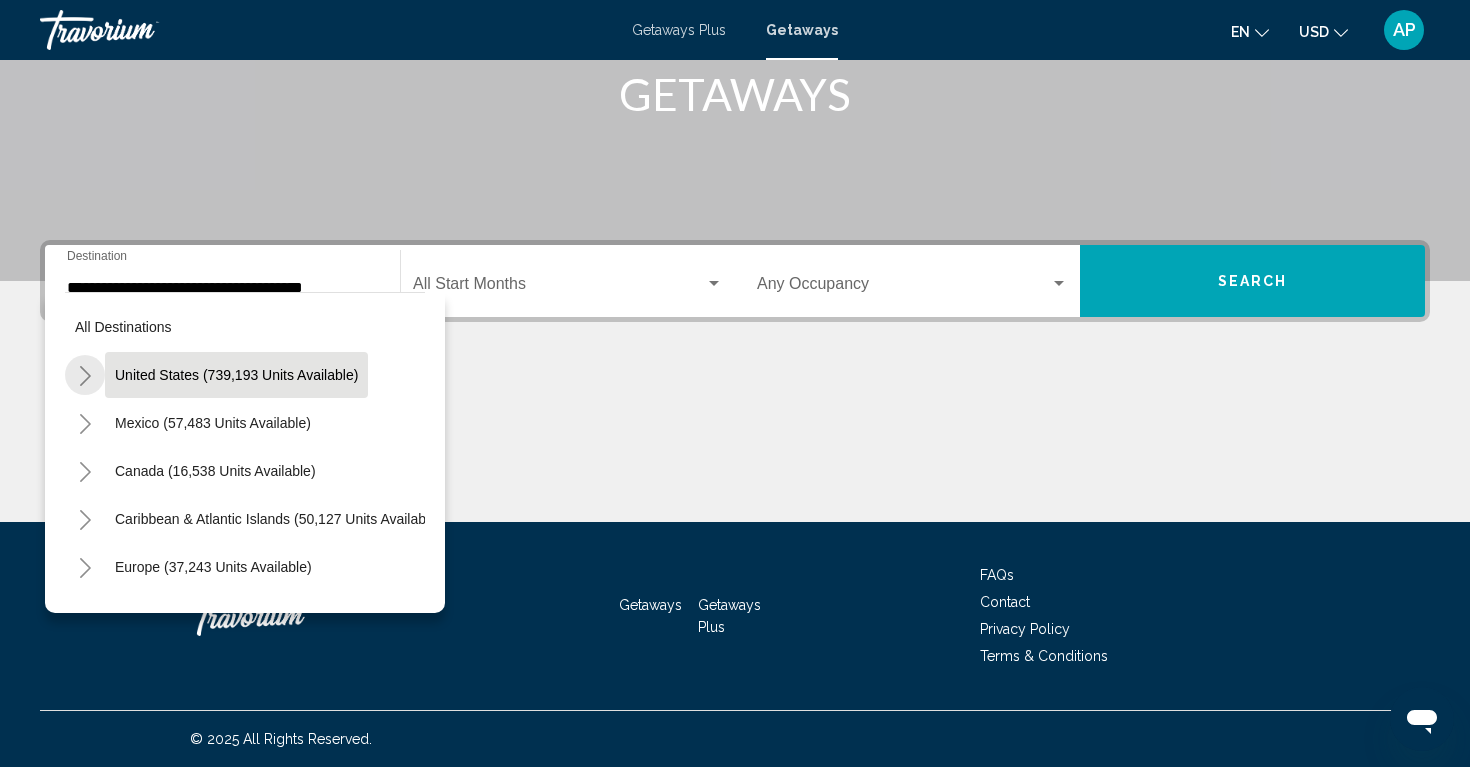click 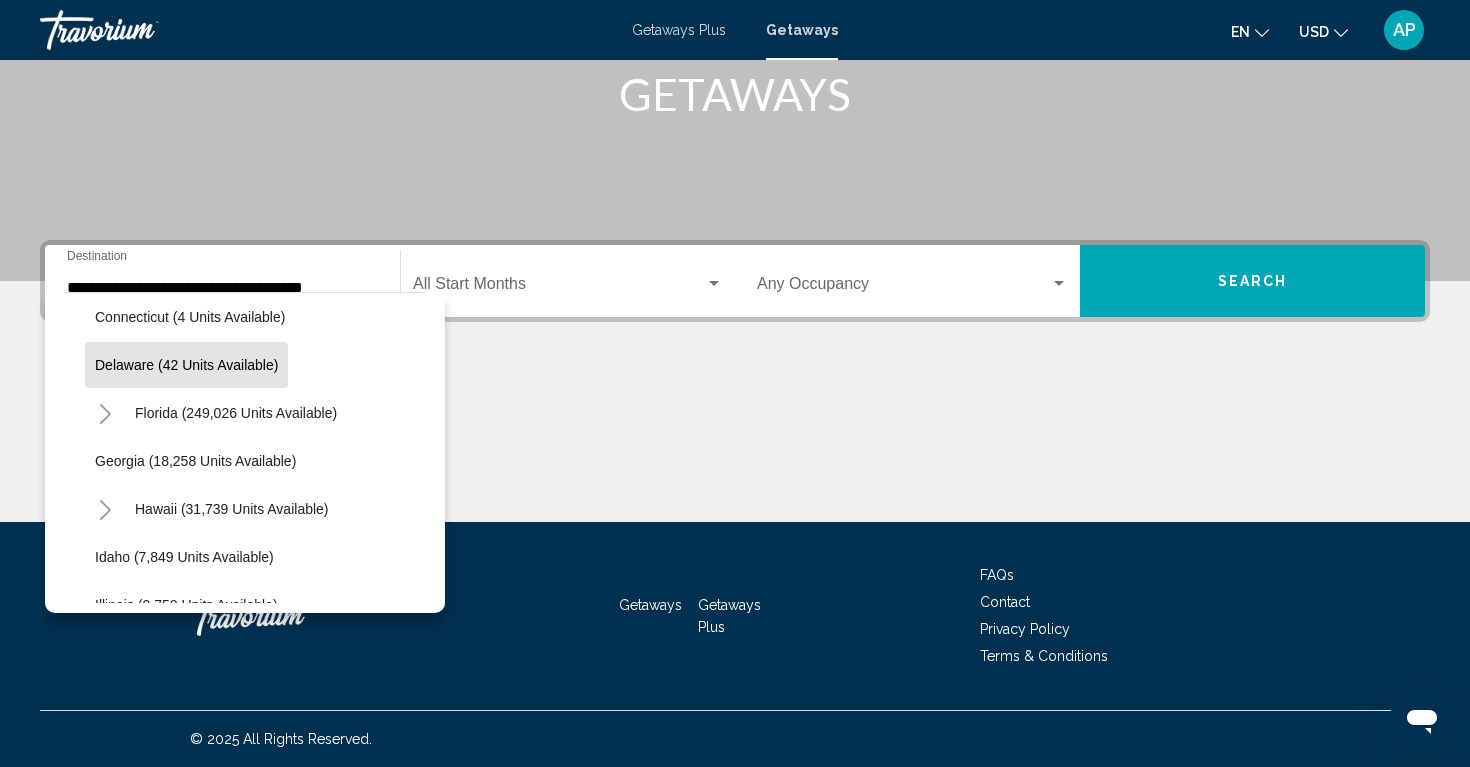 scroll, scrollTop: 308, scrollLeft: 0, axis: vertical 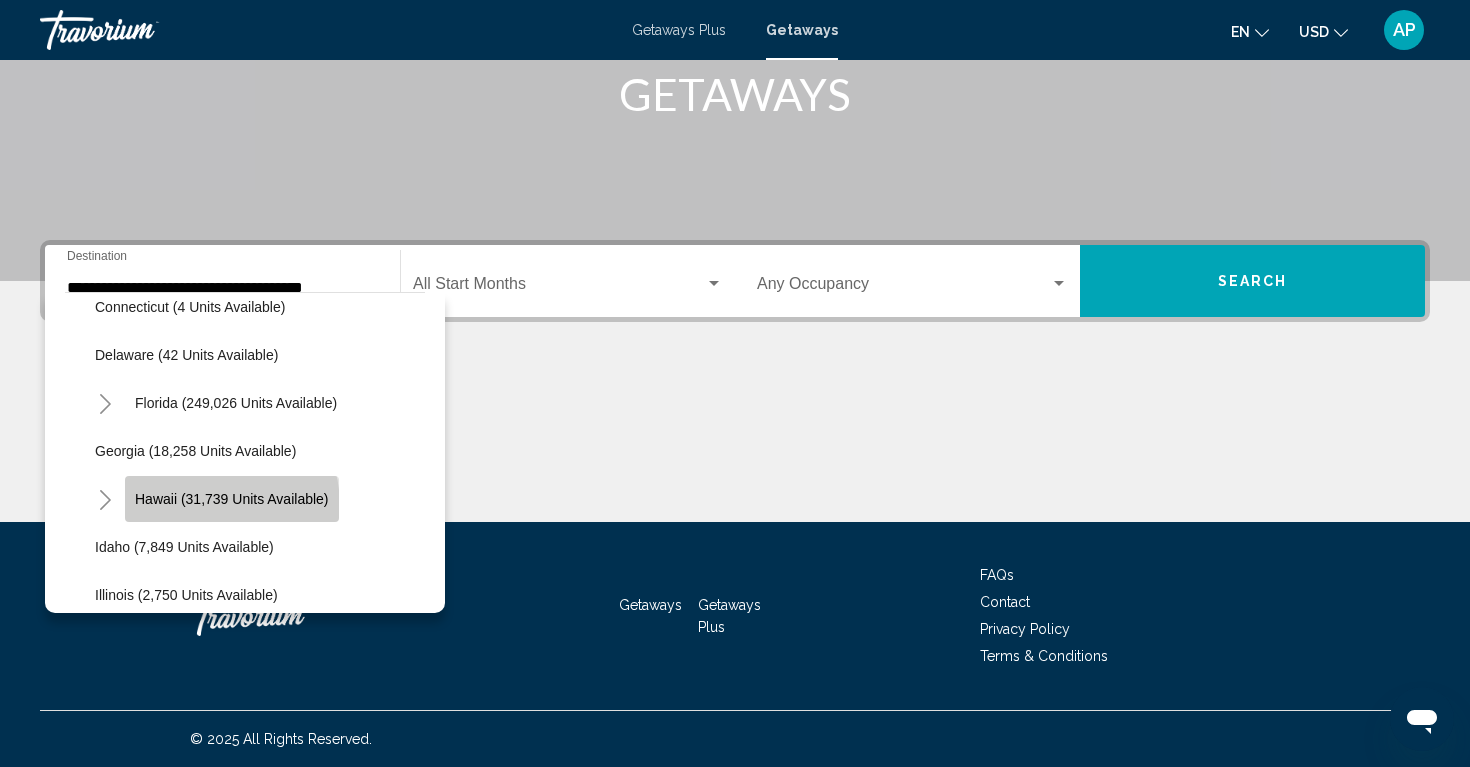 click on "Hawaii (31,739 units available)" 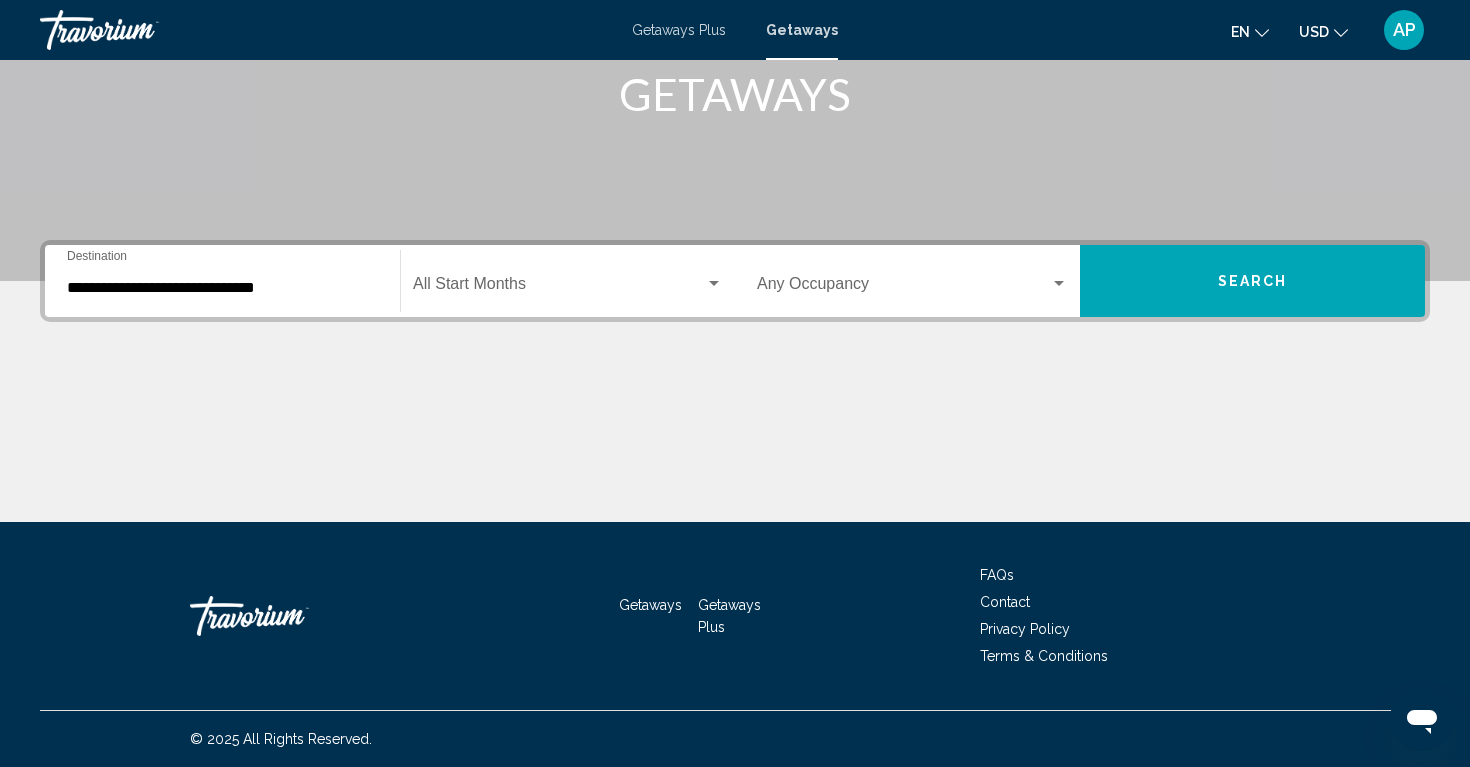 click on "Start Month All Start Months" 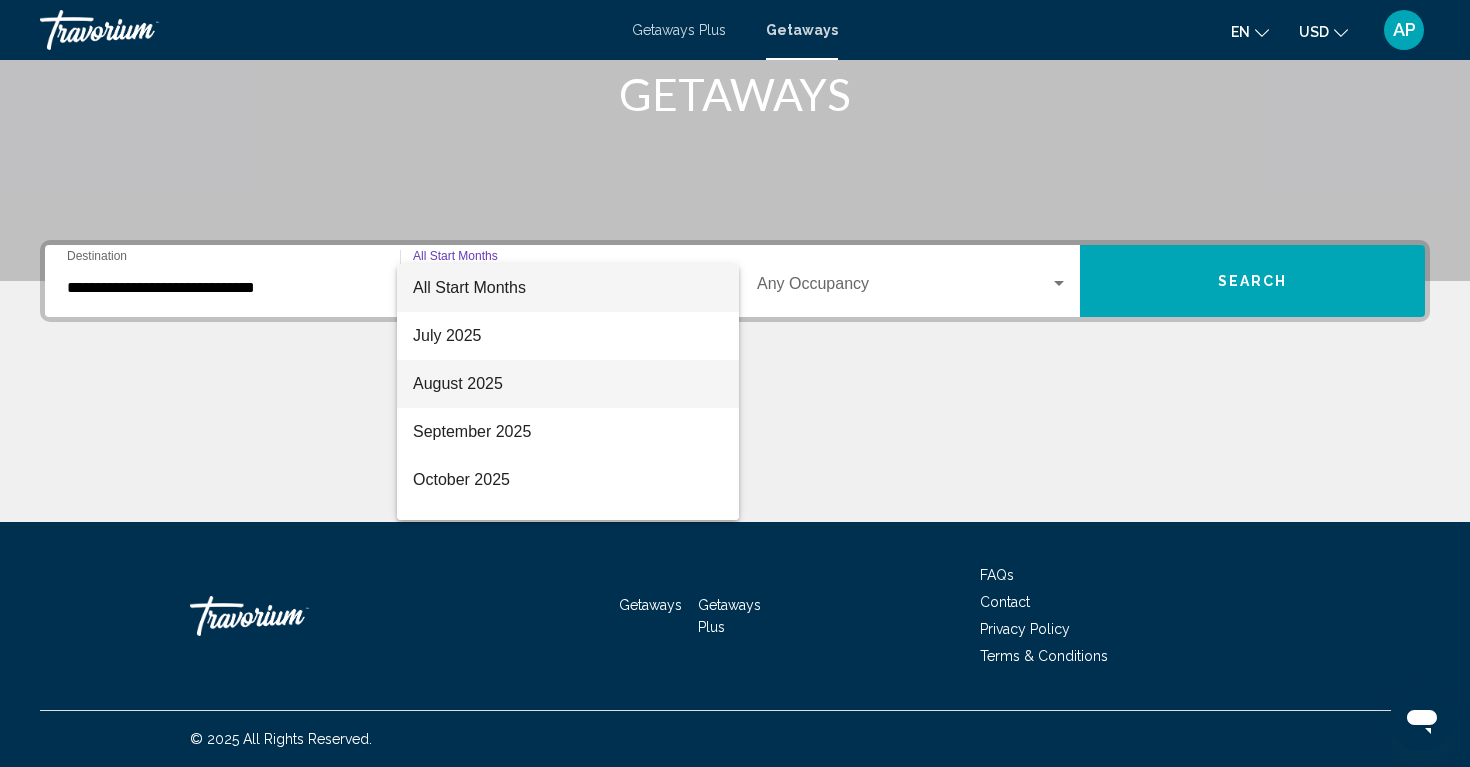 click on "August 2025" at bounding box center (568, 384) 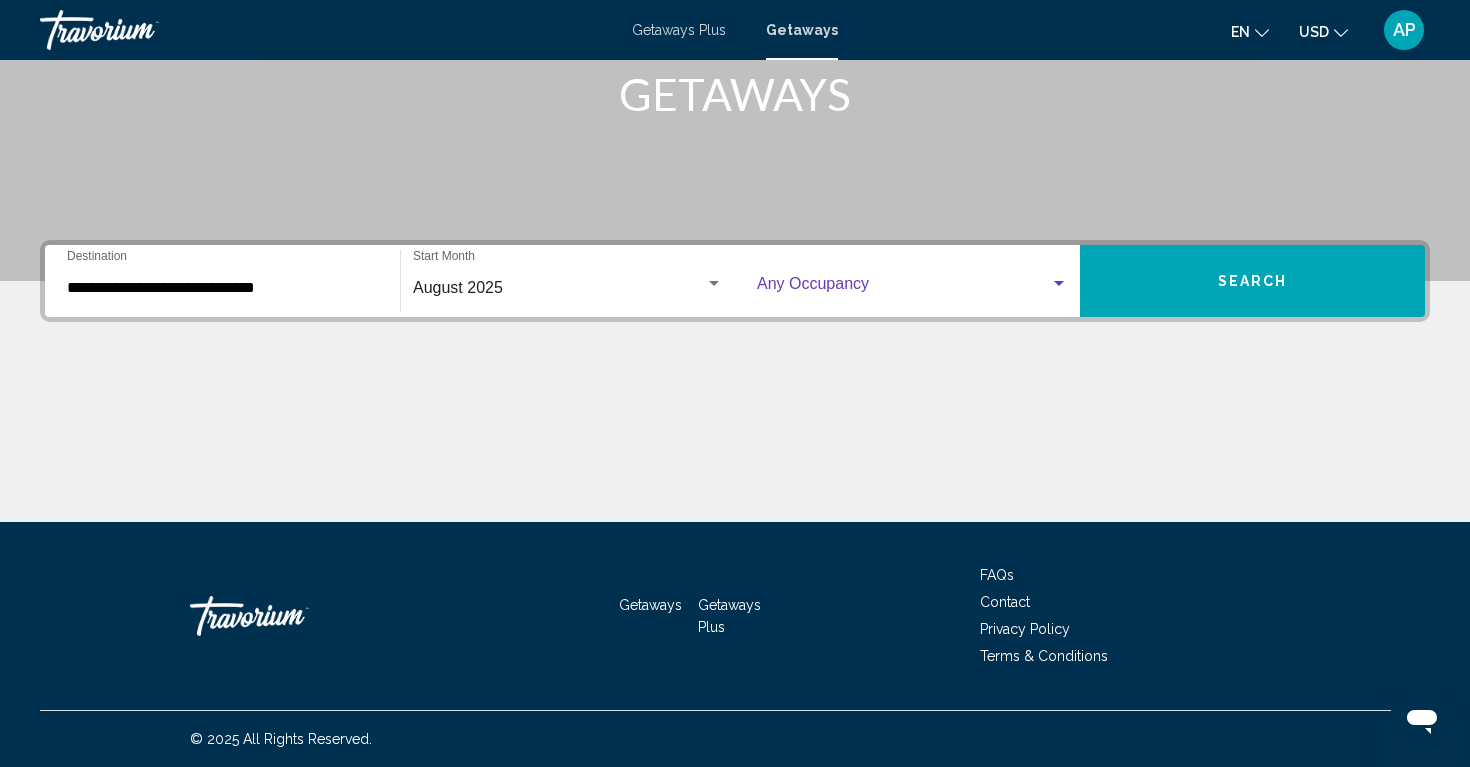 click at bounding box center [1059, 284] 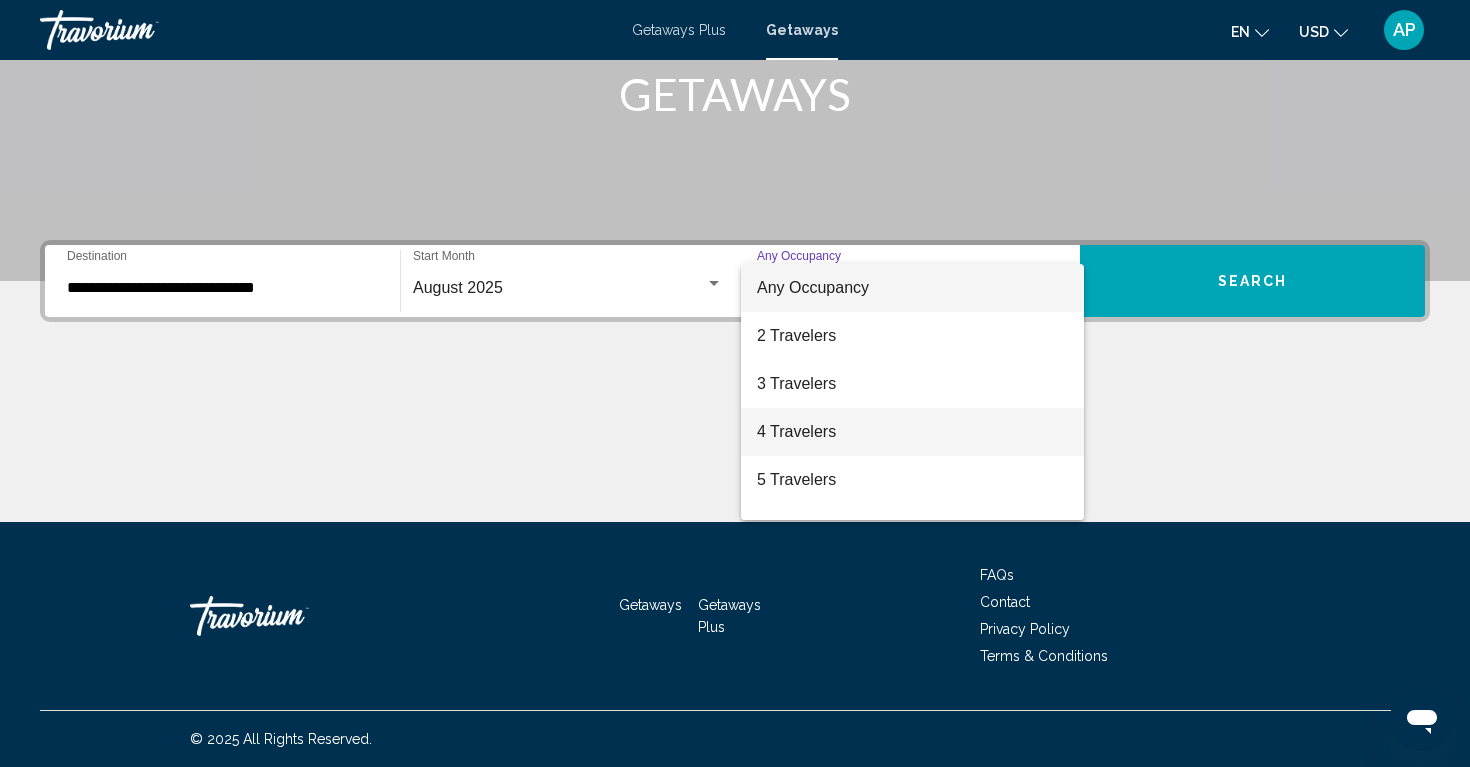 click on "4 Travelers" at bounding box center (912, 432) 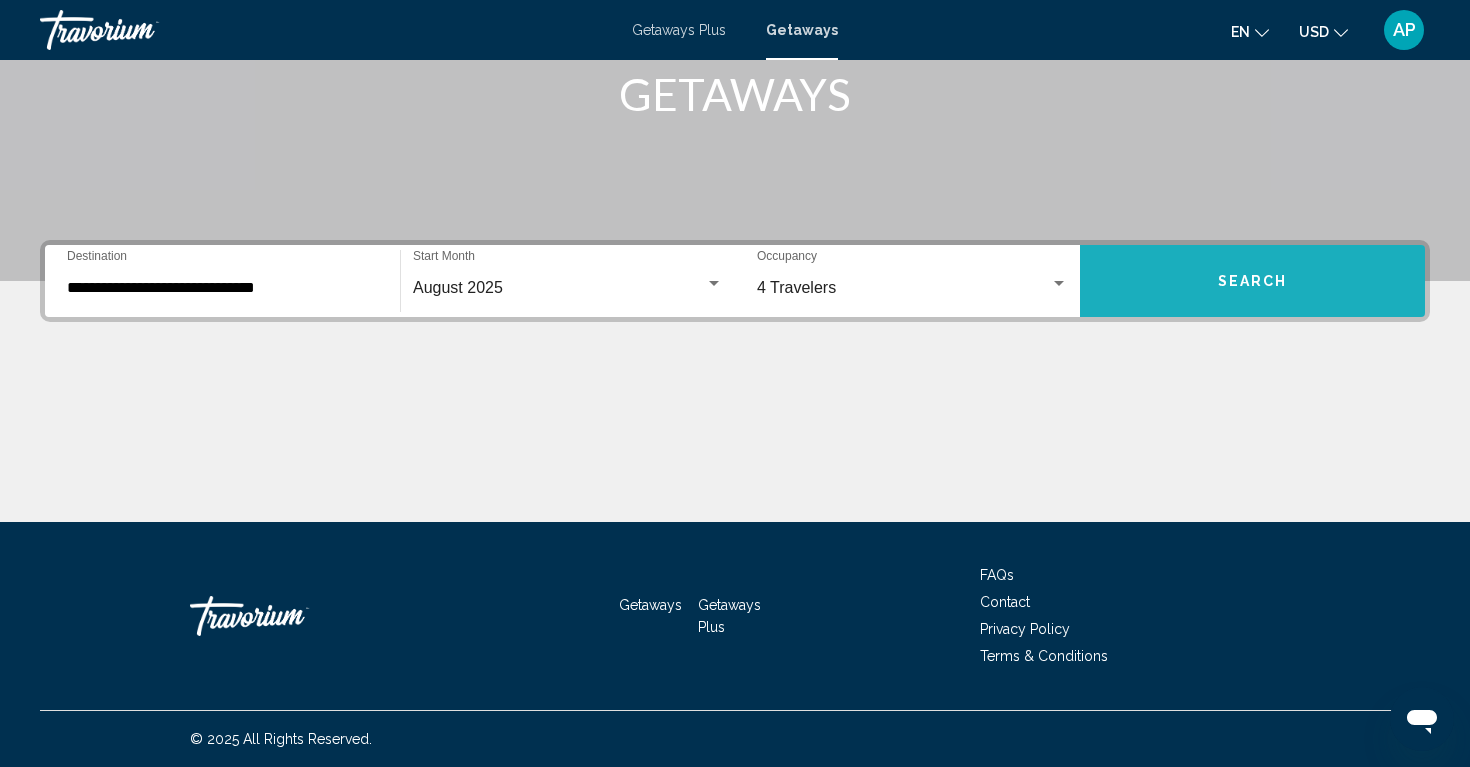 click on "Search" at bounding box center (1253, 282) 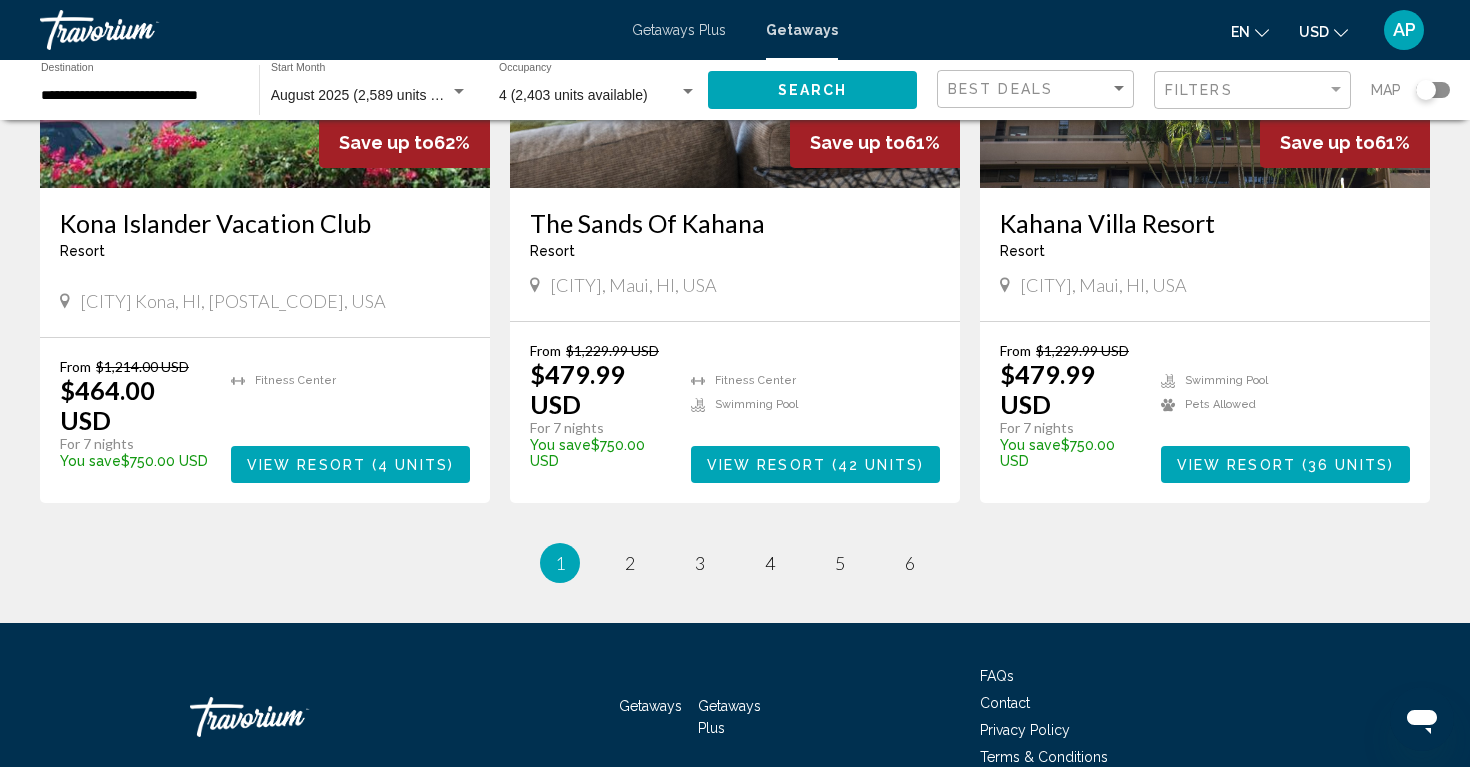 scroll, scrollTop: 2432, scrollLeft: 0, axis: vertical 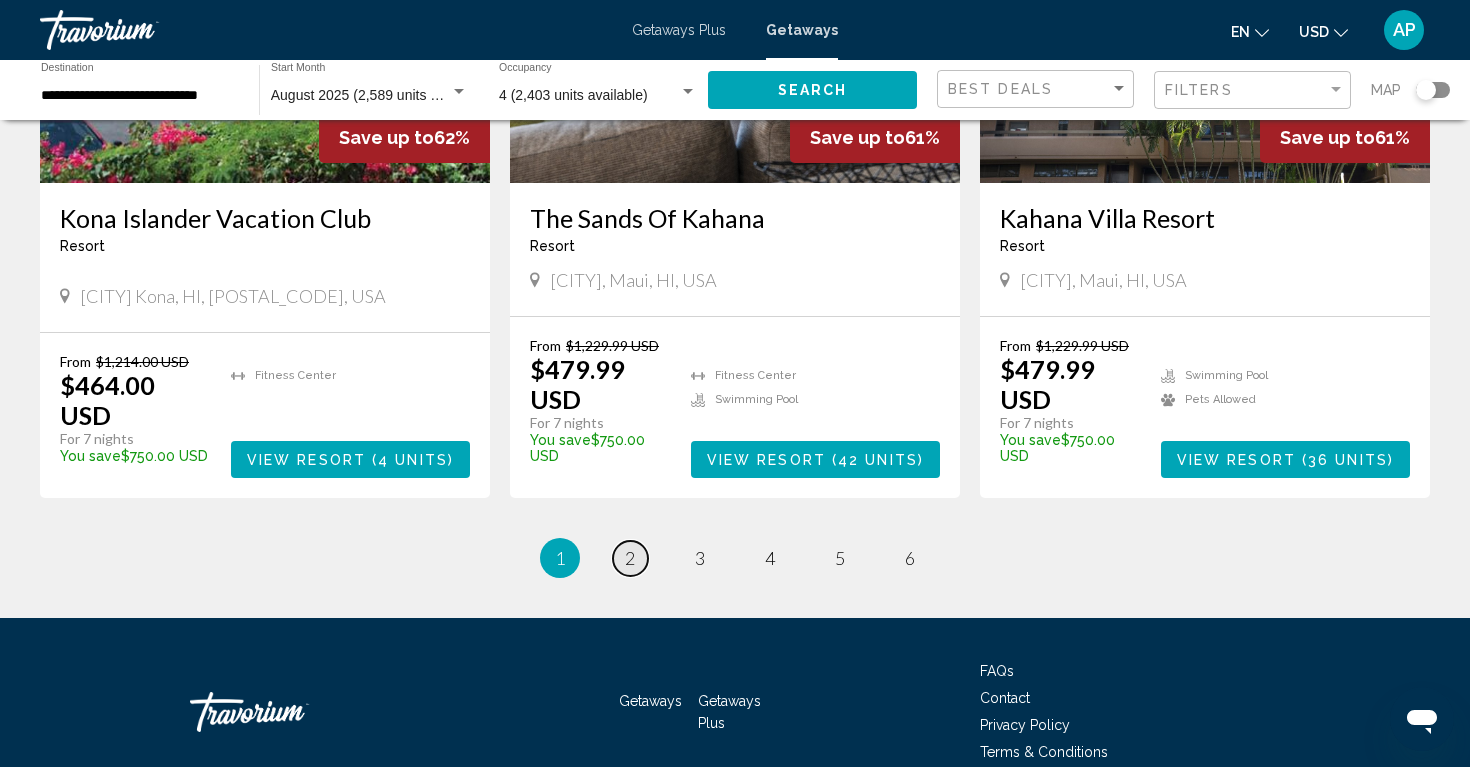 click on "page  2" at bounding box center (630, 558) 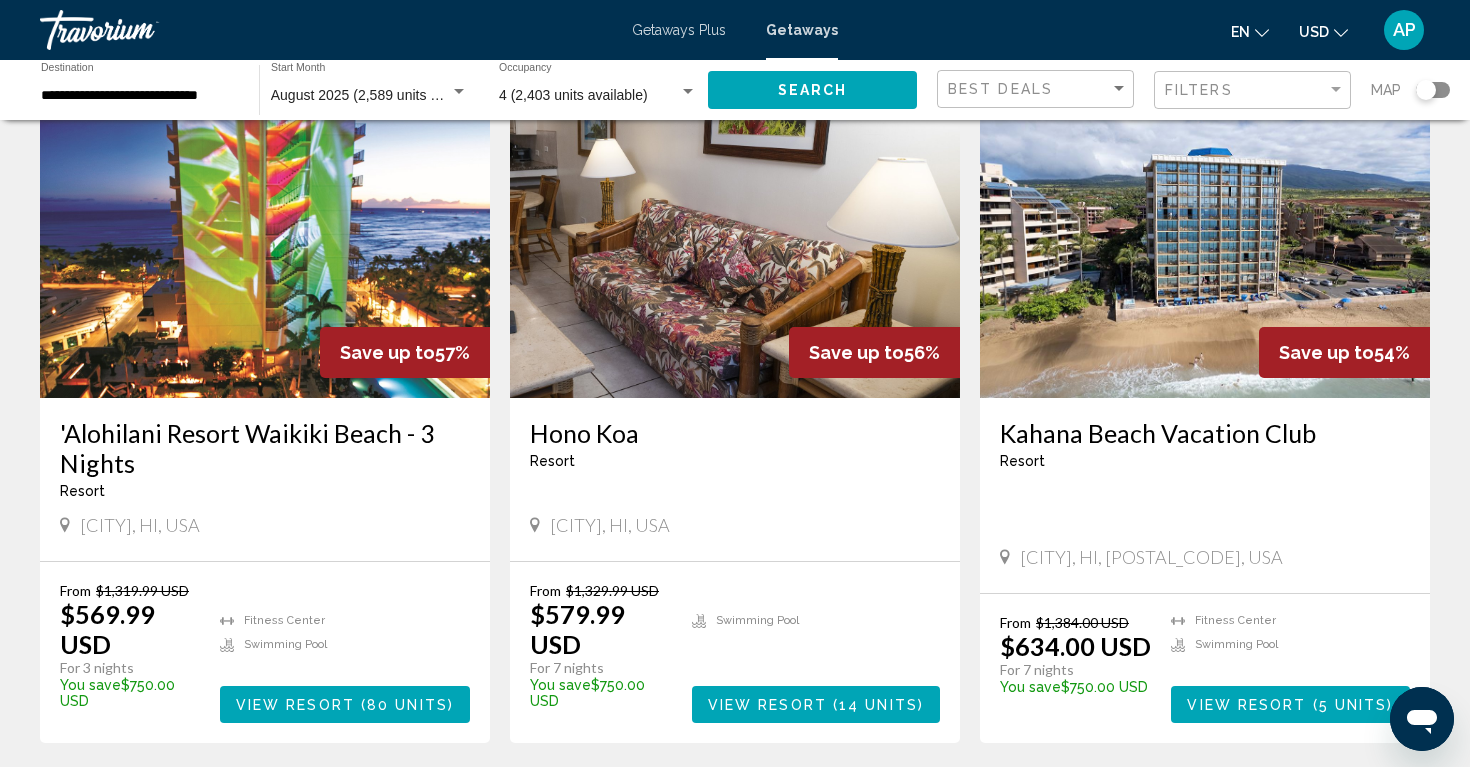 scroll, scrollTop: 137, scrollLeft: 0, axis: vertical 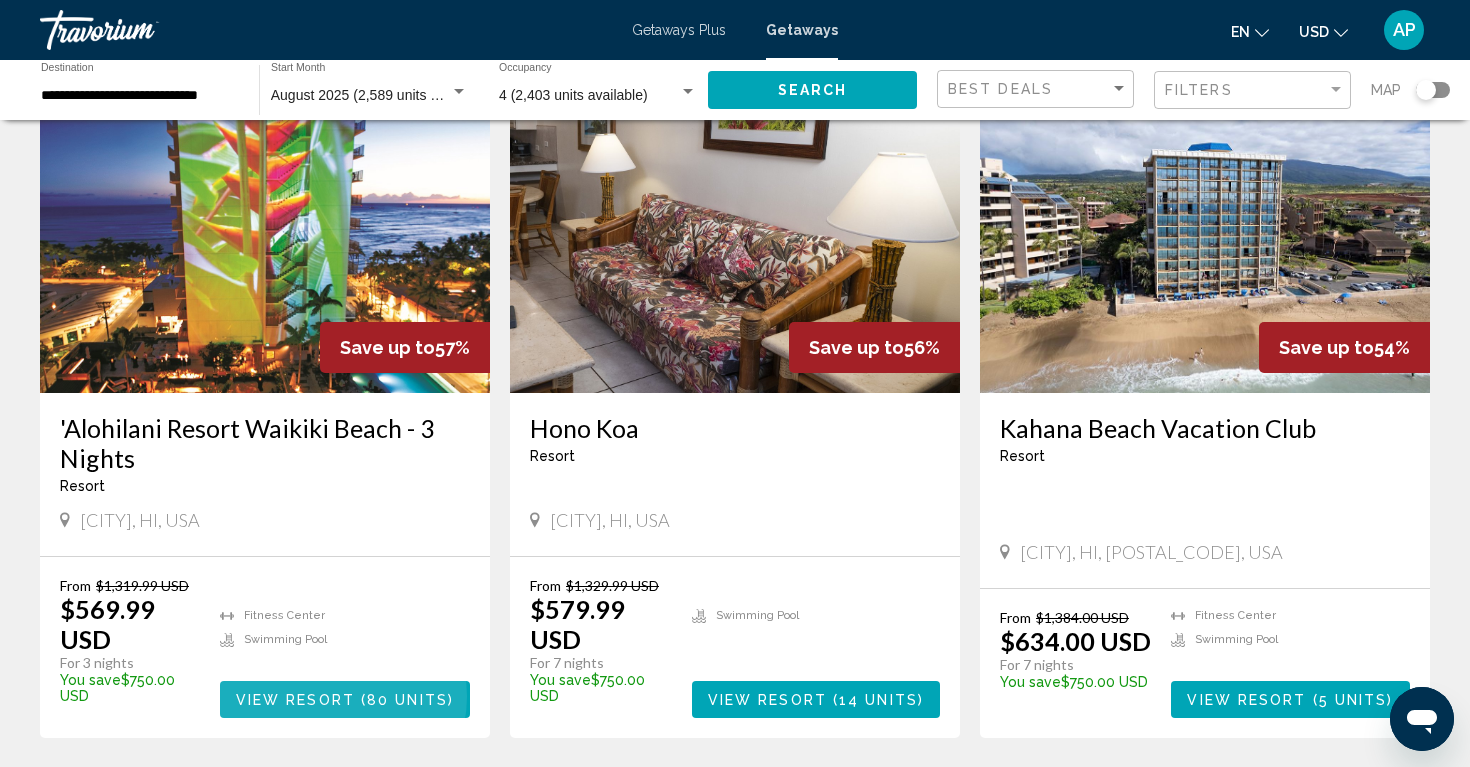 click on "View Resort" at bounding box center [295, 700] 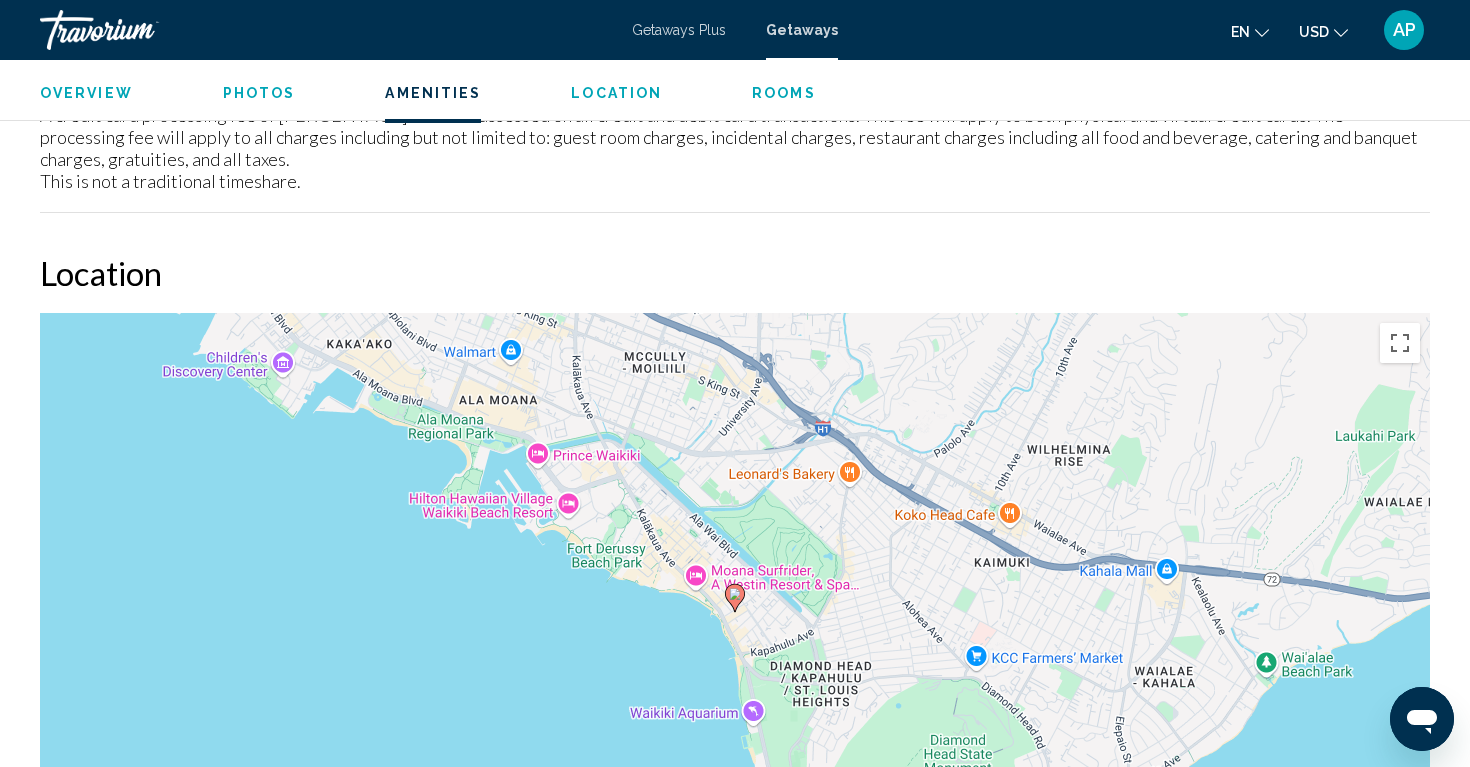 scroll, scrollTop: 1963, scrollLeft: 0, axis: vertical 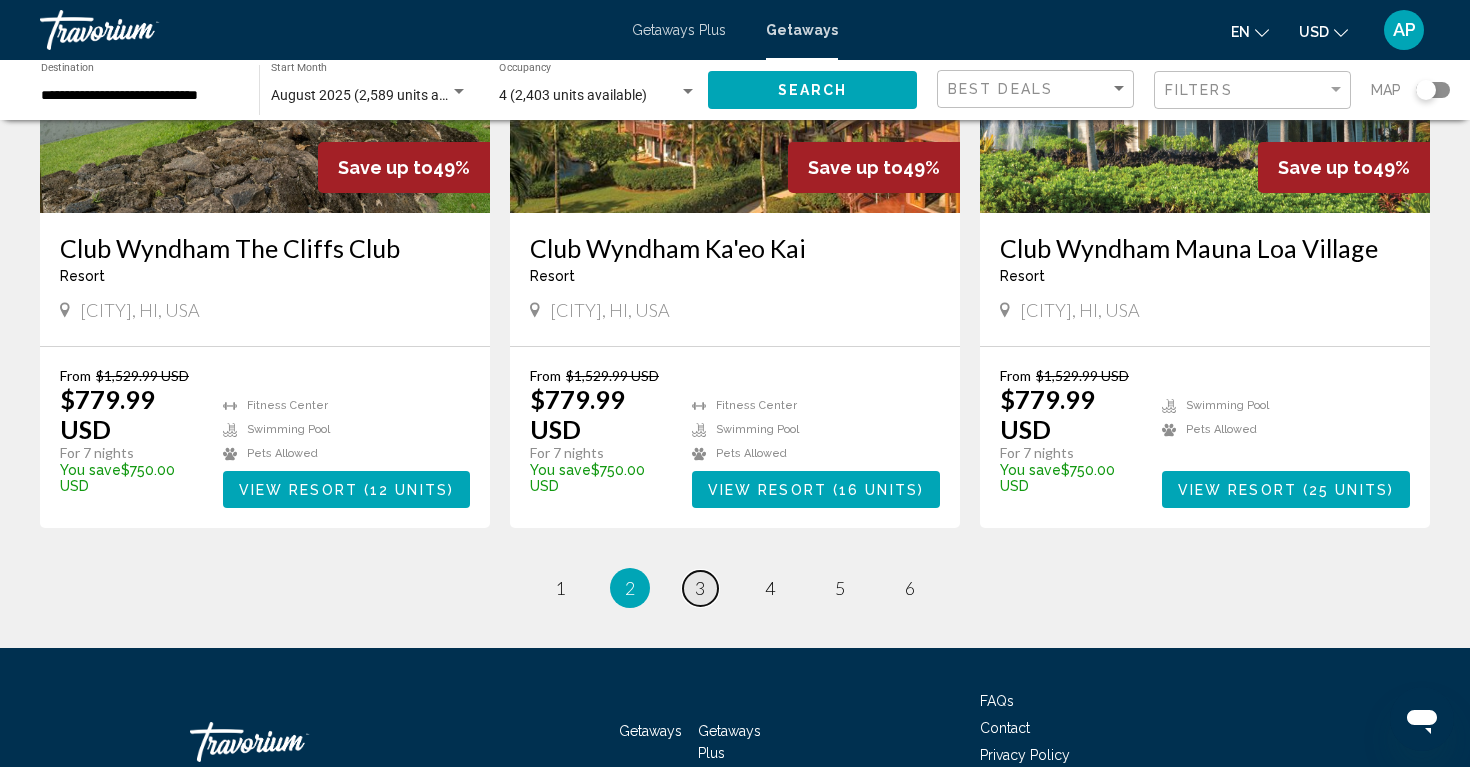 click on "page  3" at bounding box center (700, 588) 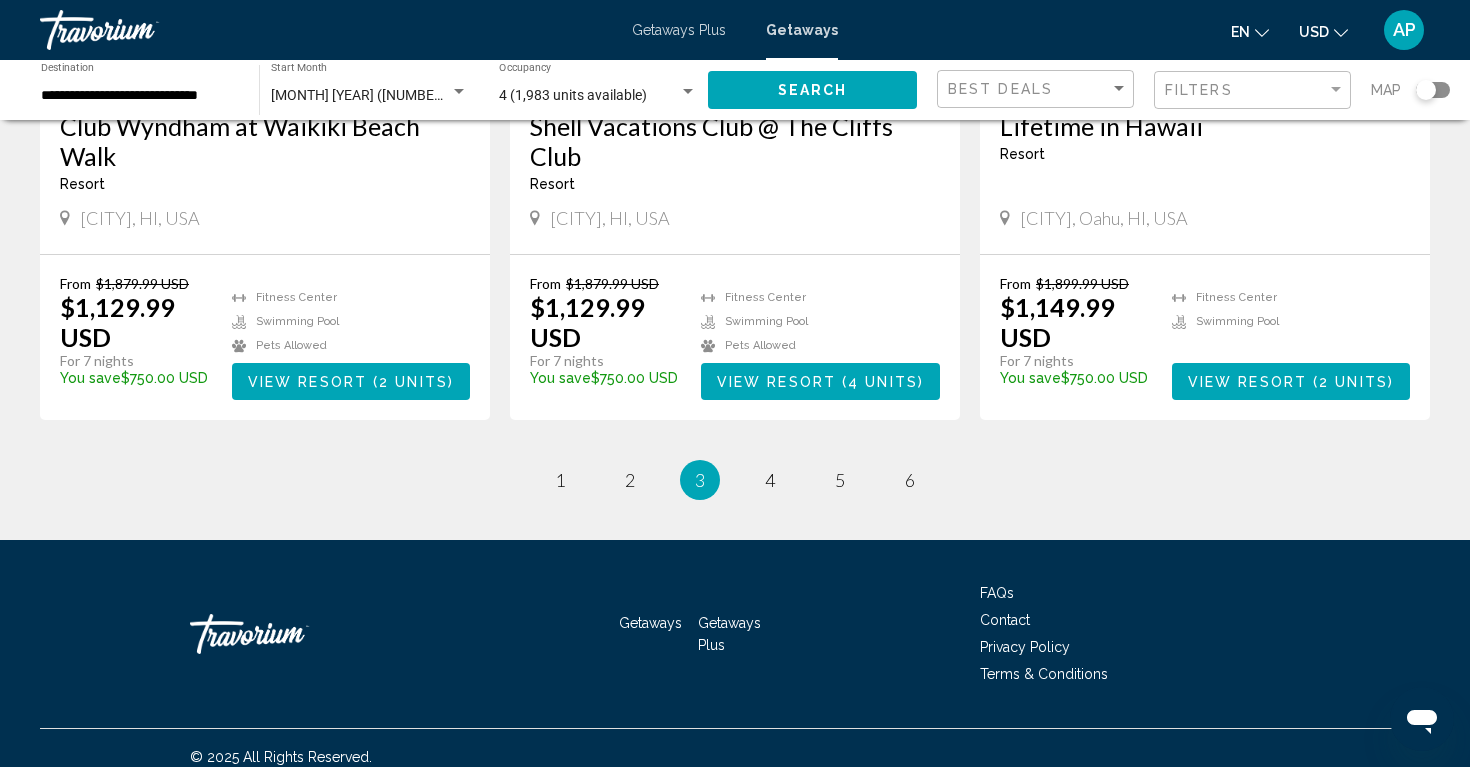 scroll, scrollTop: 2553, scrollLeft: 0, axis: vertical 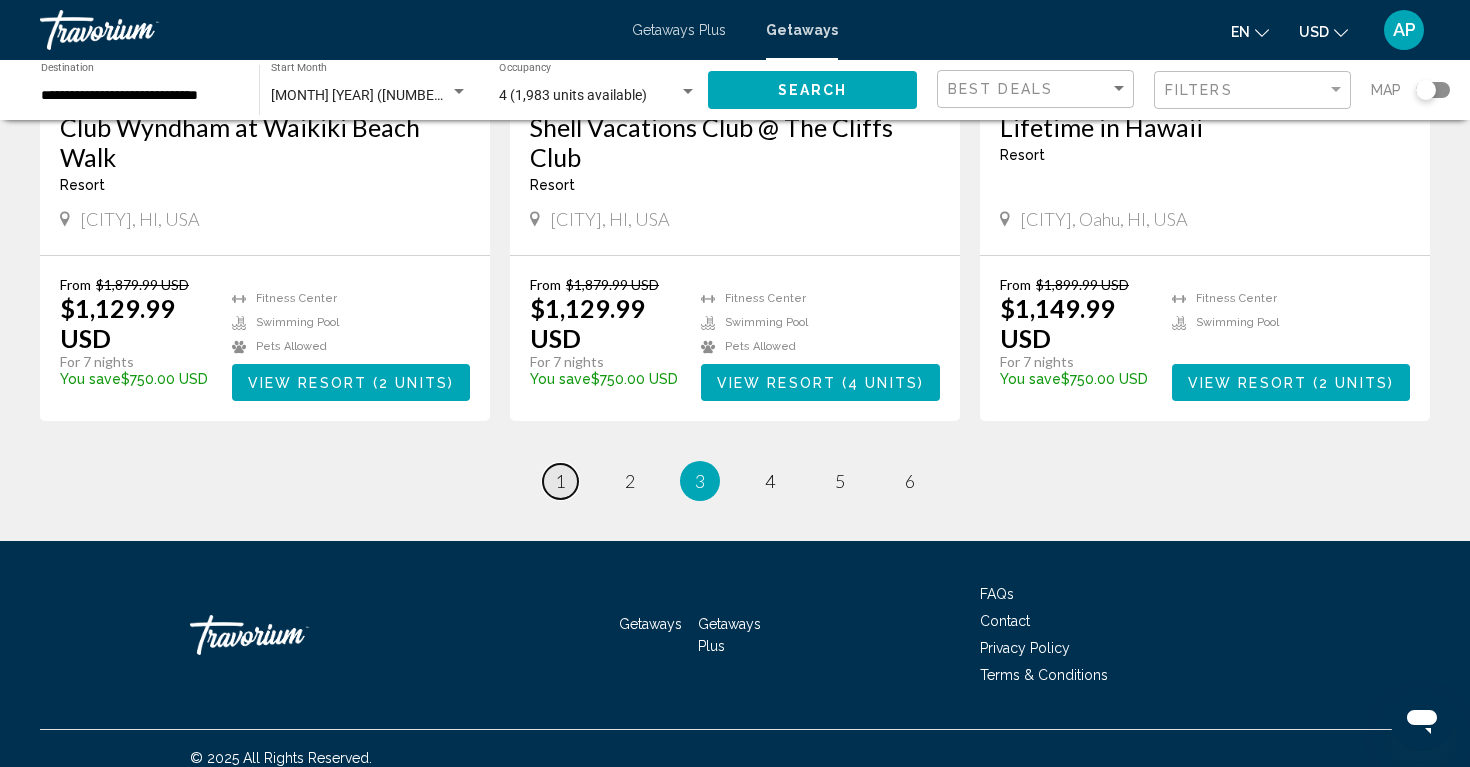click on "1" at bounding box center [560, 481] 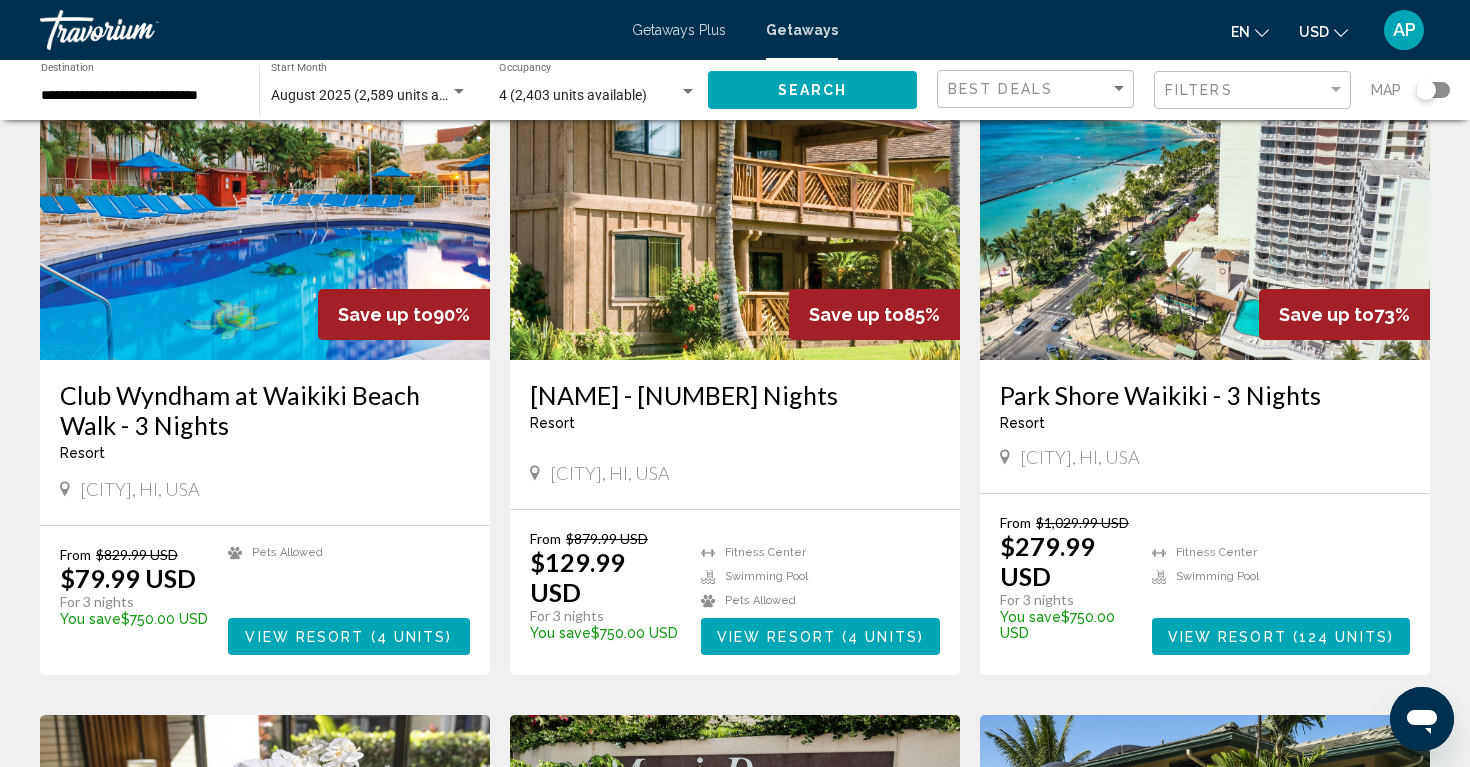 scroll, scrollTop: 178, scrollLeft: 0, axis: vertical 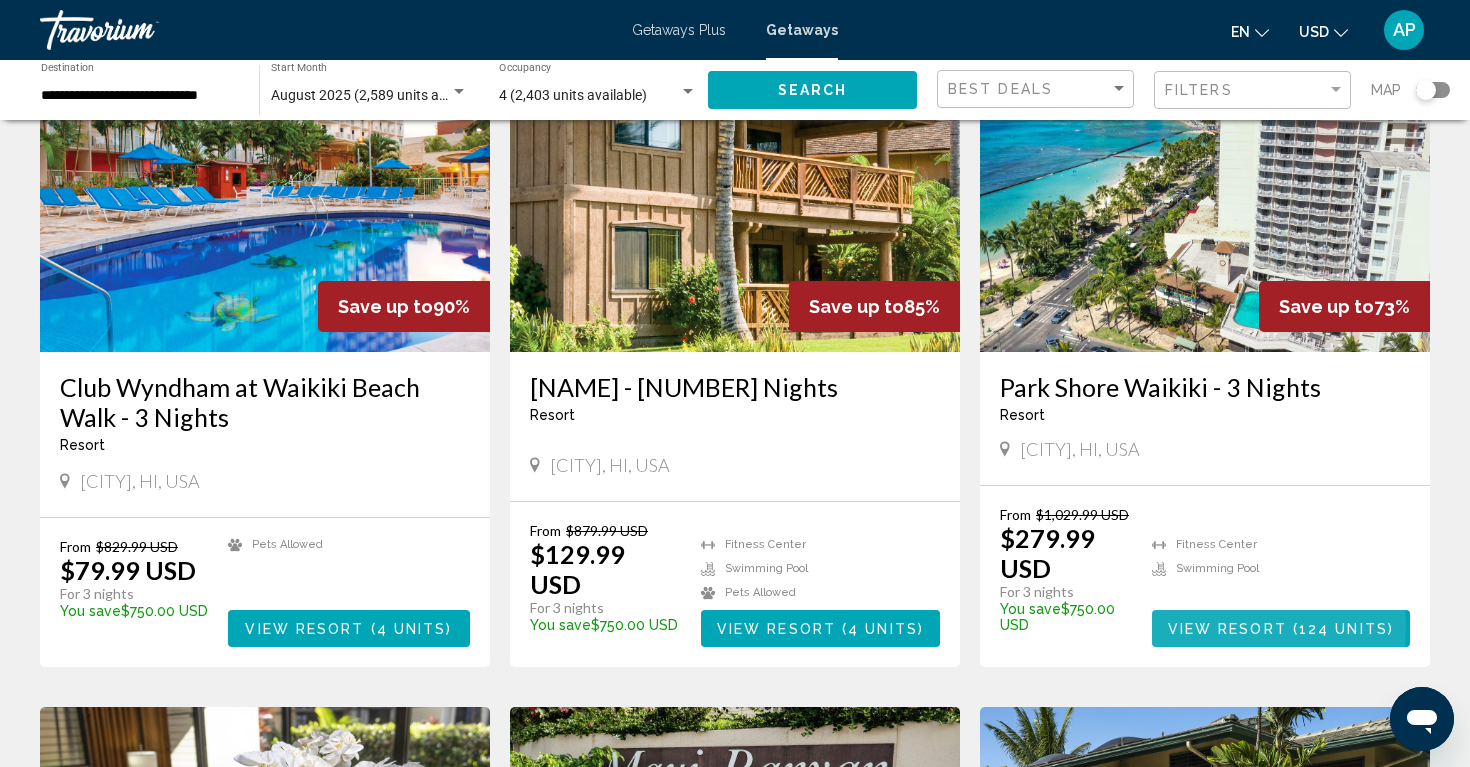 click on "View Resort" at bounding box center [1227, 629] 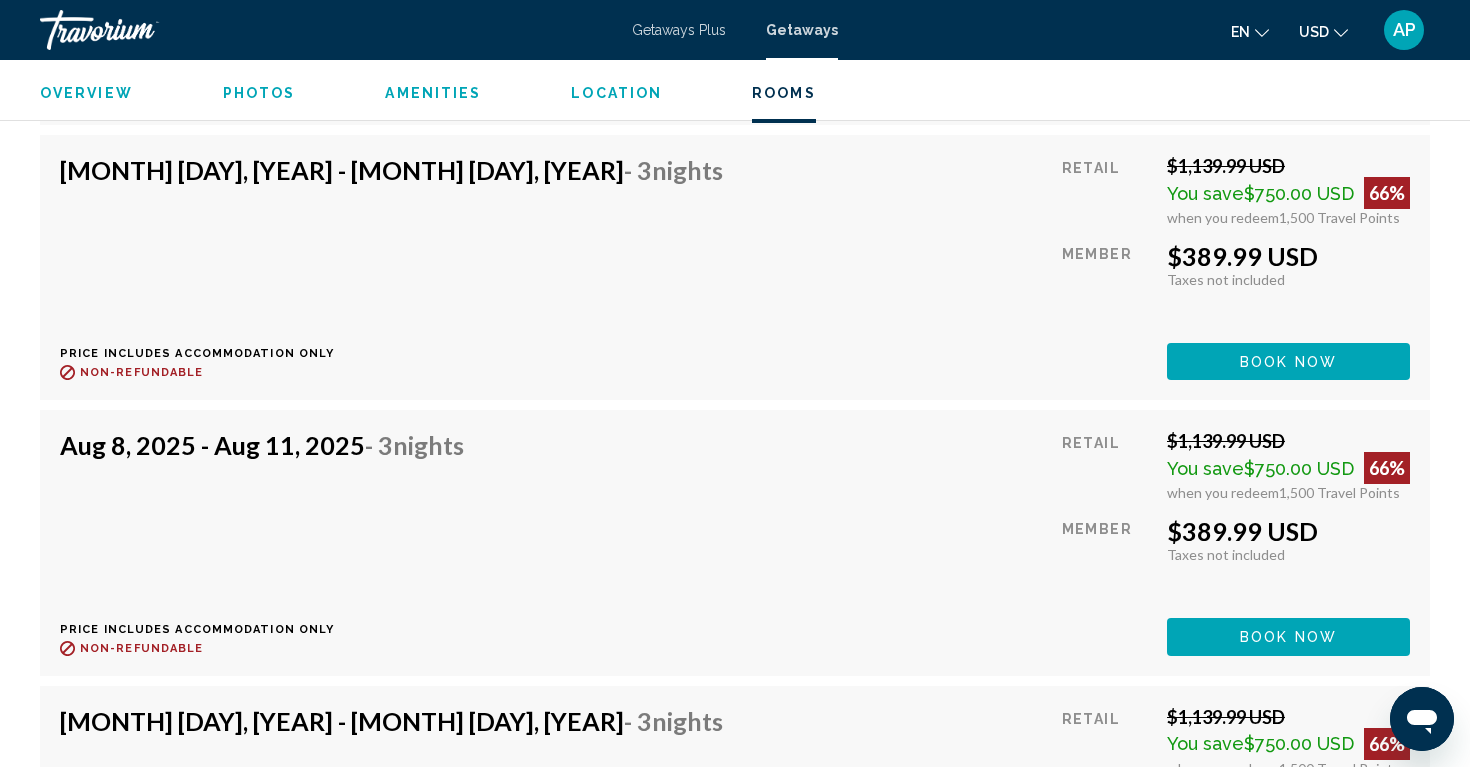 scroll, scrollTop: 4977, scrollLeft: 0, axis: vertical 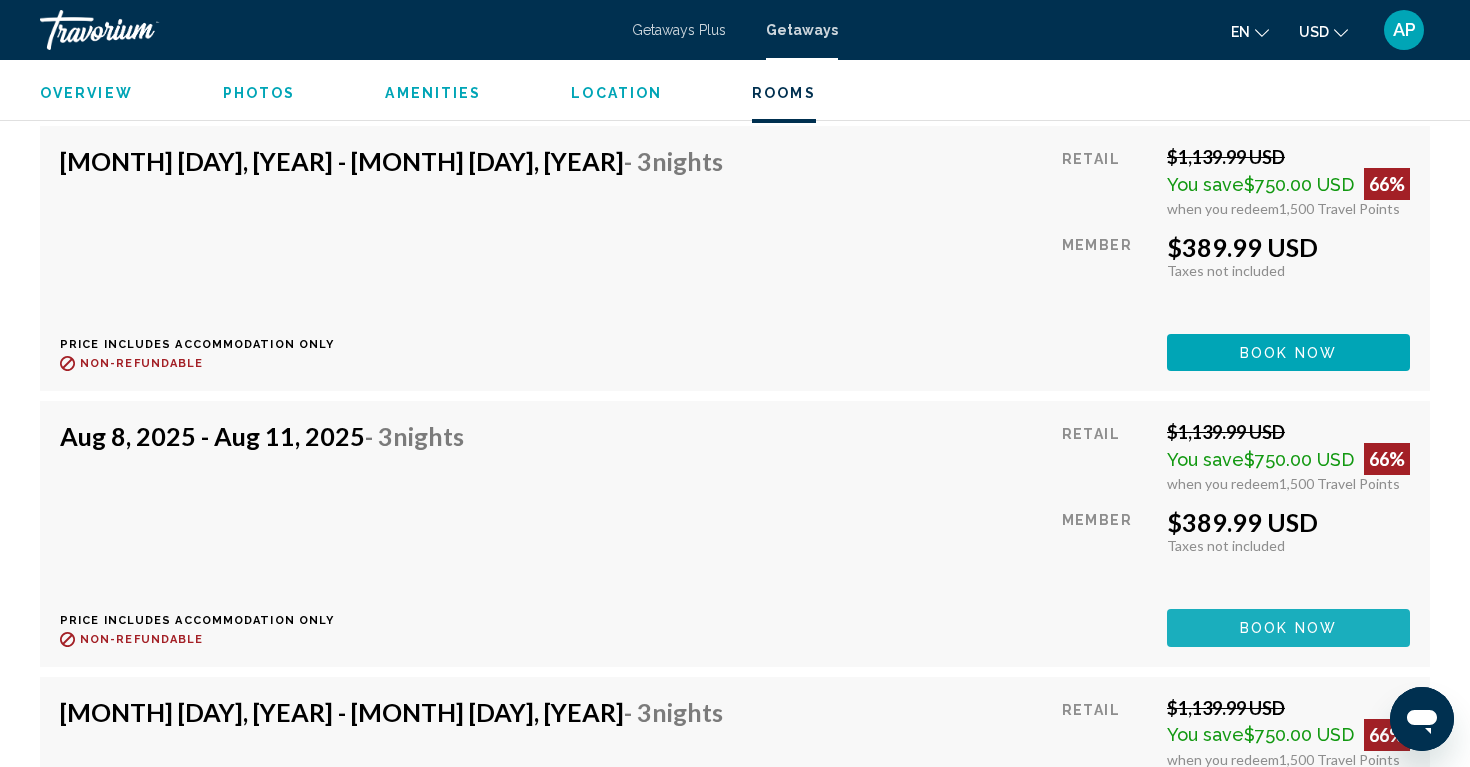 click on "Book now" at bounding box center (1288, -1299) 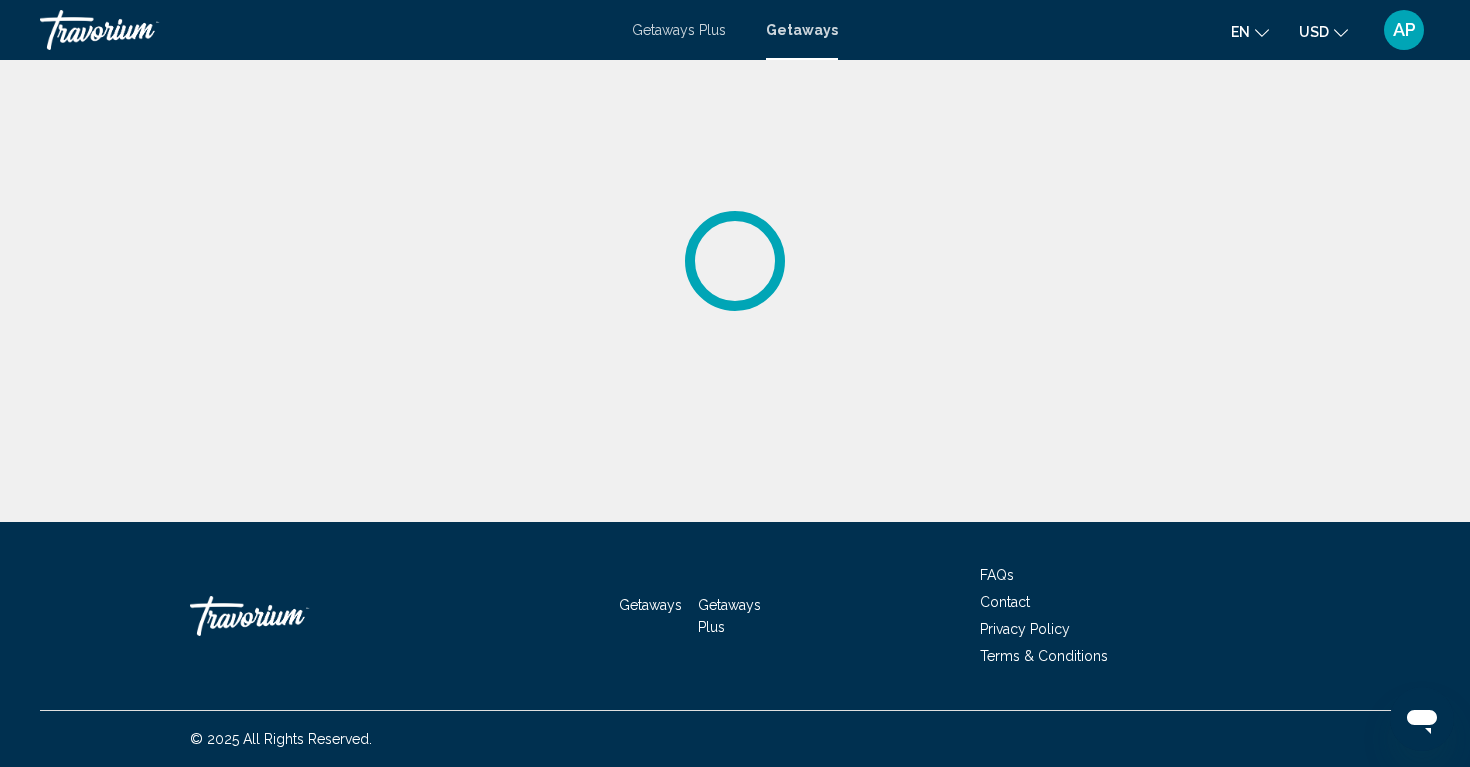 scroll, scrollTop: 0, scrollLeft: 0, axis: both 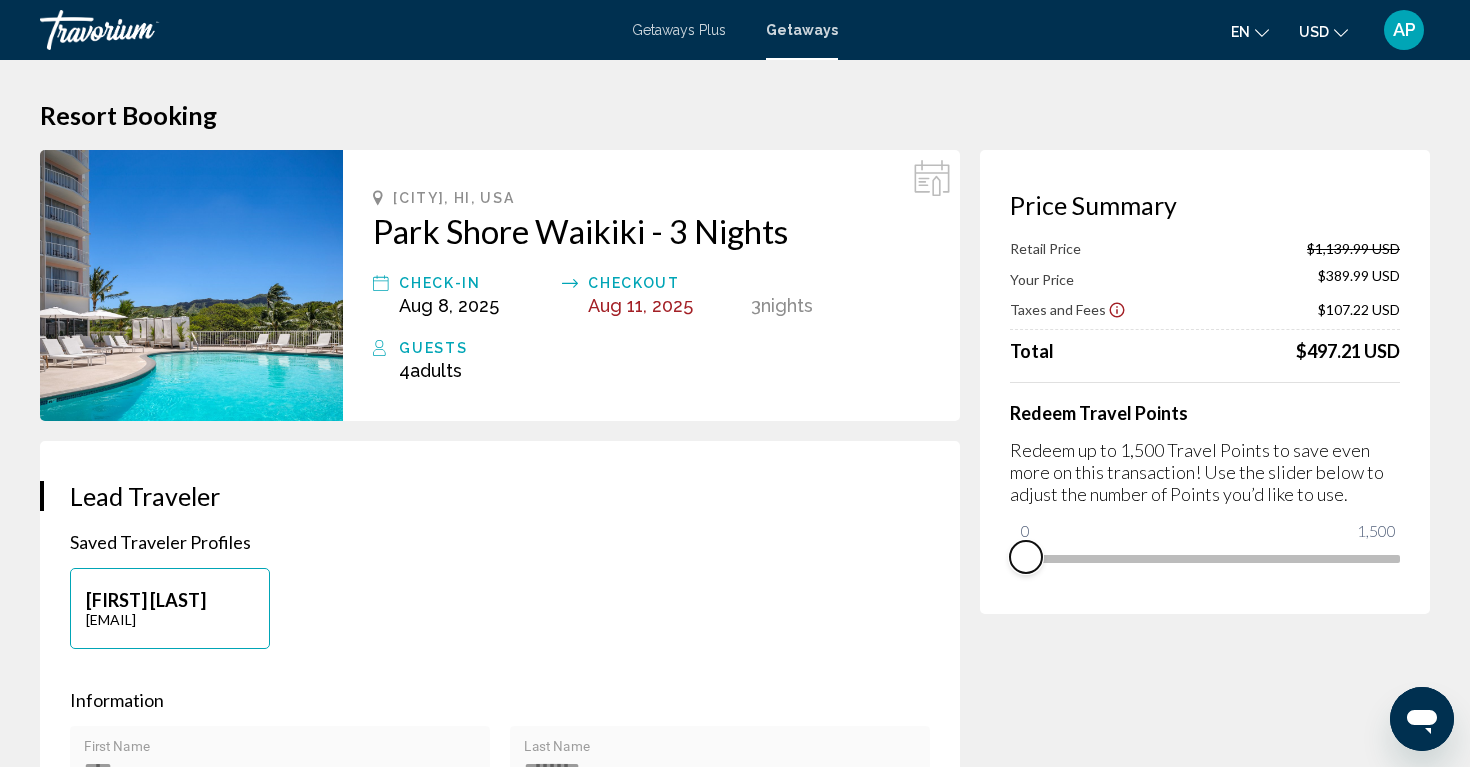 drag, startPoint x: 1384, startPoint y: 591, endPoint x: 986, endPoint y: 619, distance: 398.9837 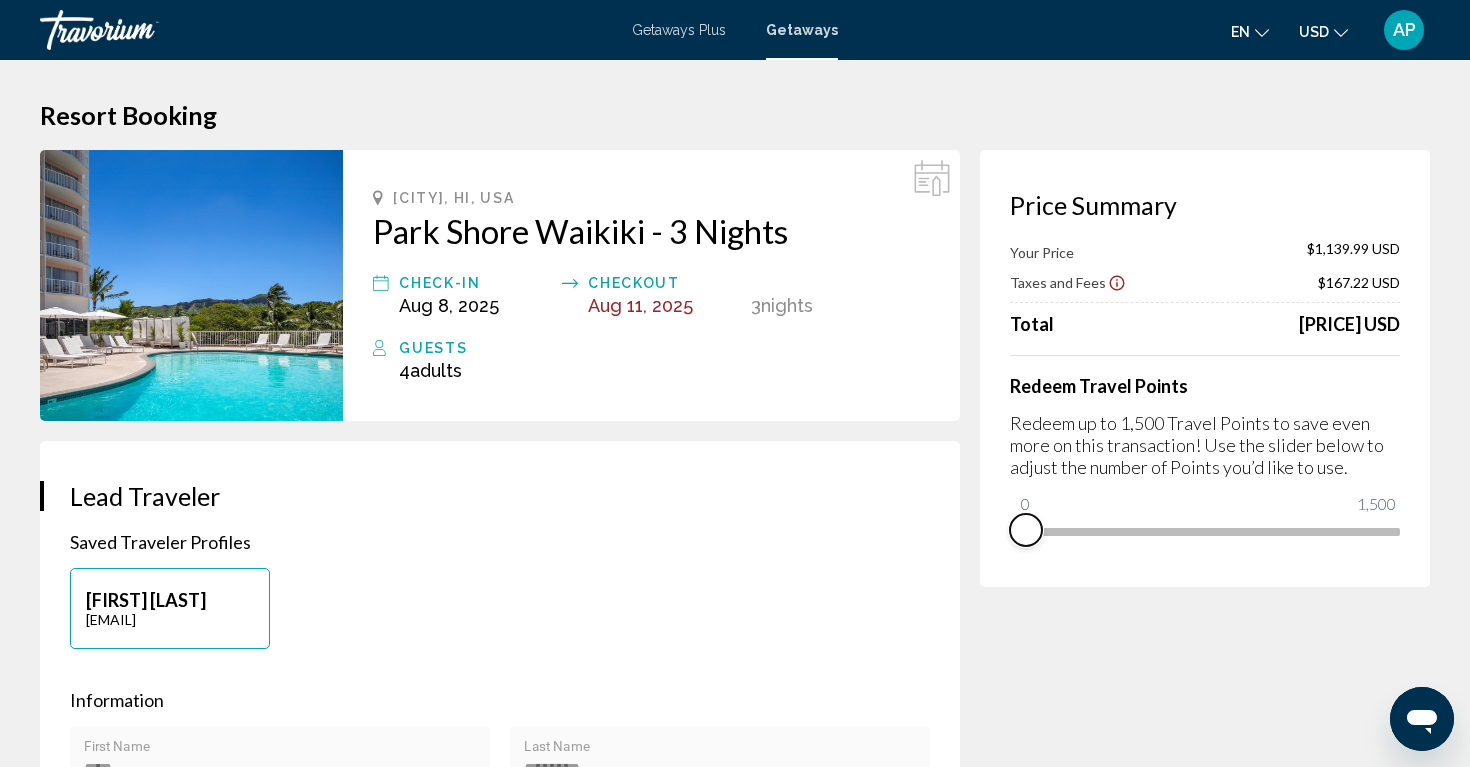 scroll, scrollTop: 0, scrollLeft: 0, axis: both 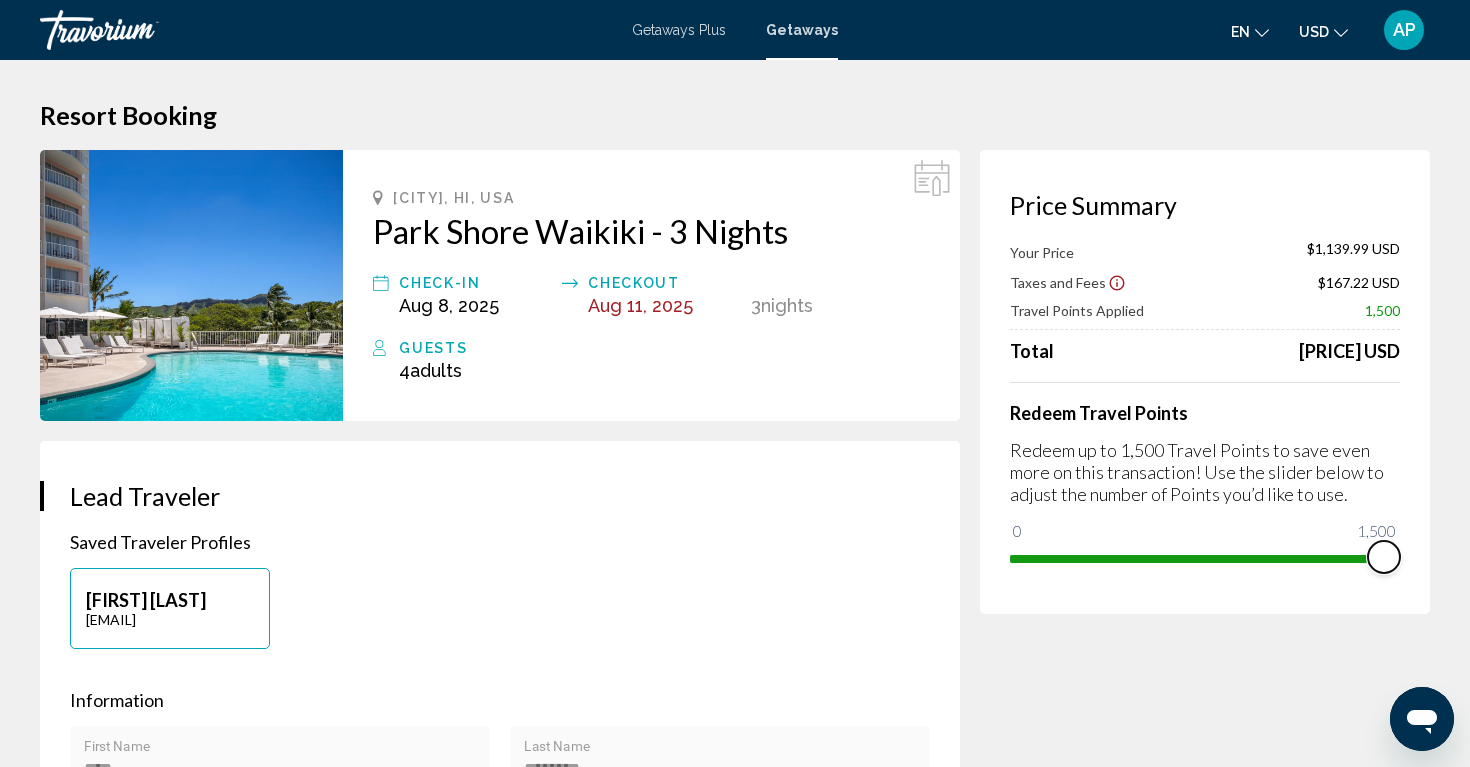 drag, startPoint x: 1038, startPoint y: 536, endPoint x: 1431, endPoint y: 542, distance: 393.0458 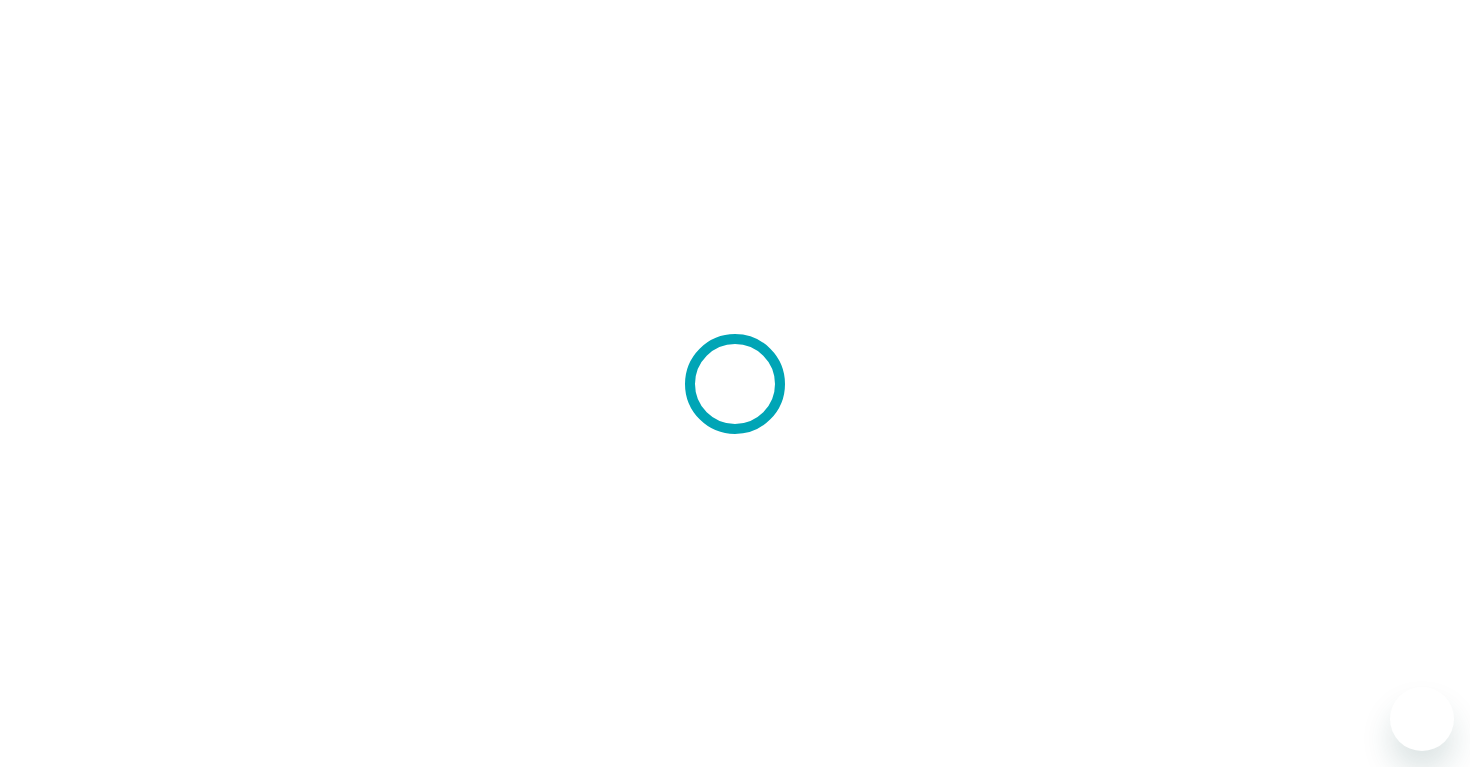 scroll, scrollTop: 0, scrollLeft: 0, axis: both 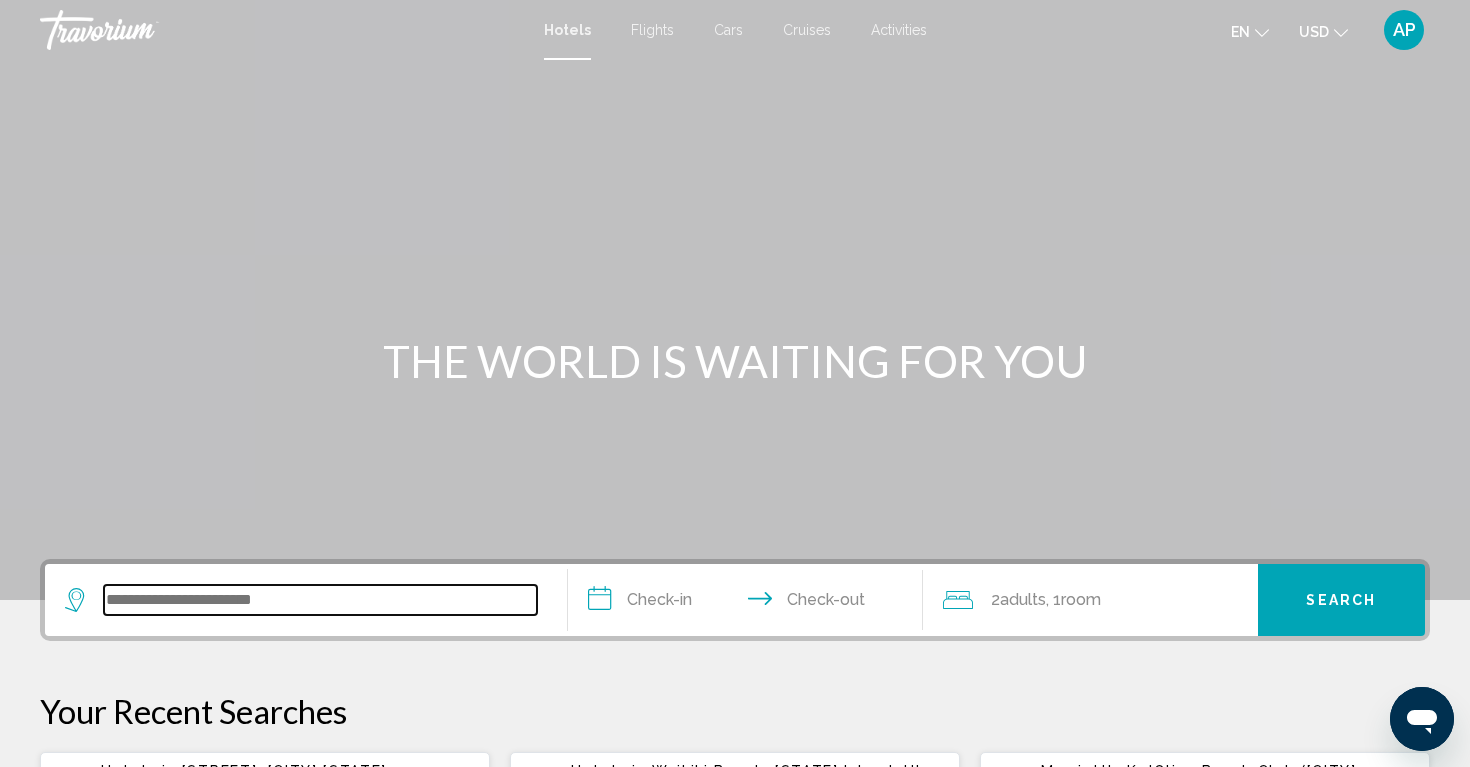 click at bounding box center [320, 600] 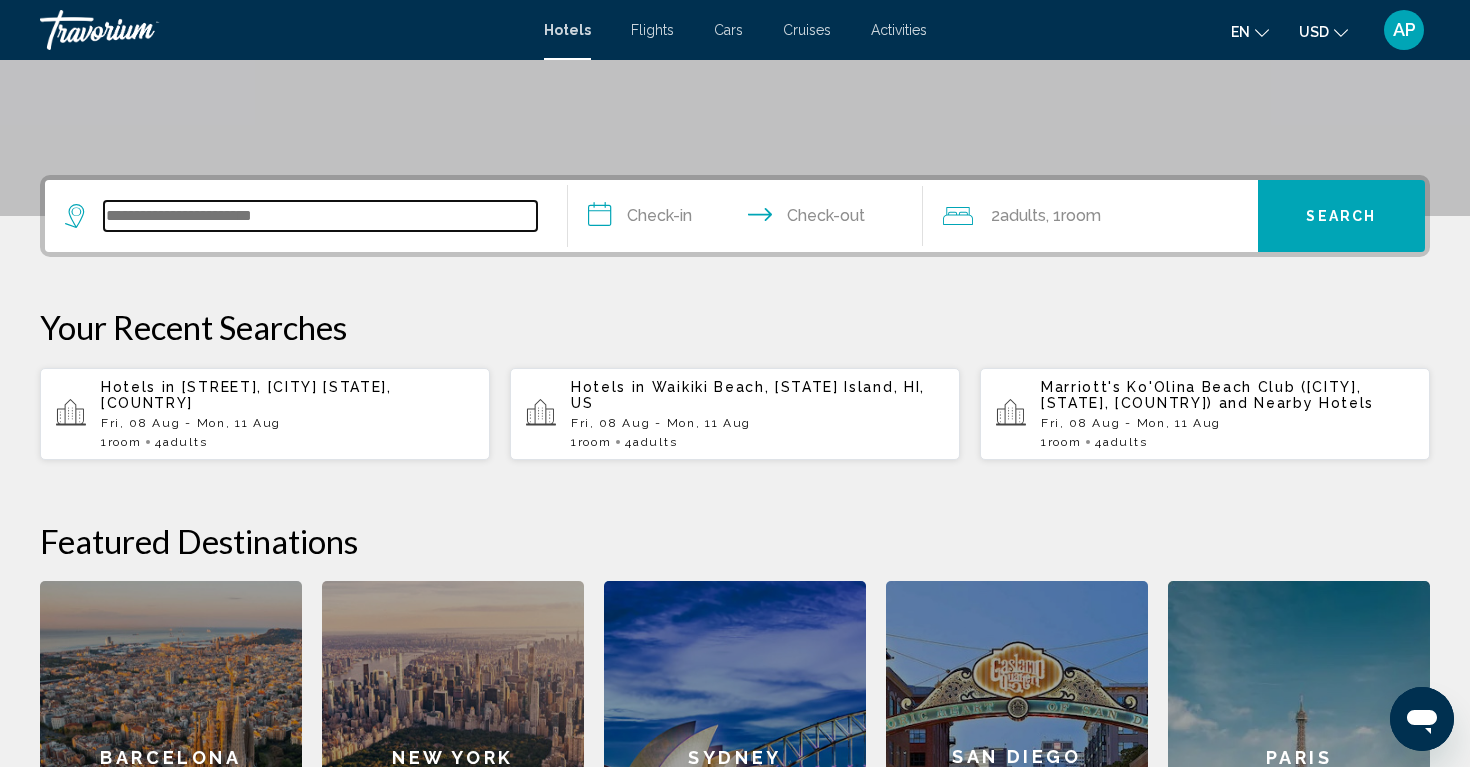 scroll, scrollTop: 494, scrollLeft: 0, axis: vertical 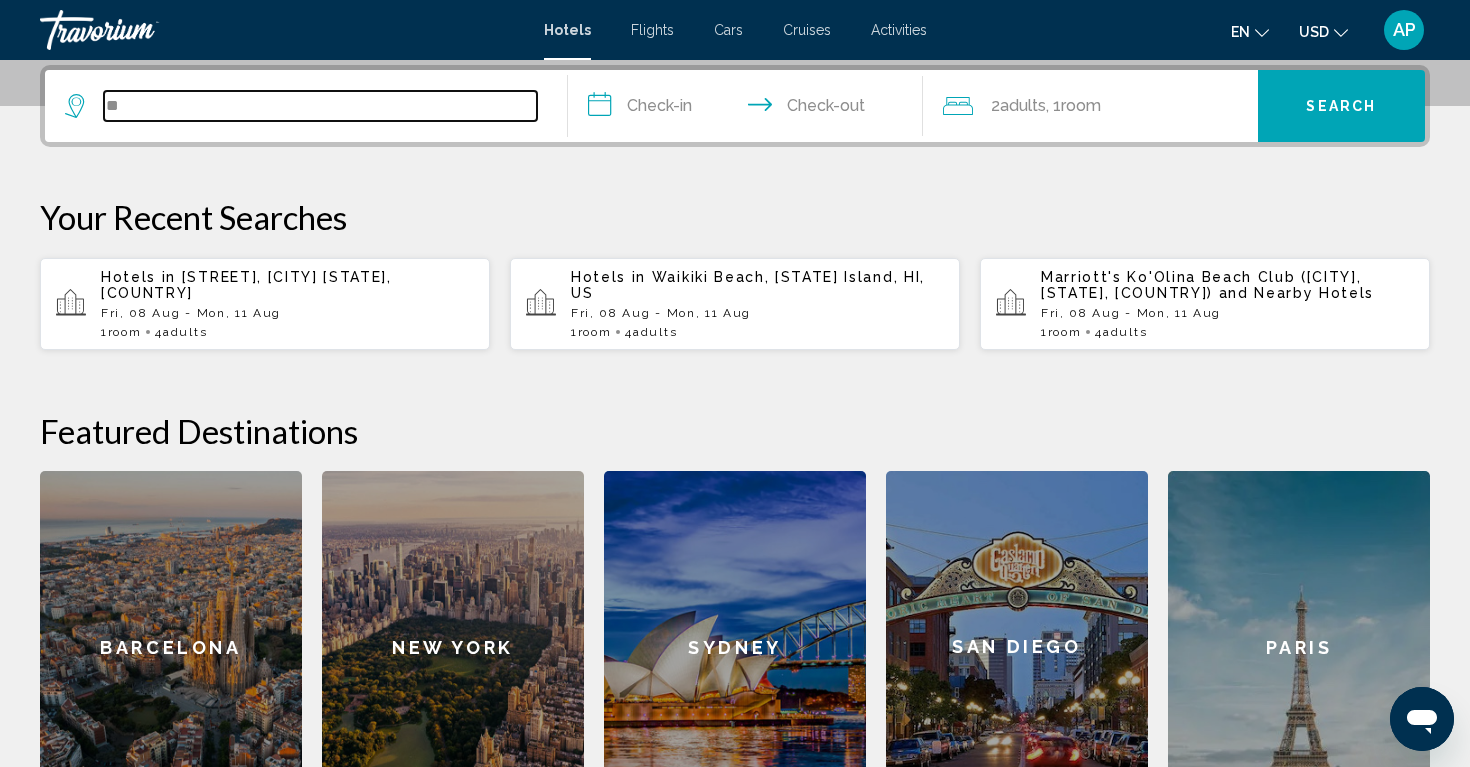 type on "*" 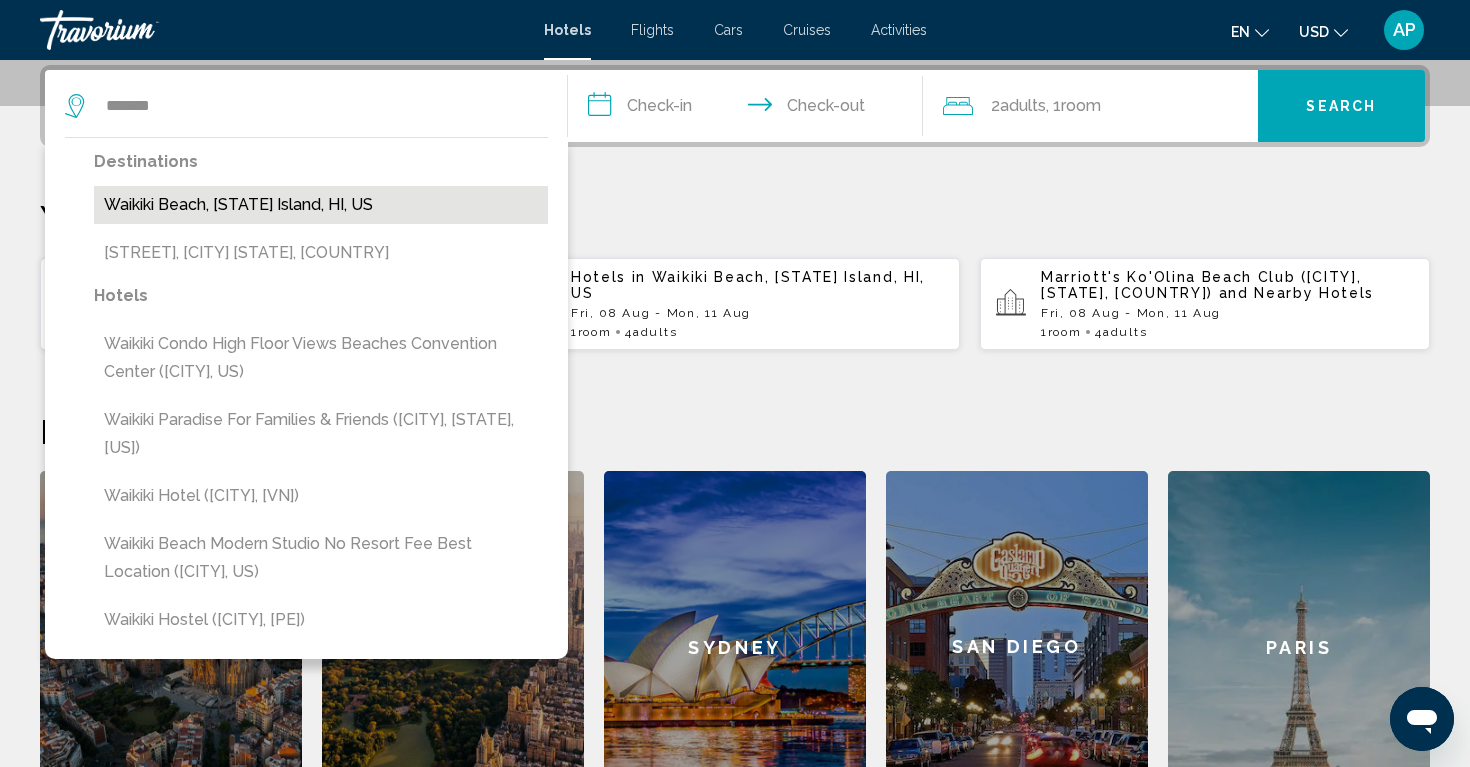 drag, startPoint x: 200, startPoint y: 608, endPoint x: 410, endPoint y: 207, distance: 452.6599 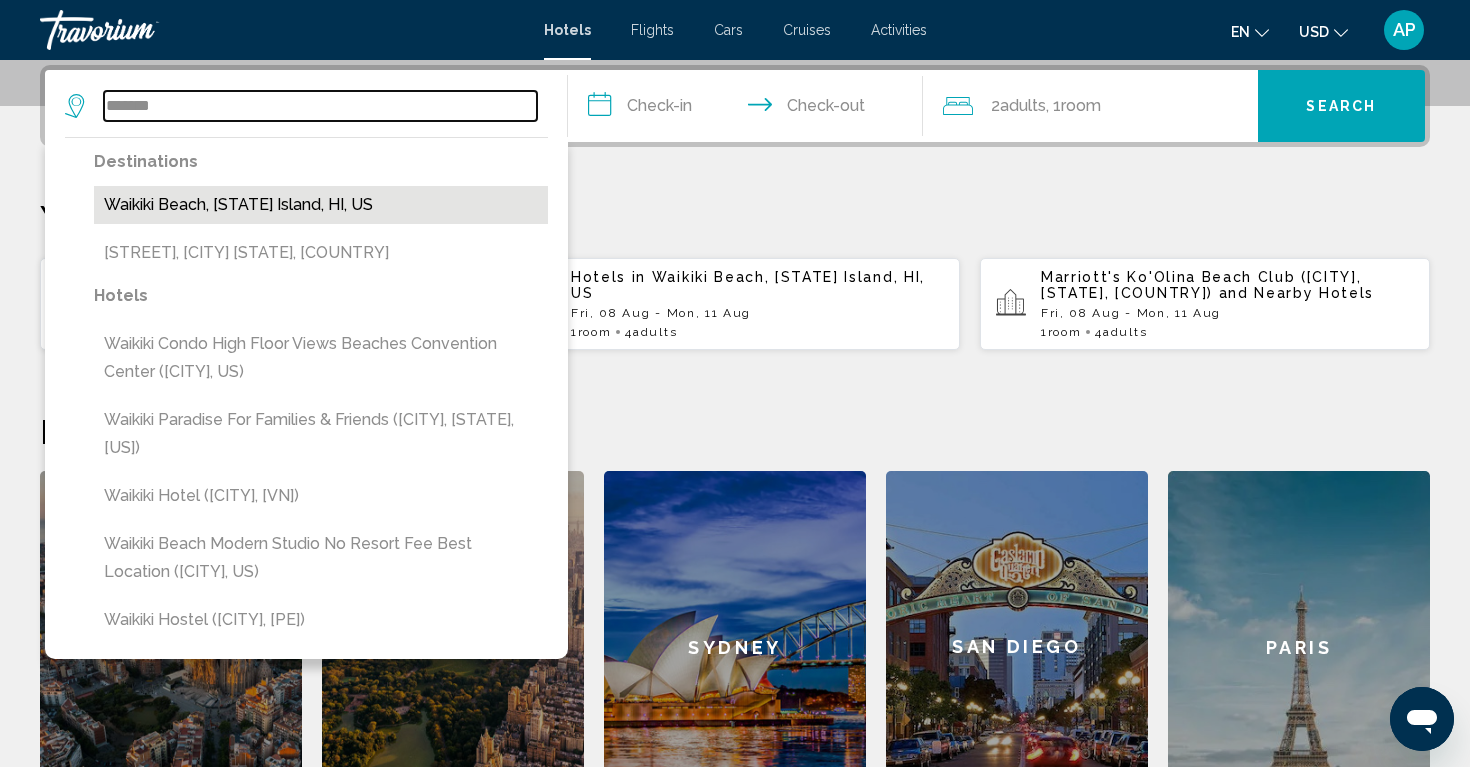 type on "**********" 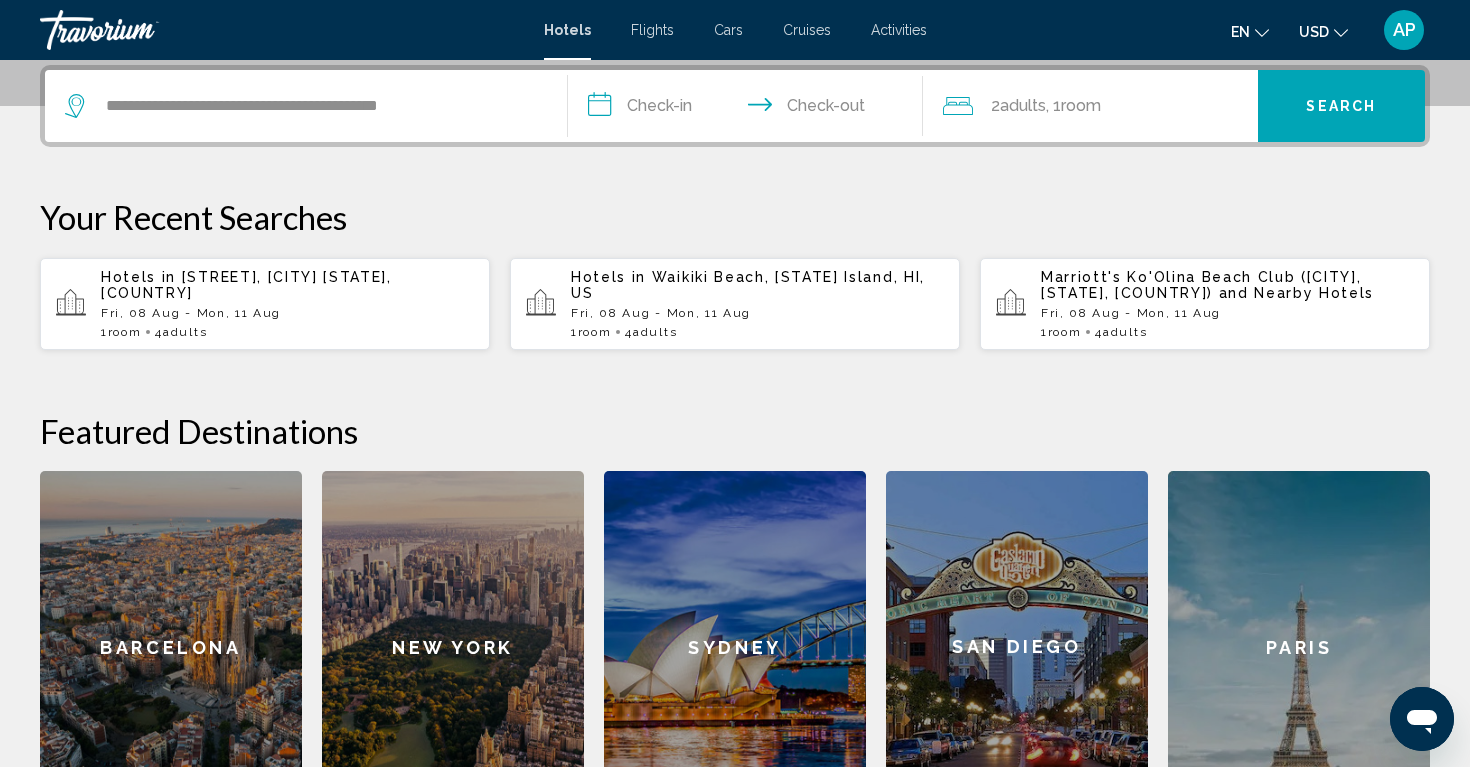 click on "**********" at bounding box center [749, 109] 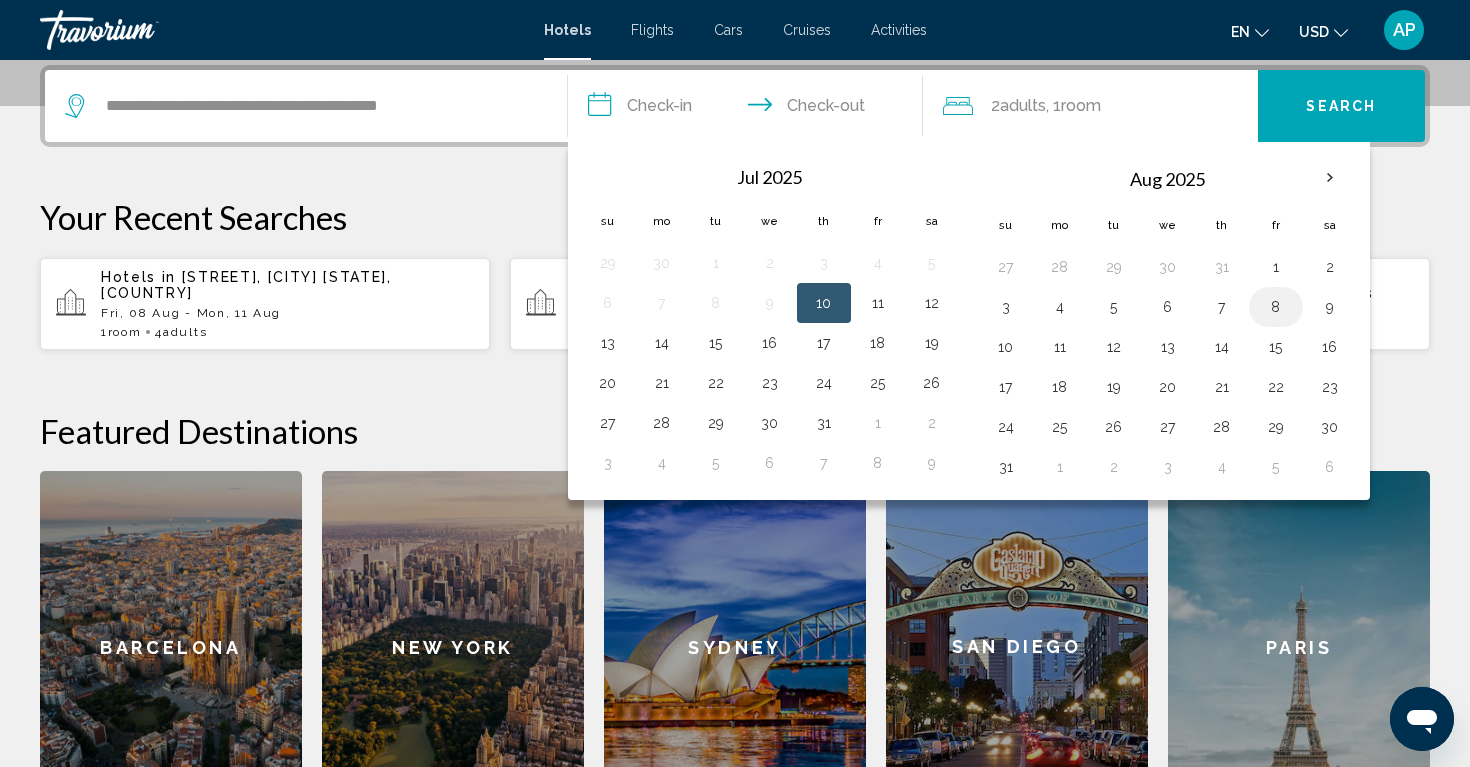 click on "8" at bounding box center (1276, 307) 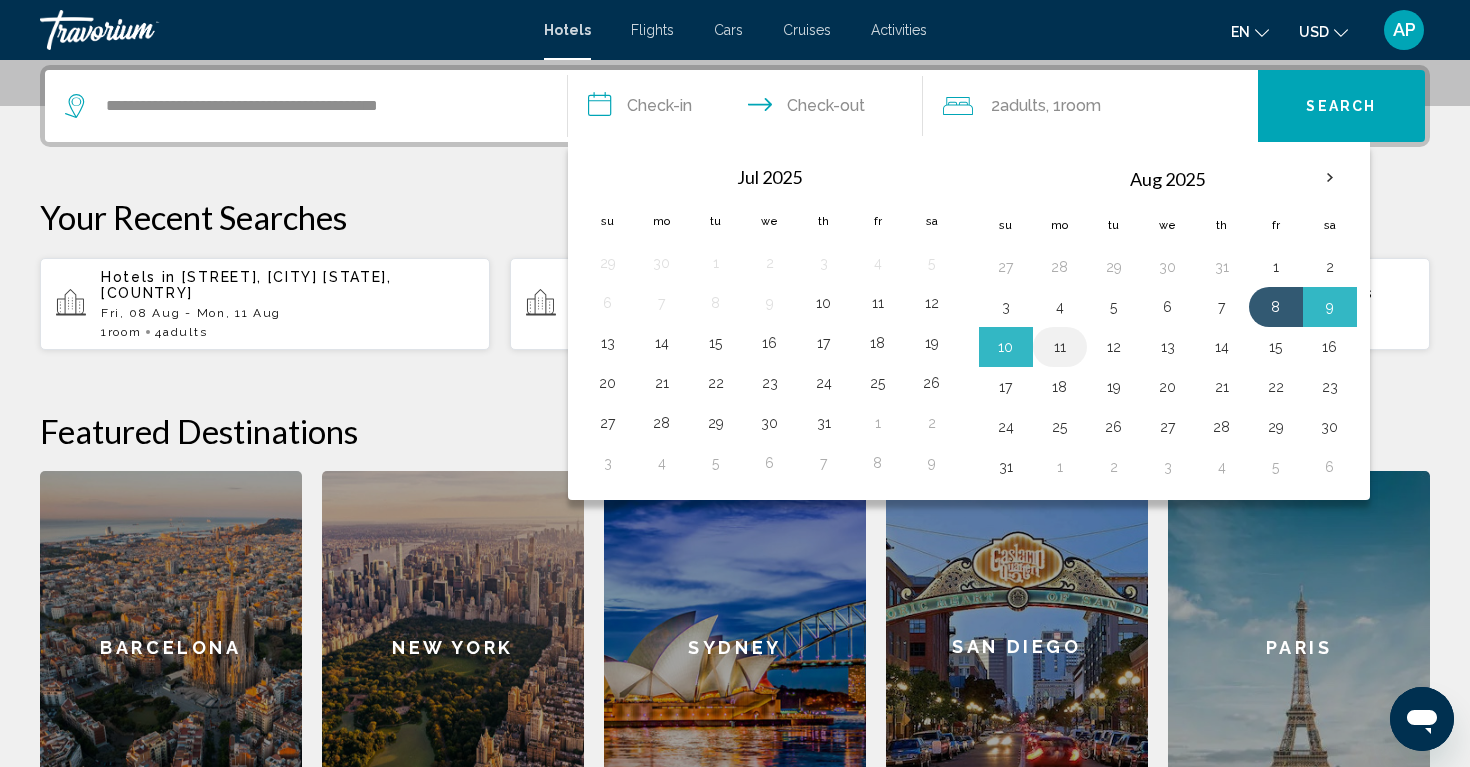 click on "11" at bounding box center [1060, 347] 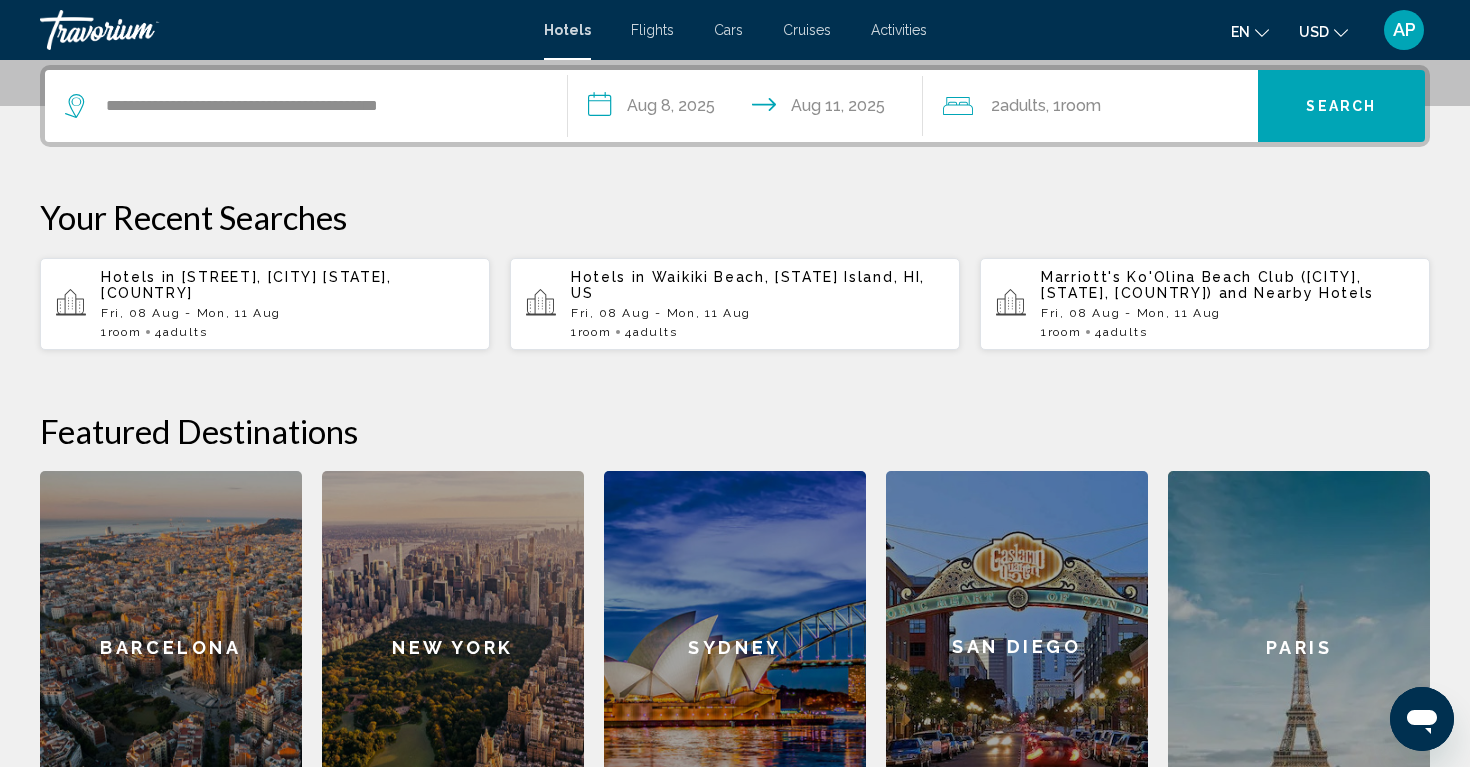 click on "2  Adult Adults , 1  Room rooms" 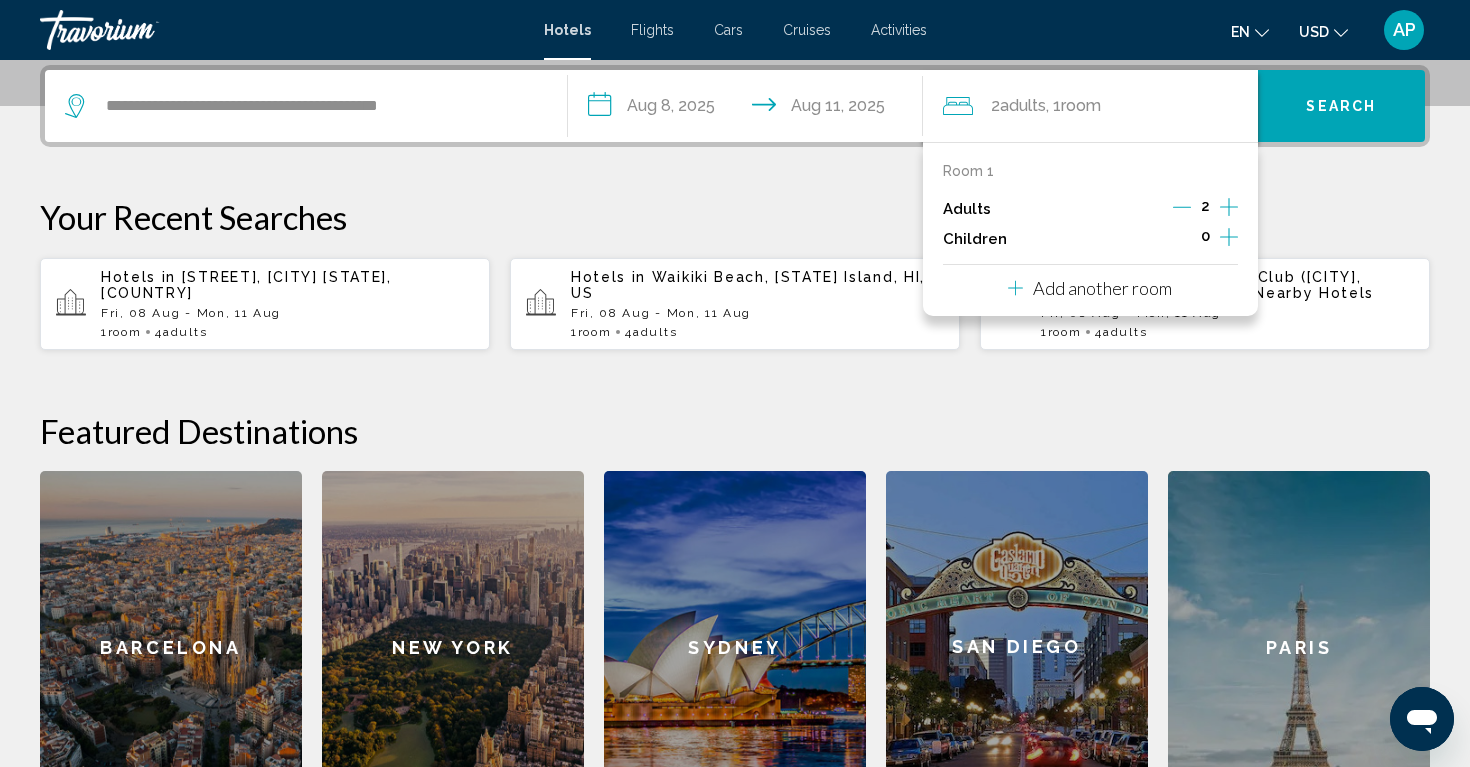 click 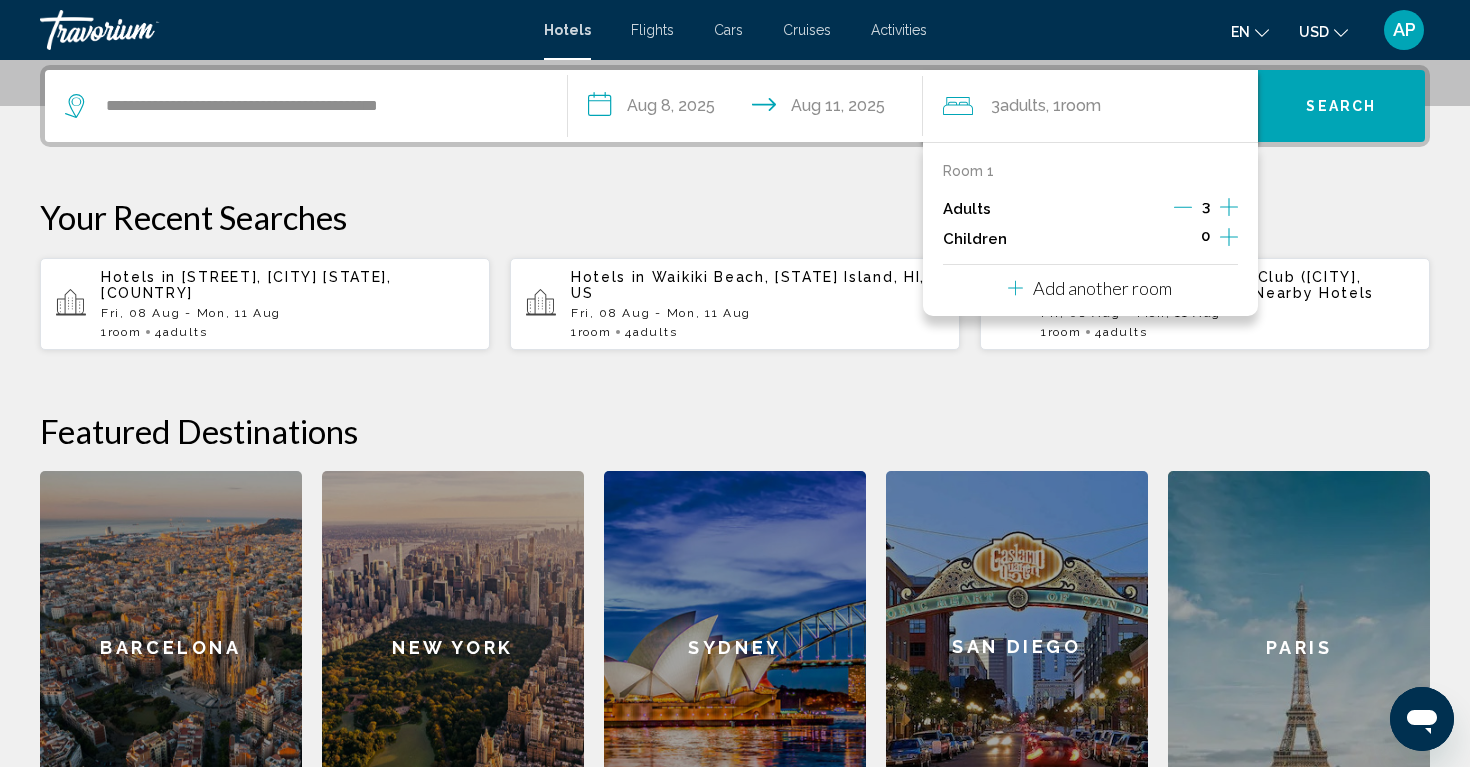 click 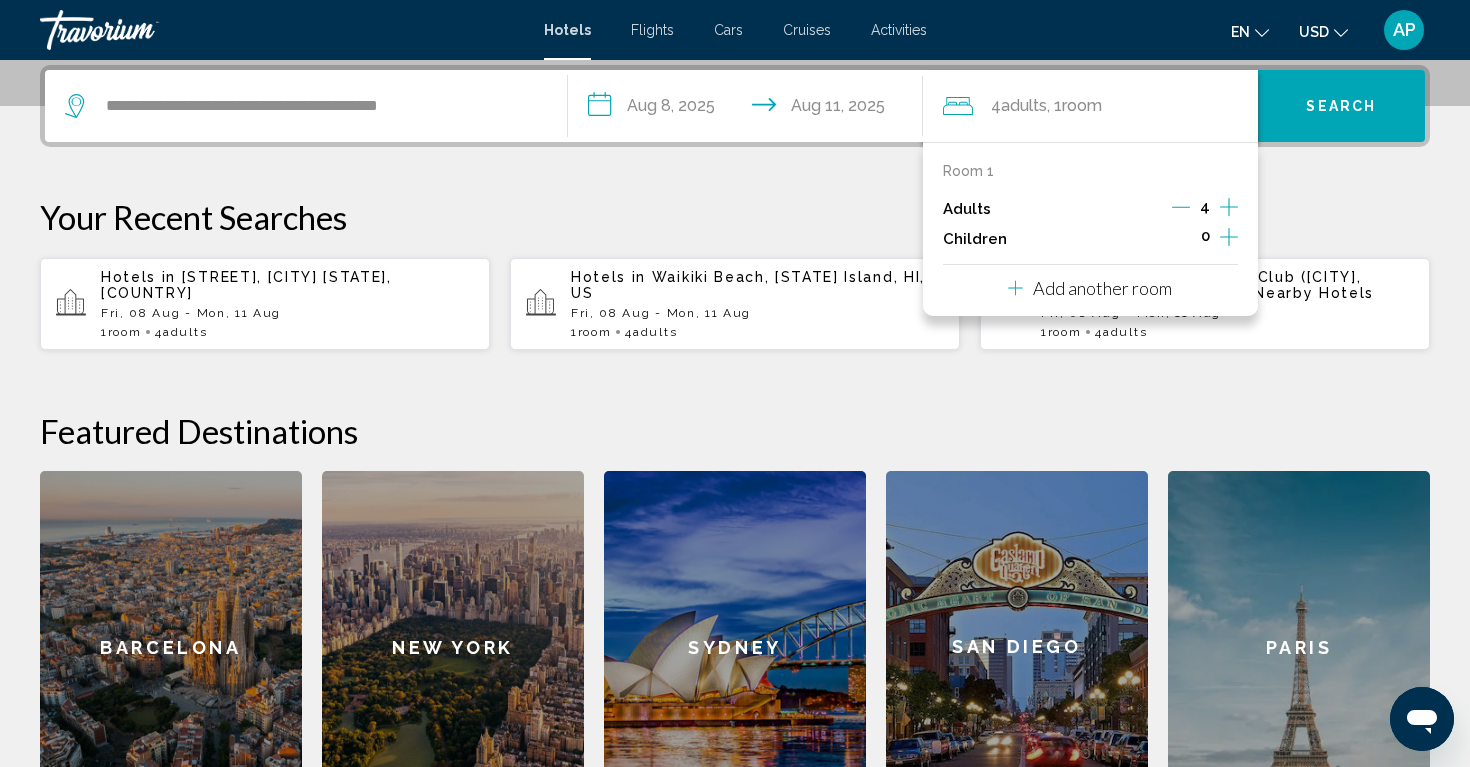 click on "**********" at bounding box center (735, 444) 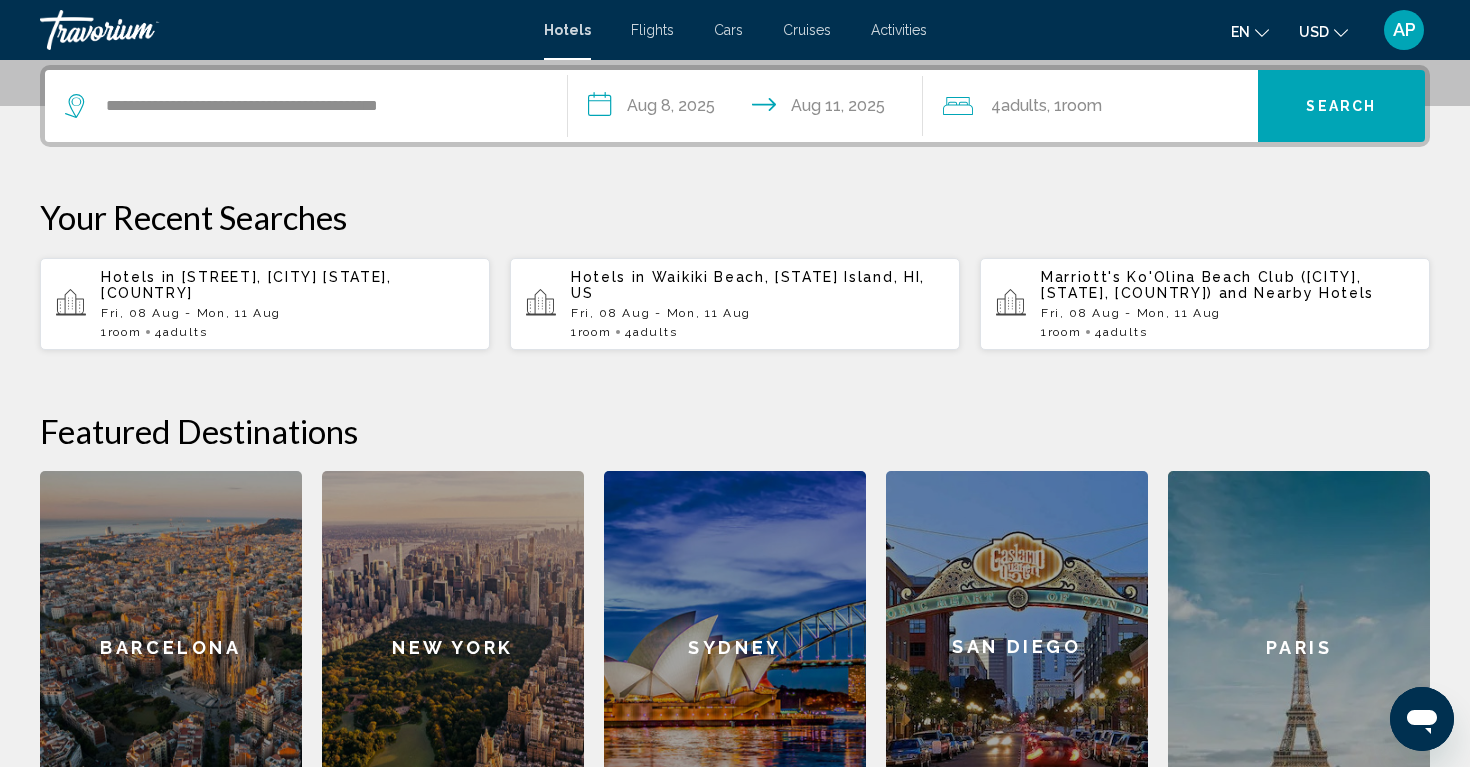 click on "Search" at bounding box center (1342, 106) 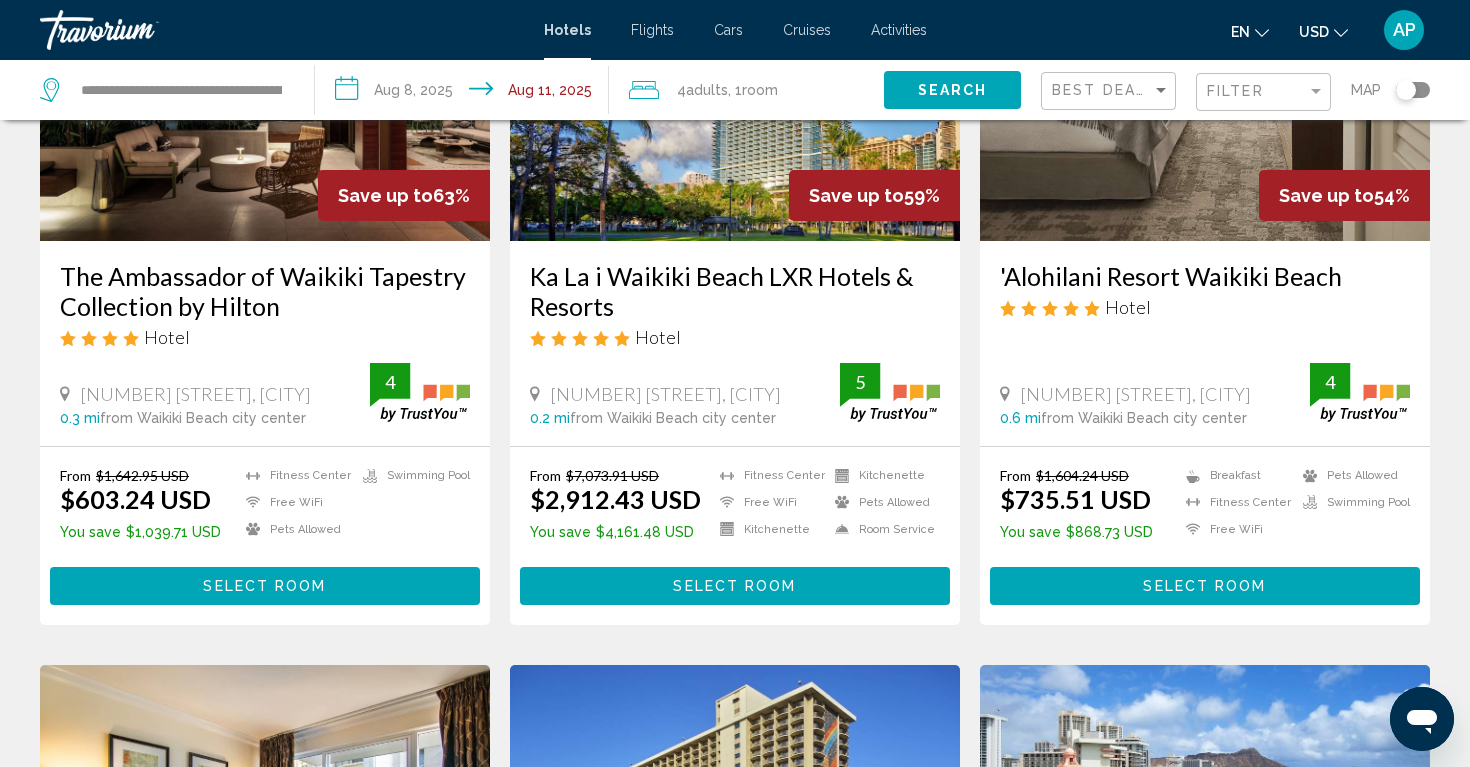 scroll, scrollTop: 271, scrollLeft: 0, axis: vertical 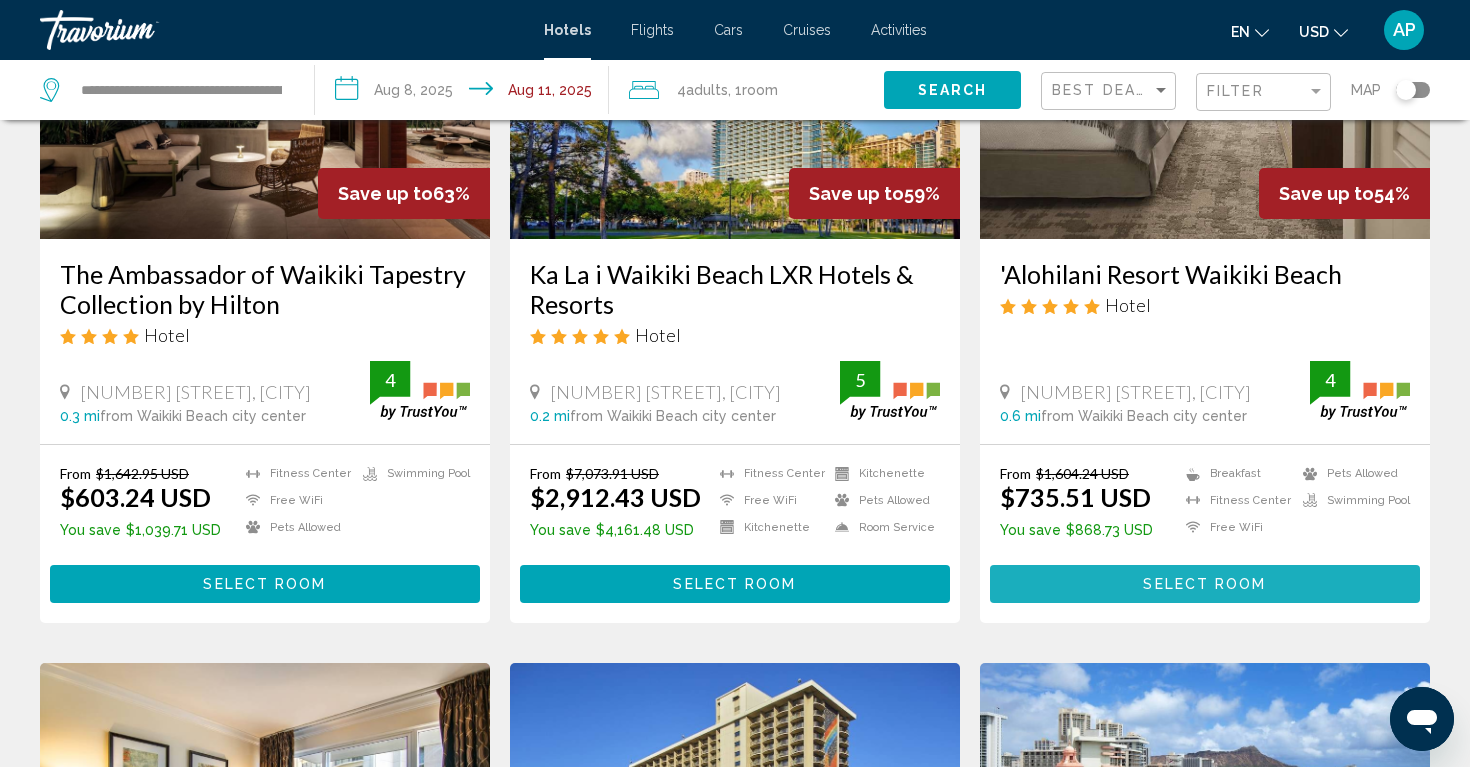 click on "Select Room" at bounding box center (1204, 585) 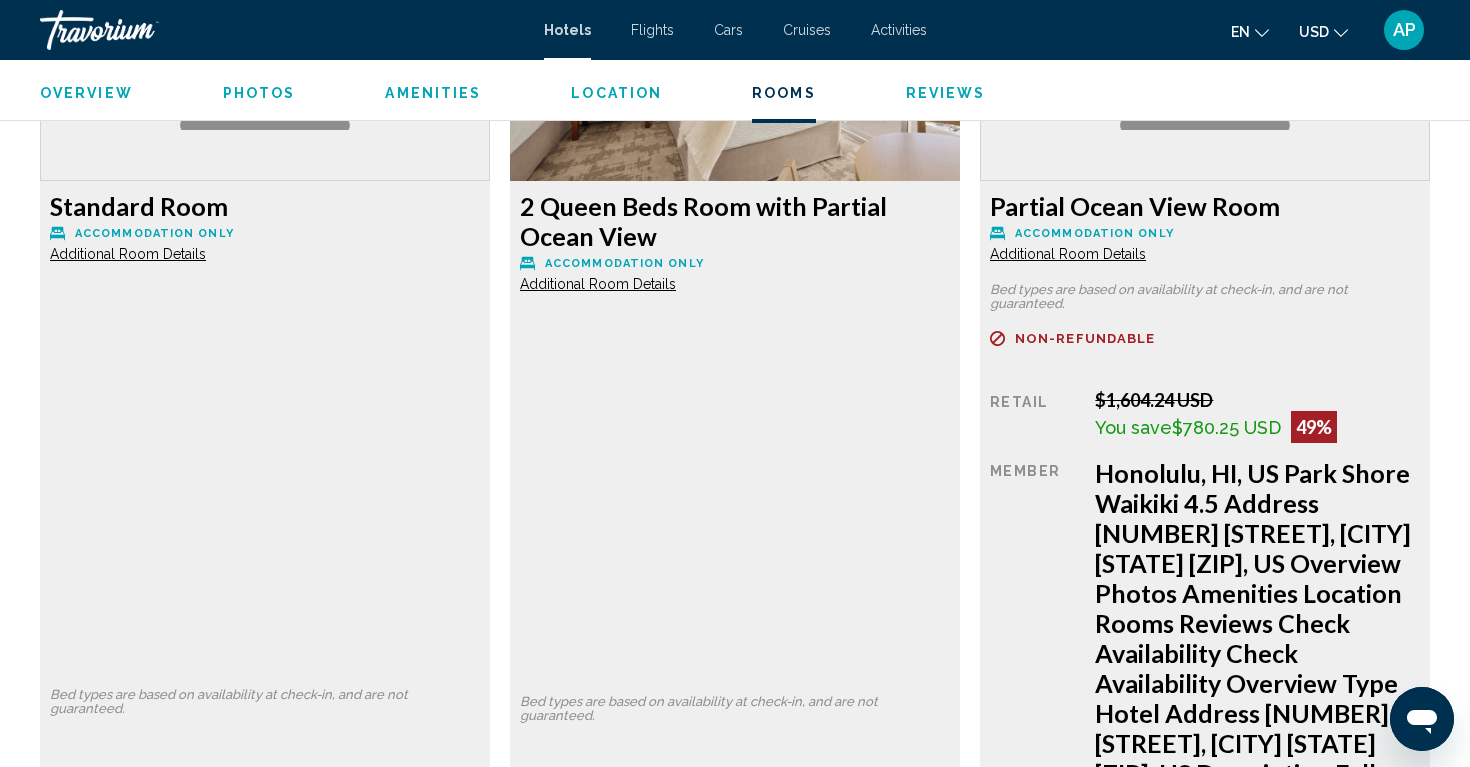 scroll, scrollTop: 2905, scrollLeft: 0, axis: vertical 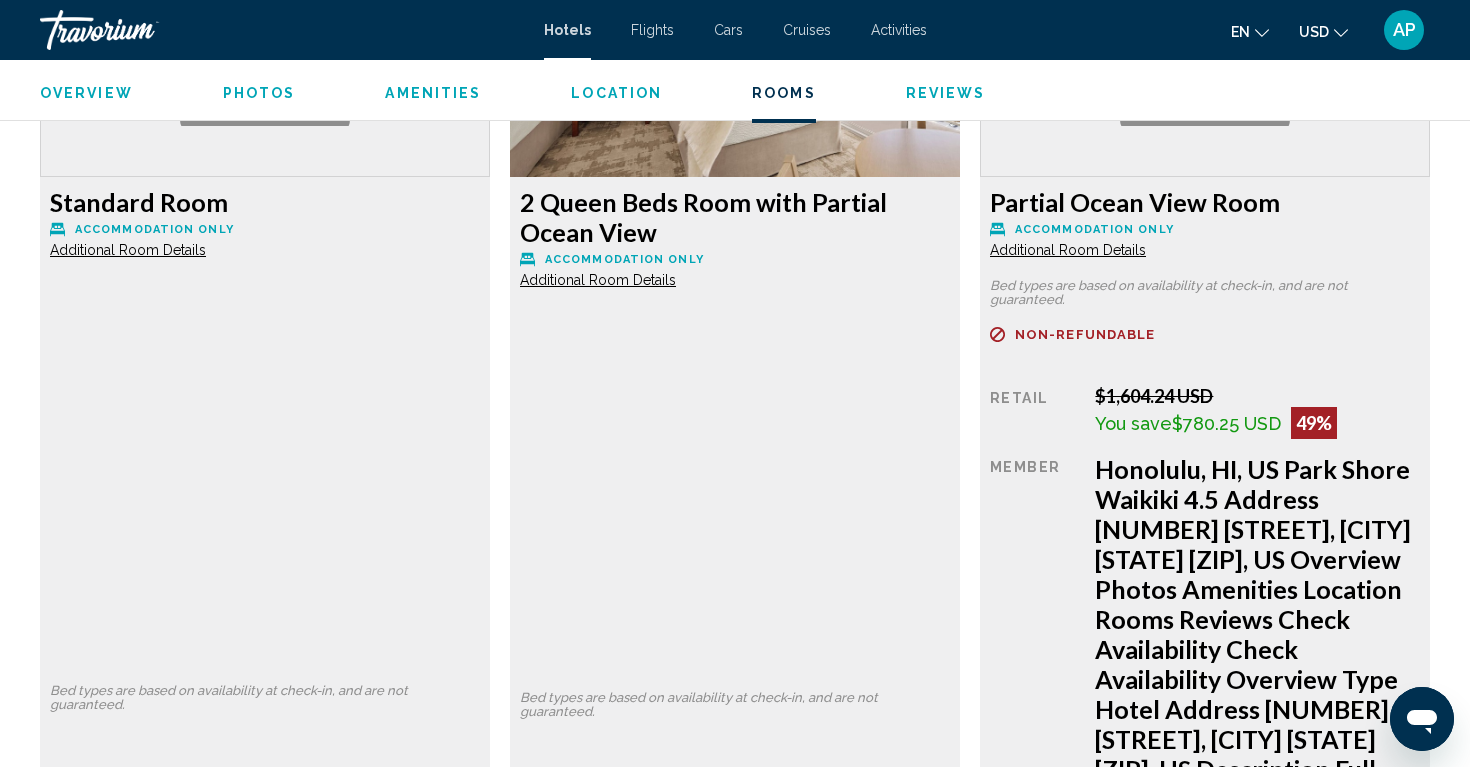 click on "Book now" at bounding box center (376, 1373) 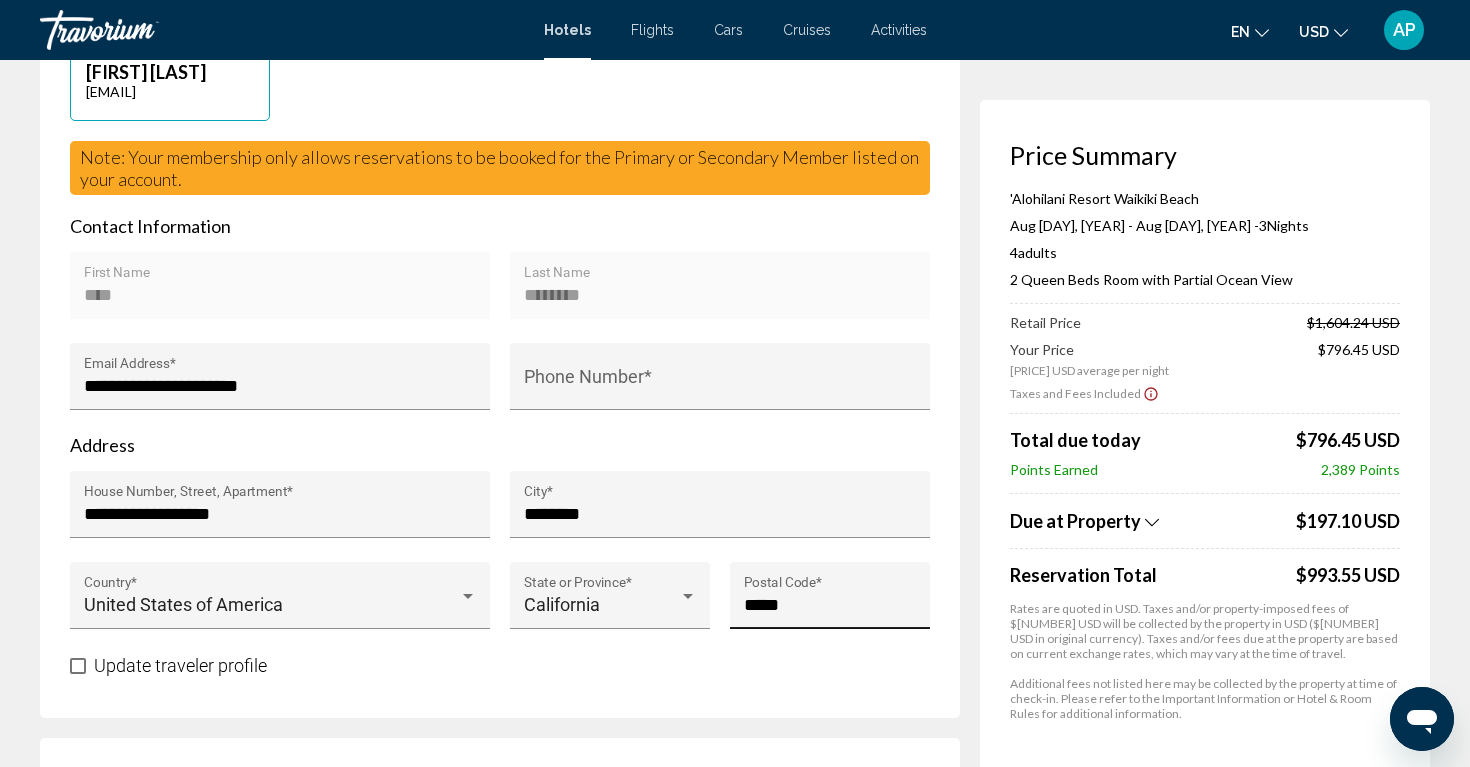 scroll, scrollTop: 544, scrollLeft: 0, axis: vertical 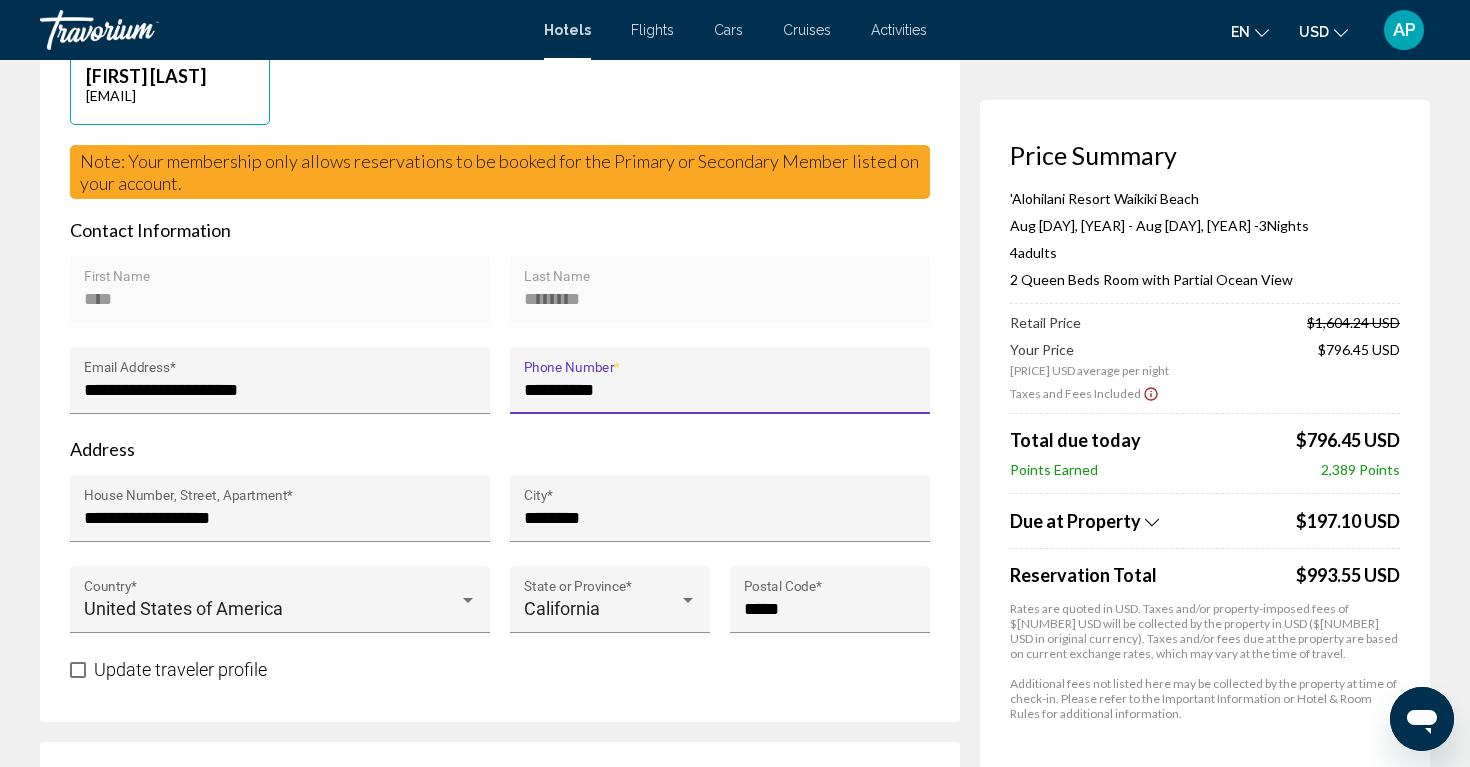 type on "**********" 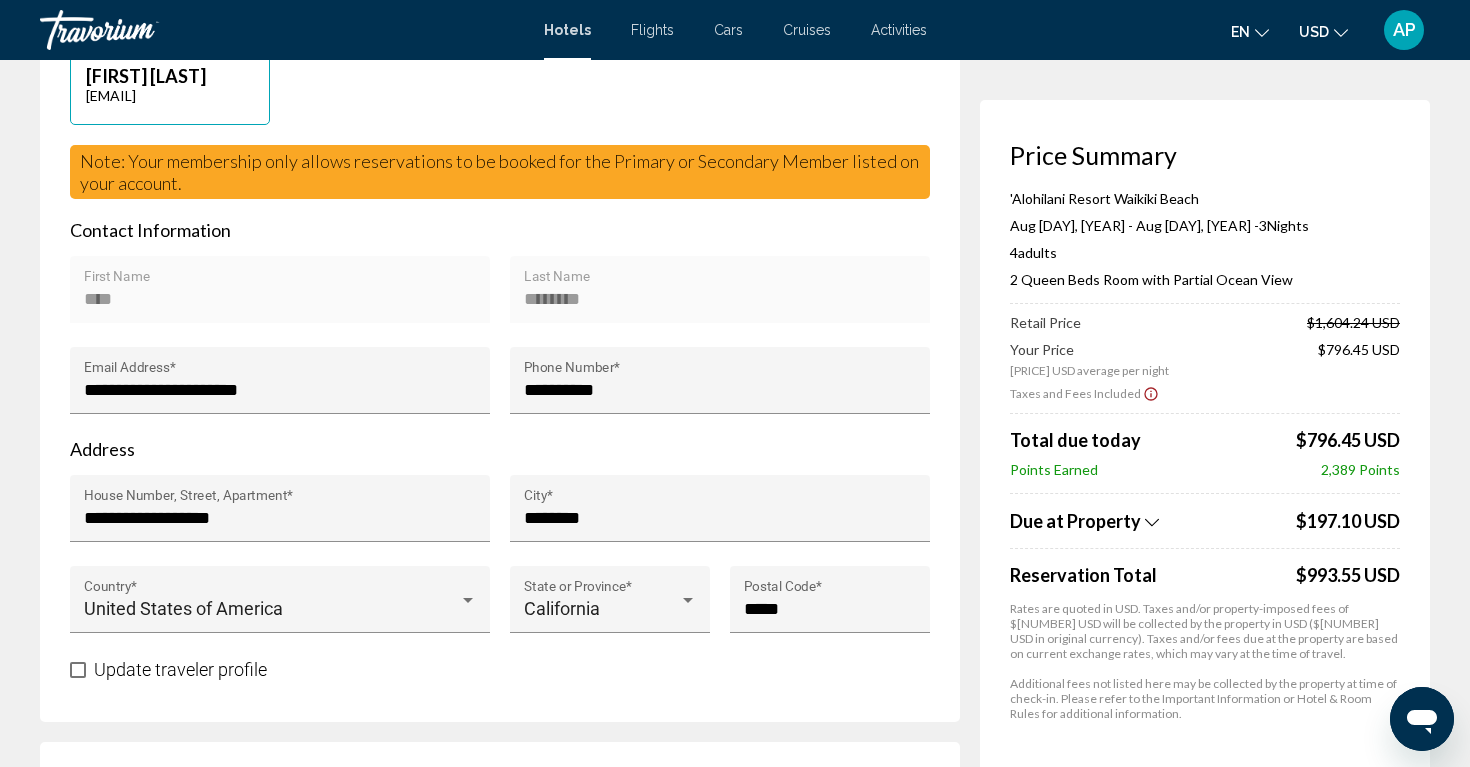click on "Contact Information" at bounding box center [500, 230] 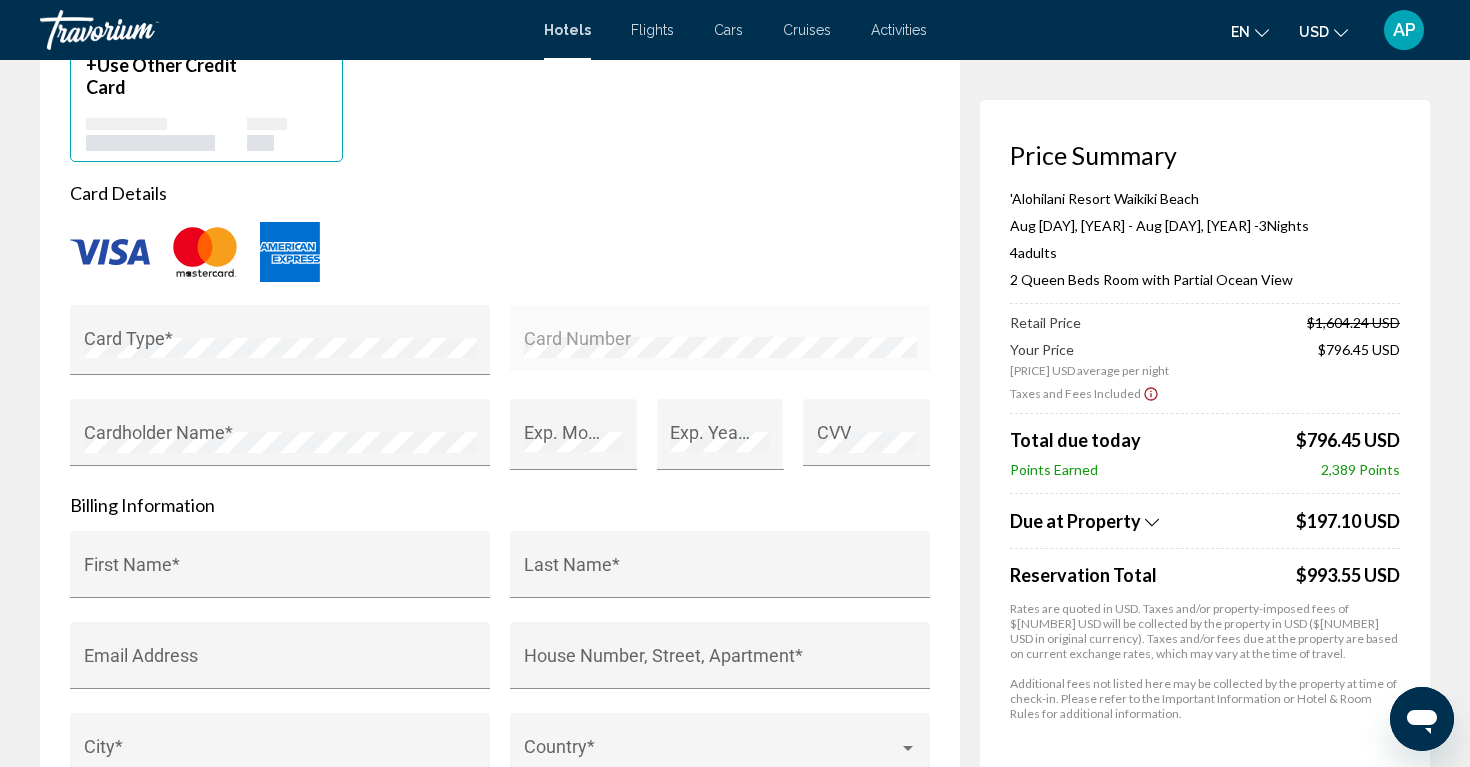 scroll, scrollTop: 1686, scrollLeft: 0, axis: vertical 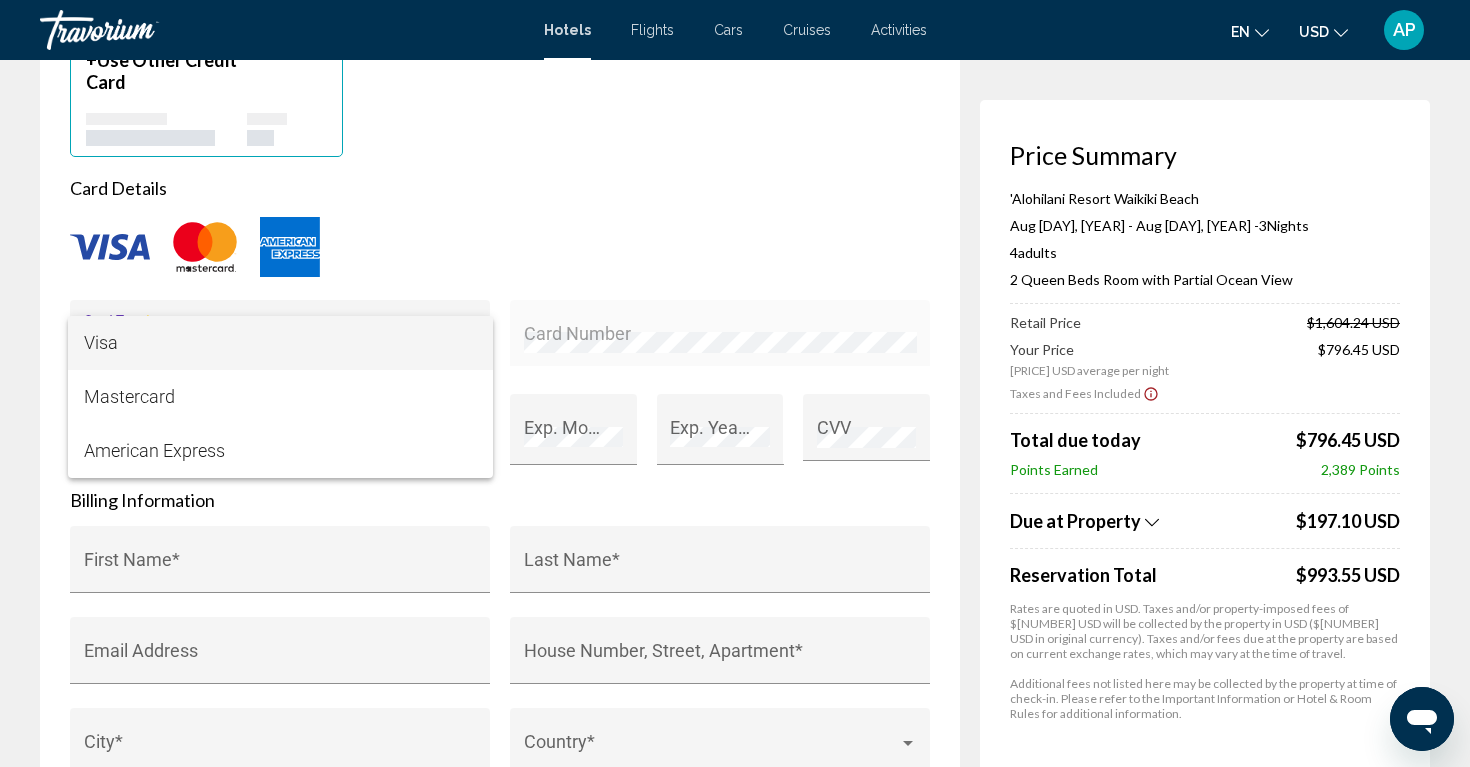 click on "Visa" at bounding box center (280, 343) 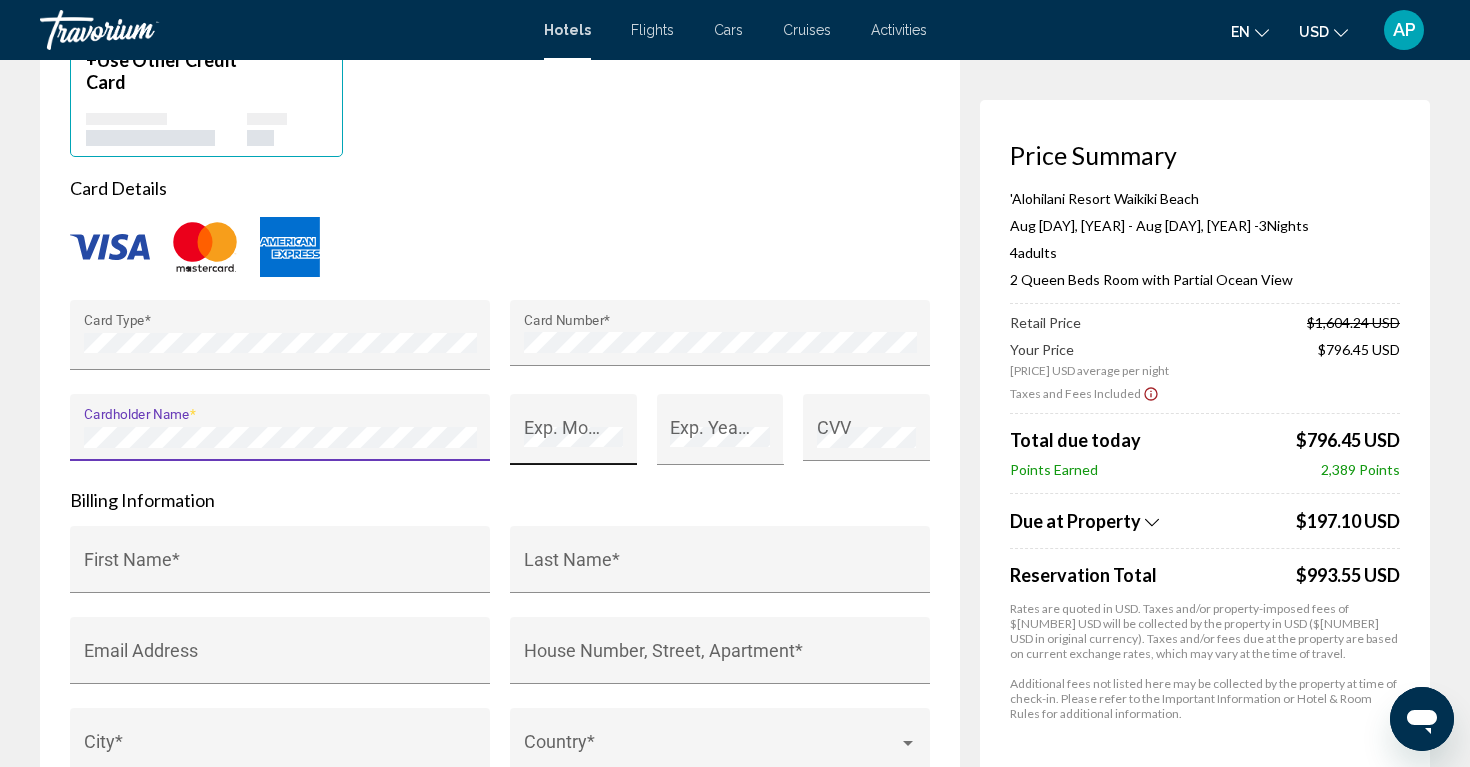 click on "Exp. Month  *" at bounding box center (574, 436) 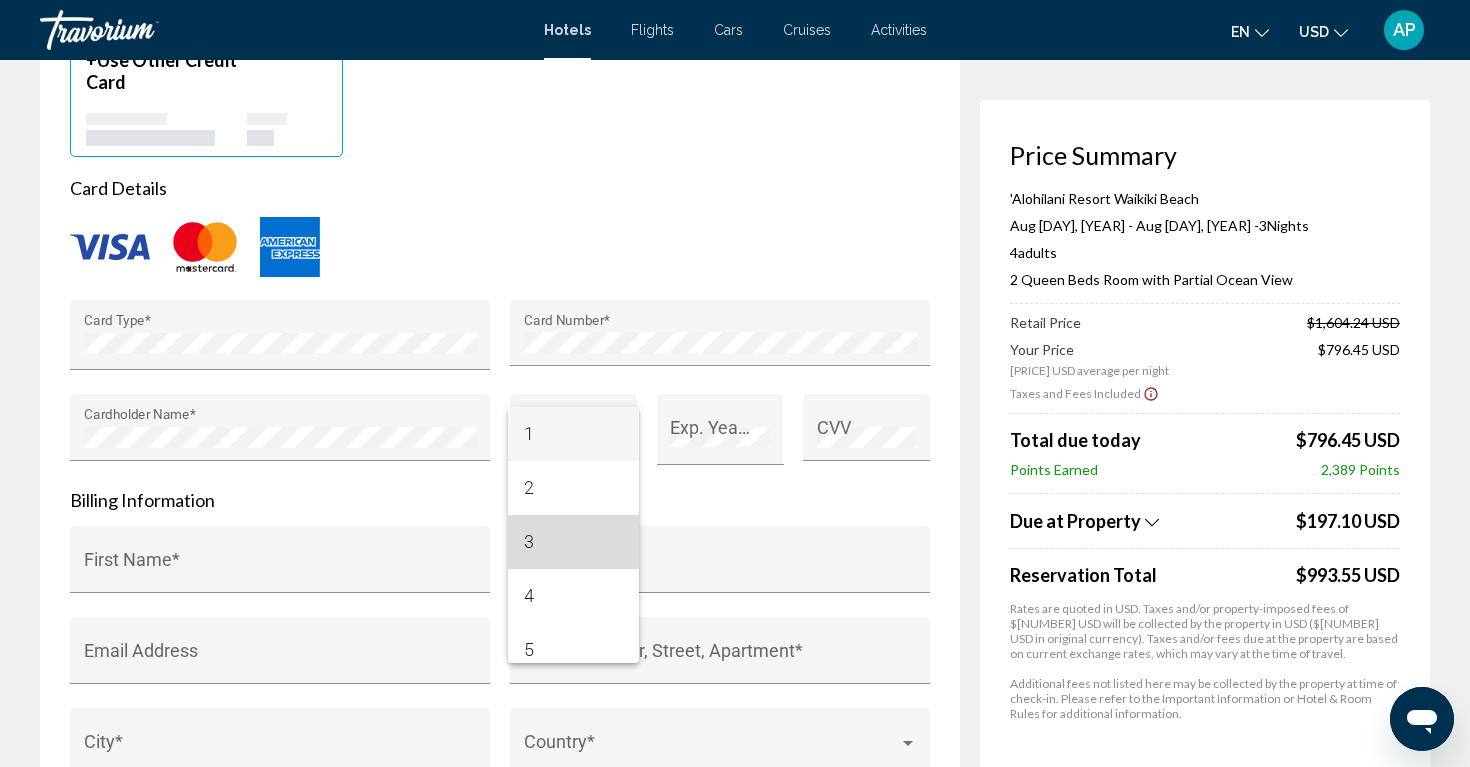 click on "3" at bounding box center (574, 542) 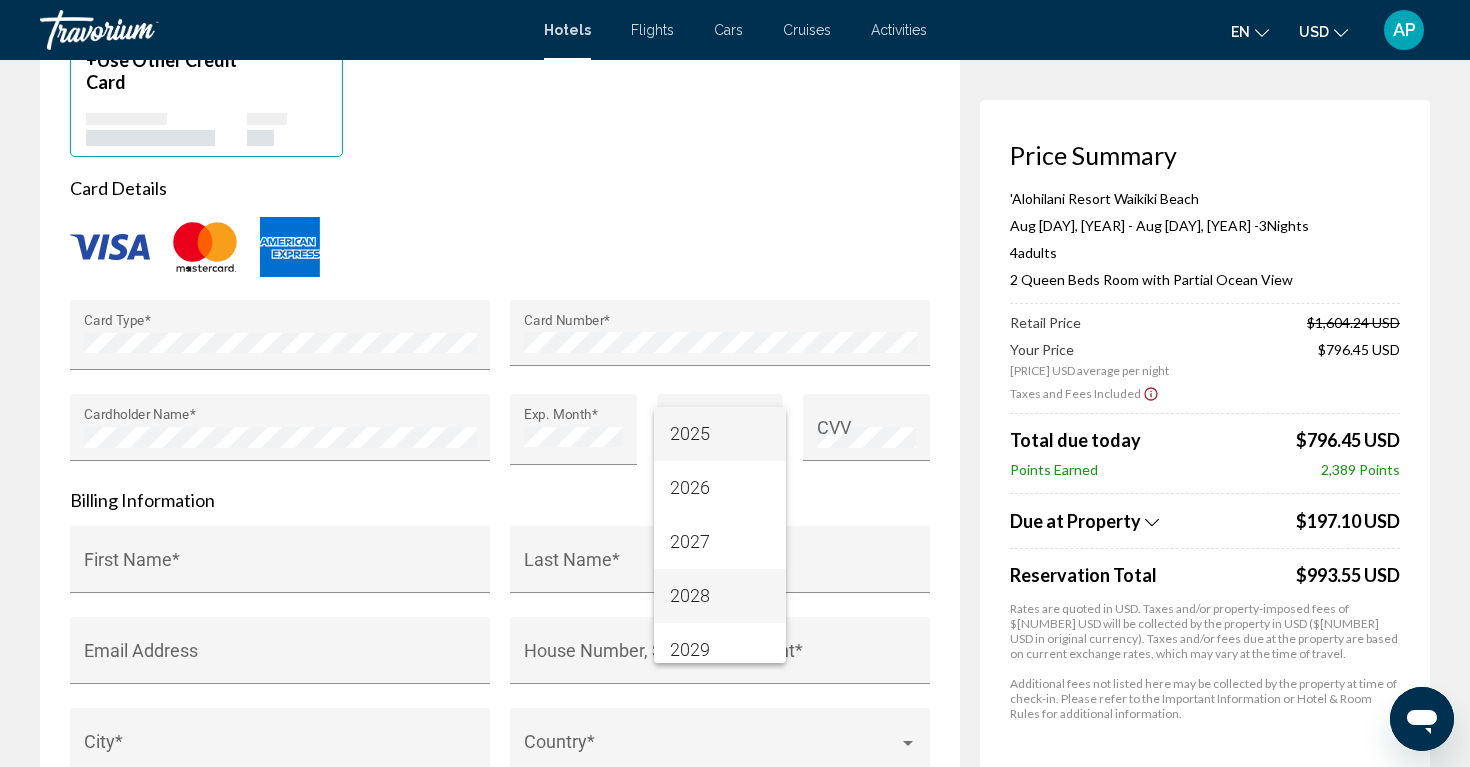 click on "2028" at bounding box center [720, 596] 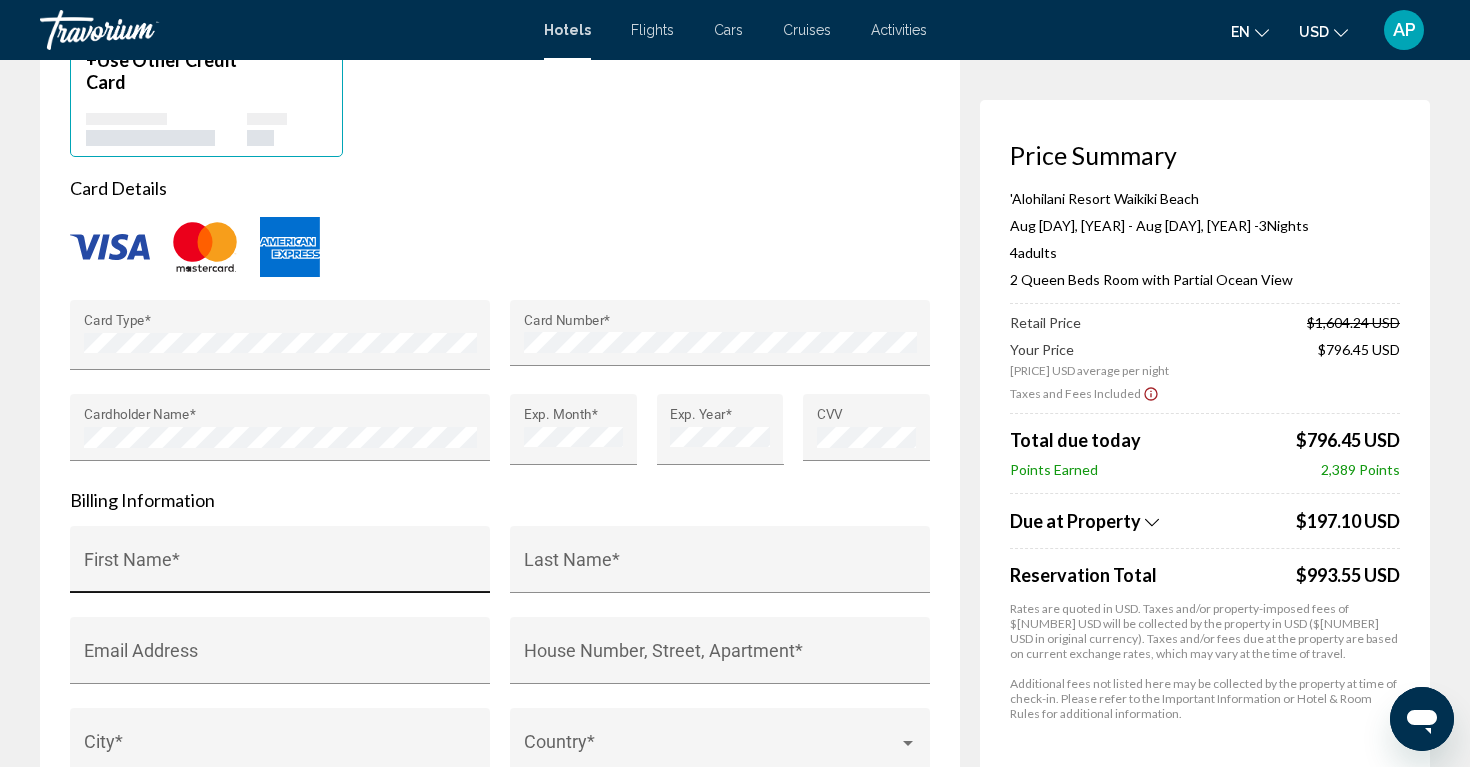 click on "First Name  *" at bounding box center [280, 566] 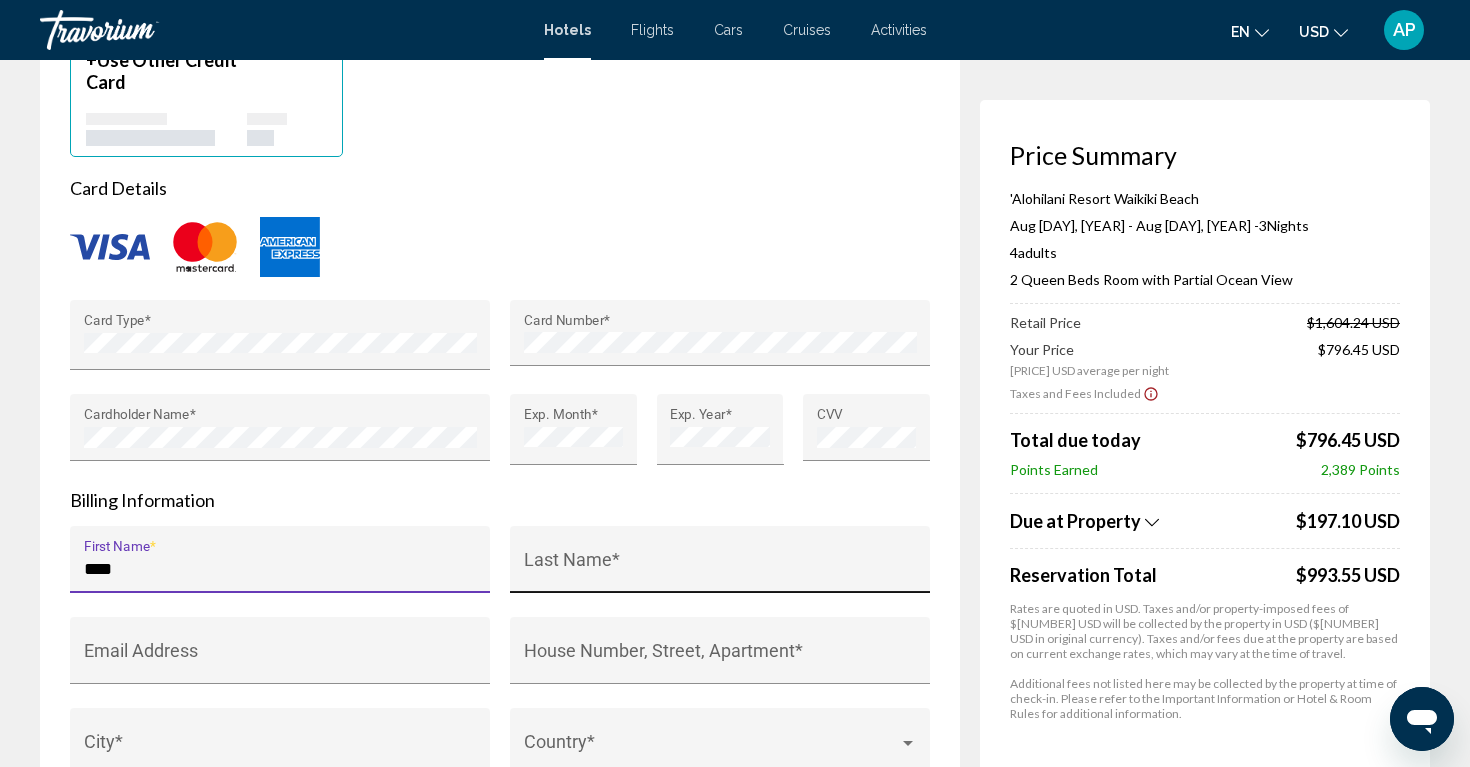 type on "****" 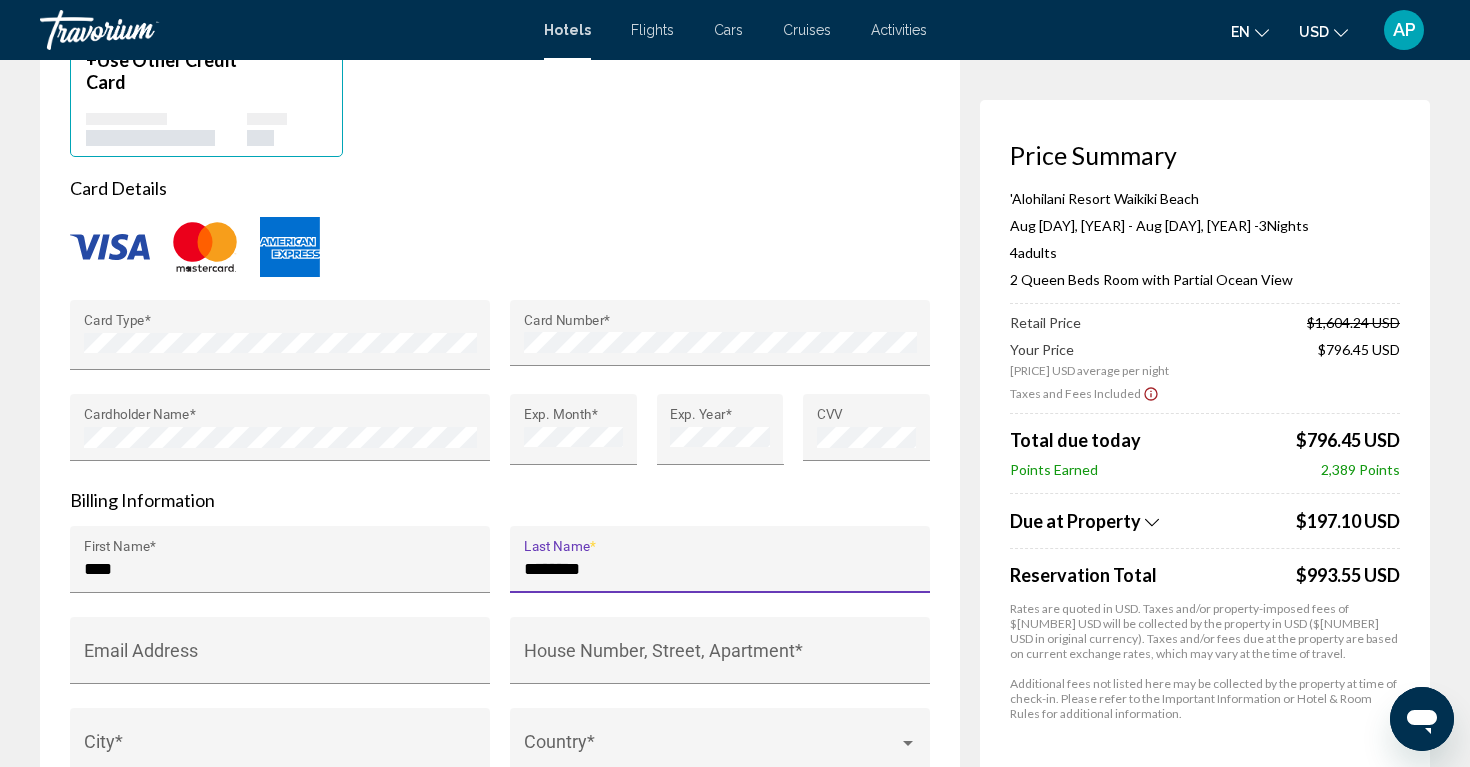 type on "********" 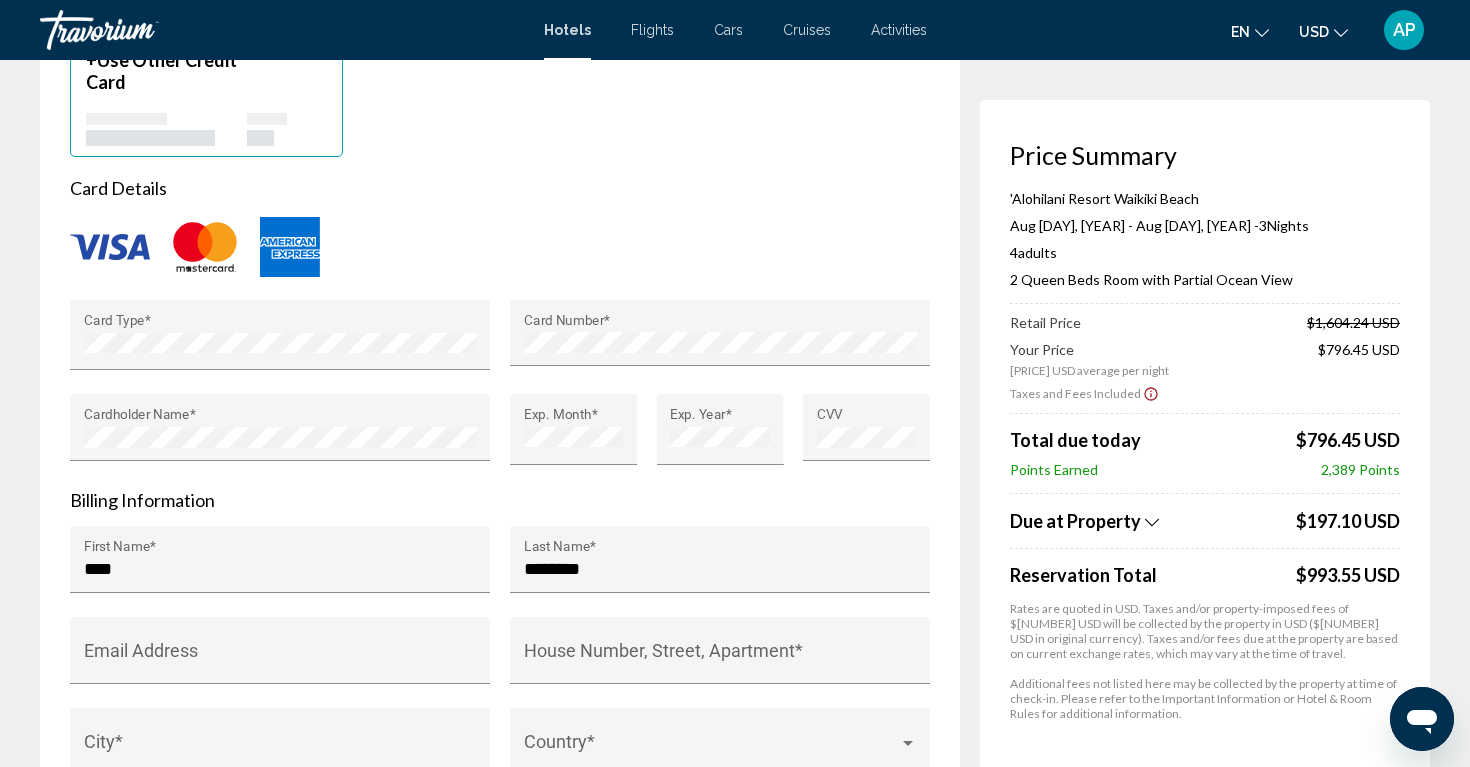 click on "Billing Information" at bounding box center [500, 500] 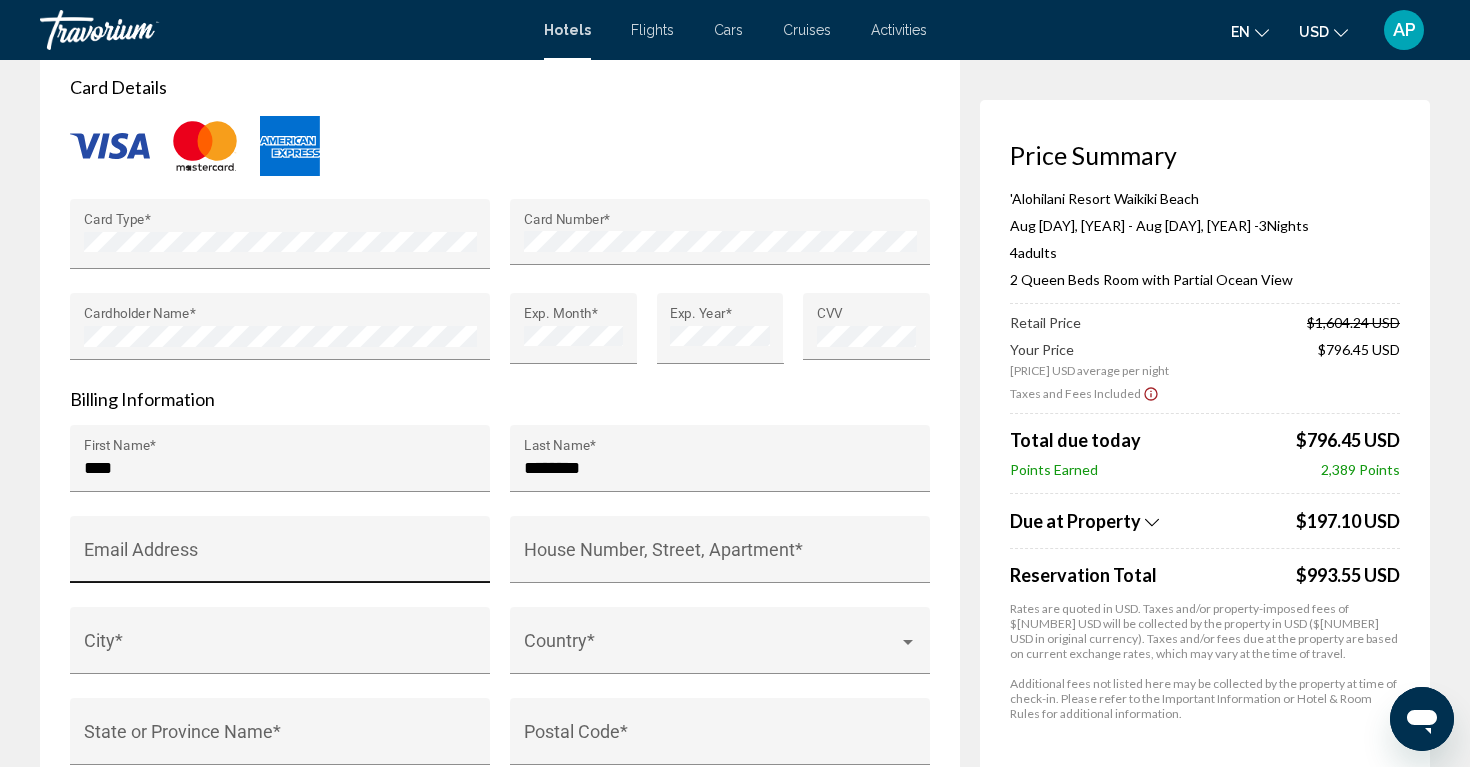 scroll, scrollTop: 1804, scrollLeft: 0, axis: vertical 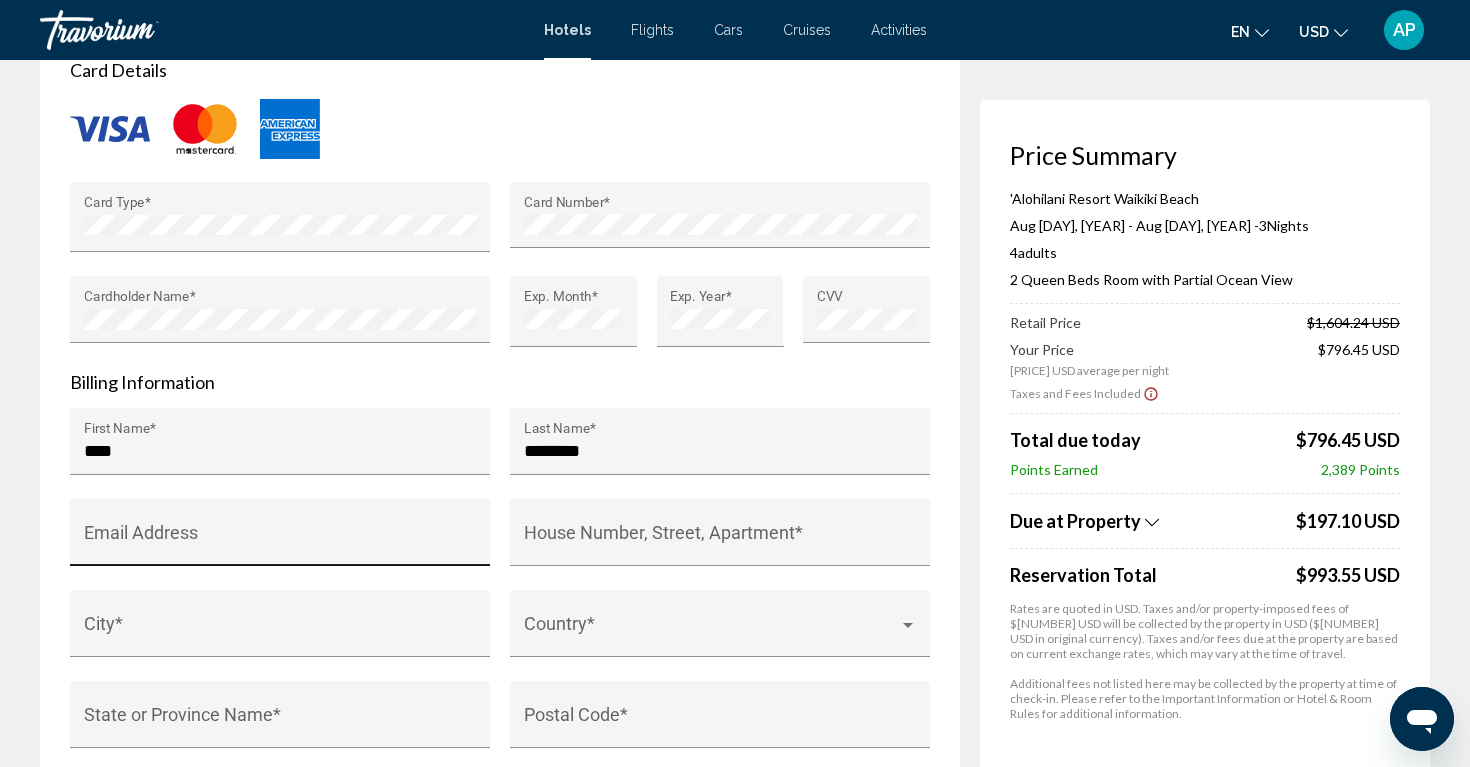 click on "Email Address" at bounding box center (280, 532) 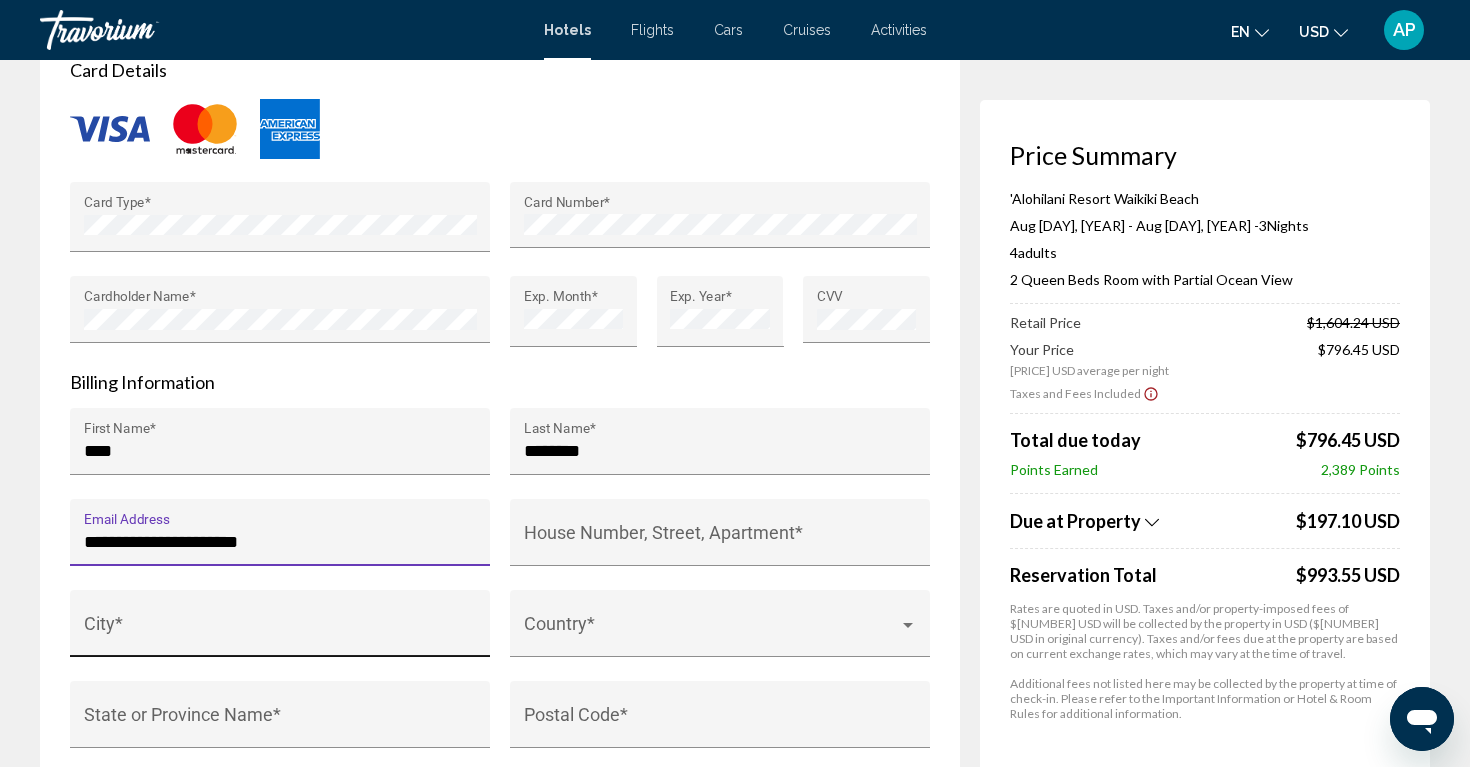 type on "**********" 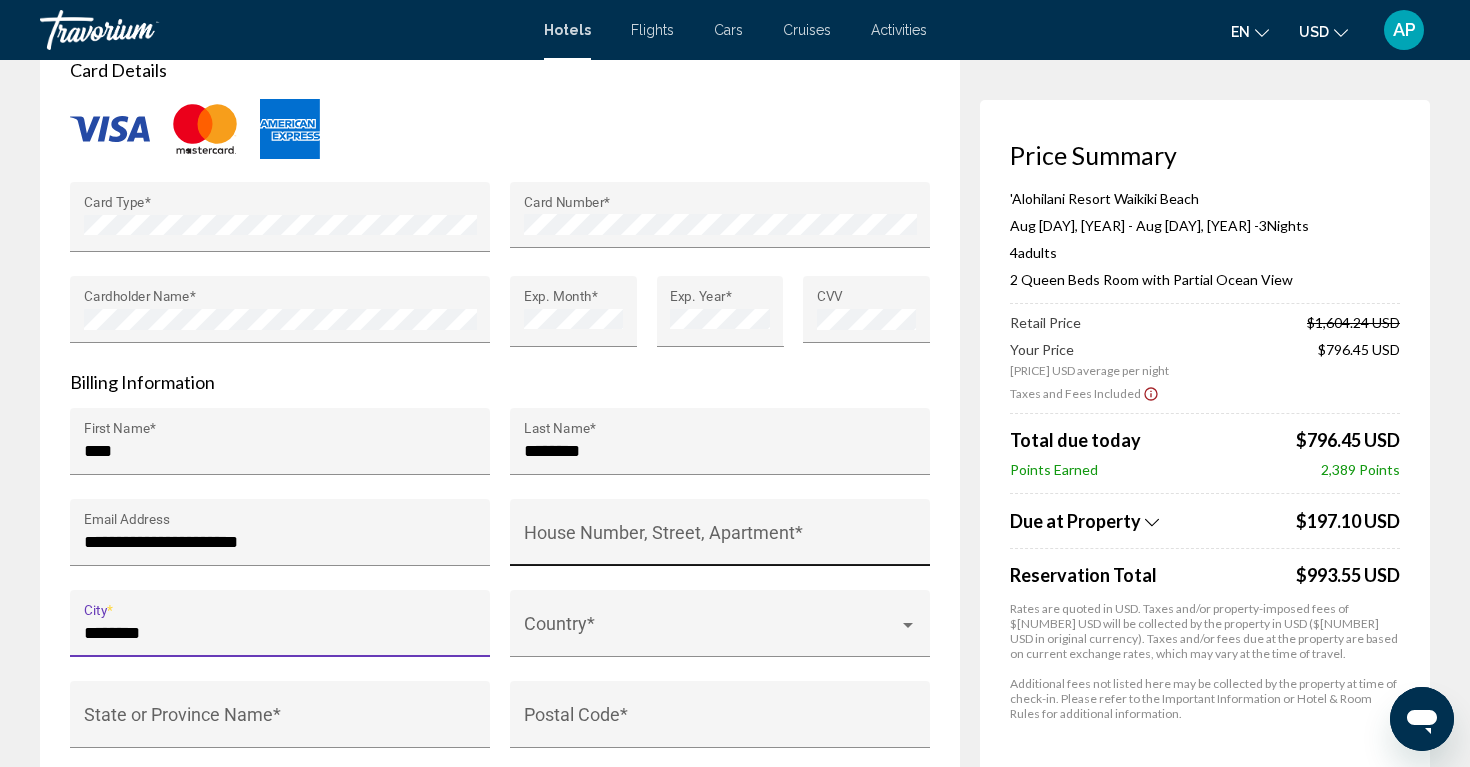 type on "********" 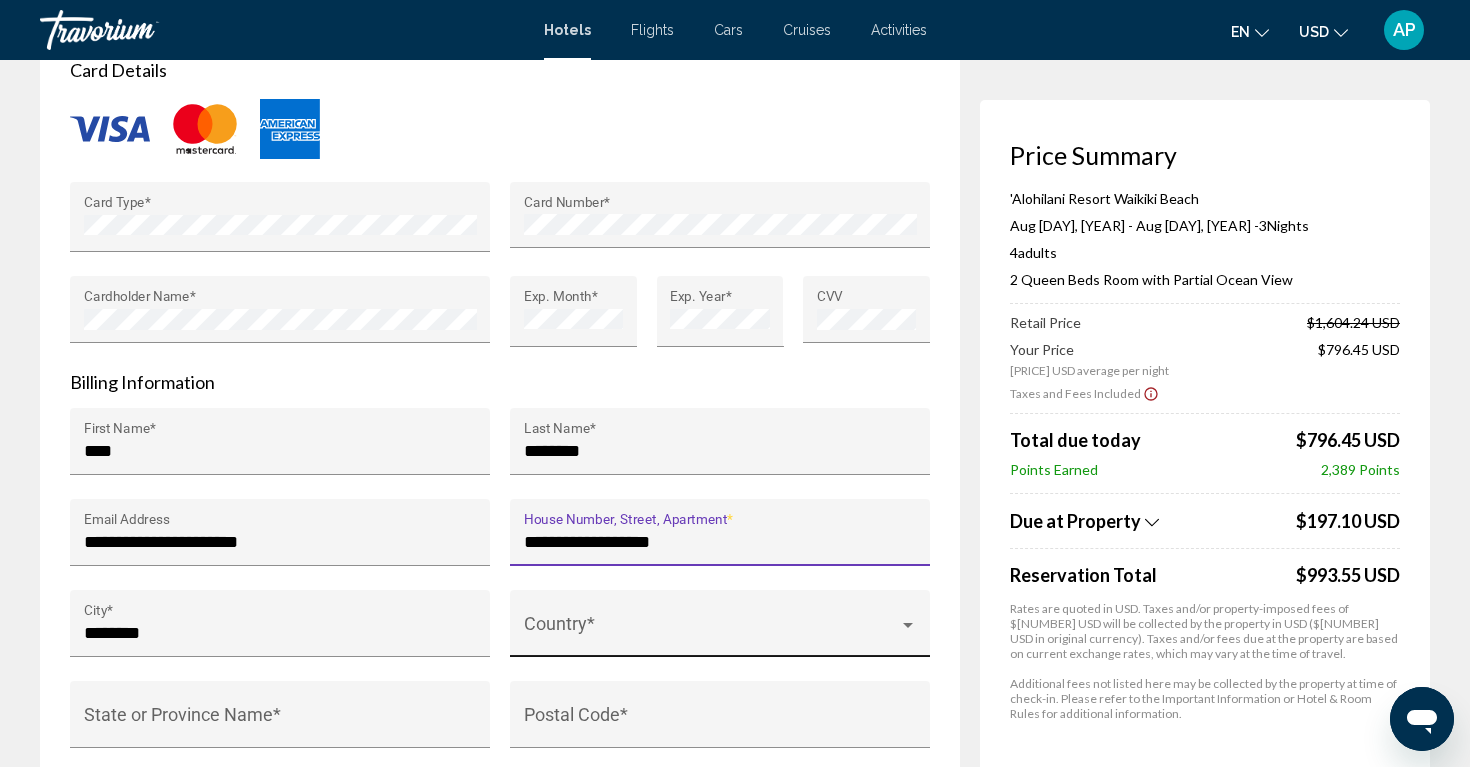 type on "**********" 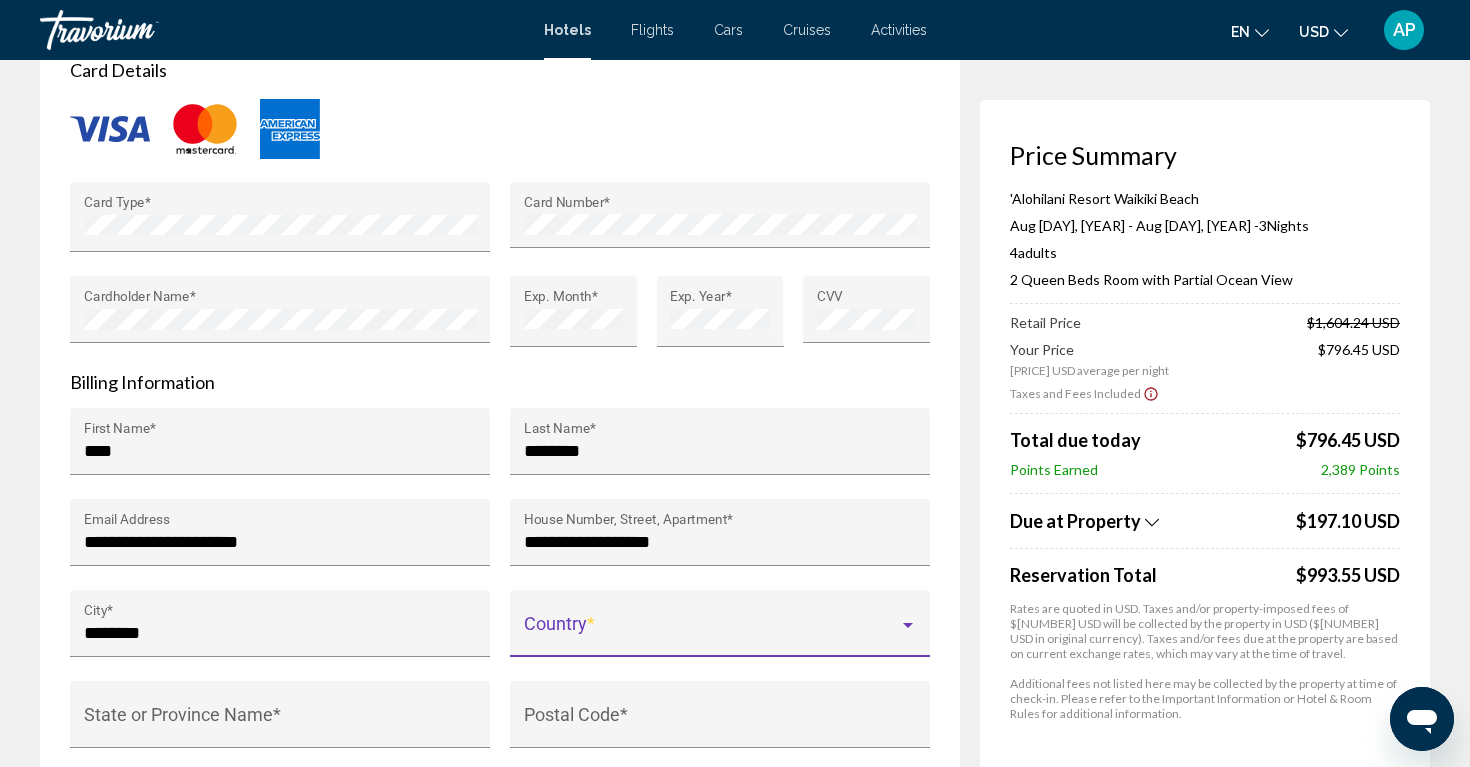 click at bounding box center (711, 633) 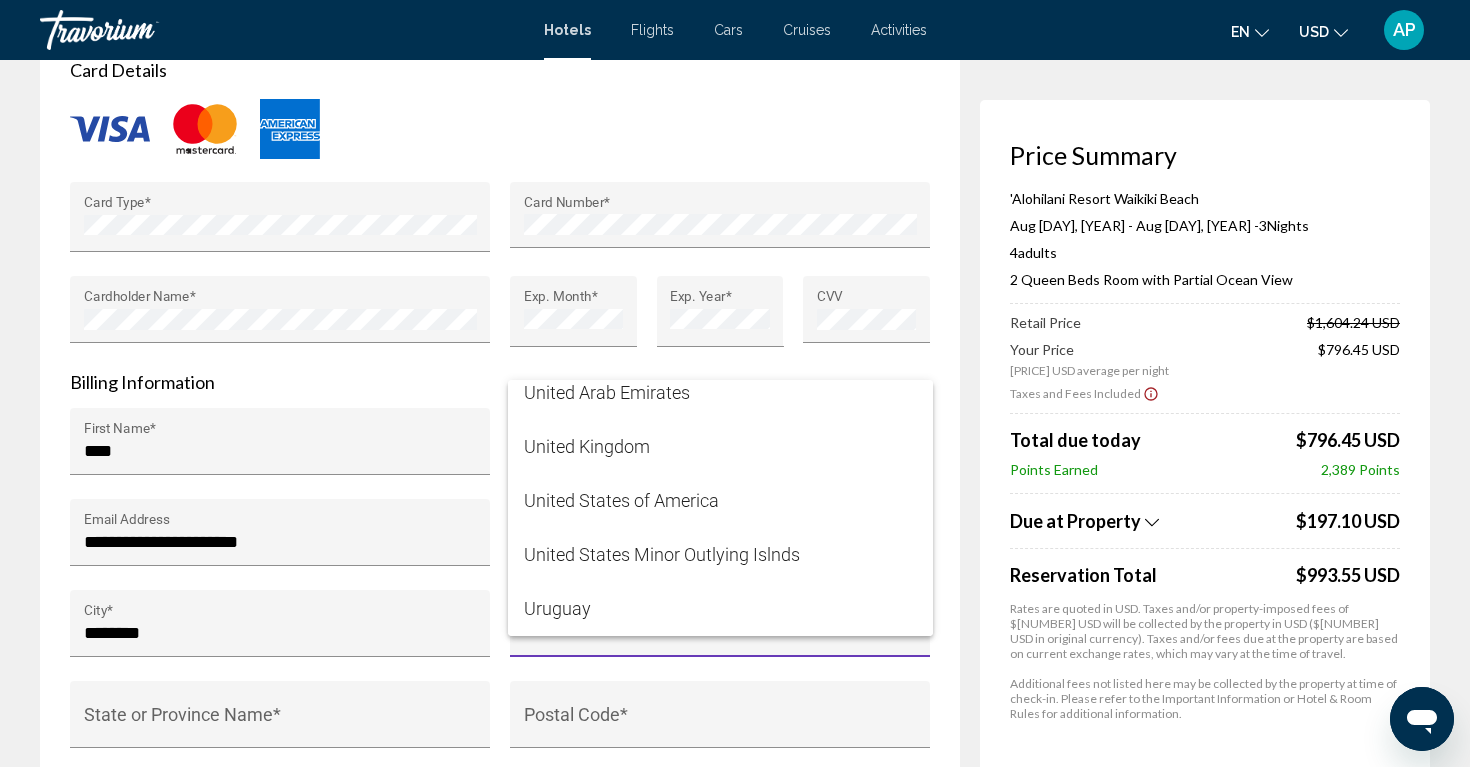 scroll, scrollTop: 12977, scrollLeft: 0, axis: vertical 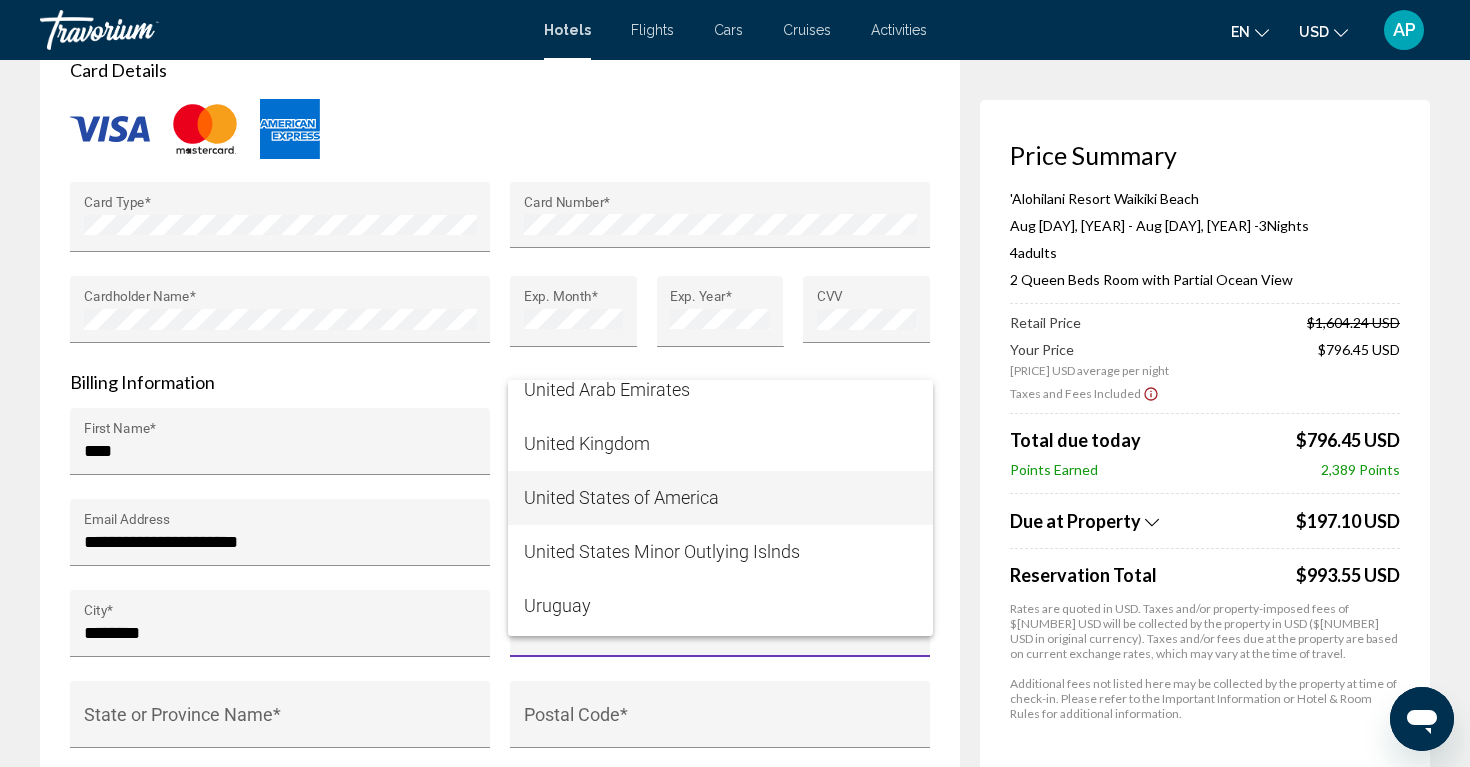 click on "United States of America" at bounding box center (720, 498) 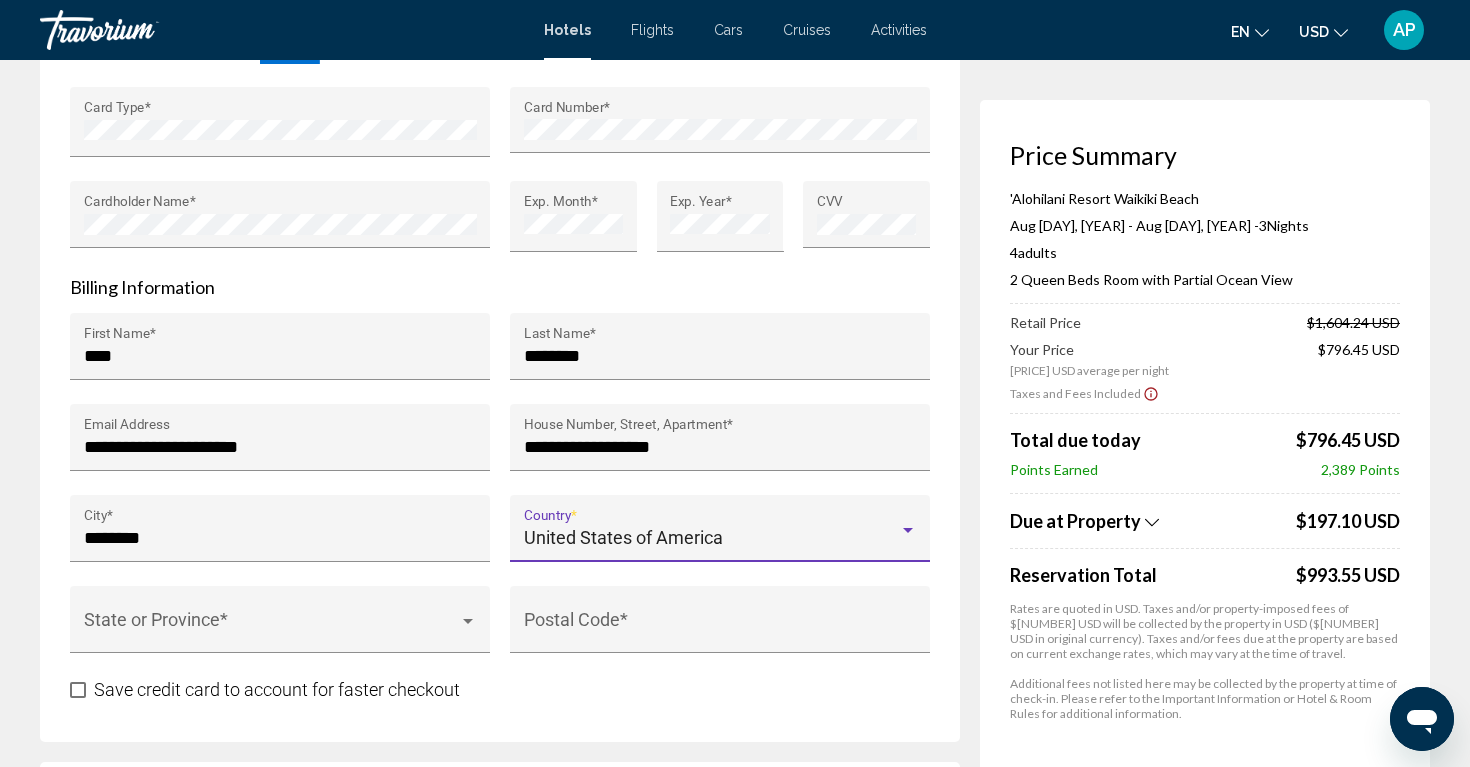 scroll, scrollTop: 1913, scrollLeft: 0, axis: vertical 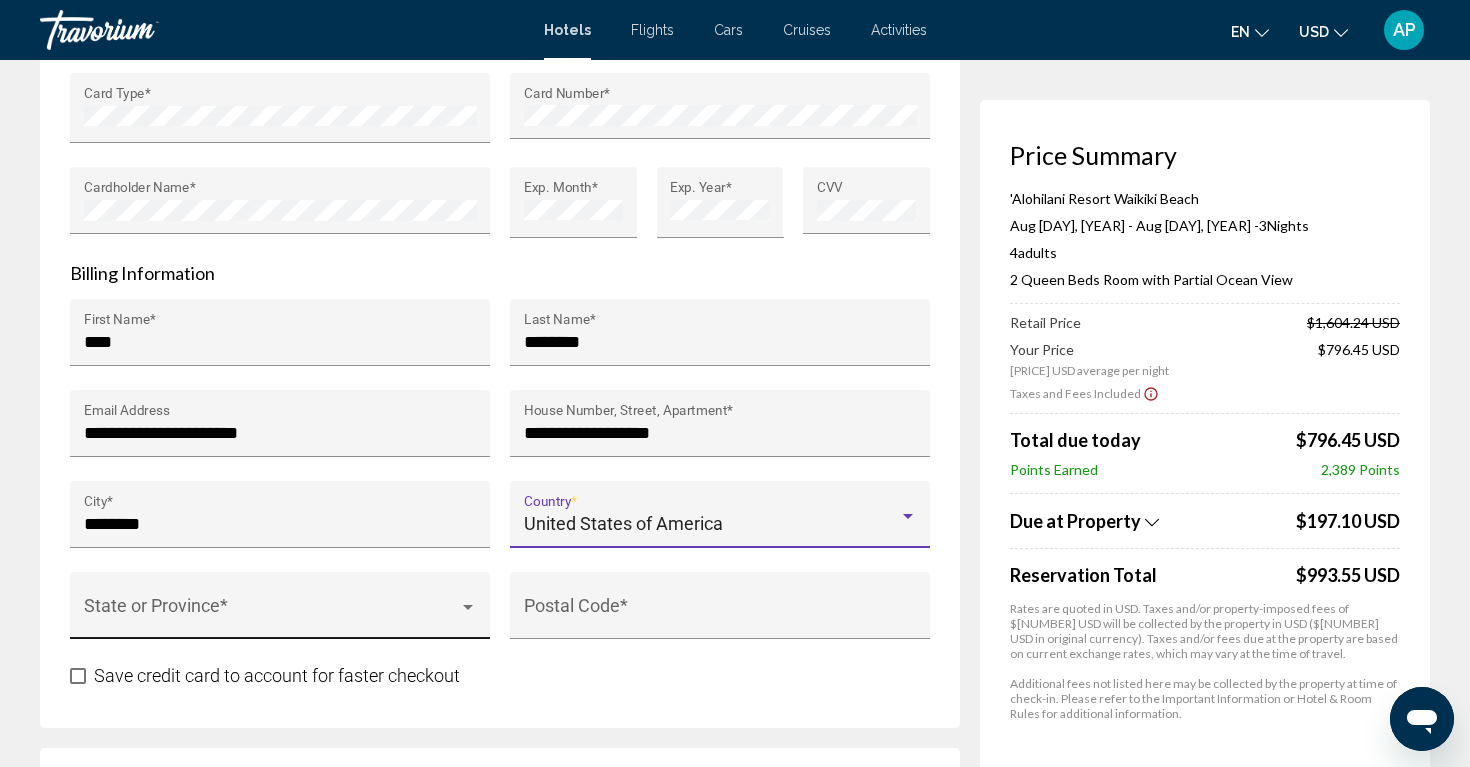 click at bounding box center (271, 615) 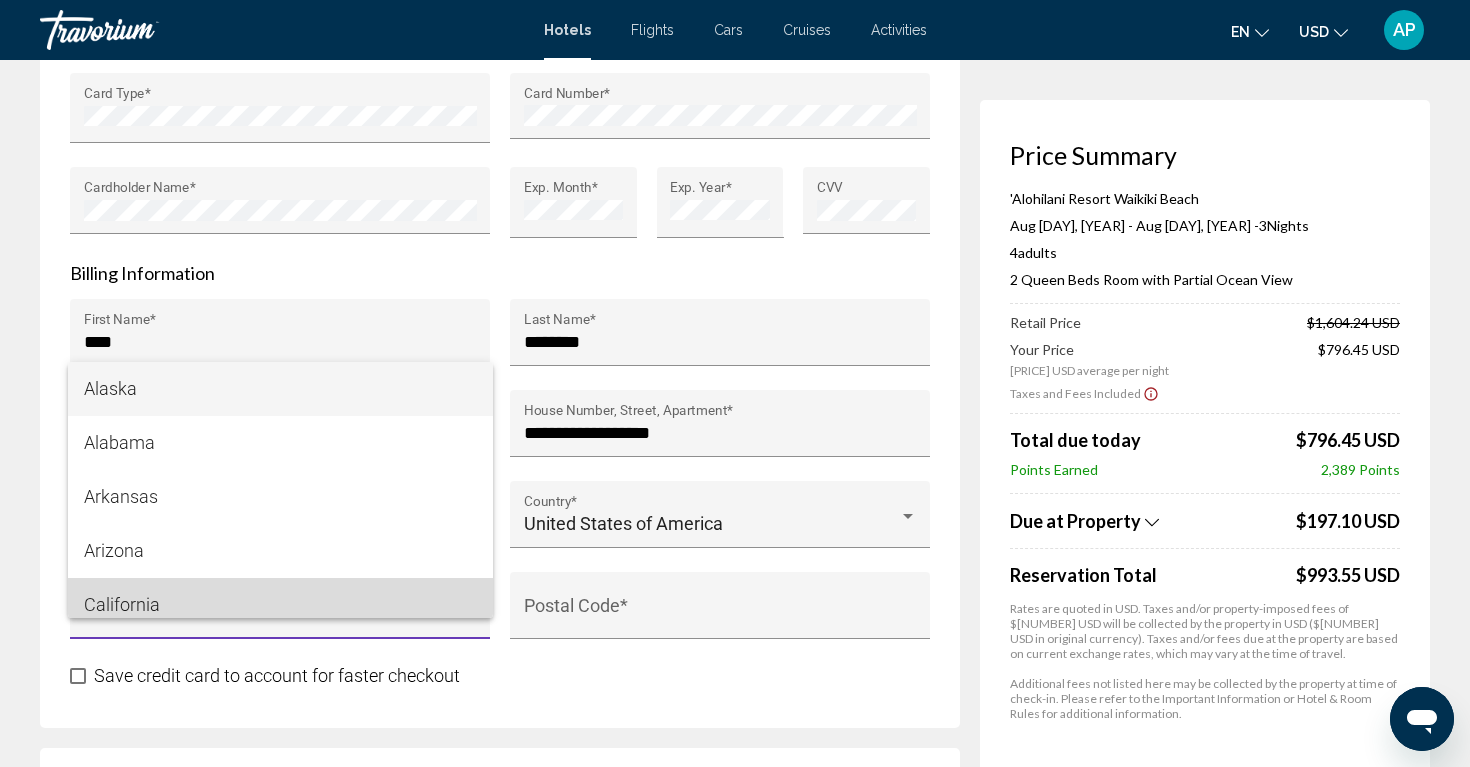 click on "California" at bounding box center [280, 605] 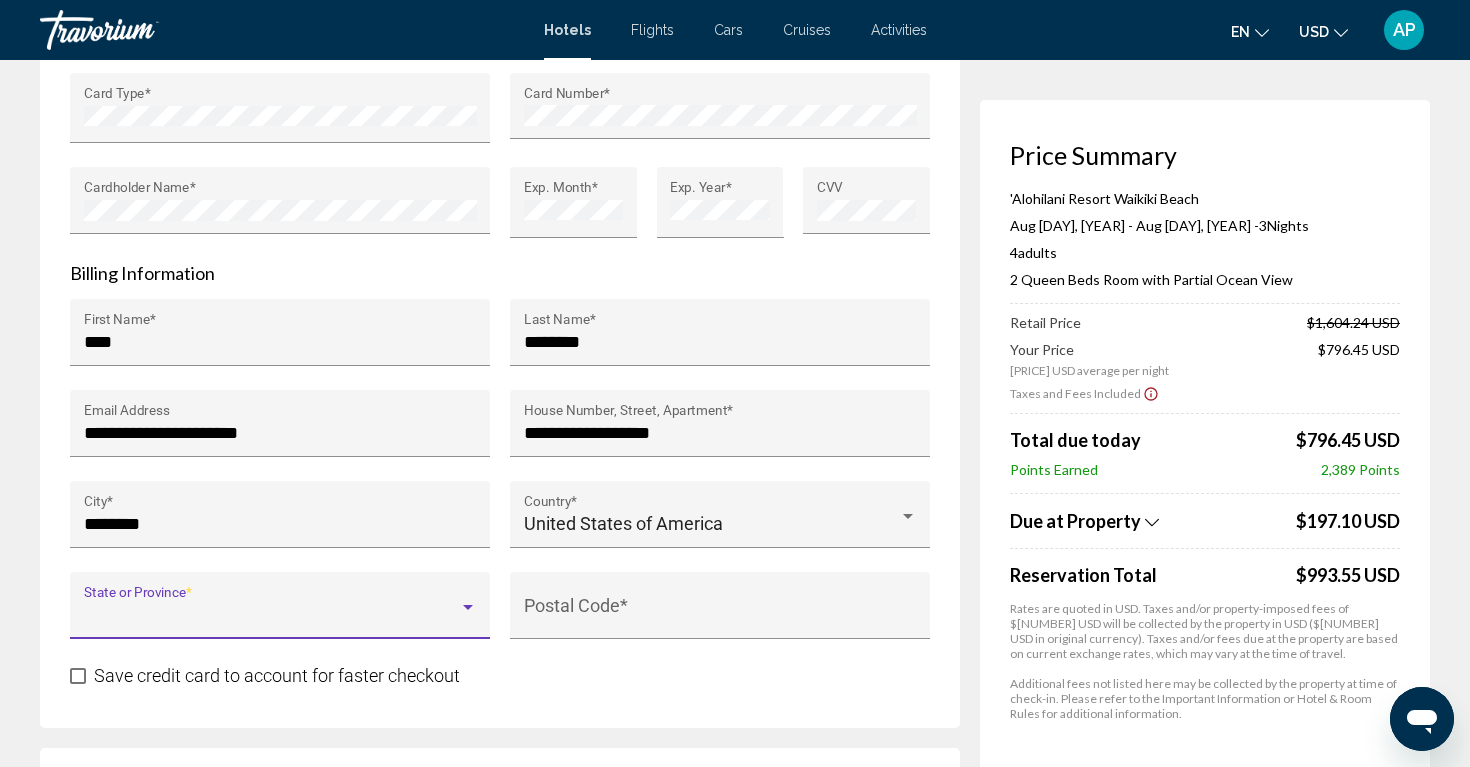 scroll, scrollTop: 14, scrollLeft: 0, axis: vertical 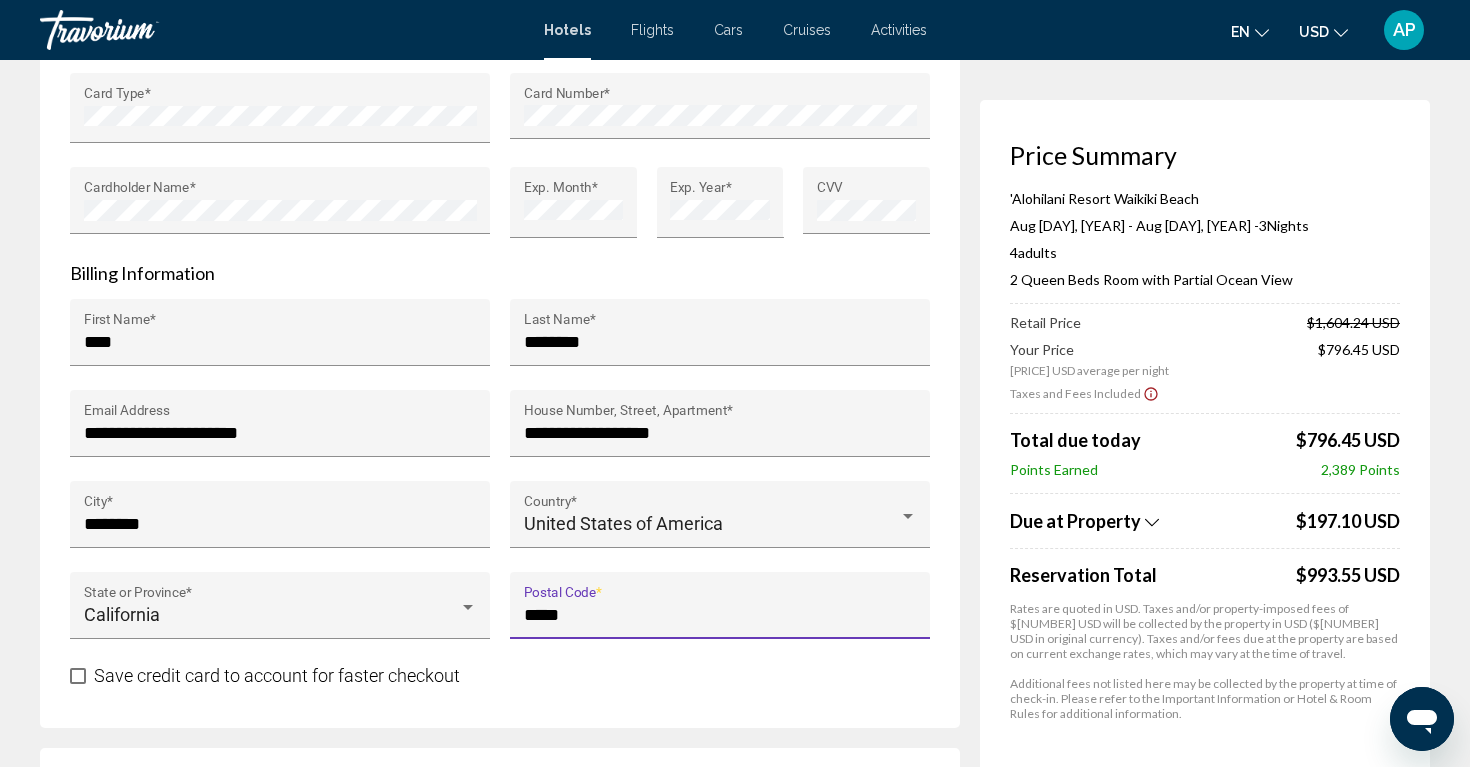 type on "*****" 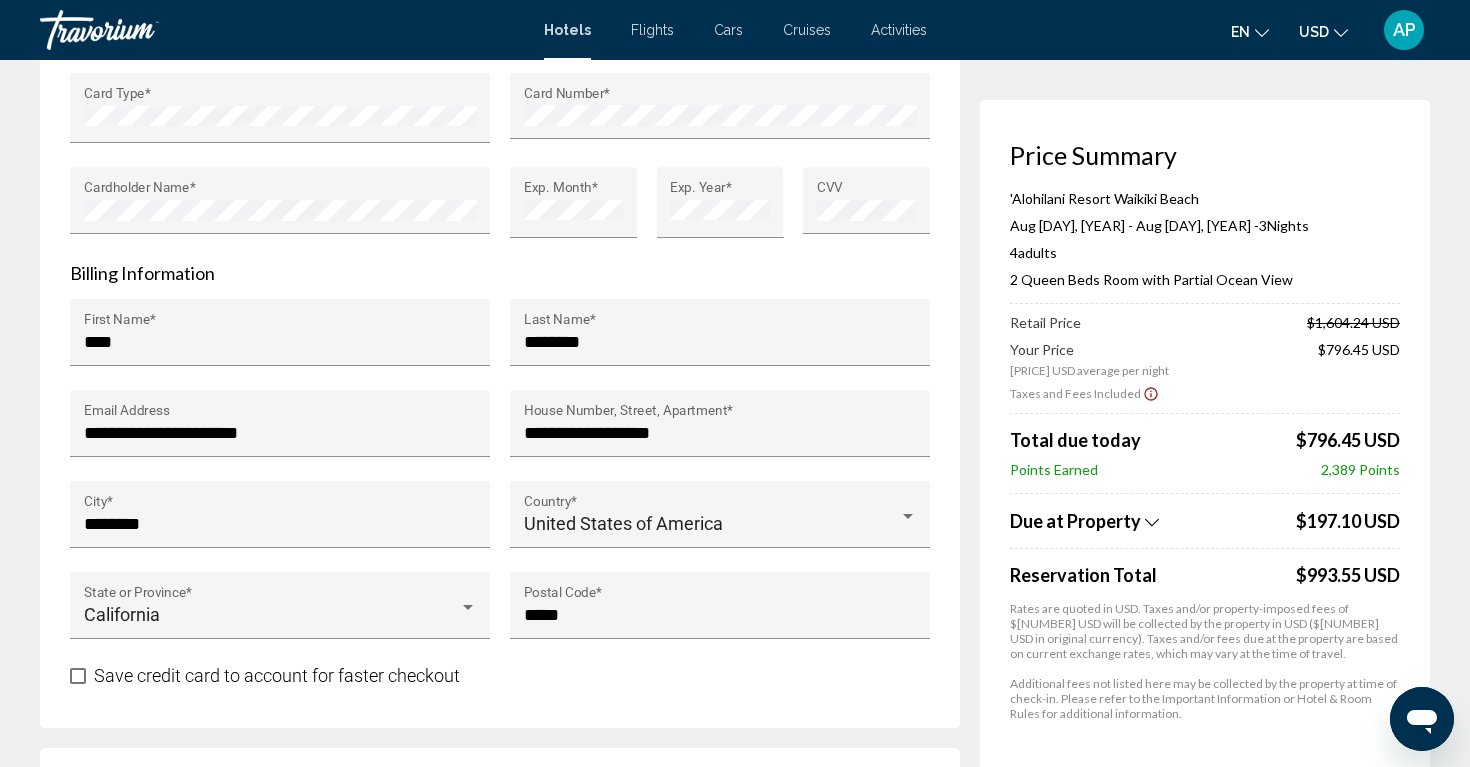 click on "***** [POSTAL_CODE] *" at bounding box center (720, 617) 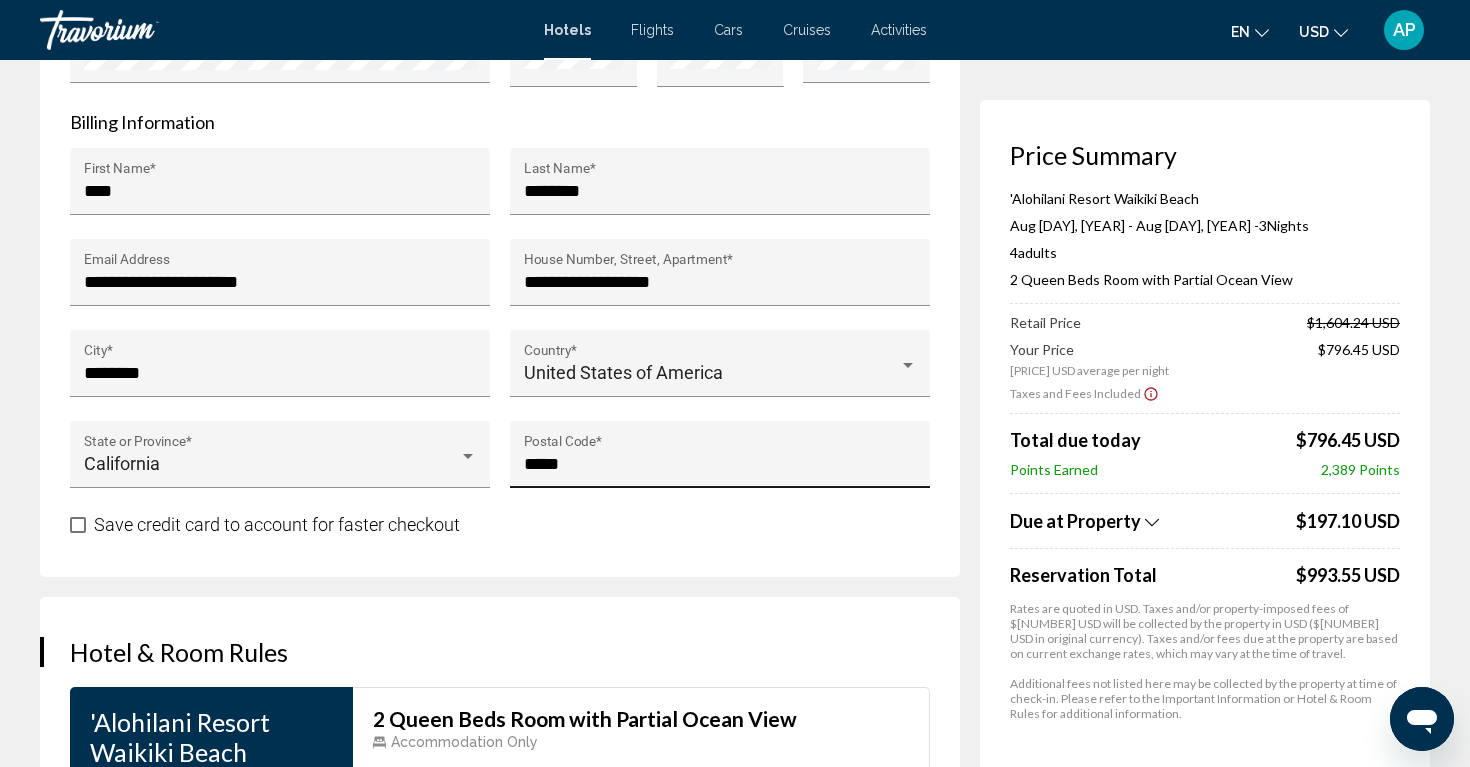 scroll, scrollTop: 2072, scrollLeft: 0, axis: vertical 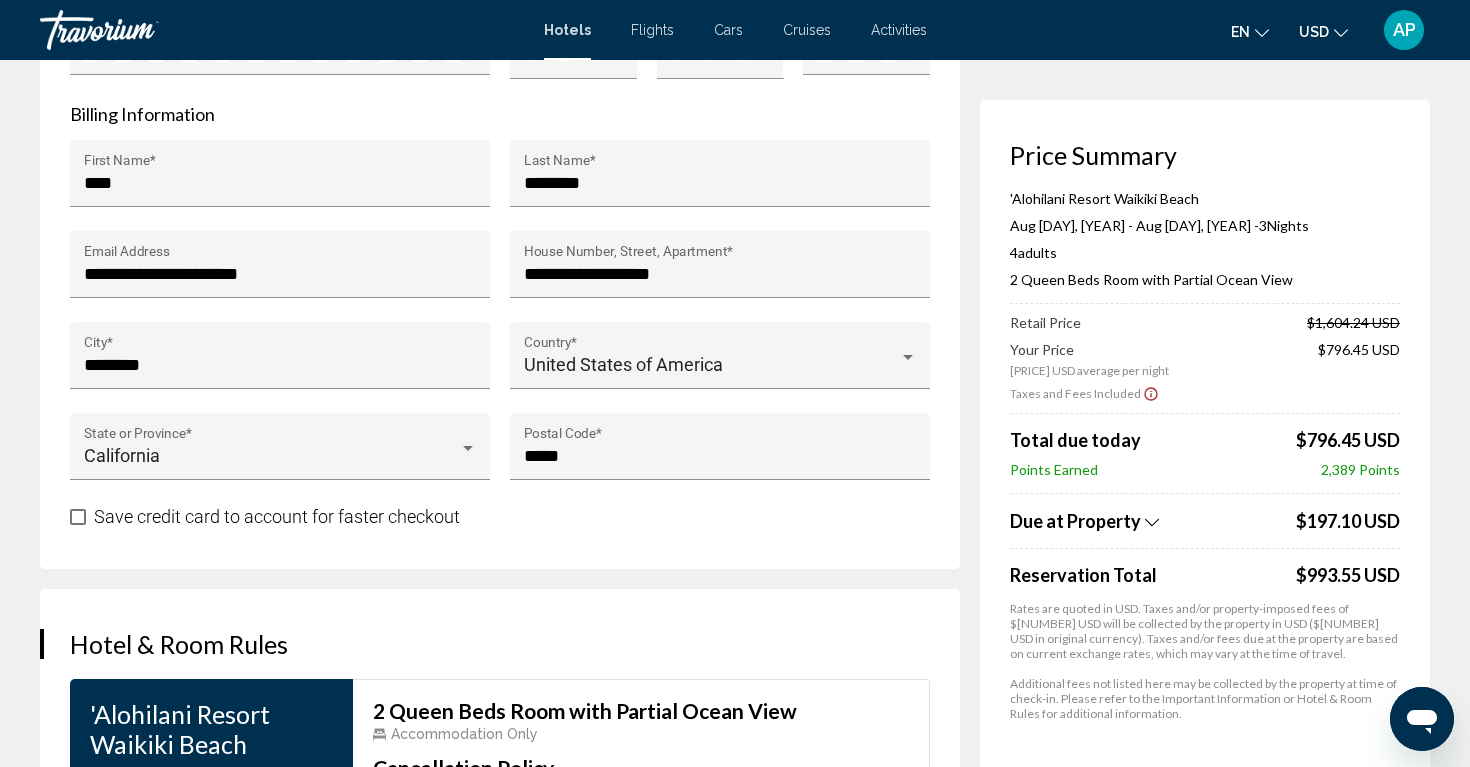 click at bounding box center [78, 517] 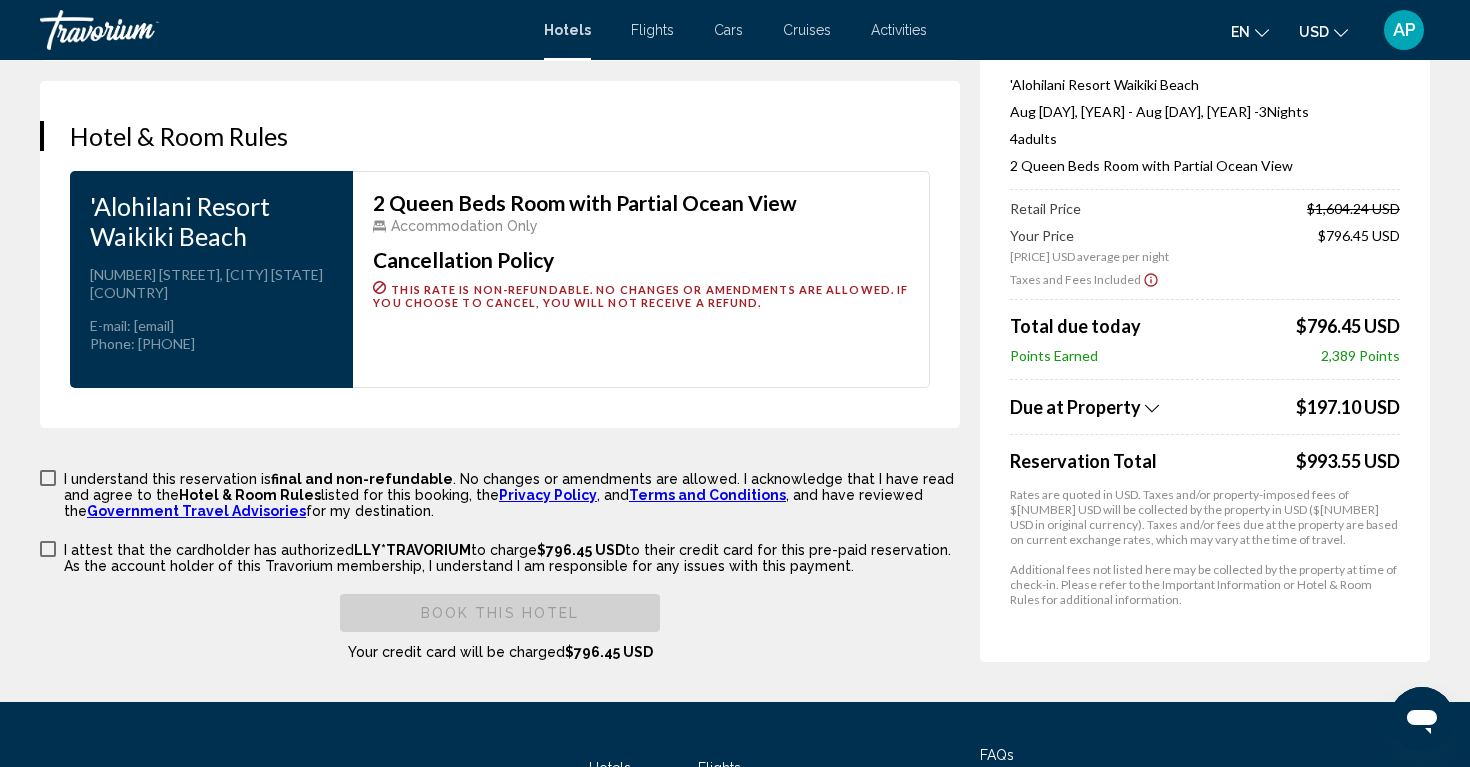 scroll, scrollTop: 2585, scrollLeft: 0, axis: vertical 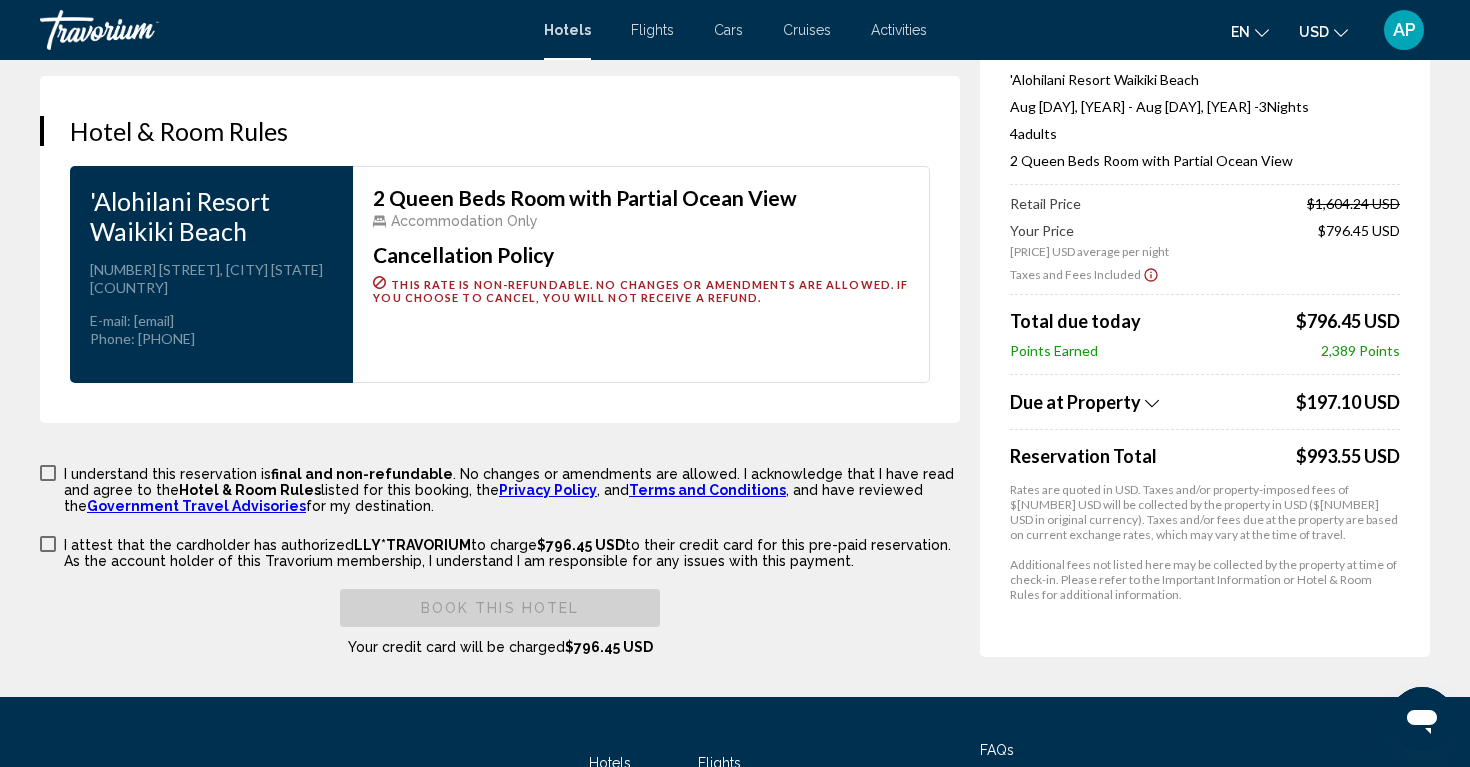 click at bounding box center (48, 473) 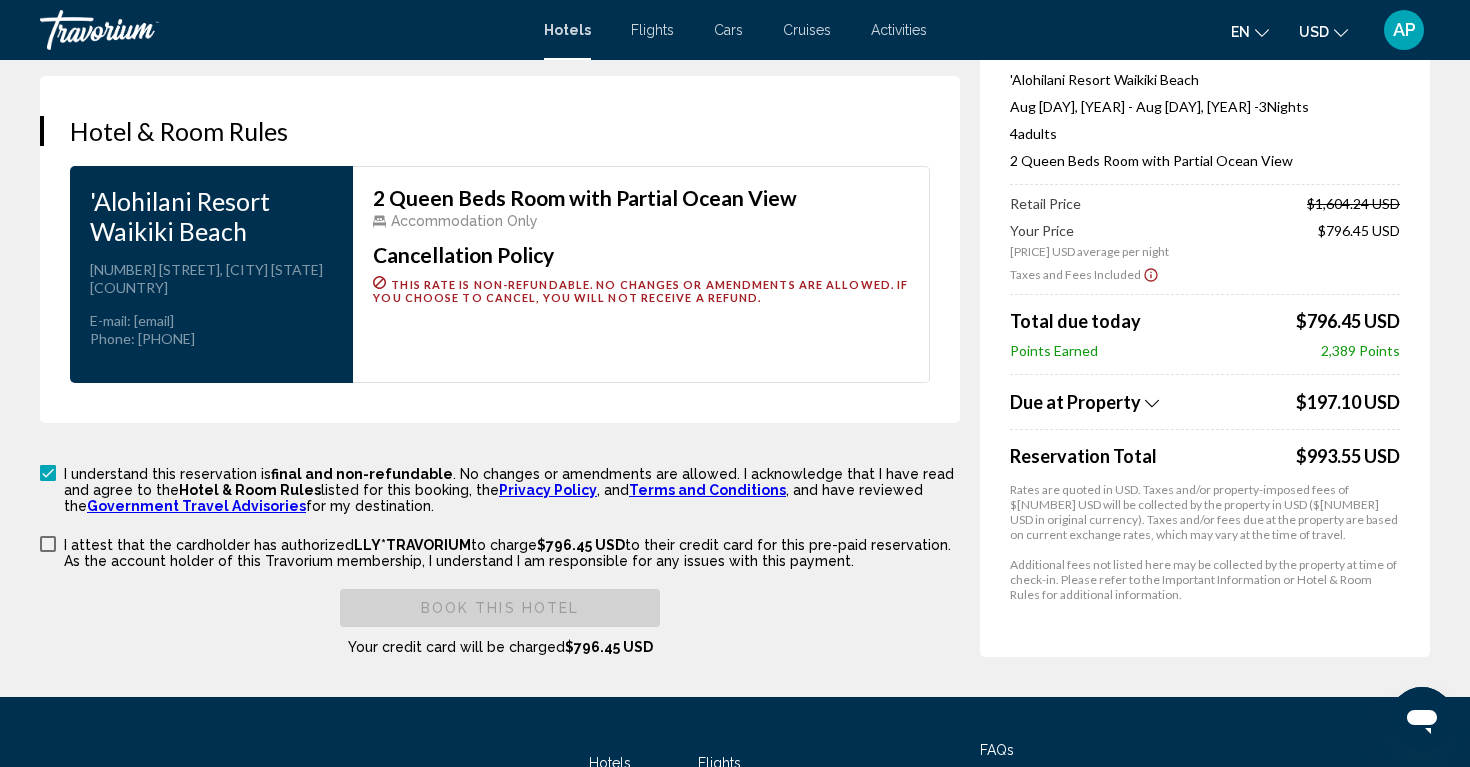click at bounding box center [48, 544] 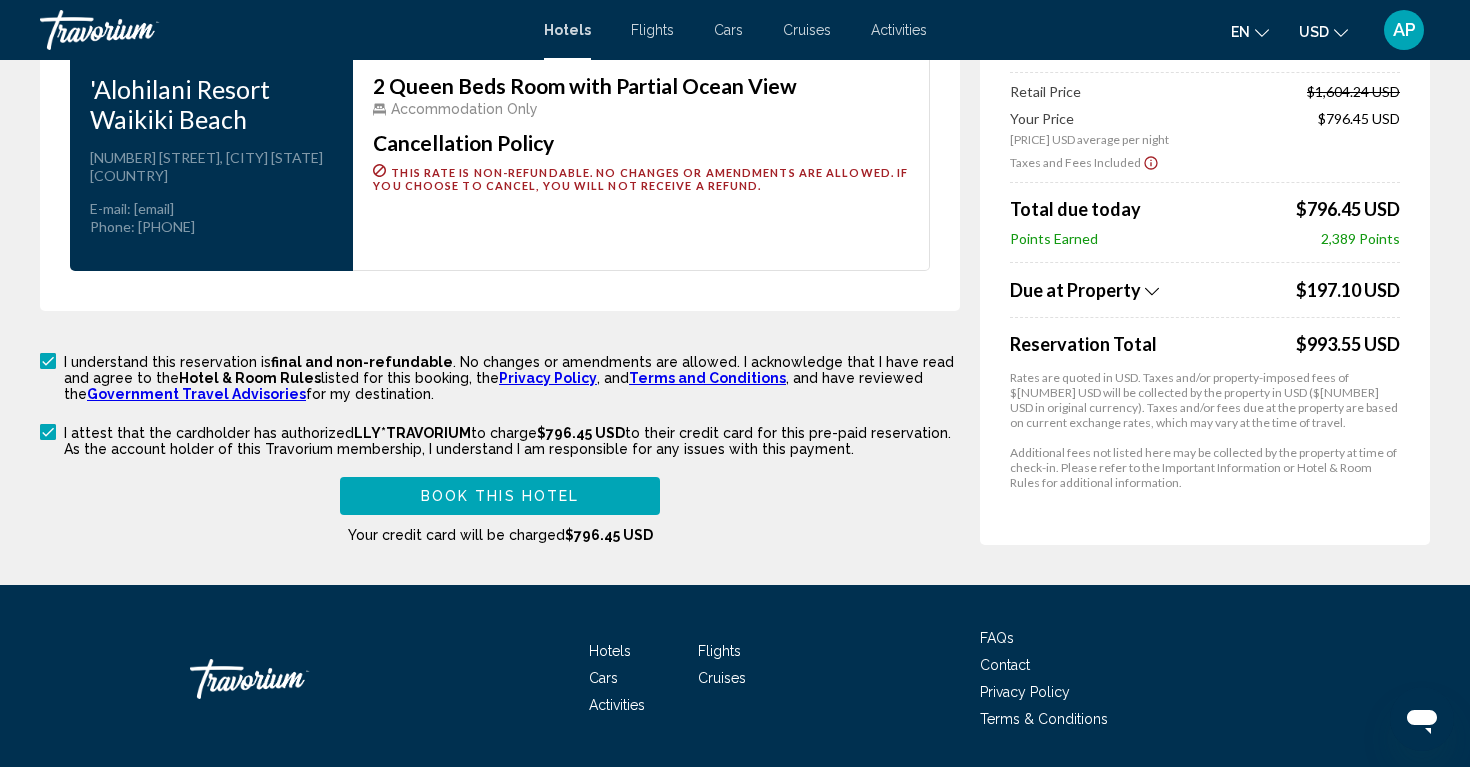 scroll, scrollTop: 2702, scrollLeft: 0, axis: vertical 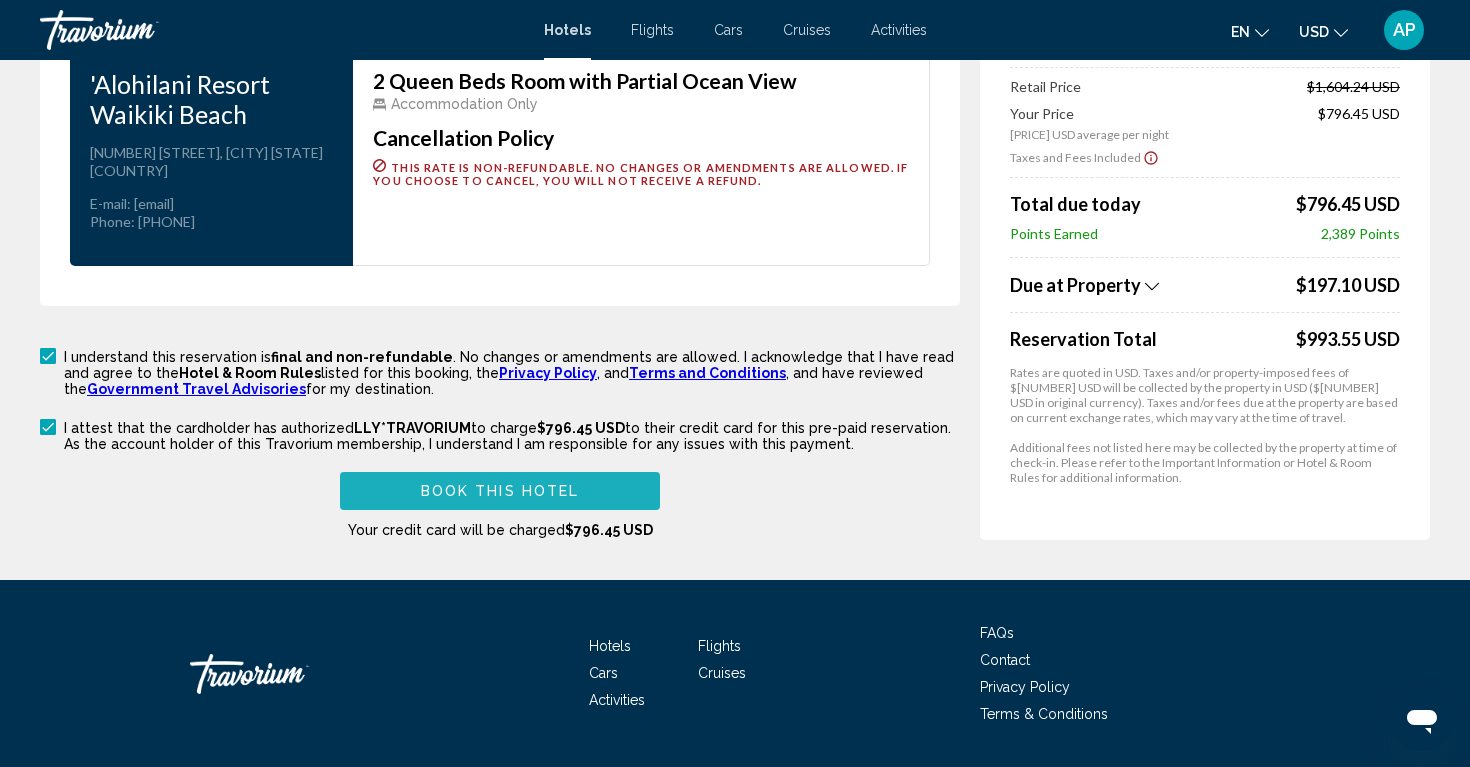 click on "Book this hotel" at bounding box center [500, 492] 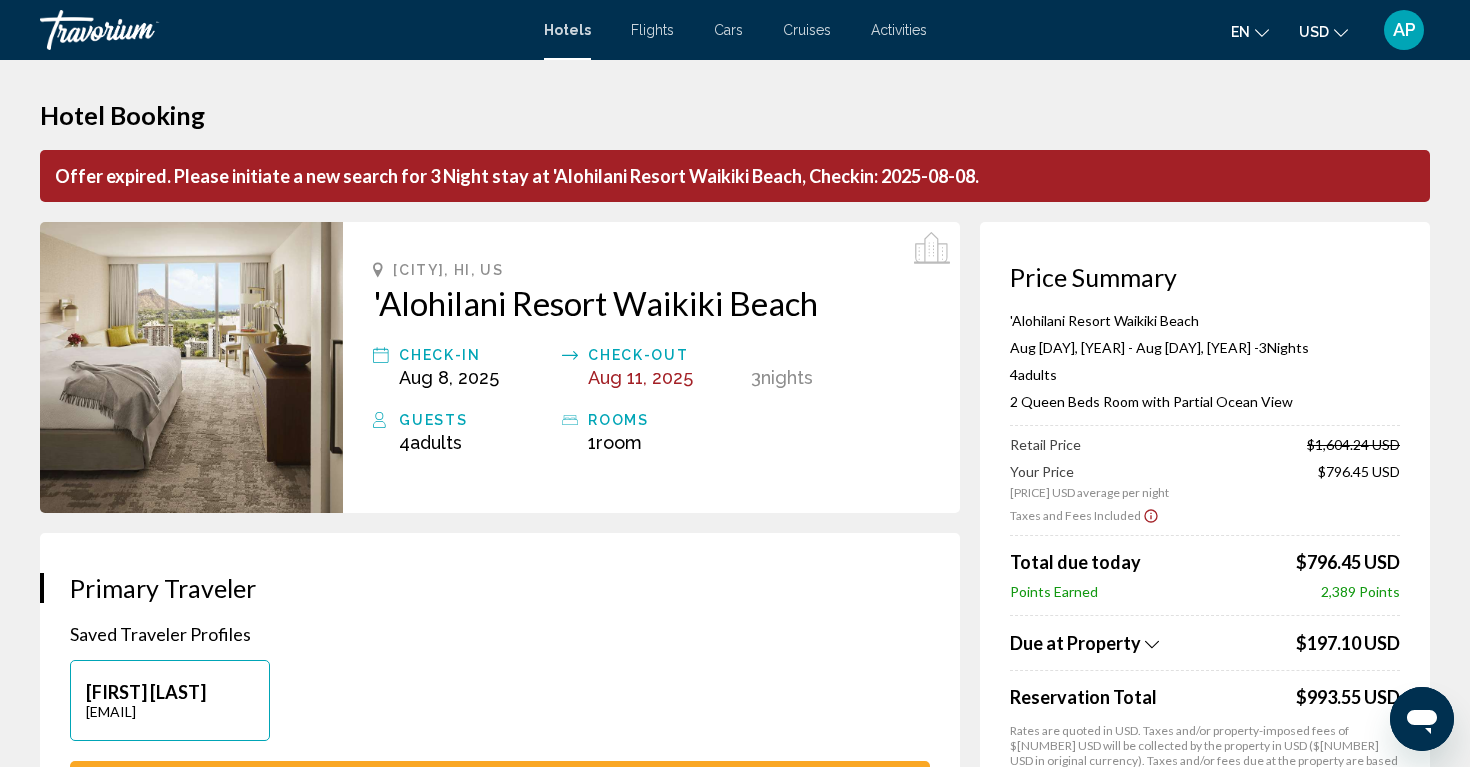 scroll, scrollTop: 0, scrollLeft: 0, axis: both 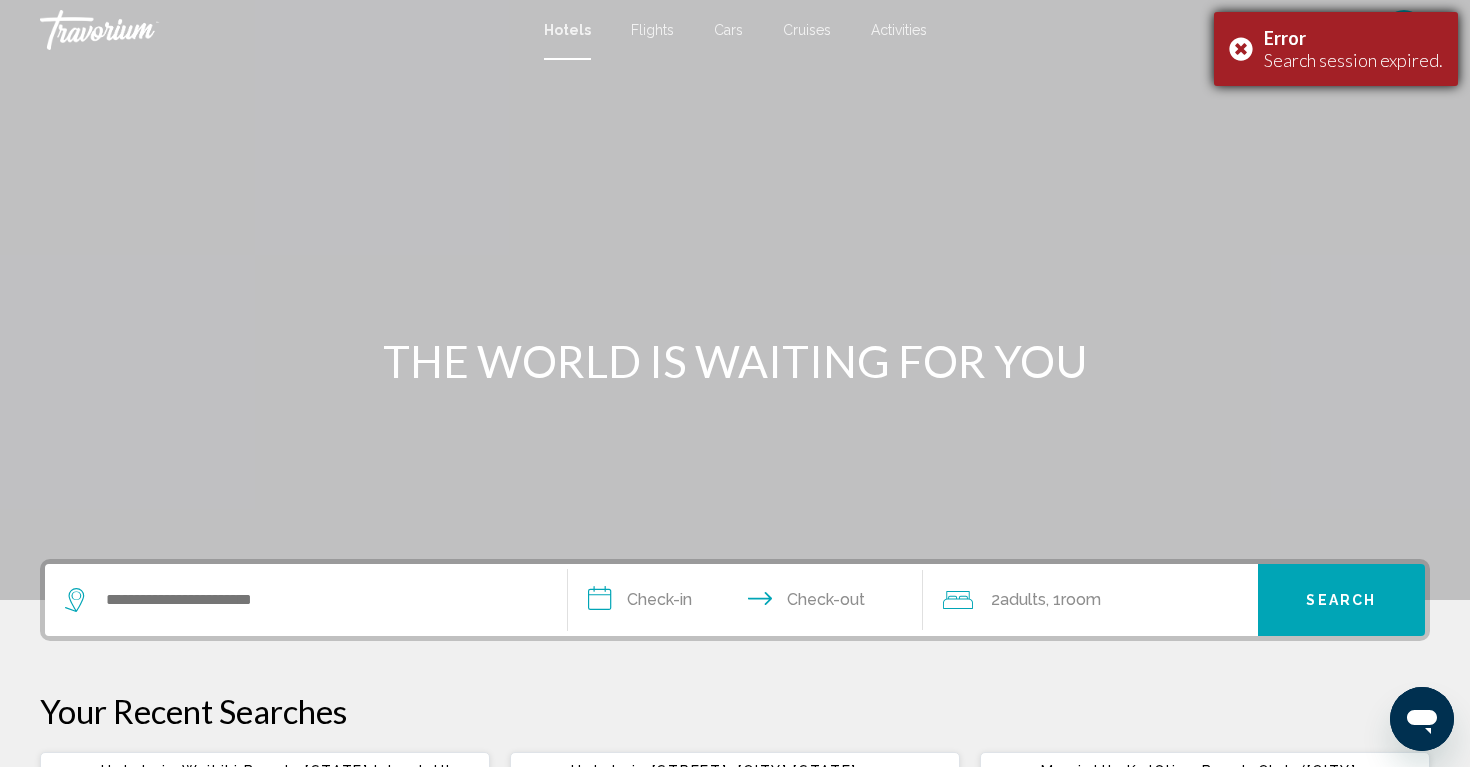 click on "Error   Search session expired." at bounding box center [1336, 49] 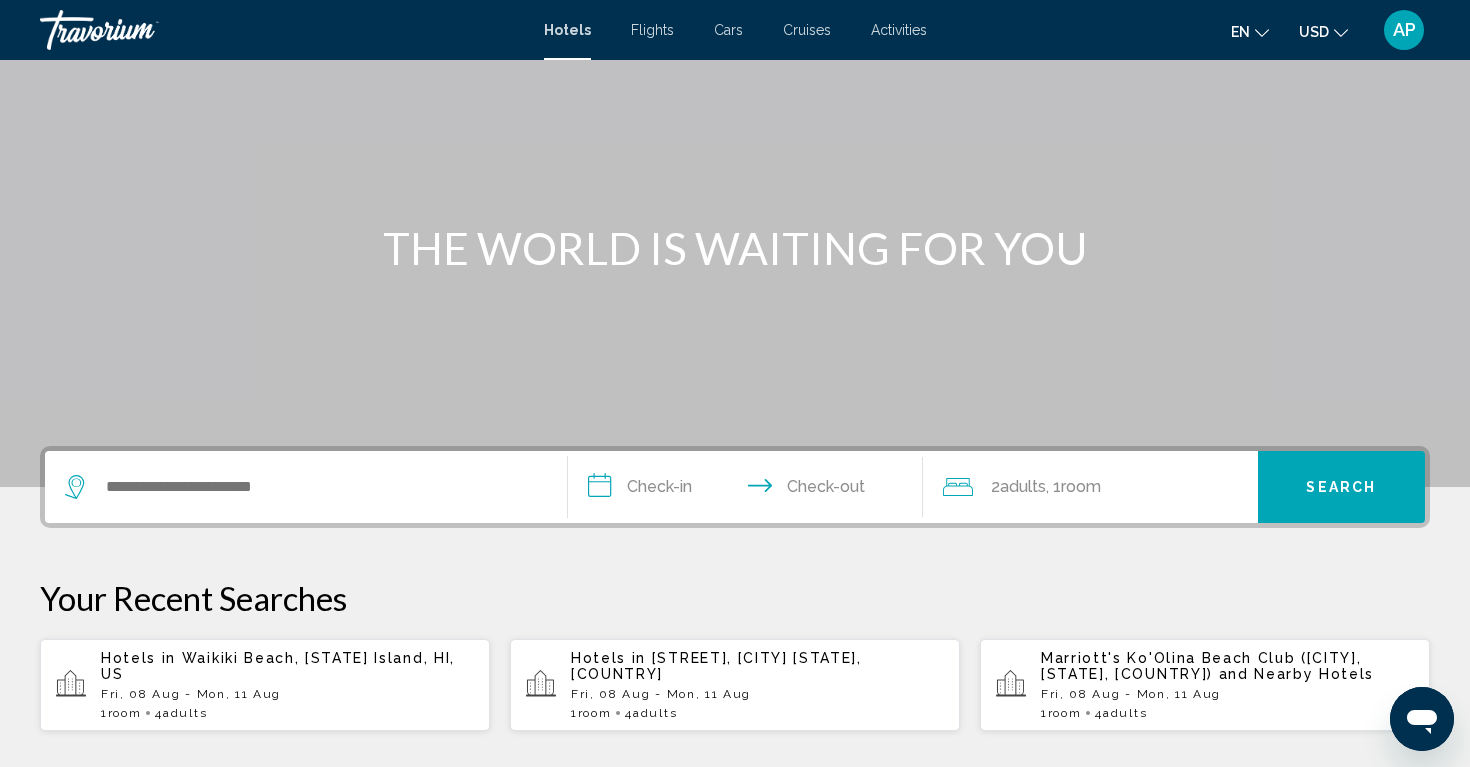 scroll, scrollTop: 110, scrollLeft: 0, axis: vertical 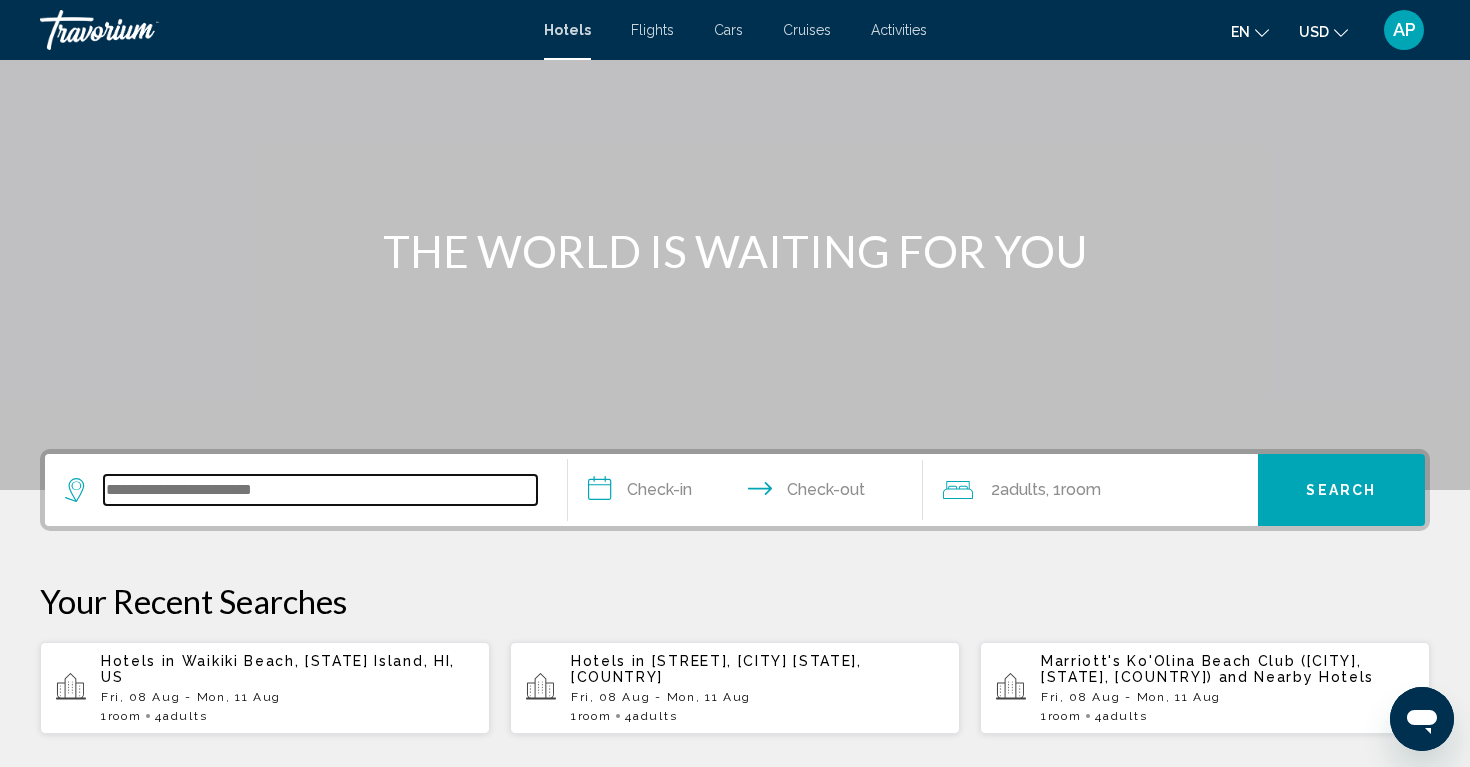 click at bounding box center [320, 490] 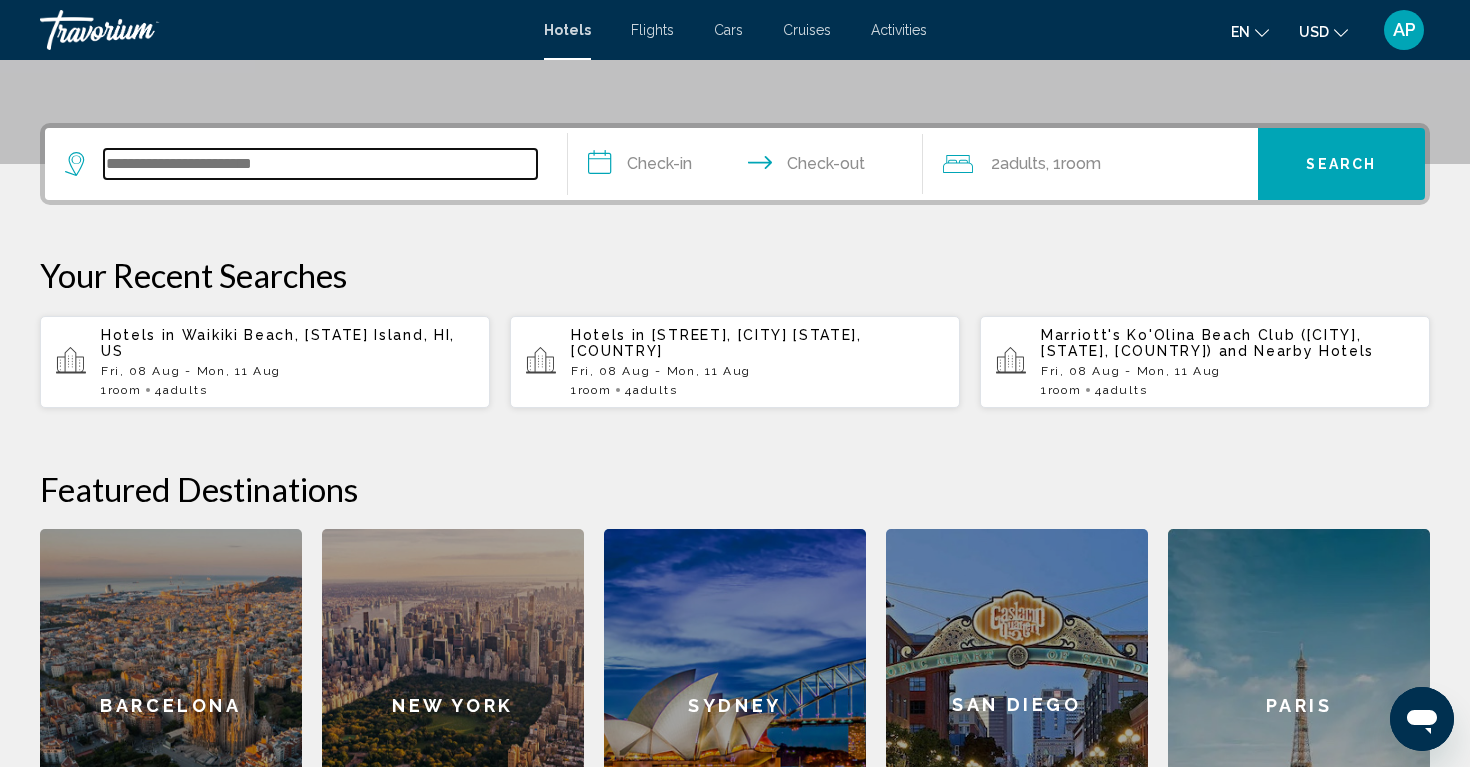 scroll, scrollTop: 494, scrollLeft: 0, axis: vertical 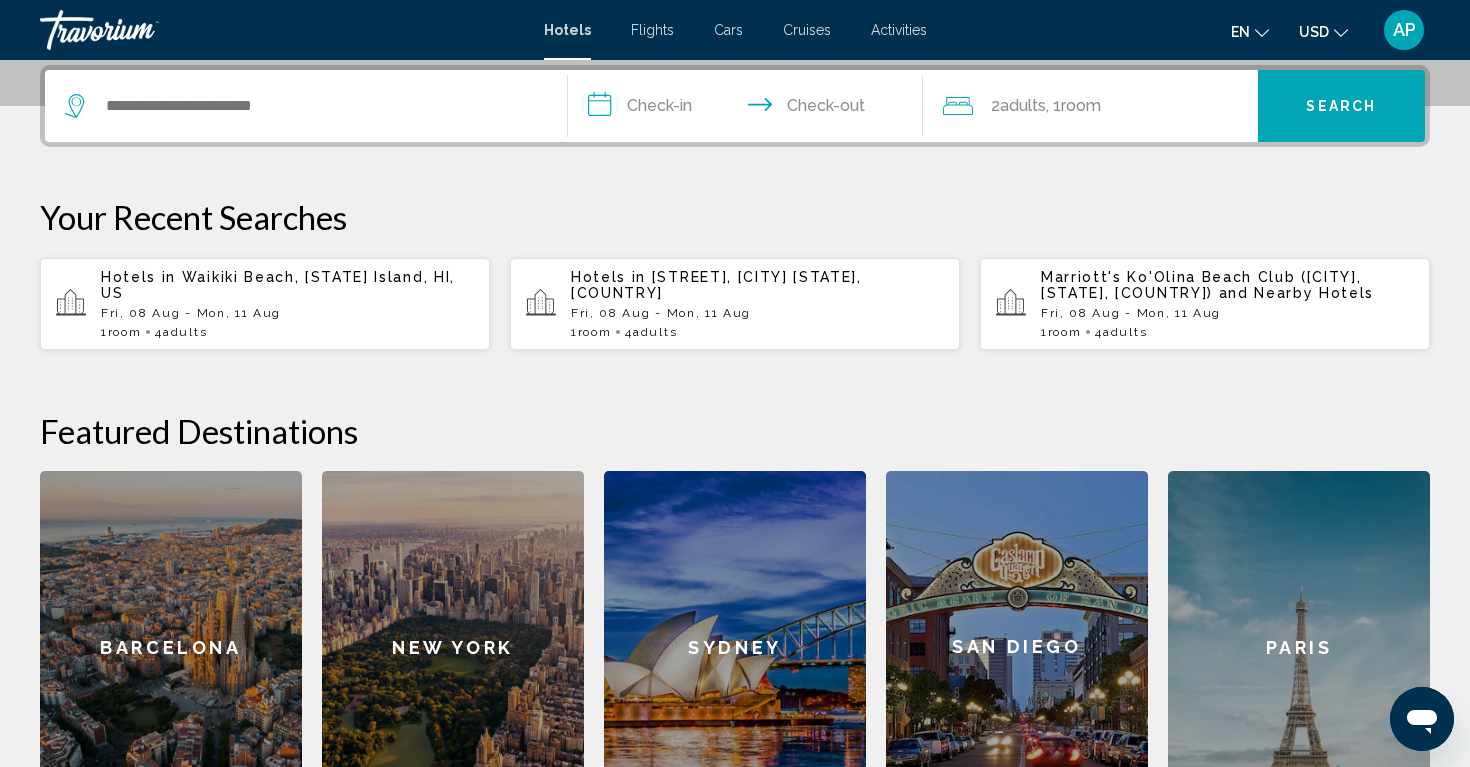 click on "Hotels in    [CITY], [STATE], [COUNTRY]" at bounding box center (287, 285) 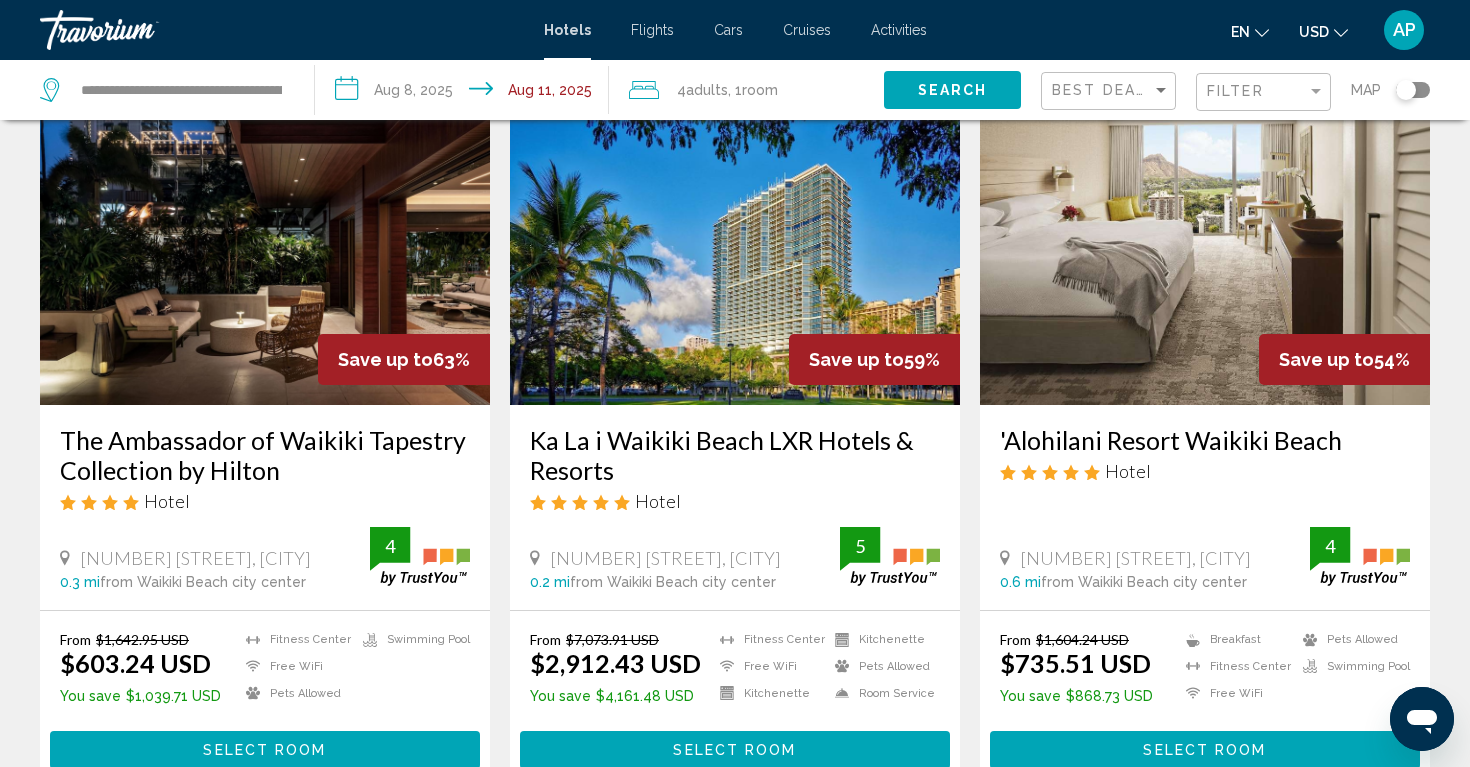 scroll, scrollTop: 115, scrollLeft: 0, axis: vertical 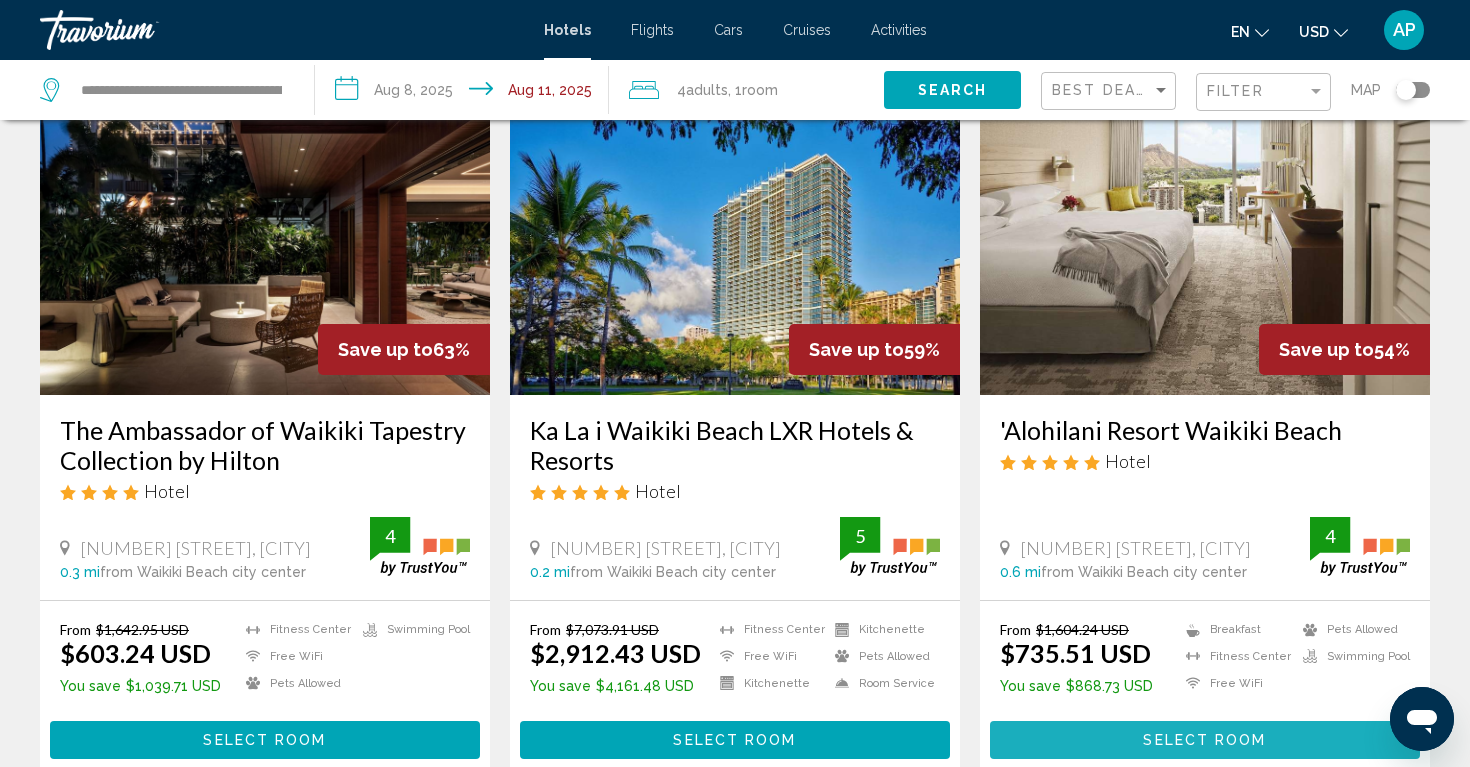 click on "Select Room" at bounding box center (1204, 741) 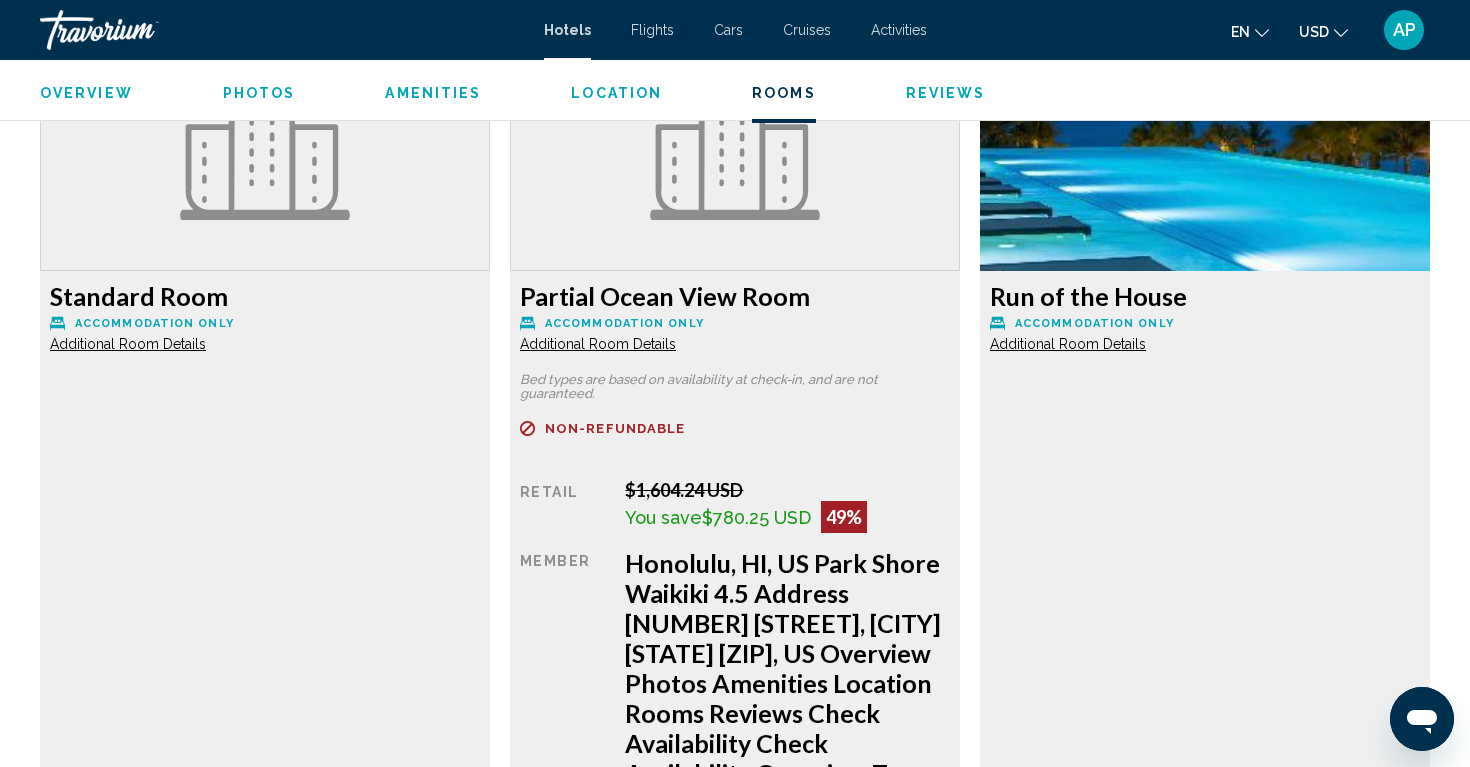 scroll, scrollTop: 2790, scrollLeft: 0, axis: vertical 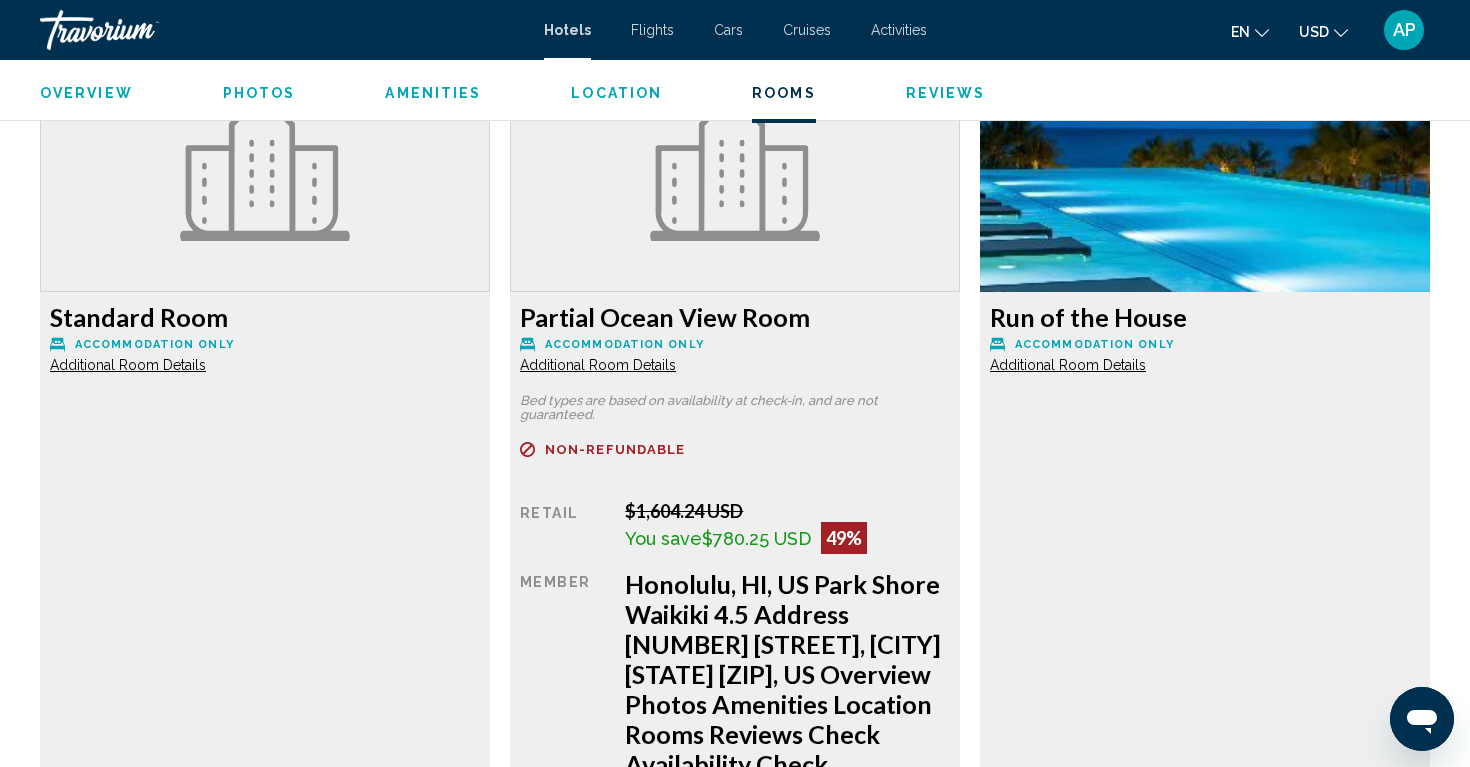 click on "Book now" at bounding box center (376, 1488) 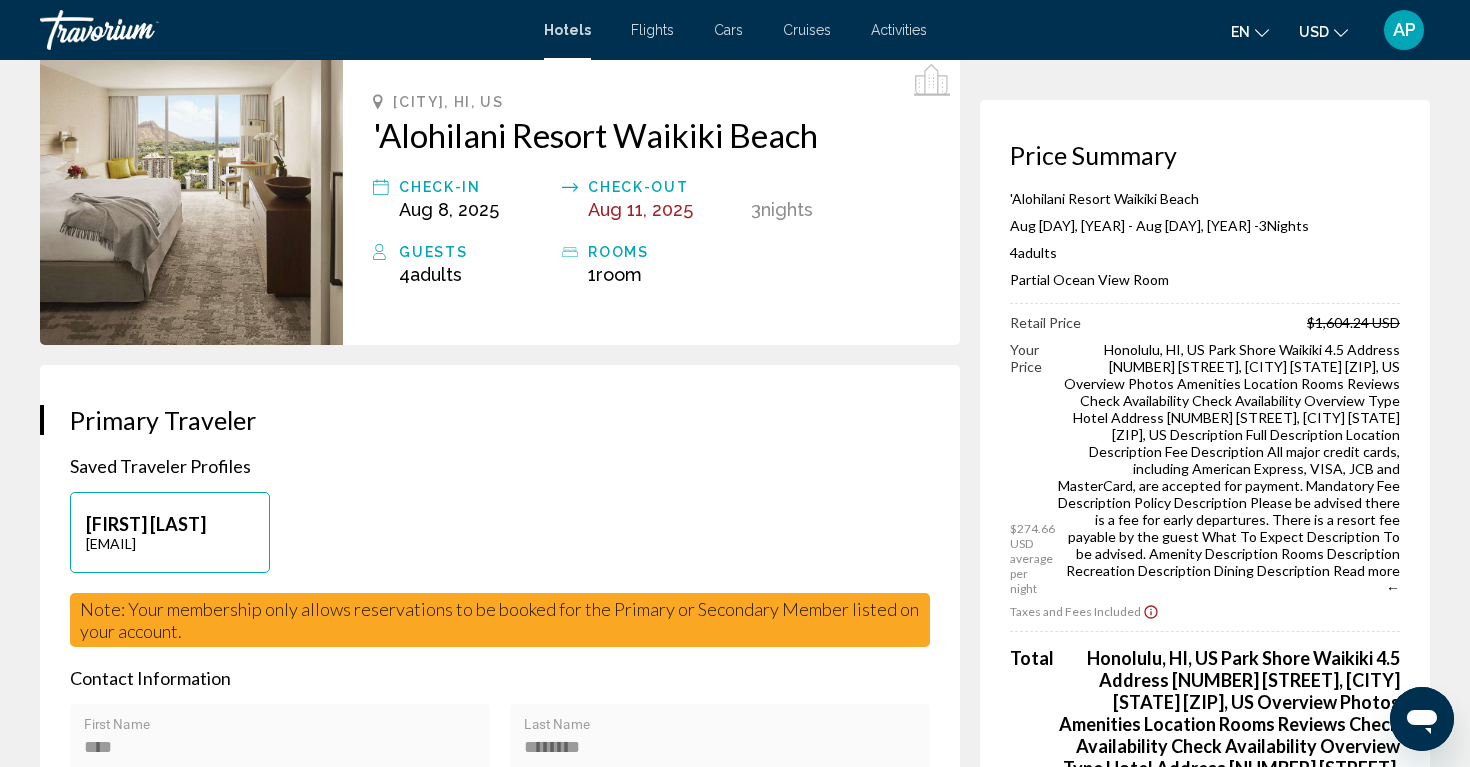 scroll, scrollTop: 94, scrollLeft: 0, axis: vertical 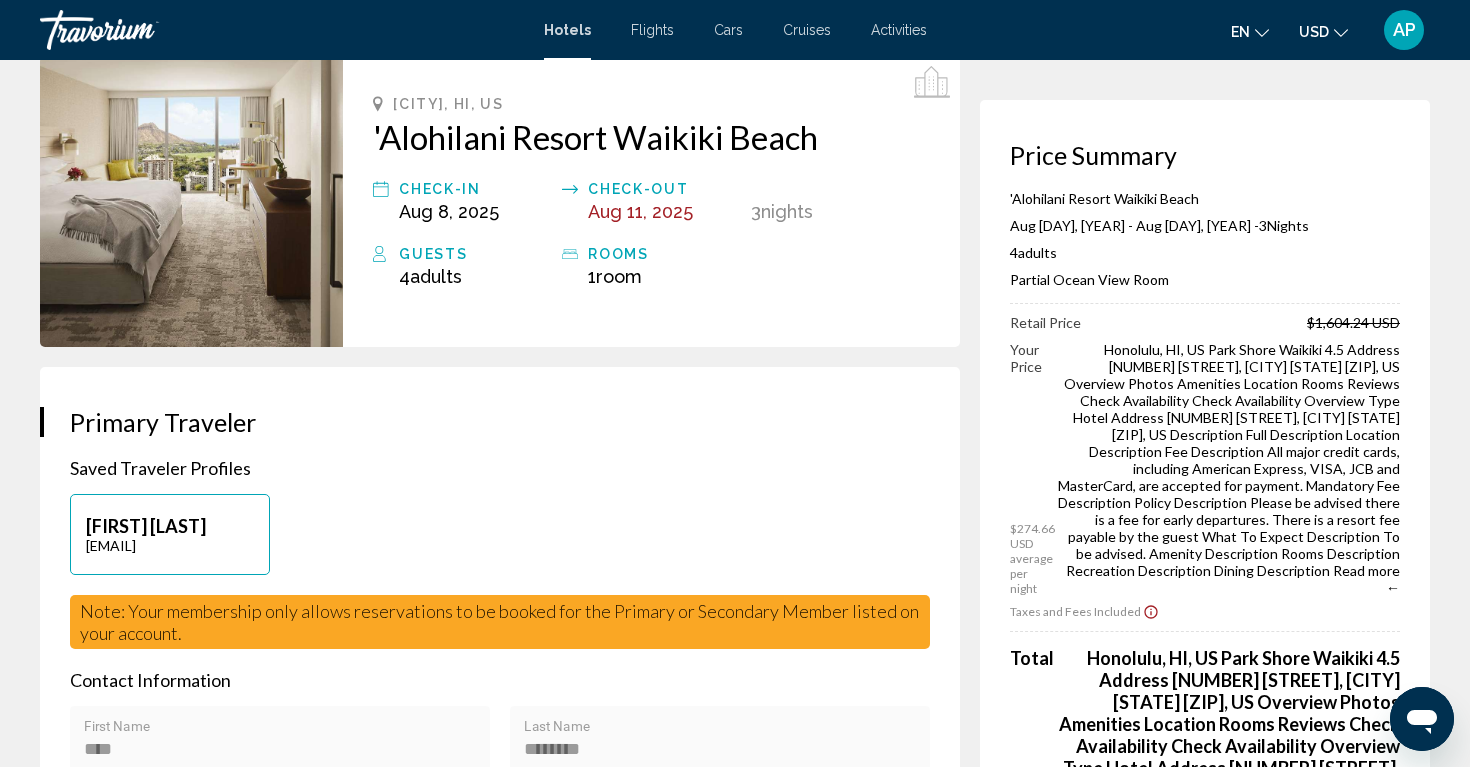 click 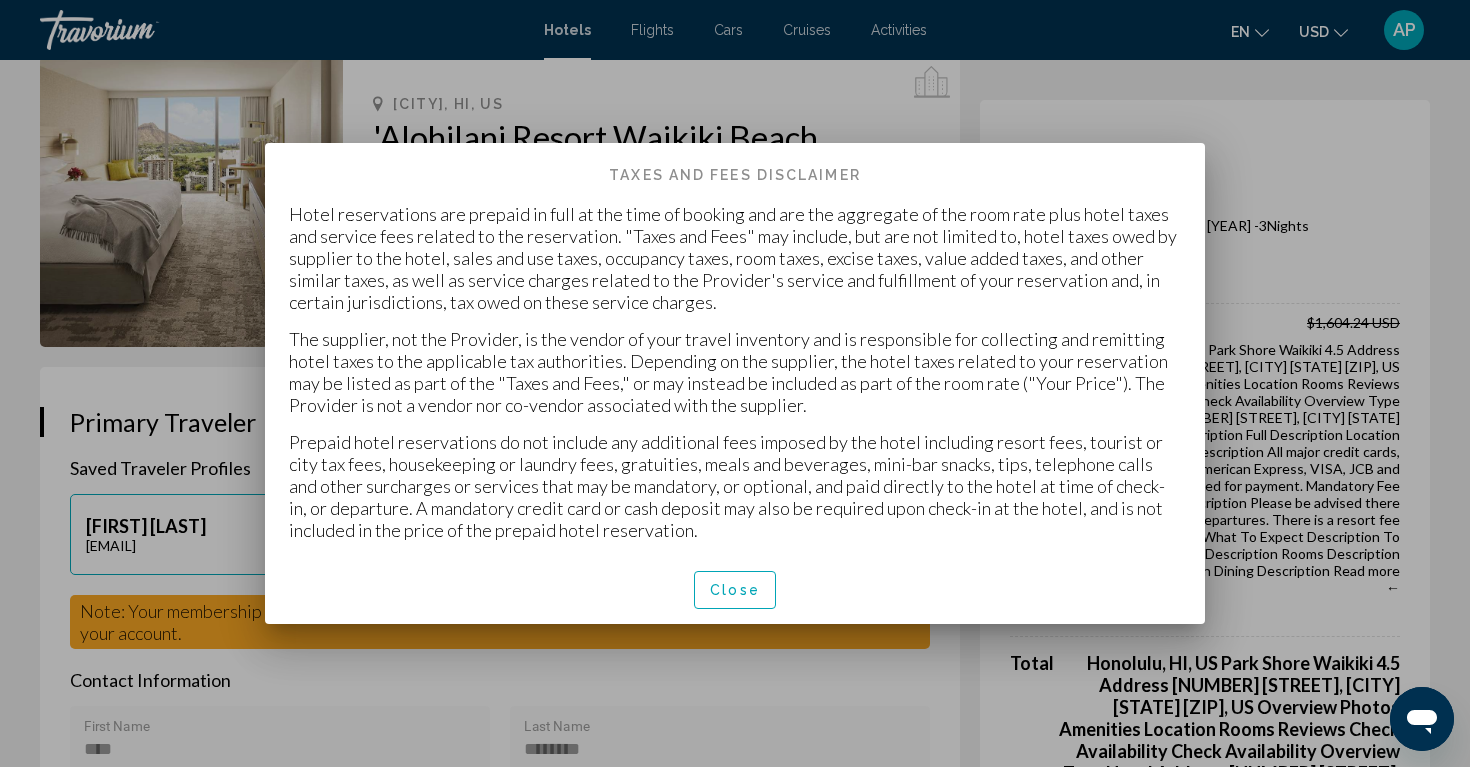 click on "Close" at bounding box center (735, 591) 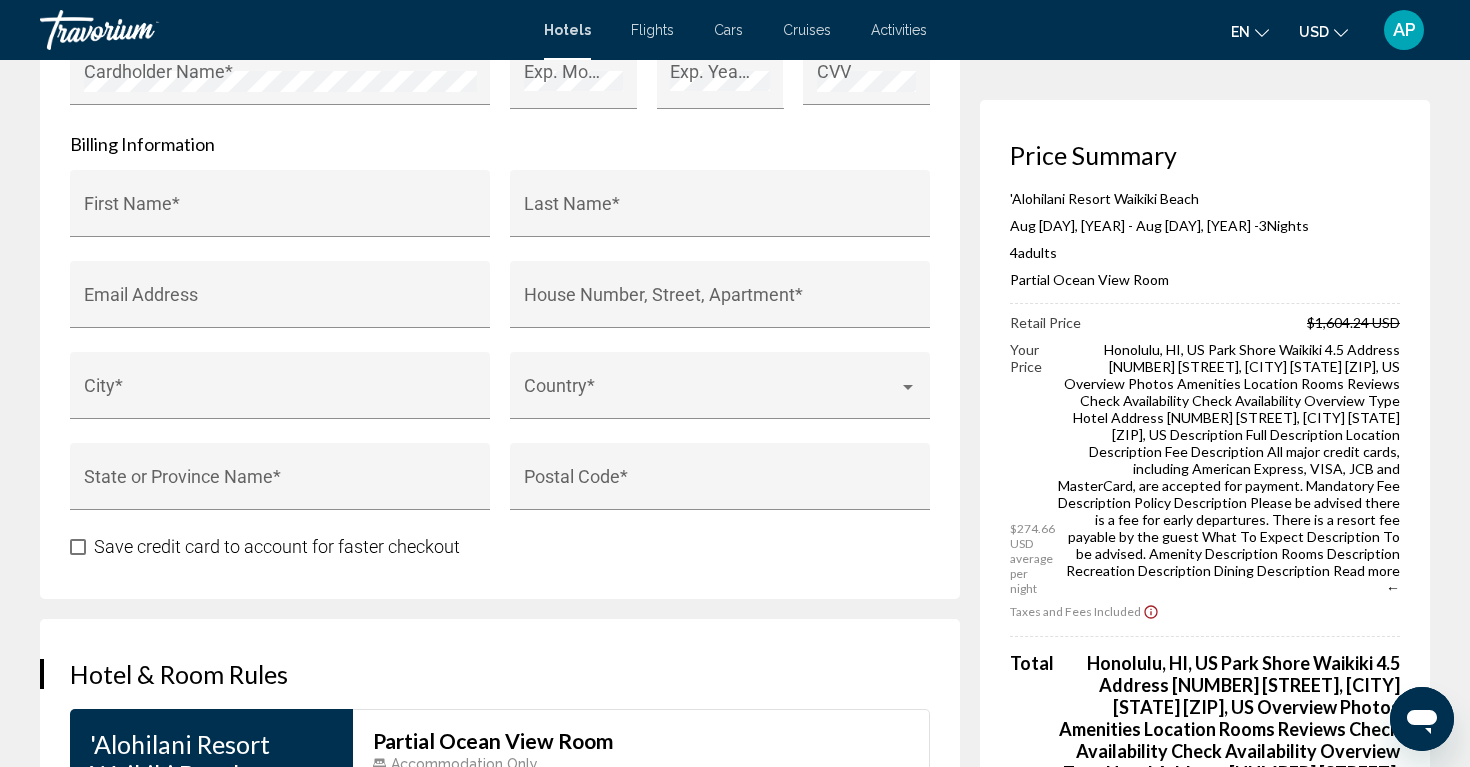 scroll, scrollTop: 2048, scrollLeft: 0, axis: vertical 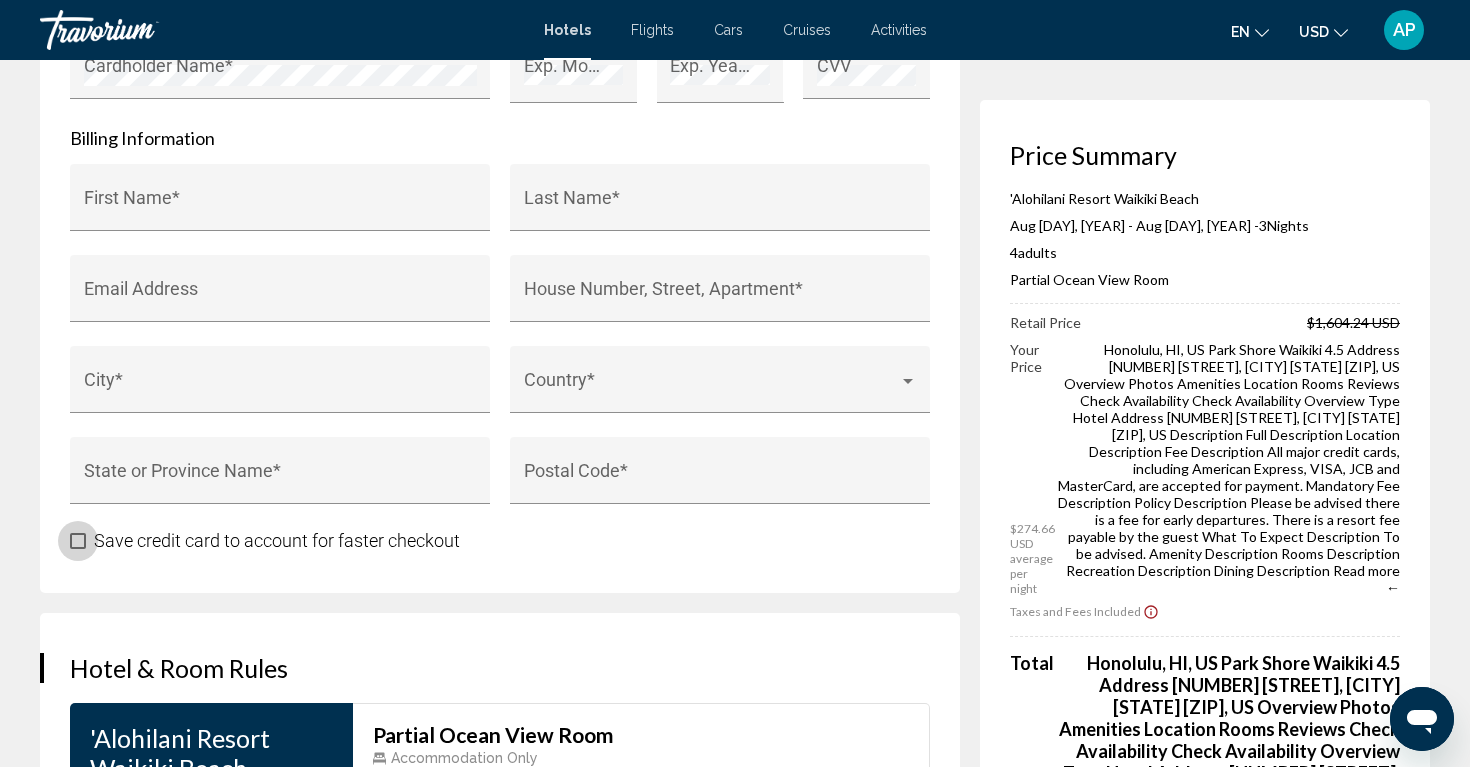 click at bounding box center (78, 541) 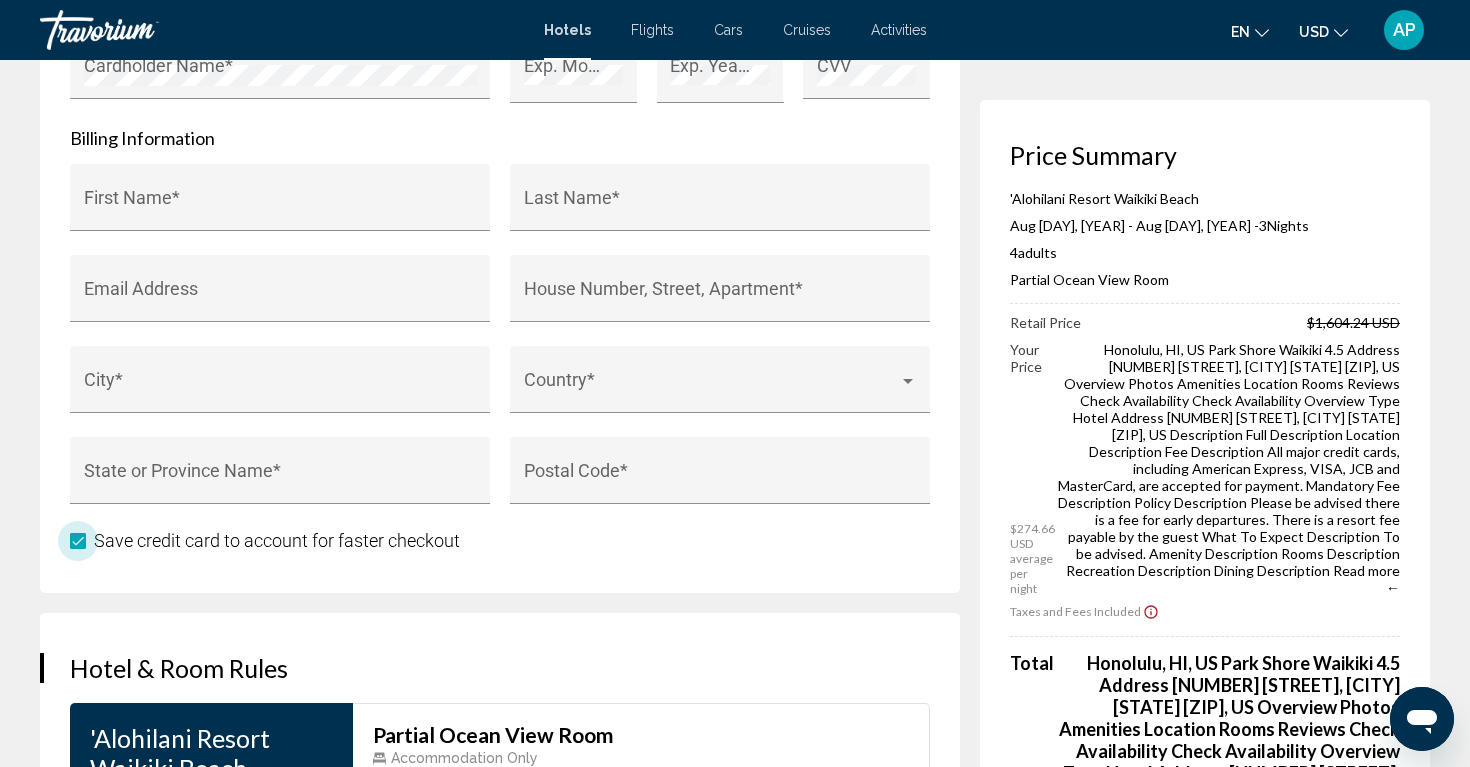 click at bounding box center [78, 541] 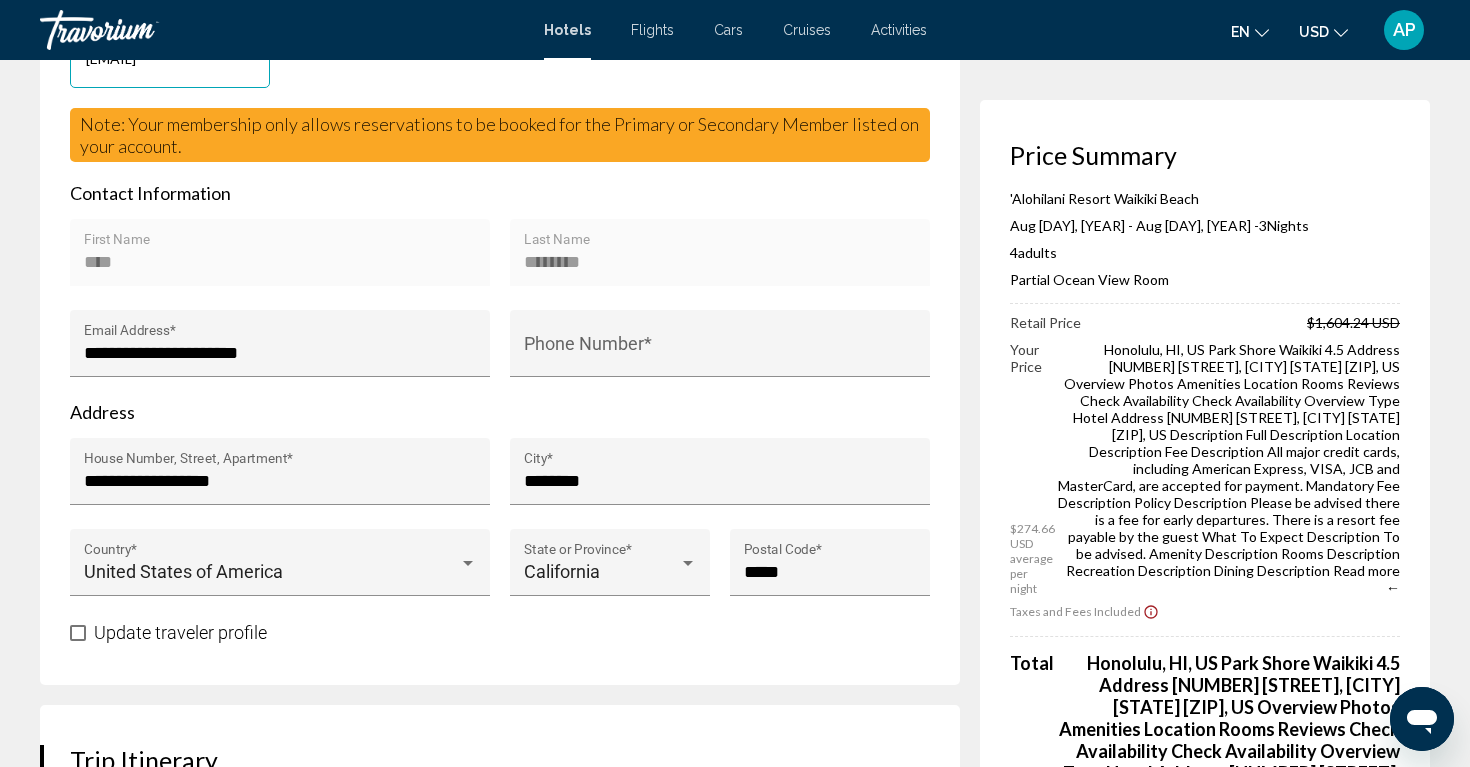 scroll, scrollTop: 580, scrollLeft: 0, axis: vertical 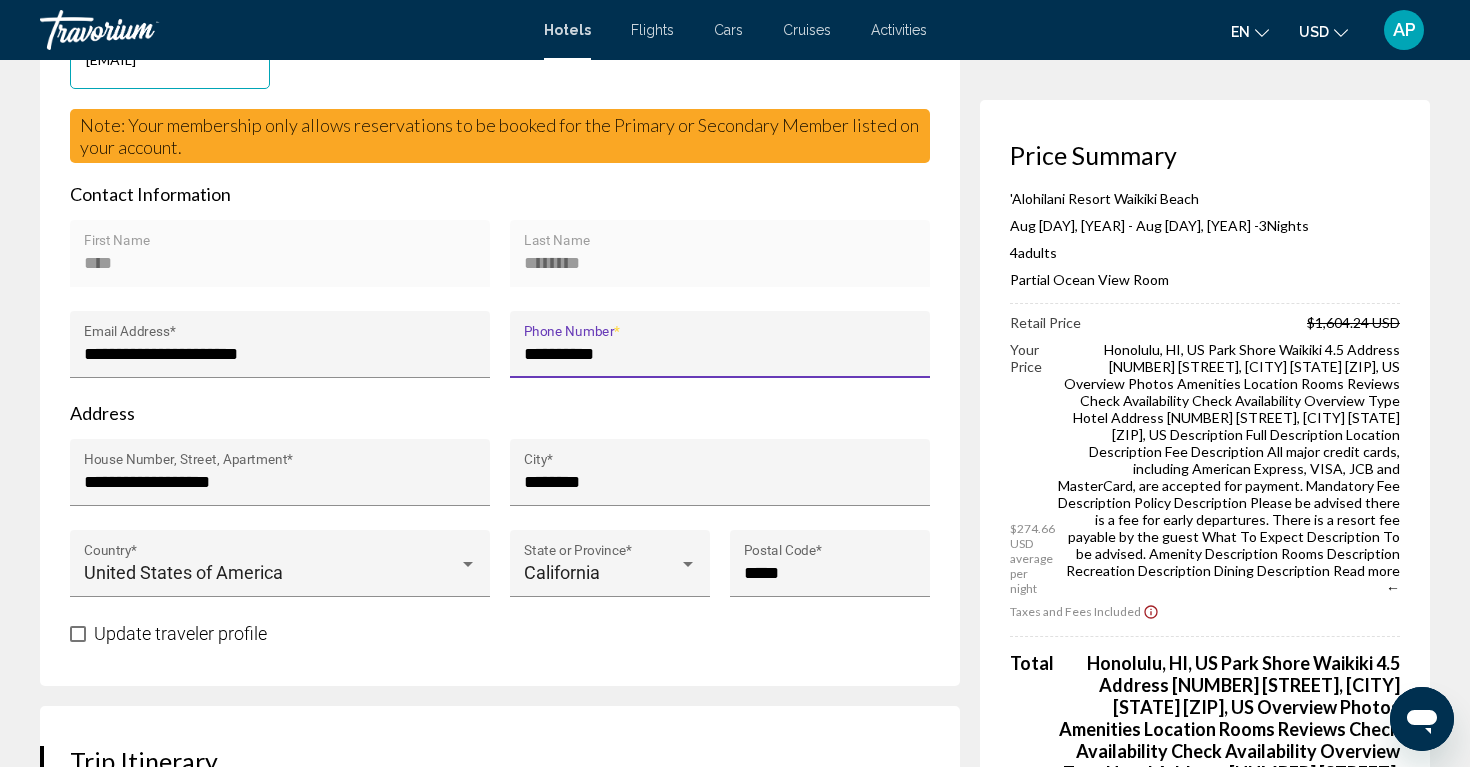 type on "**********" 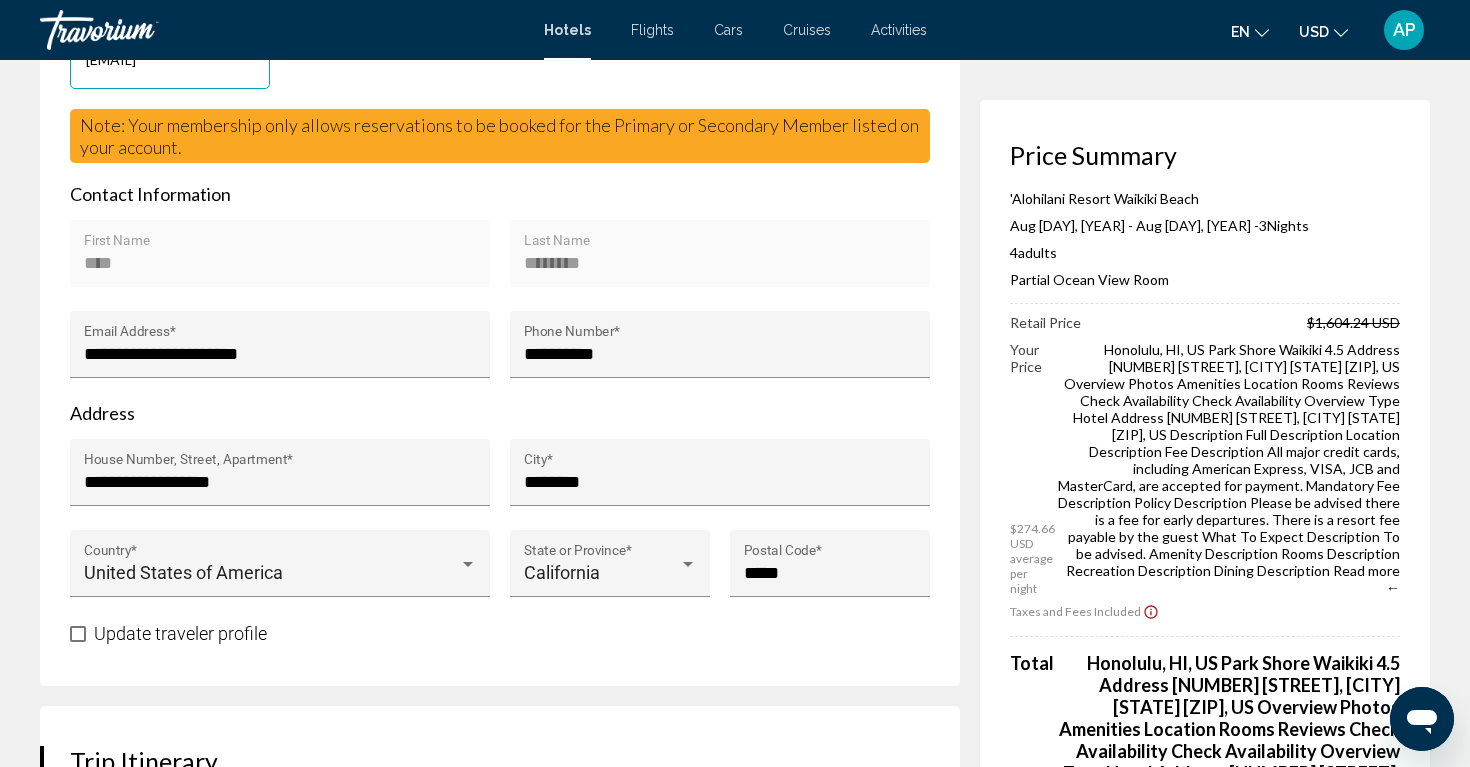 click on "Contact Information" at bounding box center (500, 194) 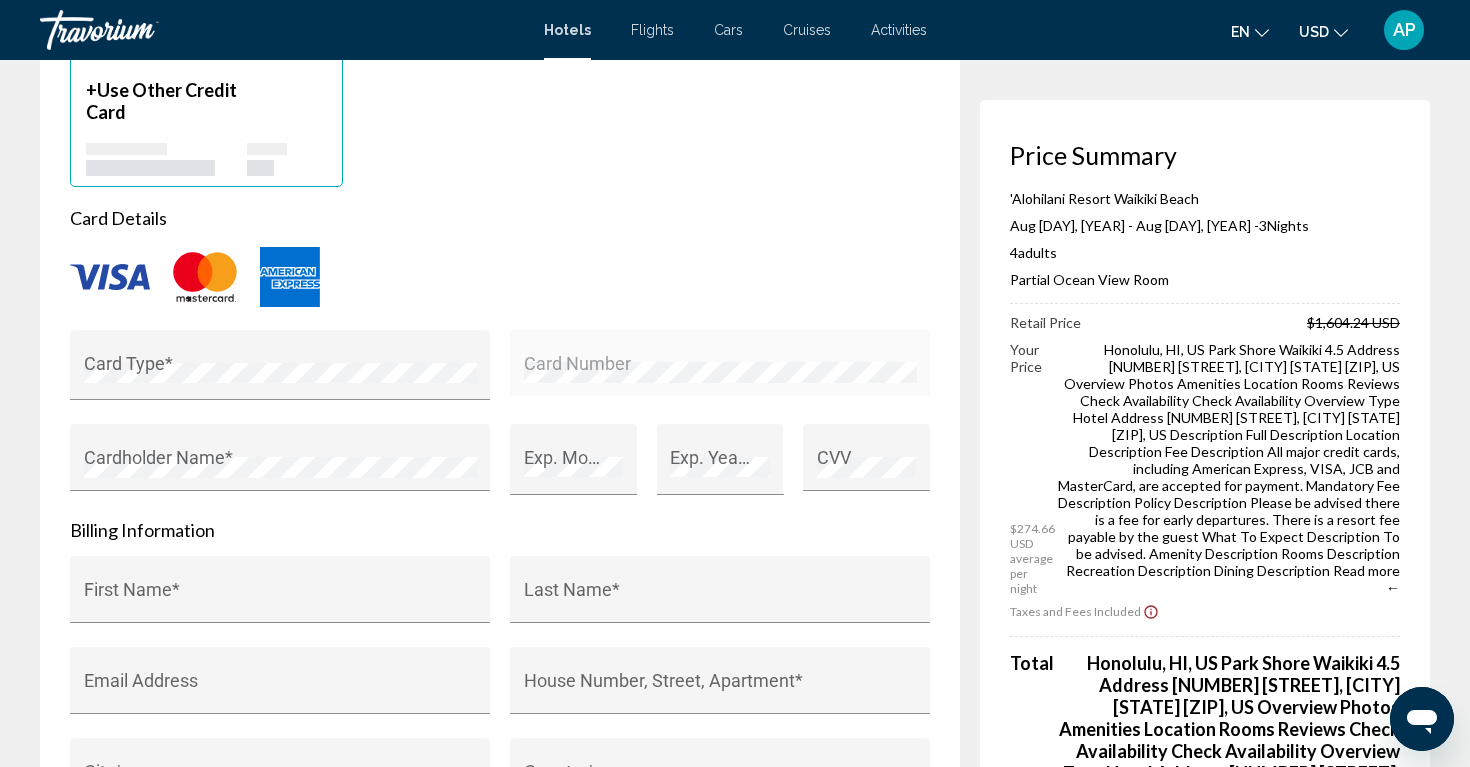 scroll, scrollTop: 1658, scrollLeft: 0, axis: vertical 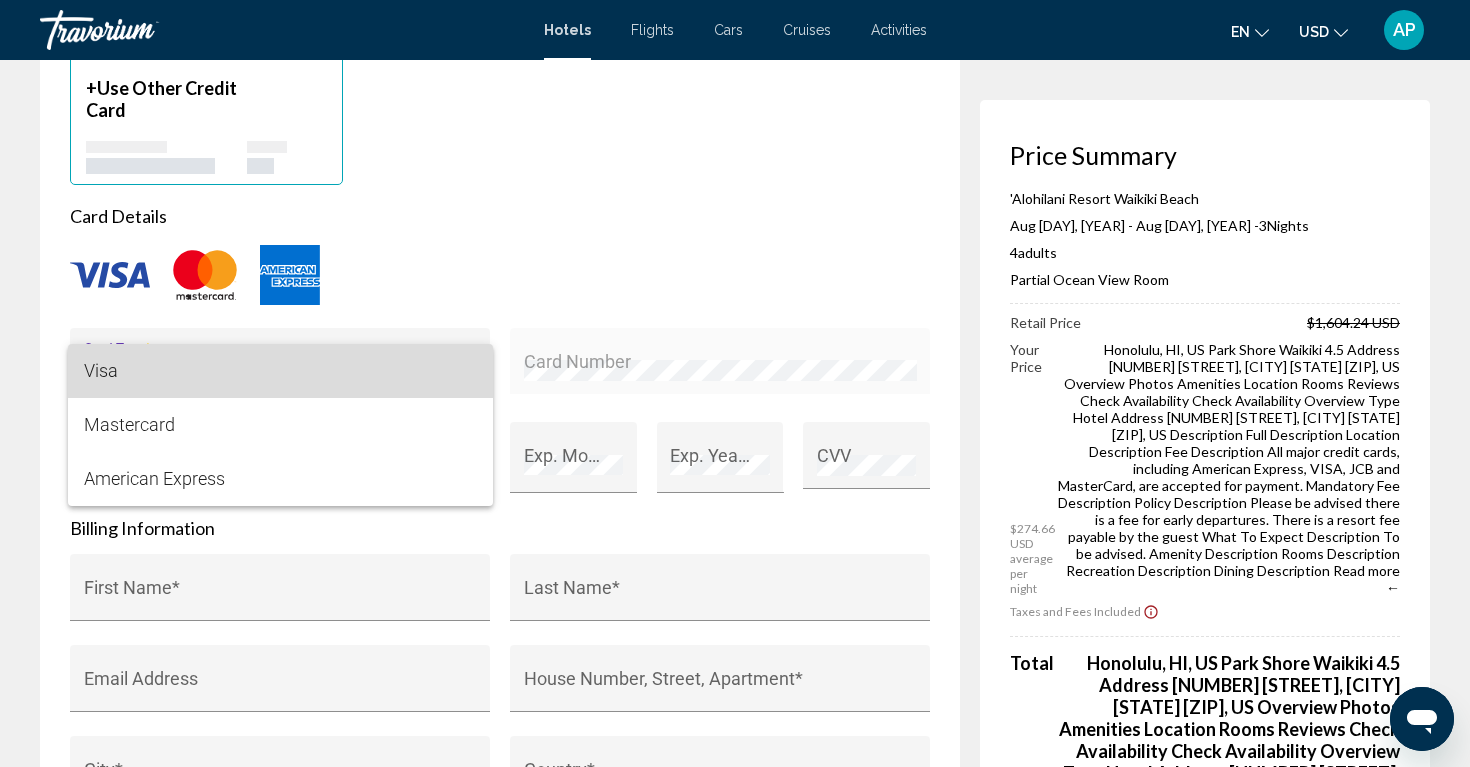 click on "Visa" at bounding box center [280, 371] 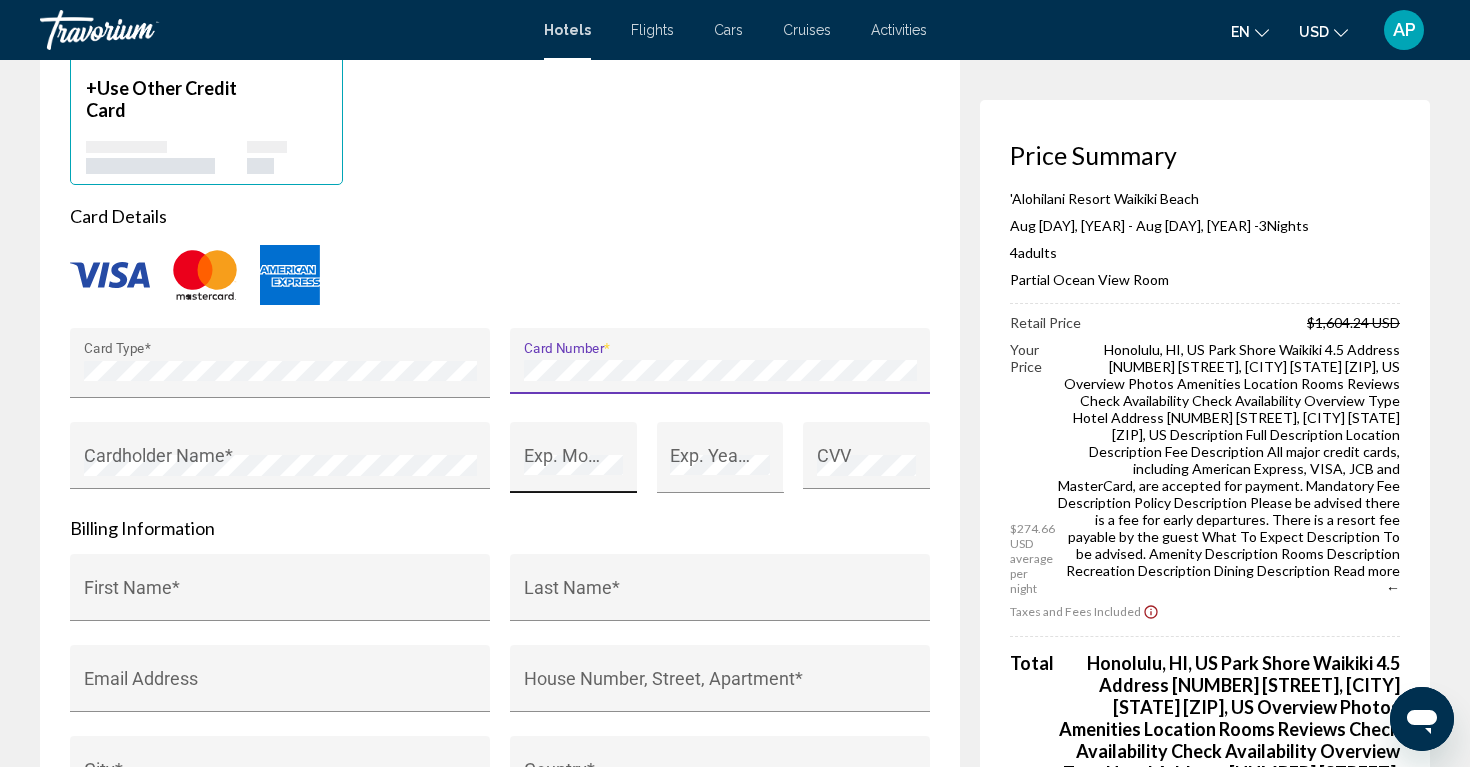 click on "Exp. Month  *" at bounding box center [574, 464] 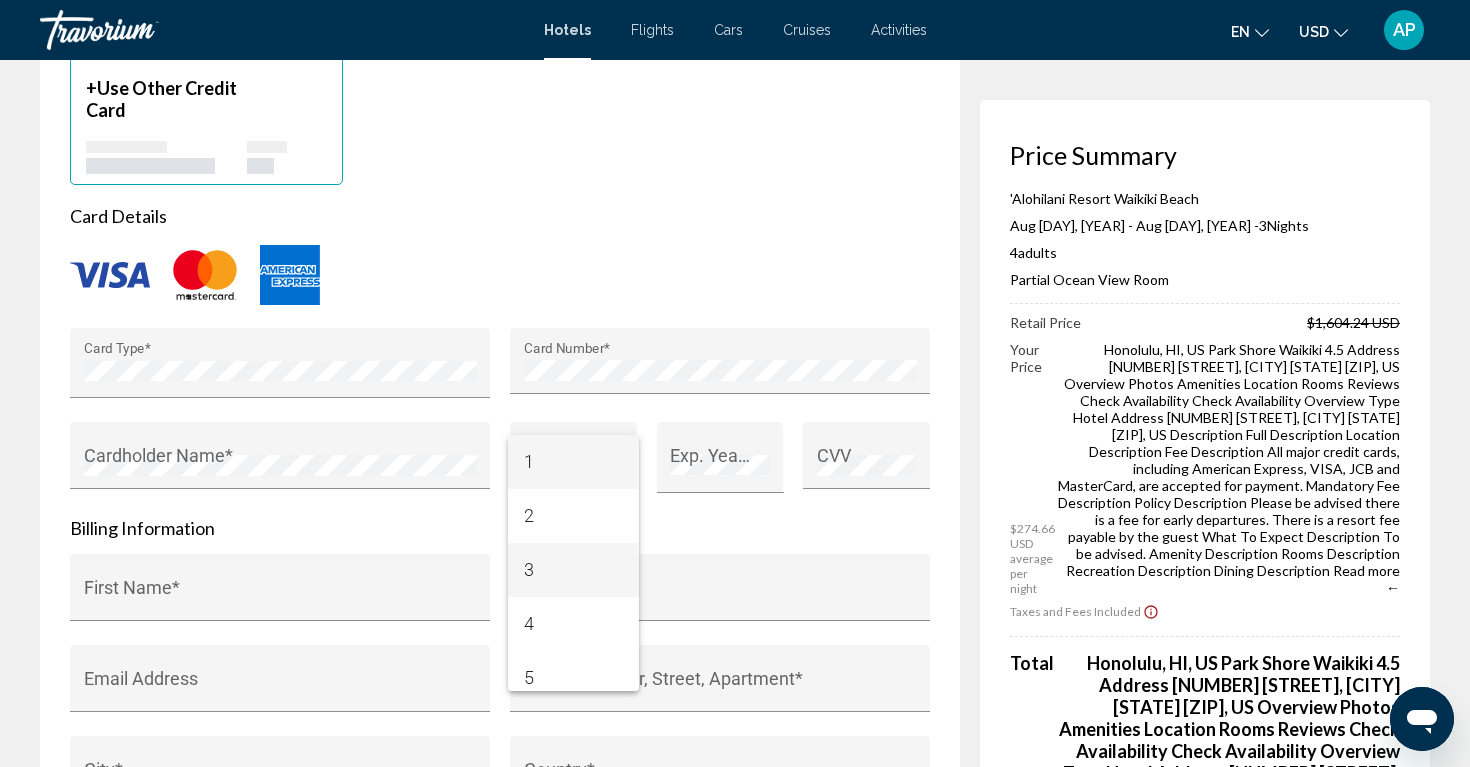 click on "3" at bounding box center [574, 570] 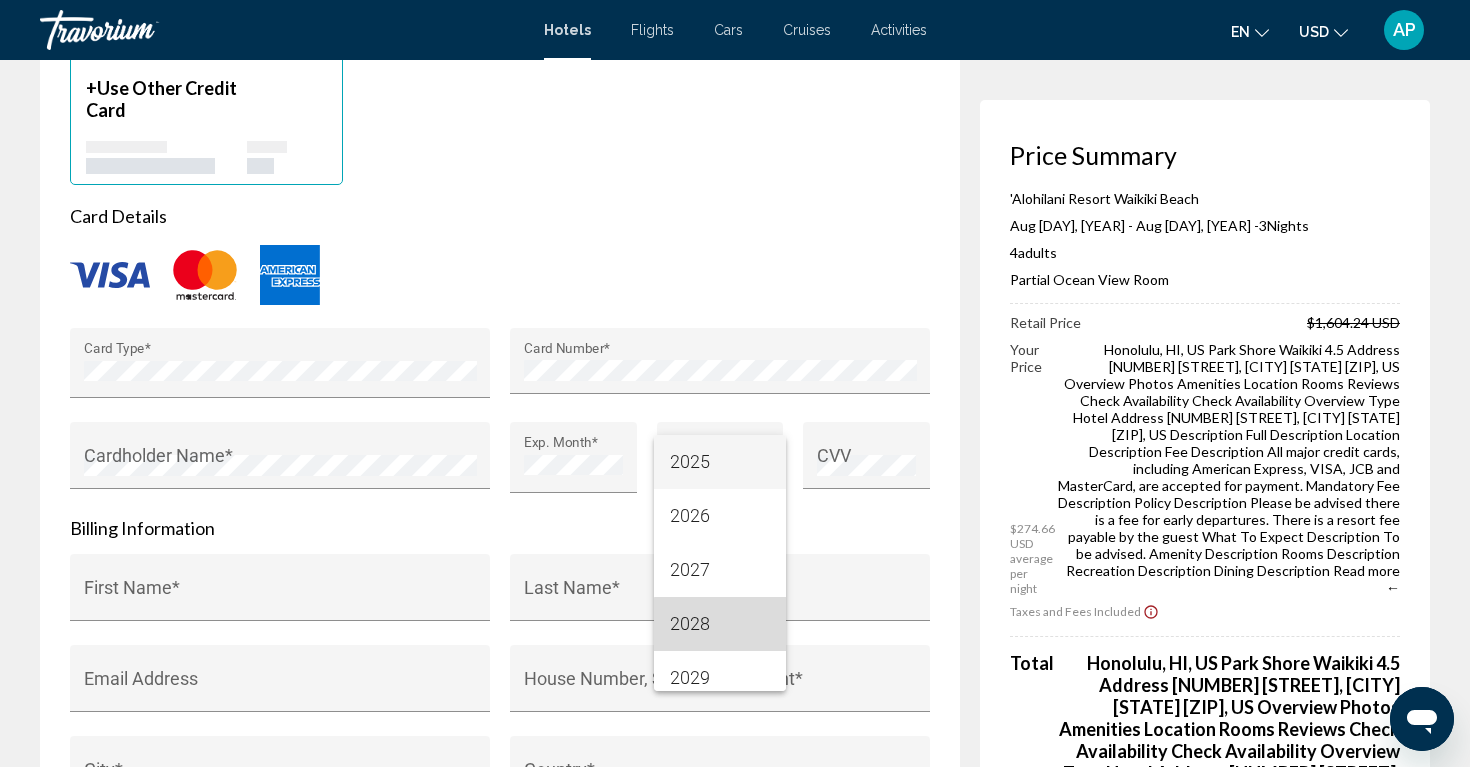 click on "2028" at bounding box center [720, 624] 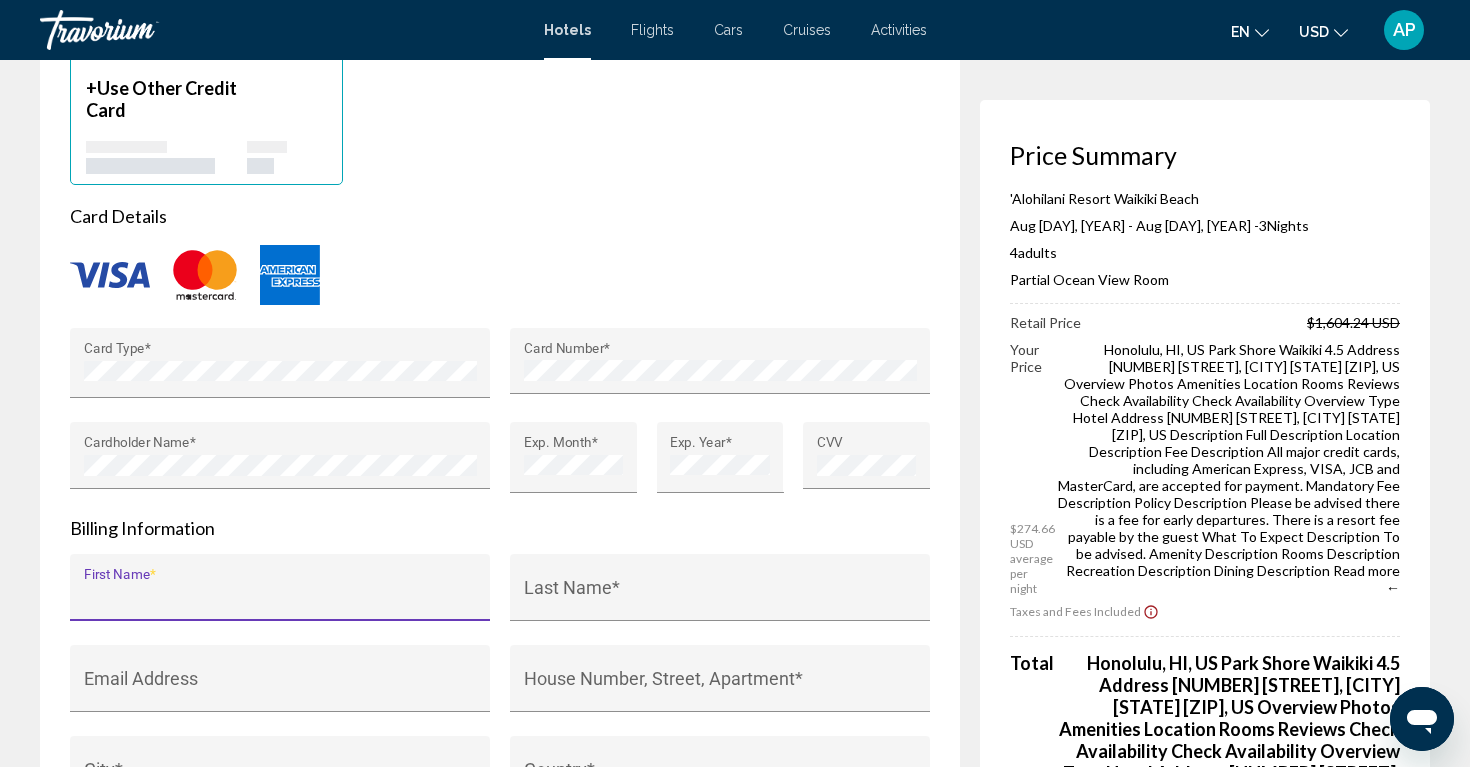 click on "First Name  *" at bounding box center [280, 597] 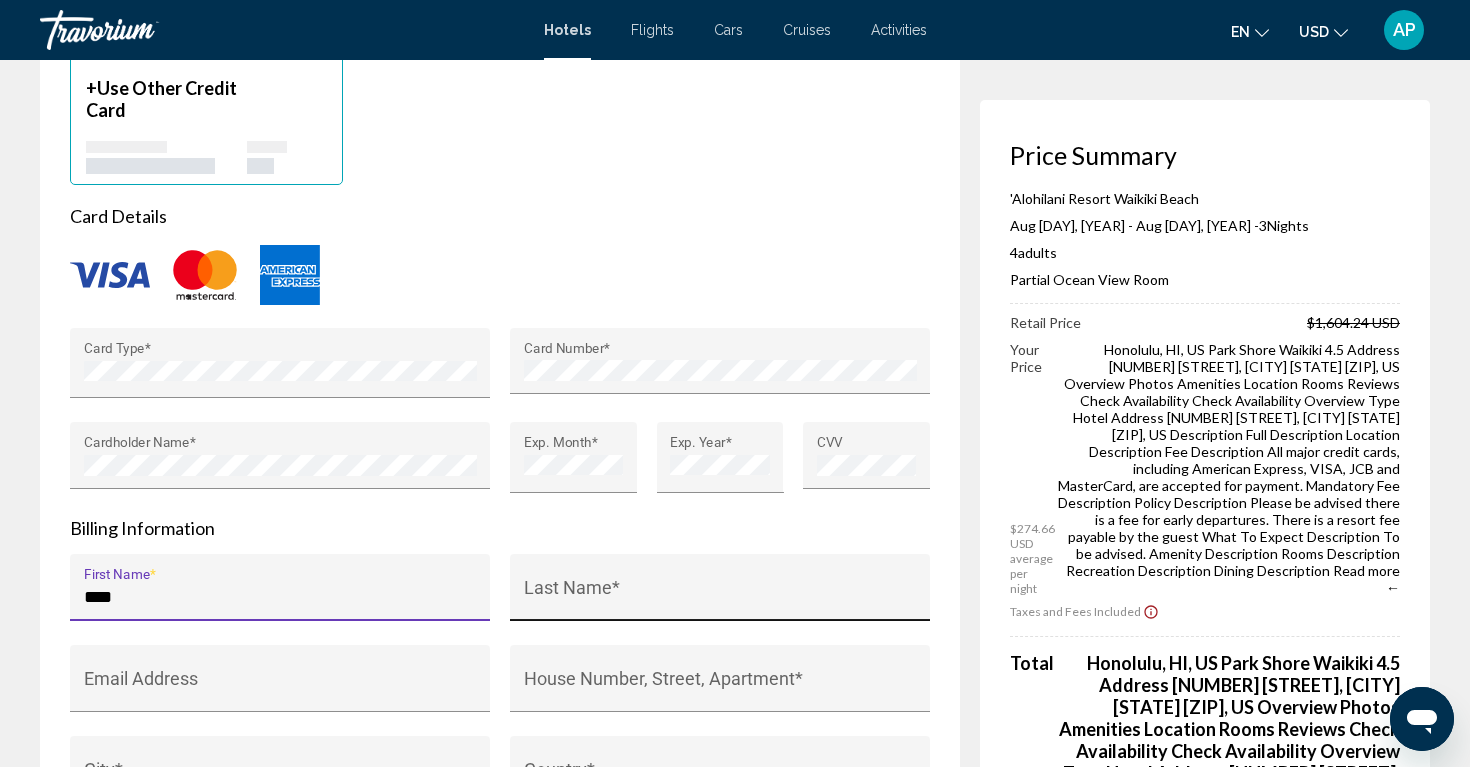 type on "****" 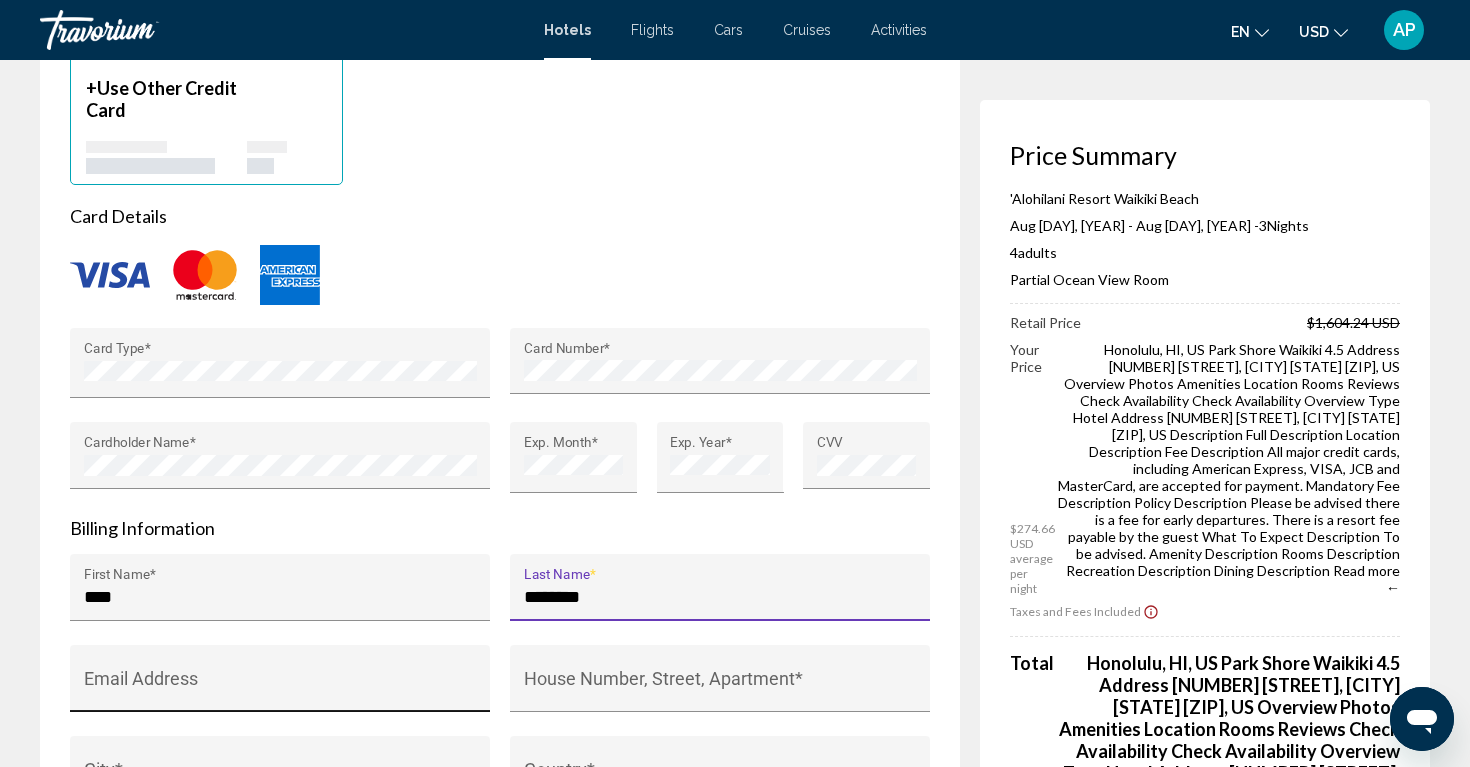 type on "********" 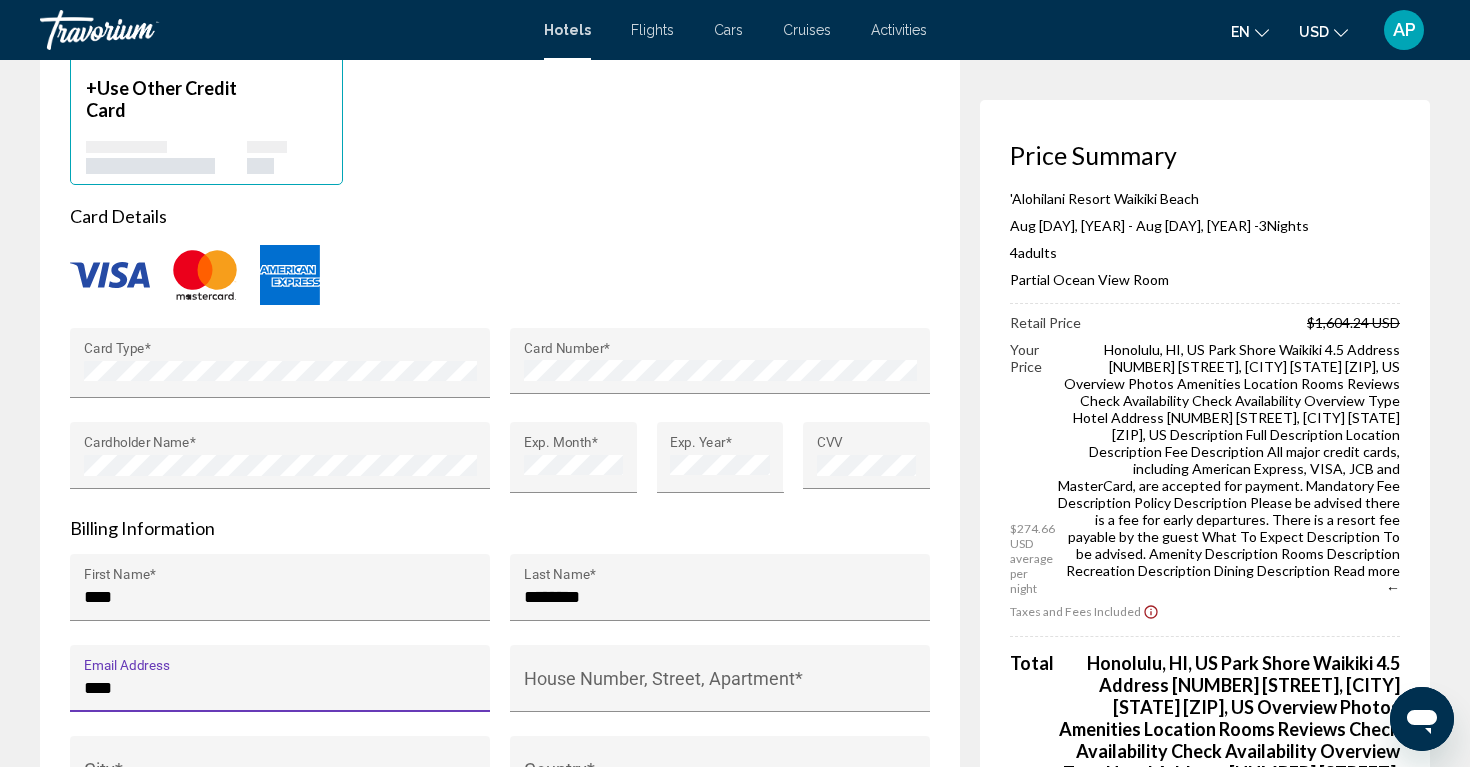 click on "****" at bounding box center (280, 688) 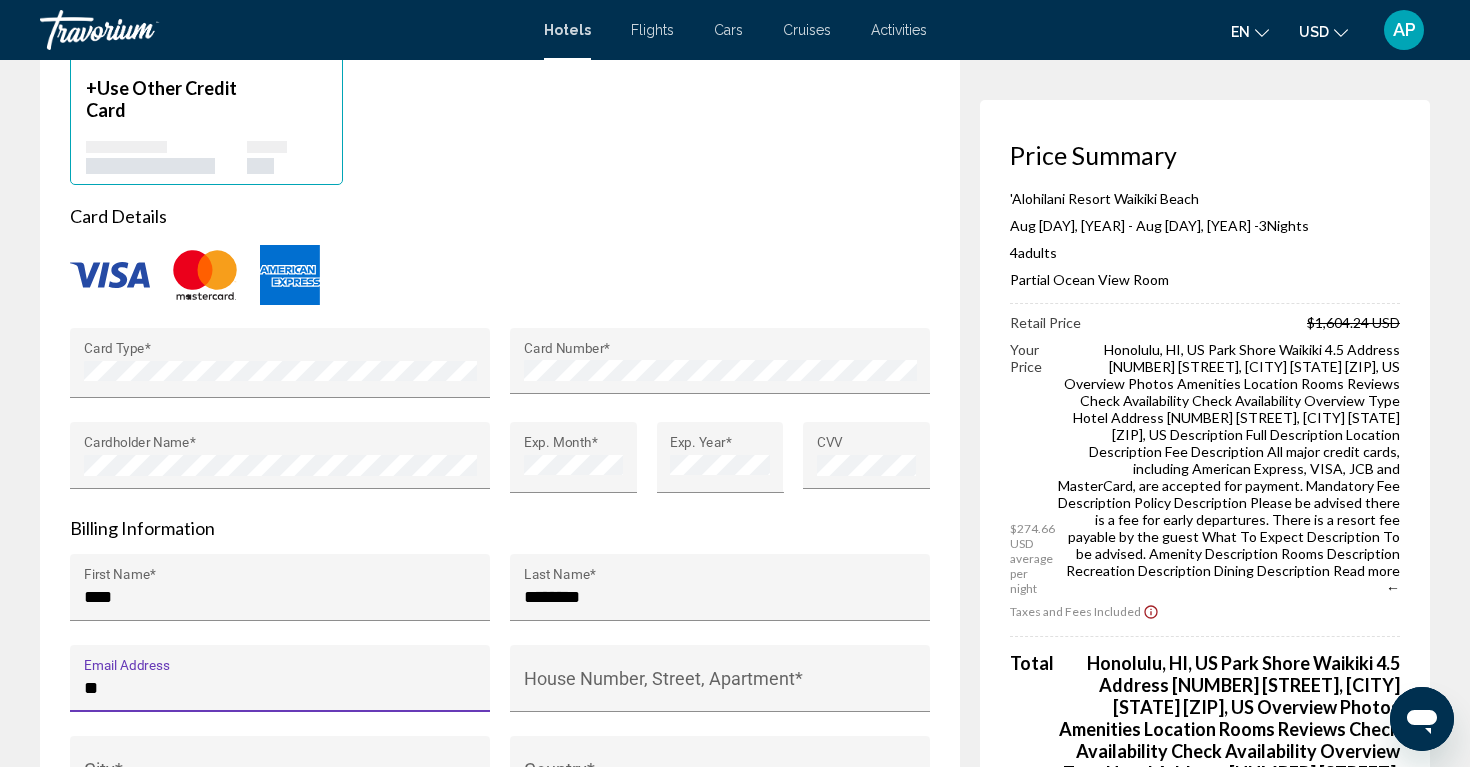 type on "*" 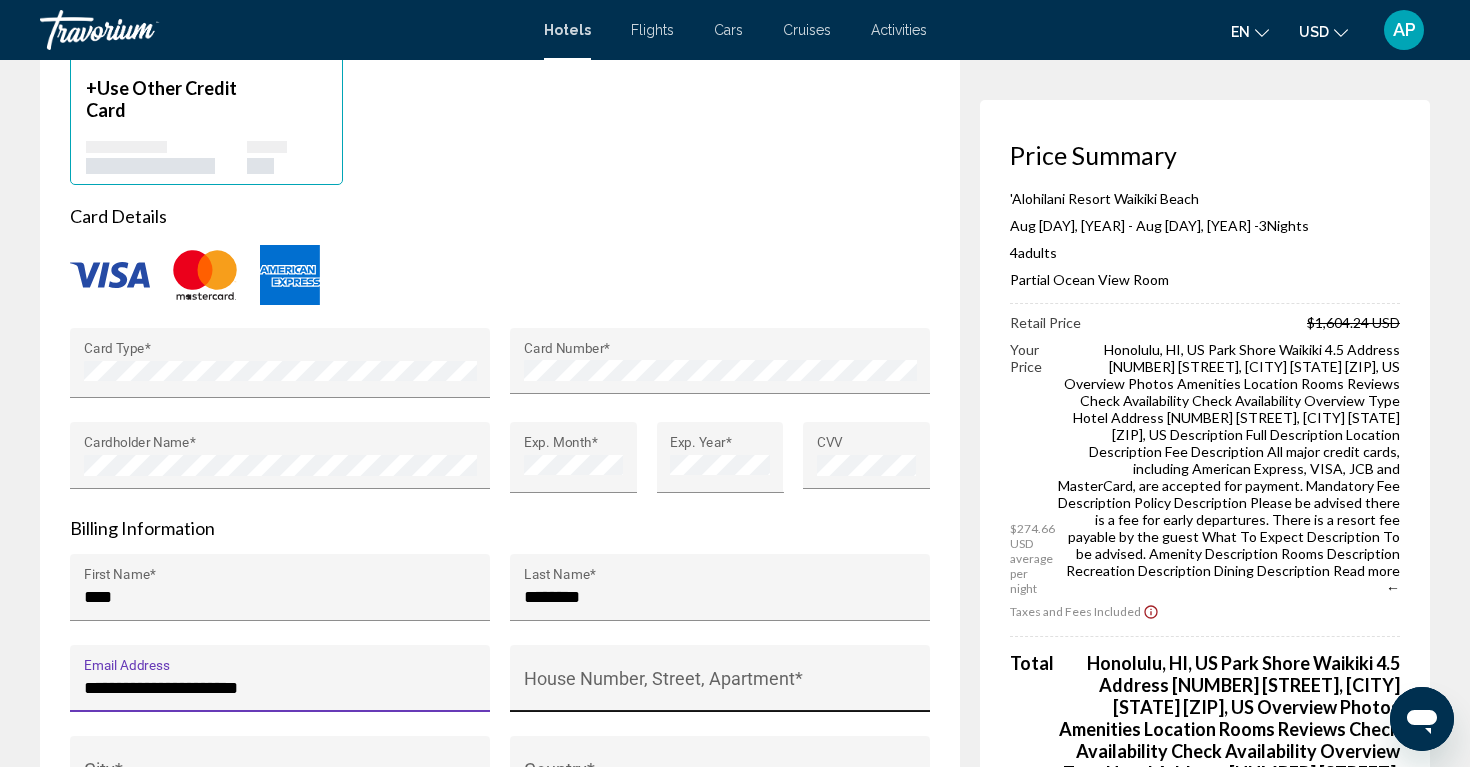 type on "**********" 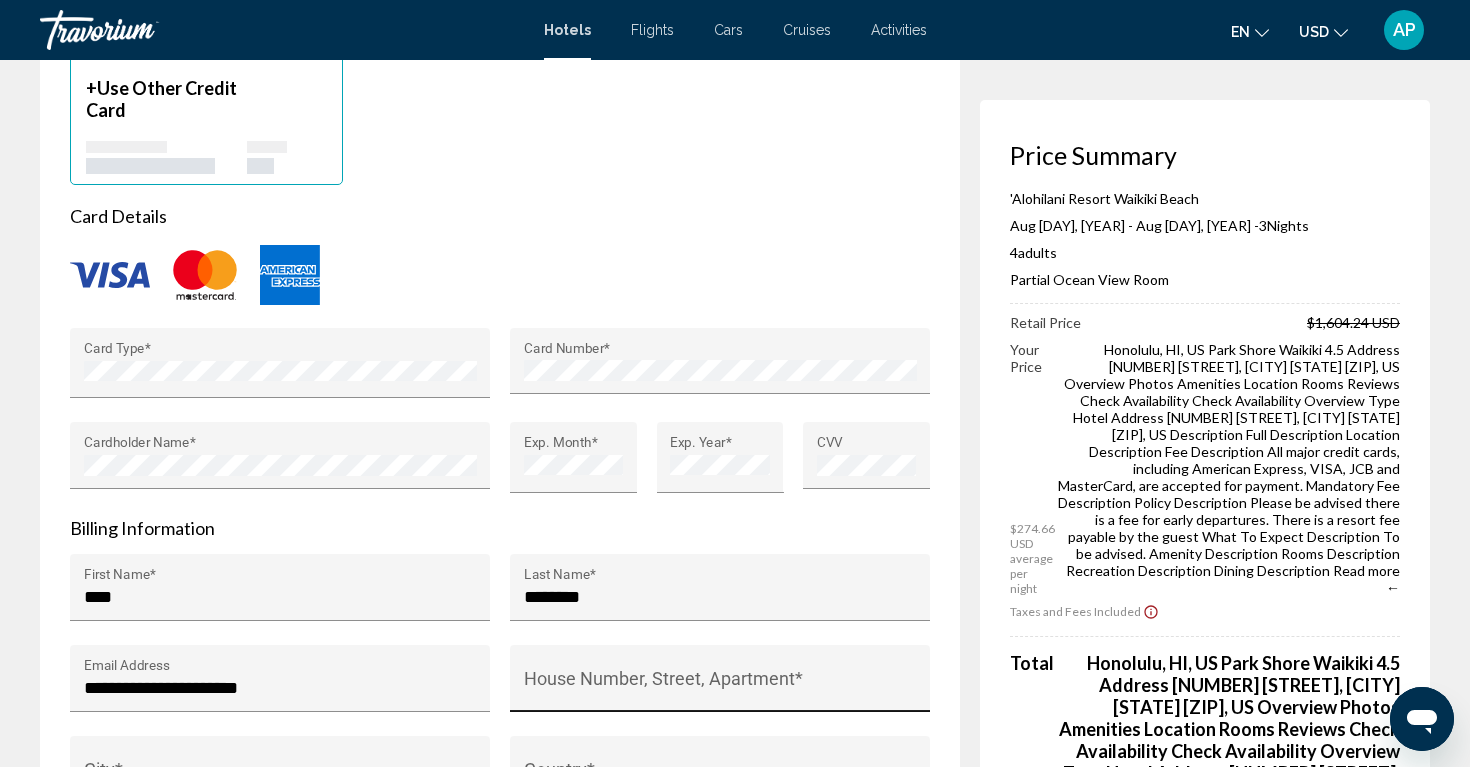 click on "House Number, Street, Apartment  *" at bounding box center [720, 685] 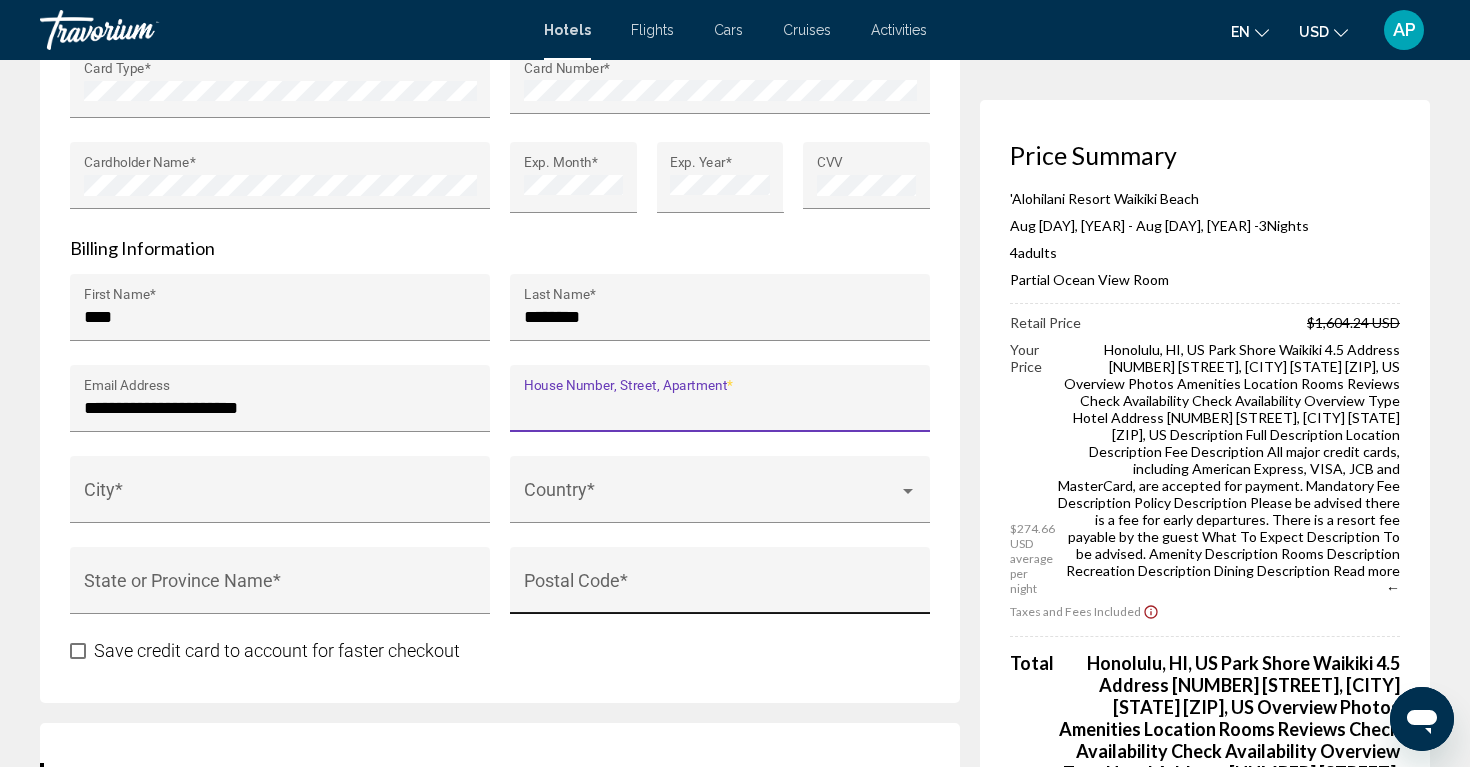 scroll, scrollTop: 1939, scrollLeft: 0, axis: vertical 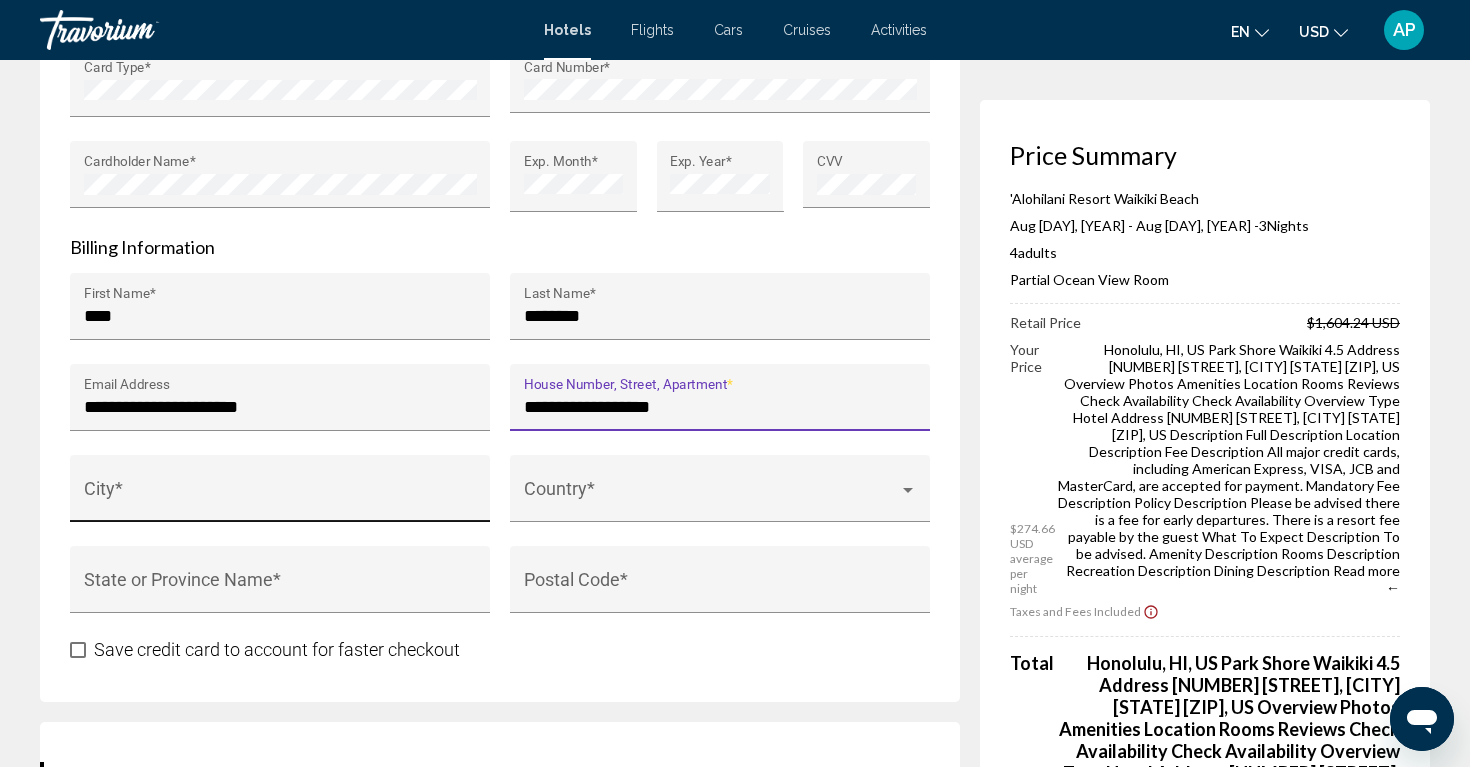 type on "**********" 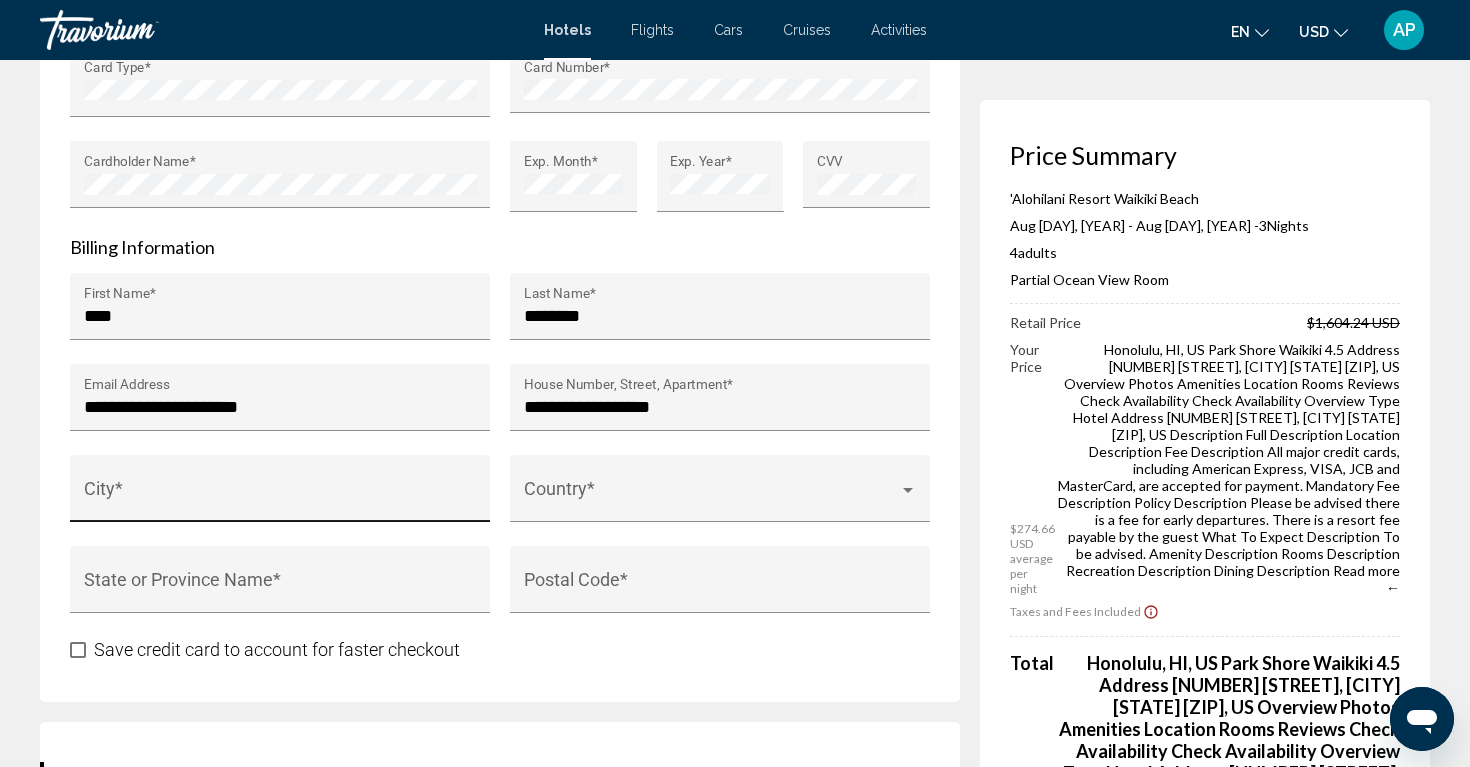 click on "City  *" at bounding box center [280, 495] 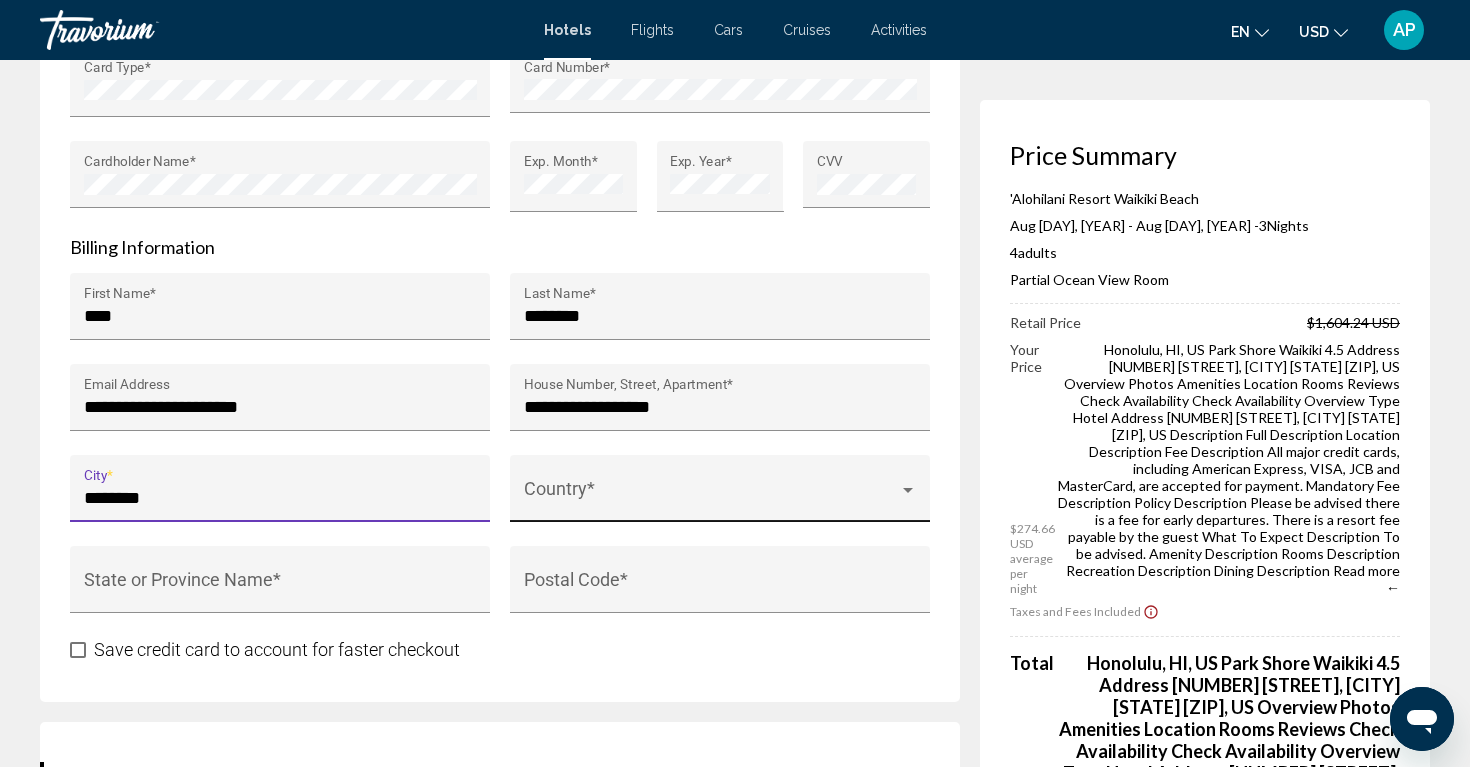 type on "********" 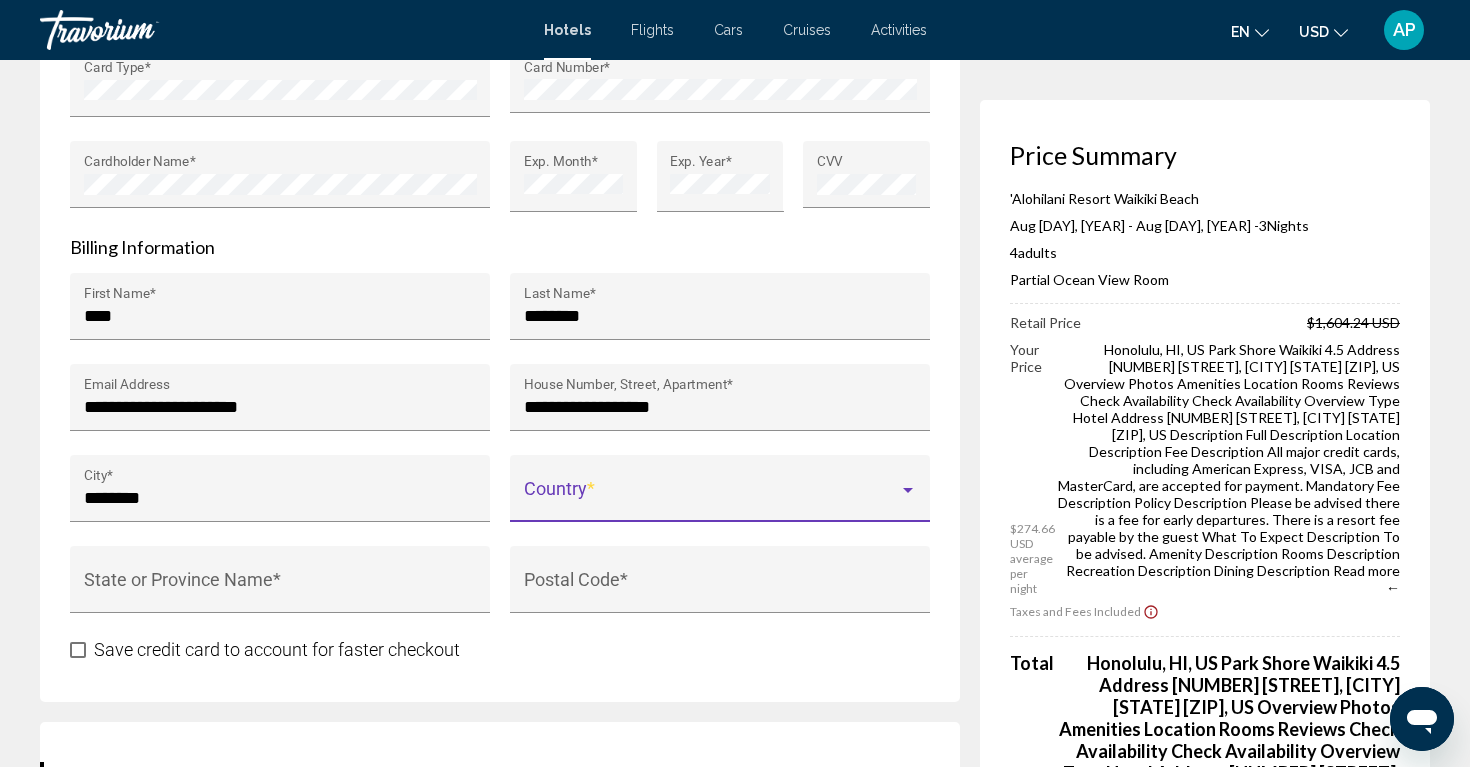 click at bounding box center (711, 498) 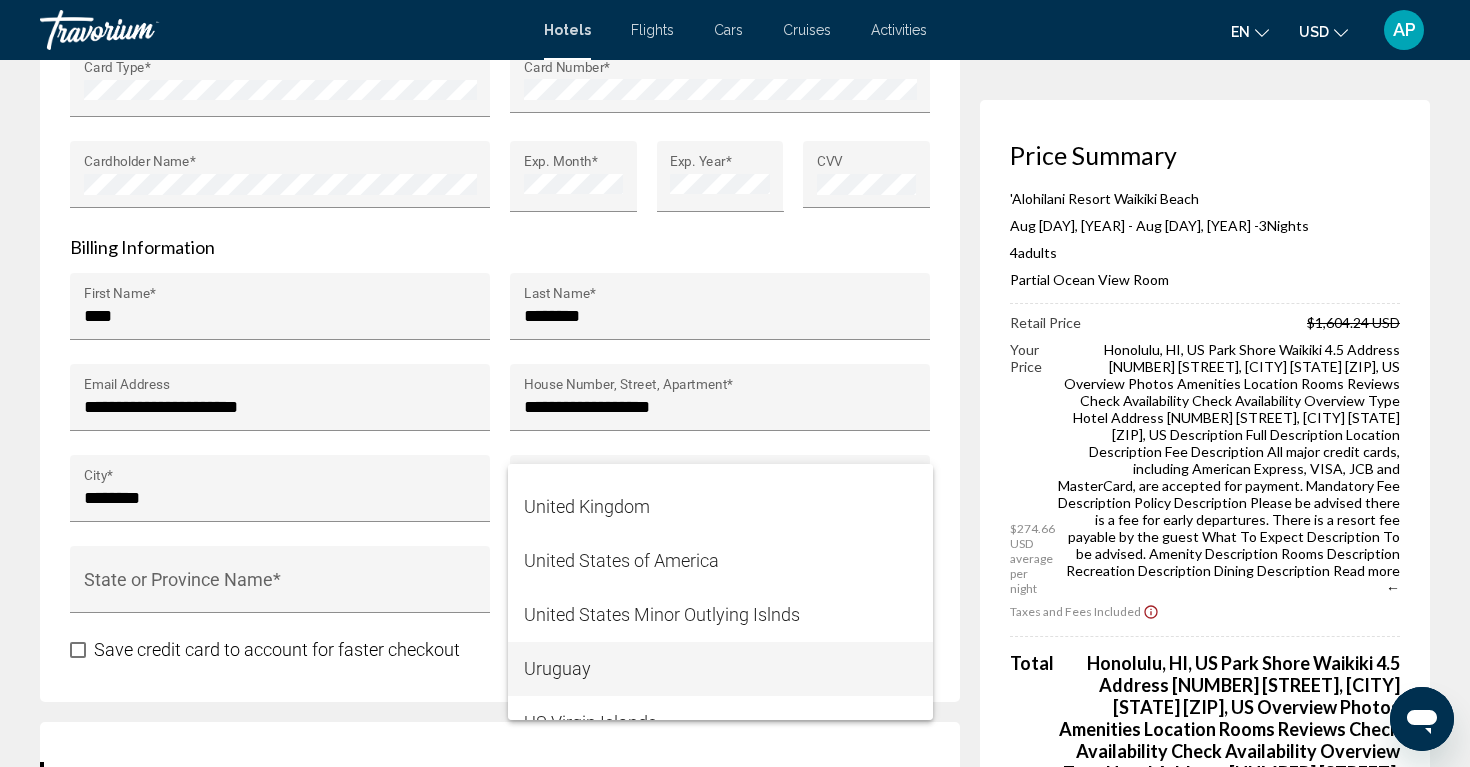 scroll, scrollTop: 12987, scrollLeft: 0, axis: vertical 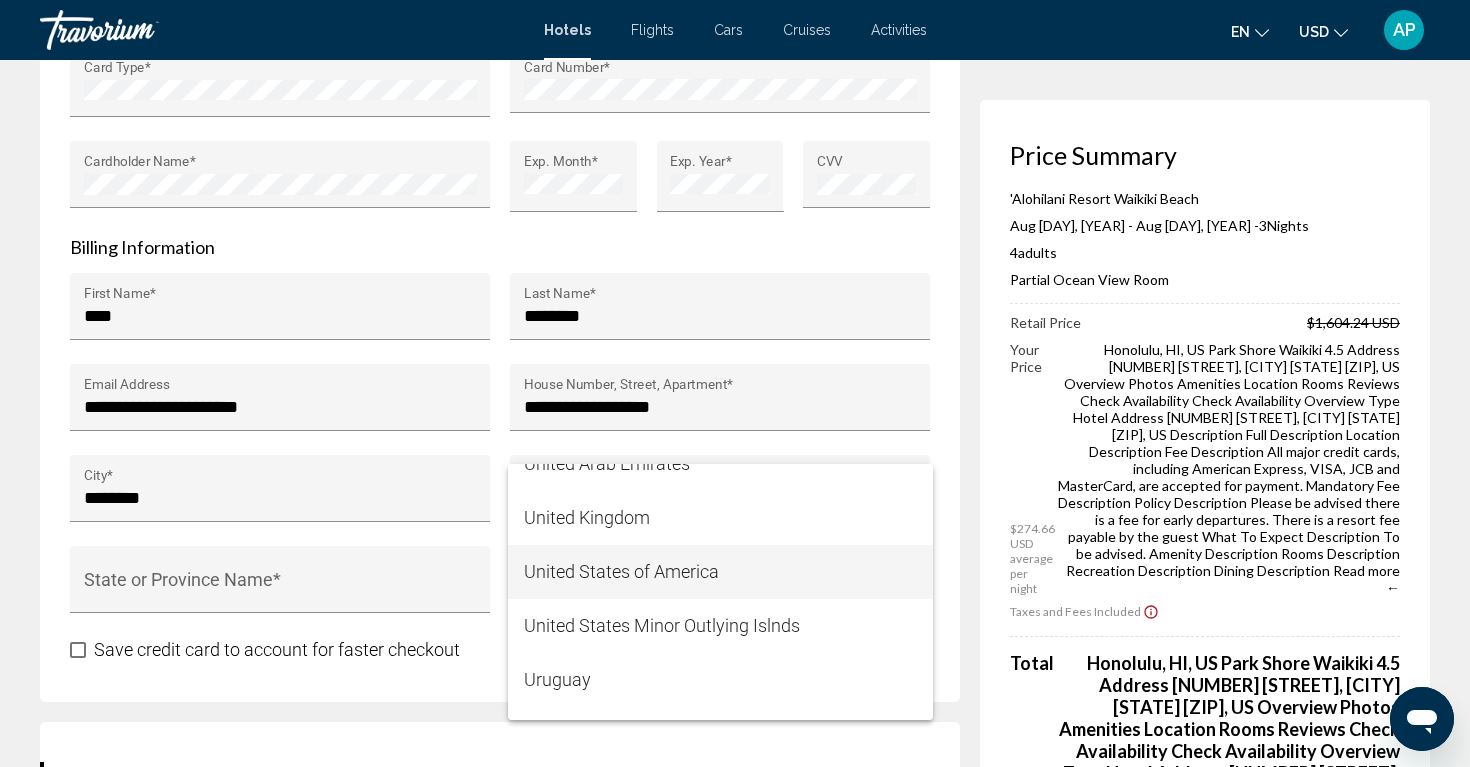 click on "United States of America" at bounding box center [720, 572] 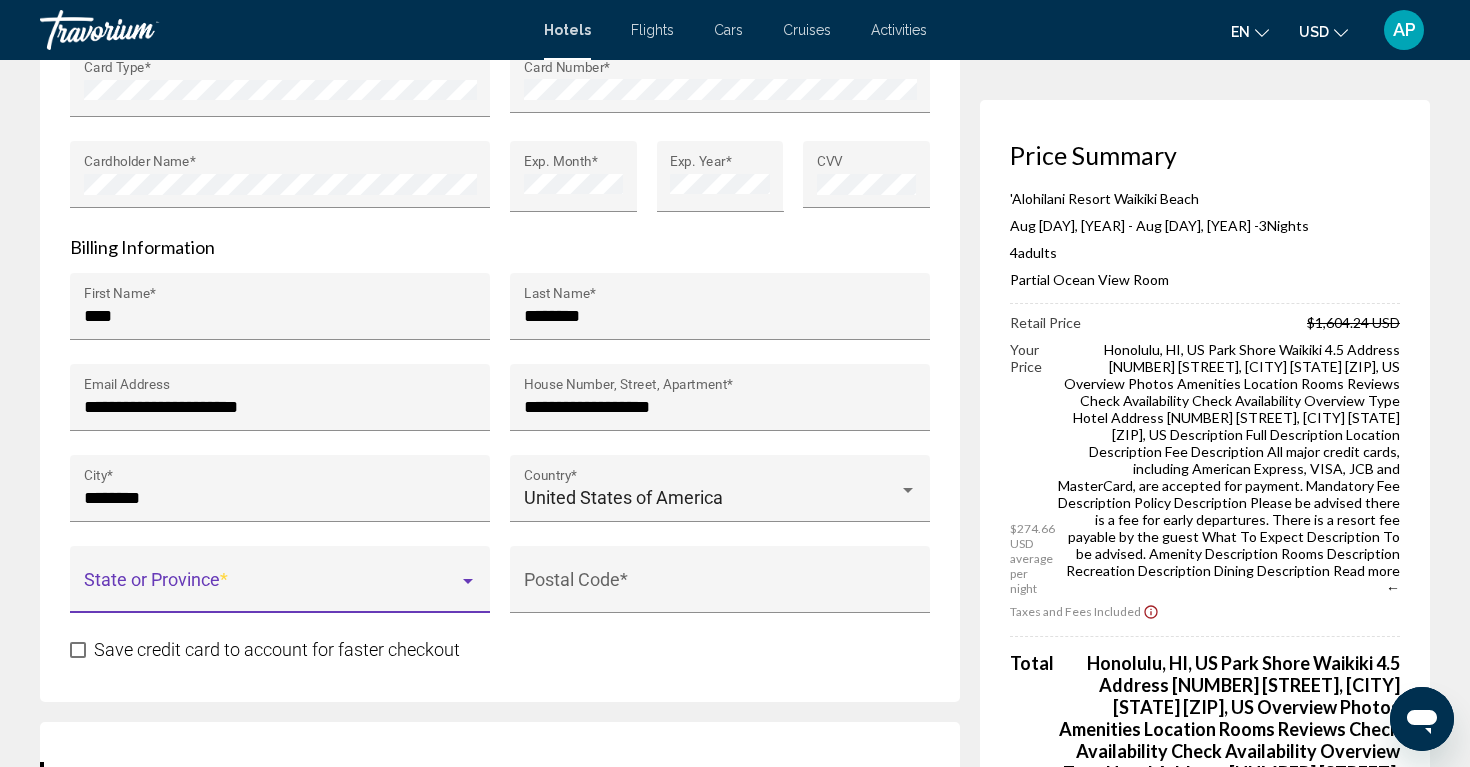 click at bounding box center (271, 589) 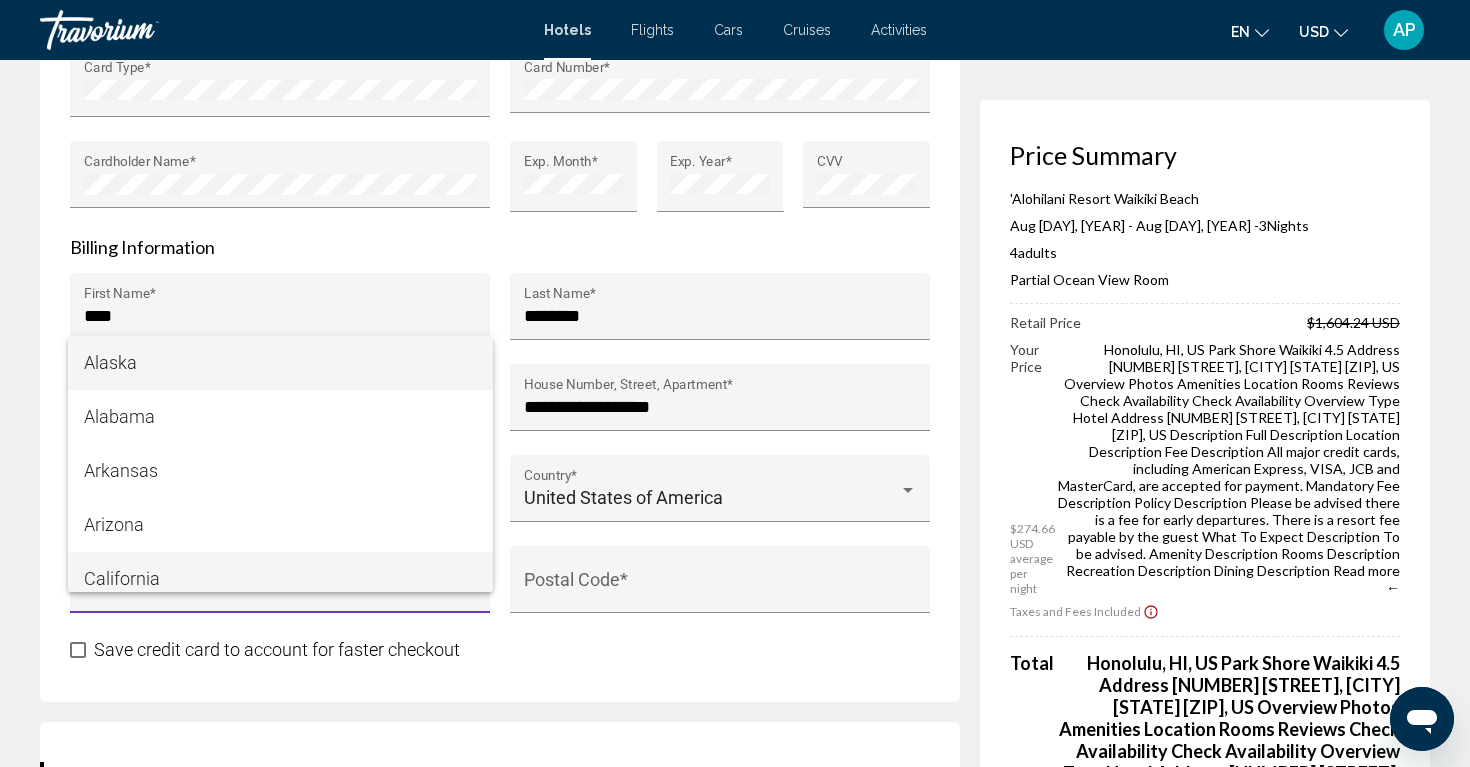 click on "California" at bounding box center [280, 579] 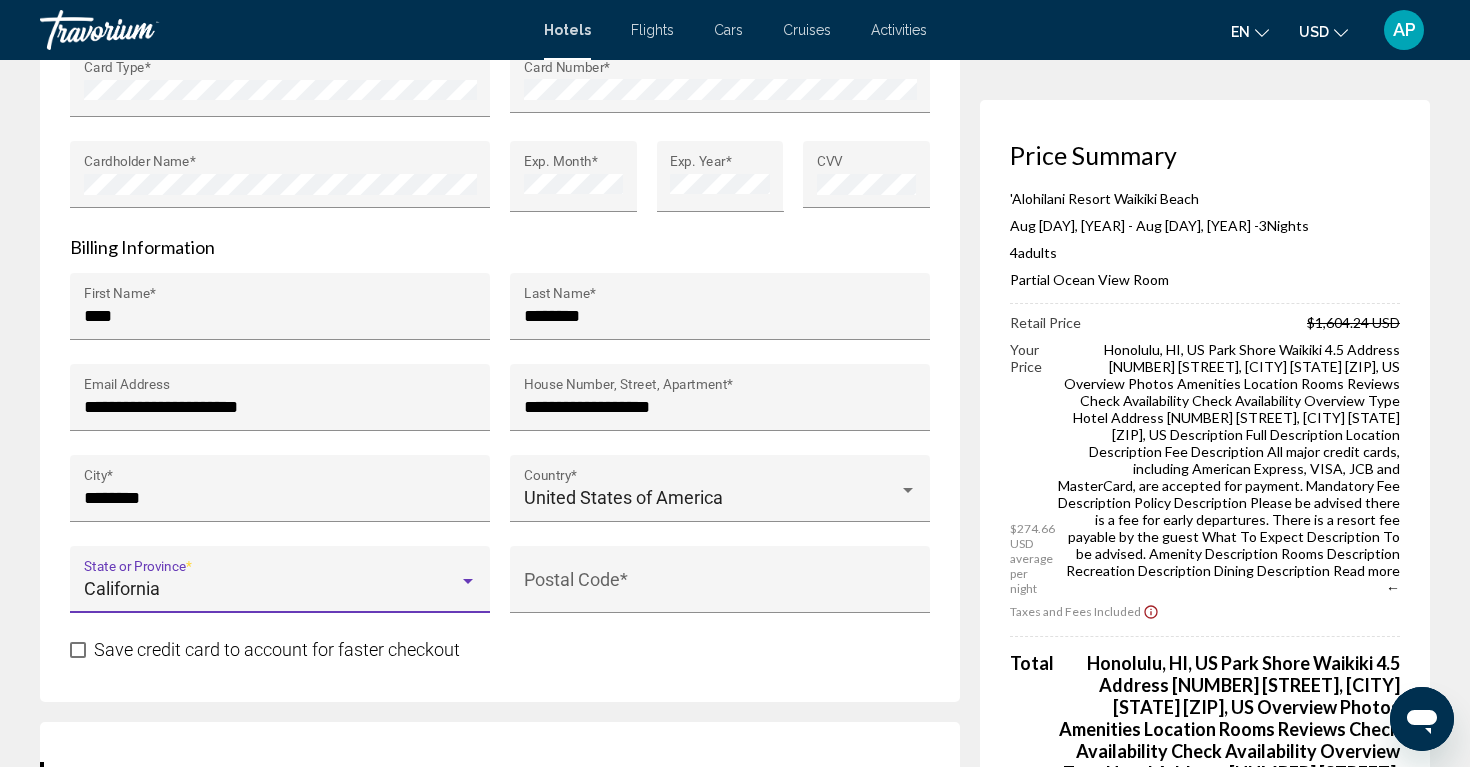 scroll, scrollTop: 14, scrollLeft: 0, axis: vertical 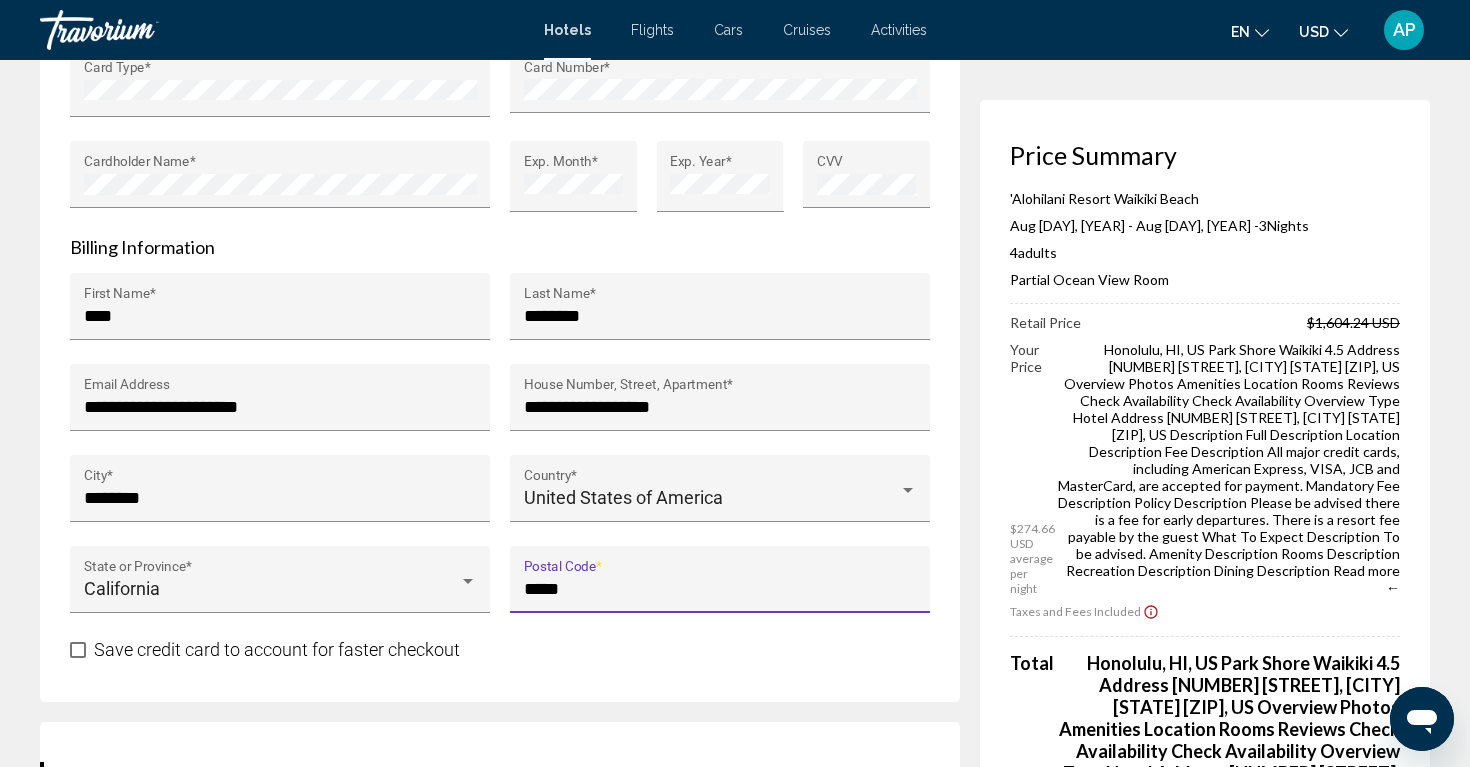type on "*****" 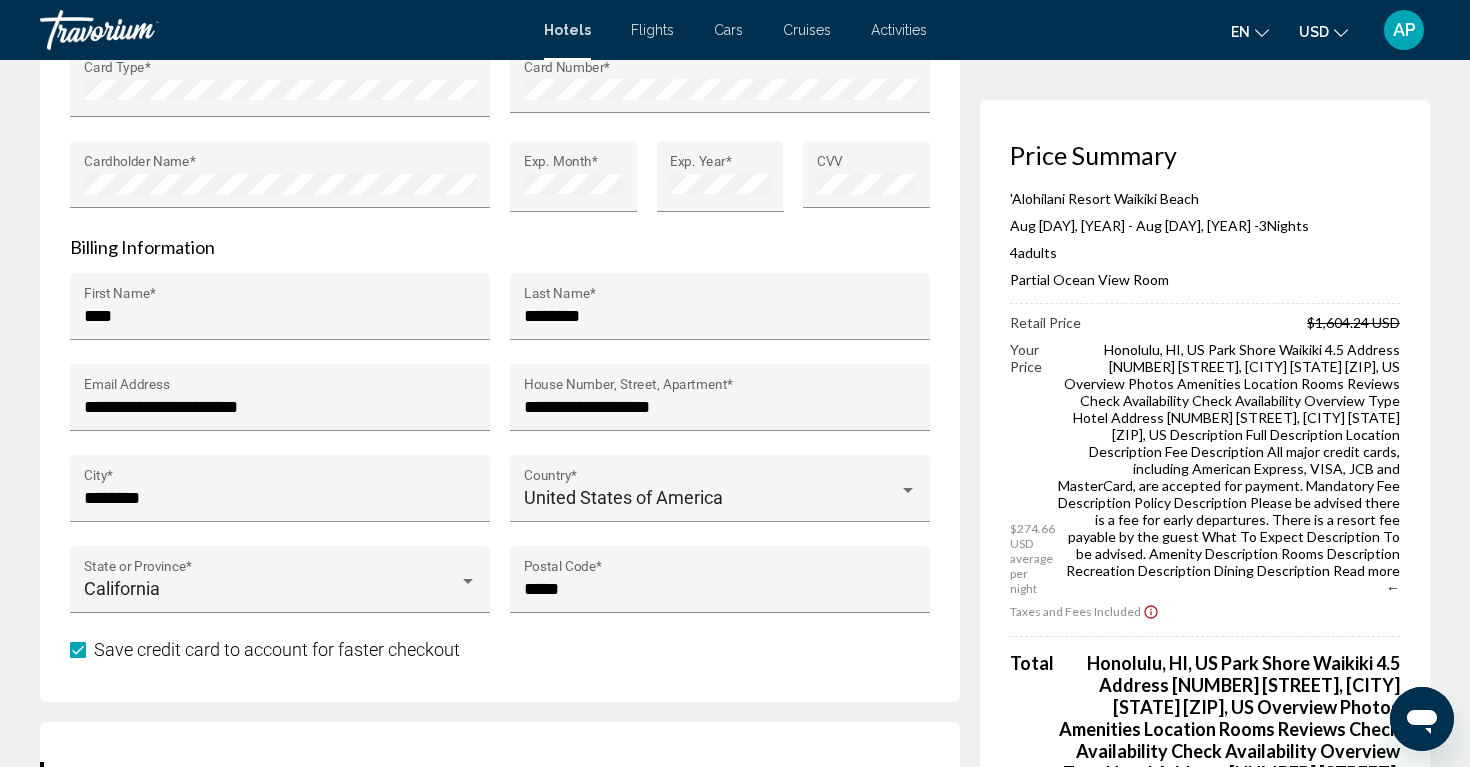 click on "Price Summary 'Alohilani Resort Waikiki Beach Aug [MONTH] [DAY], [YEAR] - Aug [MONTH] [DAY], [YEAR] - 3 Night Nights 4 Adult Adults , 0 Child Children ( ages ) Partial Ocean View Room Retail Price [PRICE] USD Your Price [PRICE] USD average per night [PRICE] USD Taxes and Fees Included
Total [PRICE] USD Points Earned [POINTS] Points" at bounding box center [1205, -145] 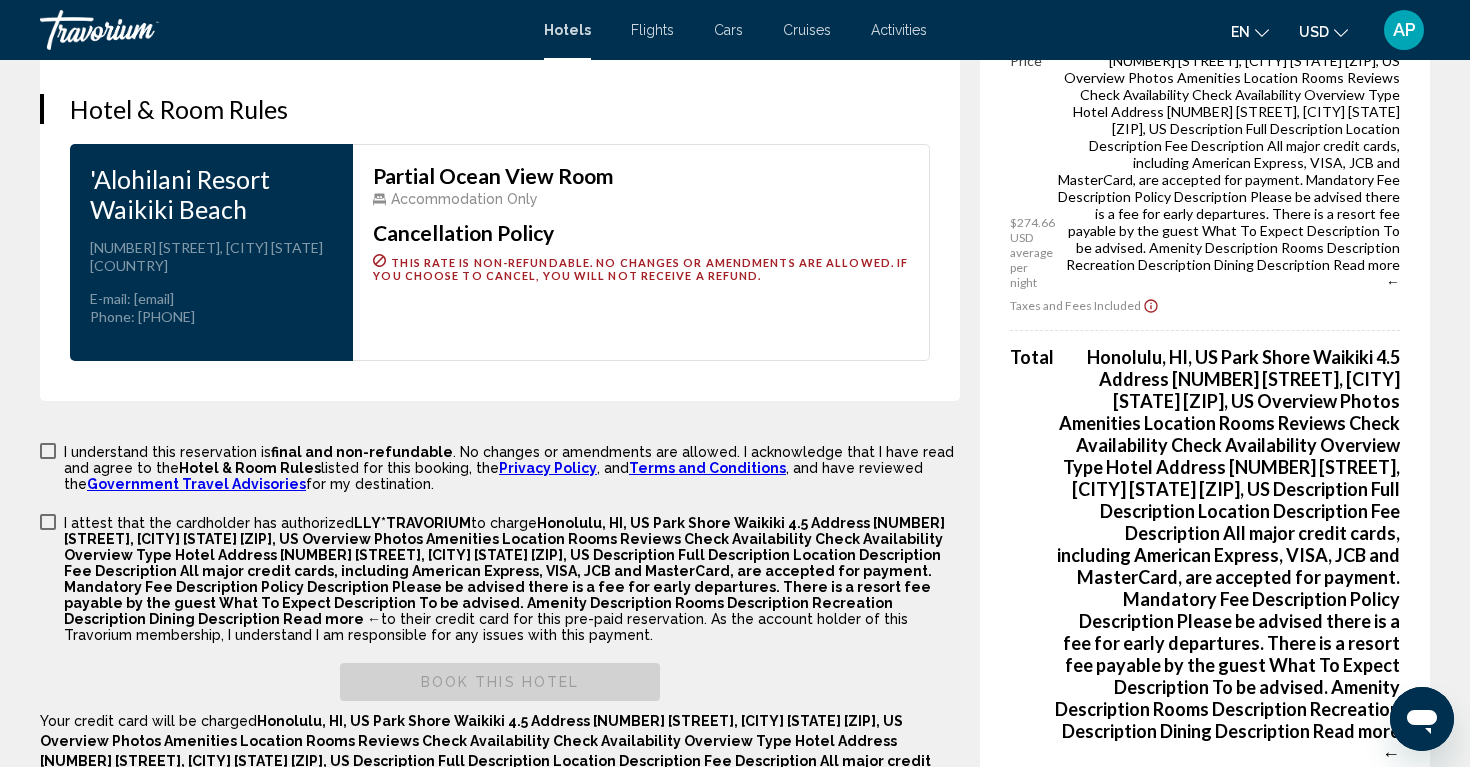 scroll, scrollTop: 2647, scrollLeft: 0, axis: vertical 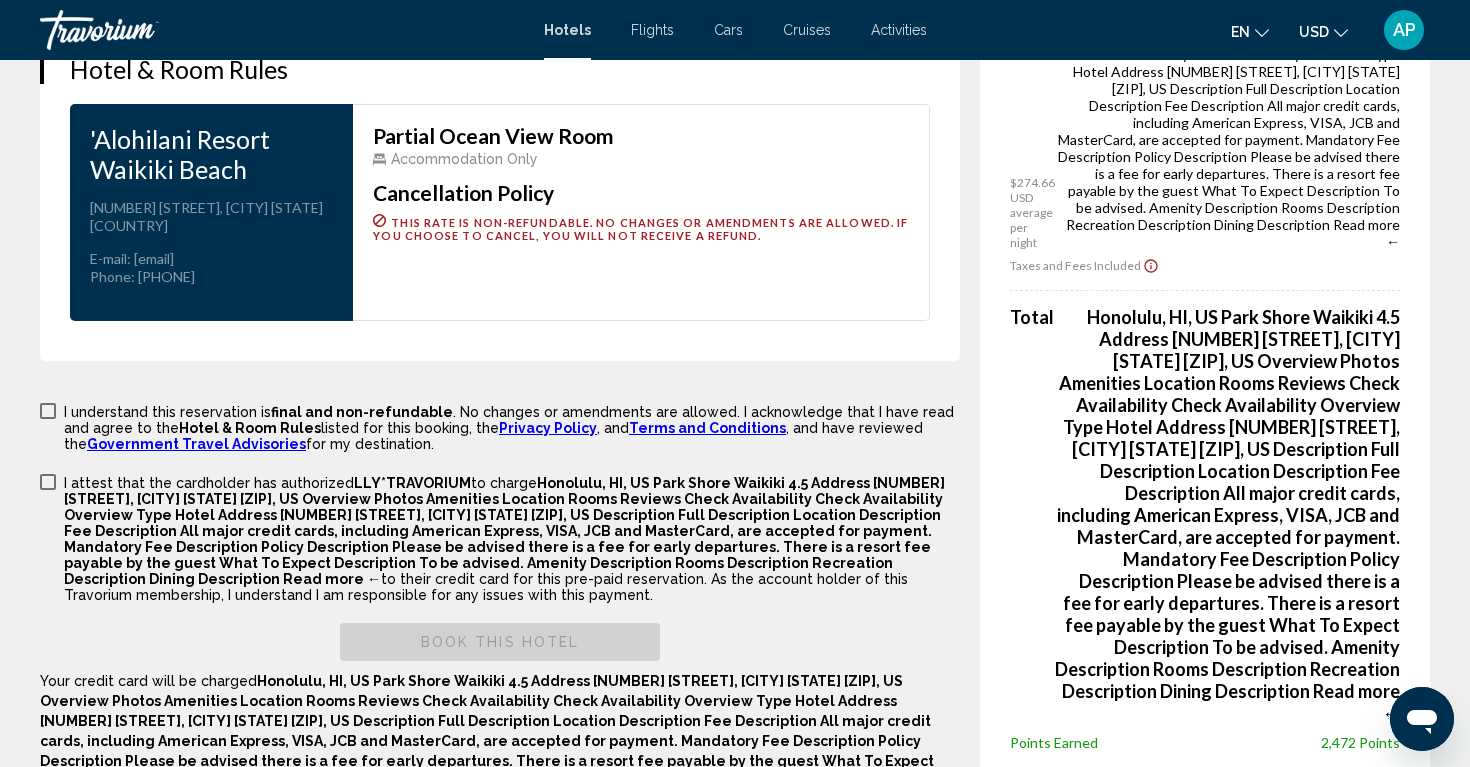 click at bounding box center (48, 411) 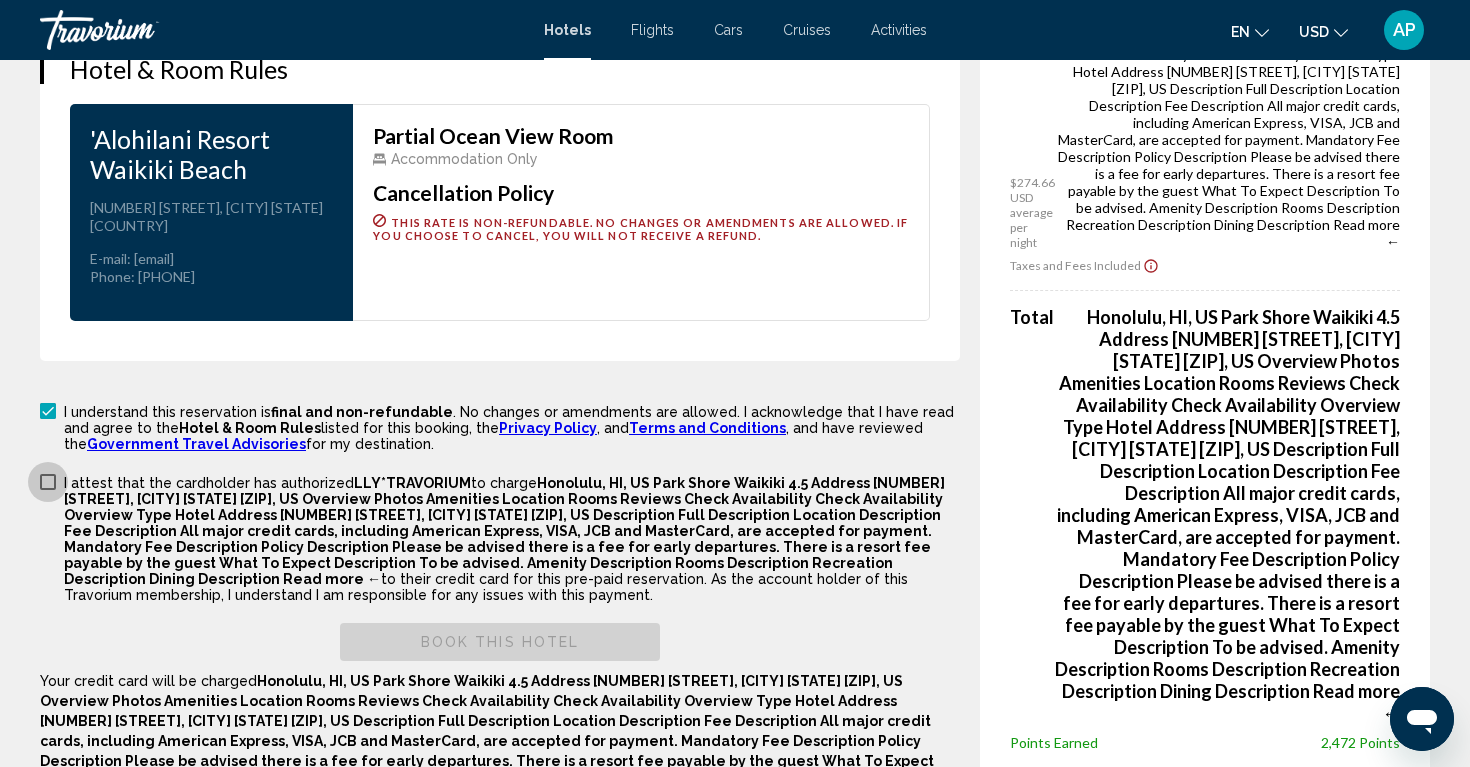click at bounding box center (48, 482) 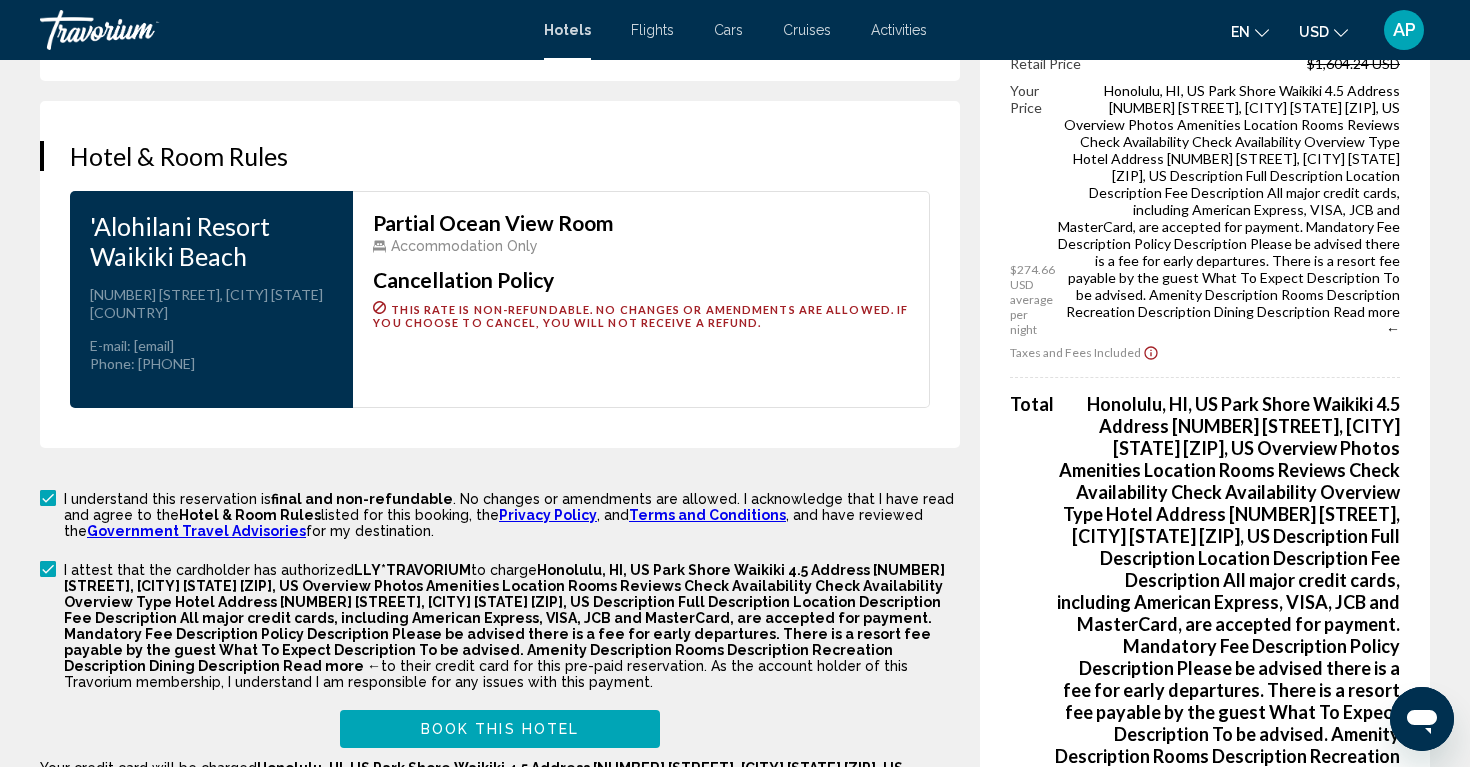 scroll, scrollTop: 2571, scrollLeft: 0, axis: vertical 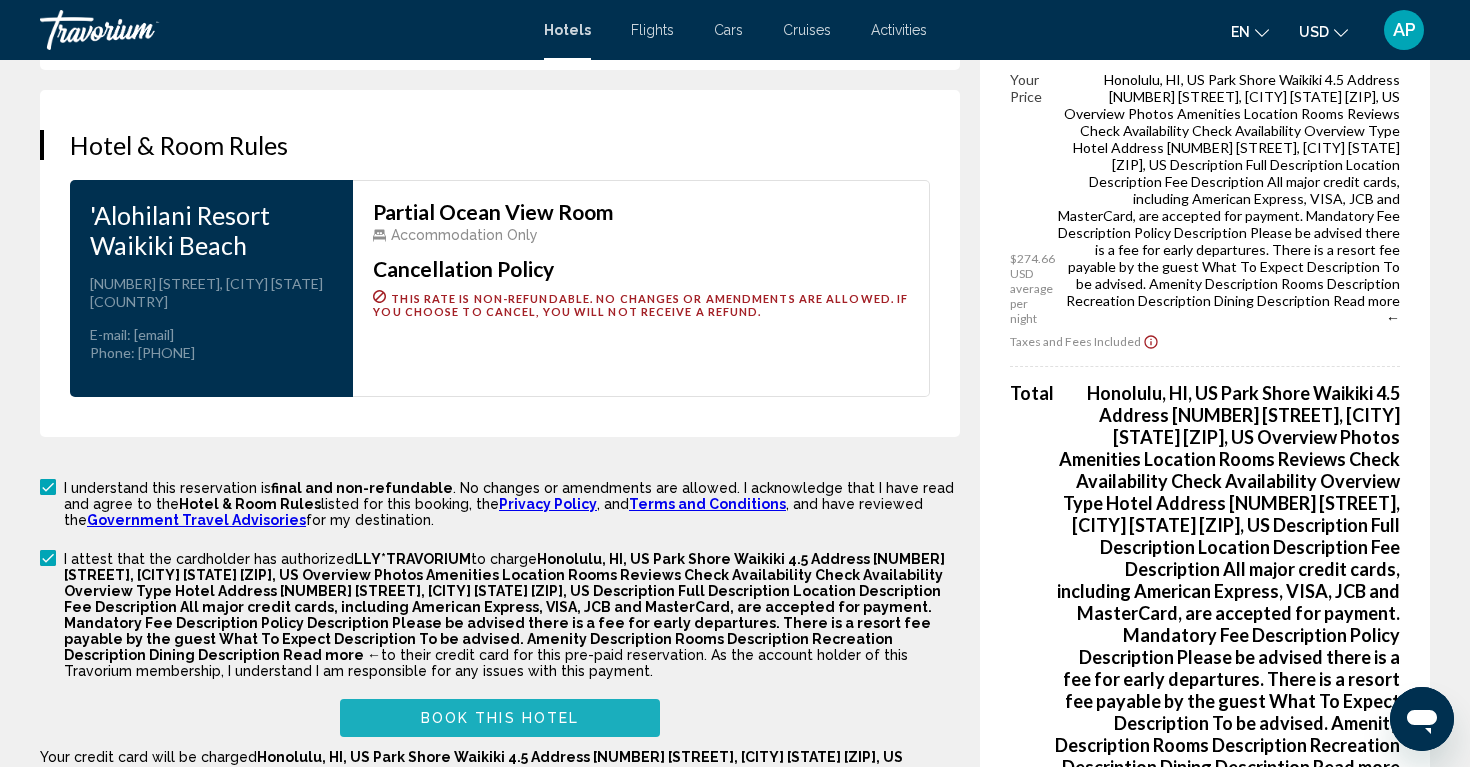 click on "Book this hotel" at bounding box center (500, 719) 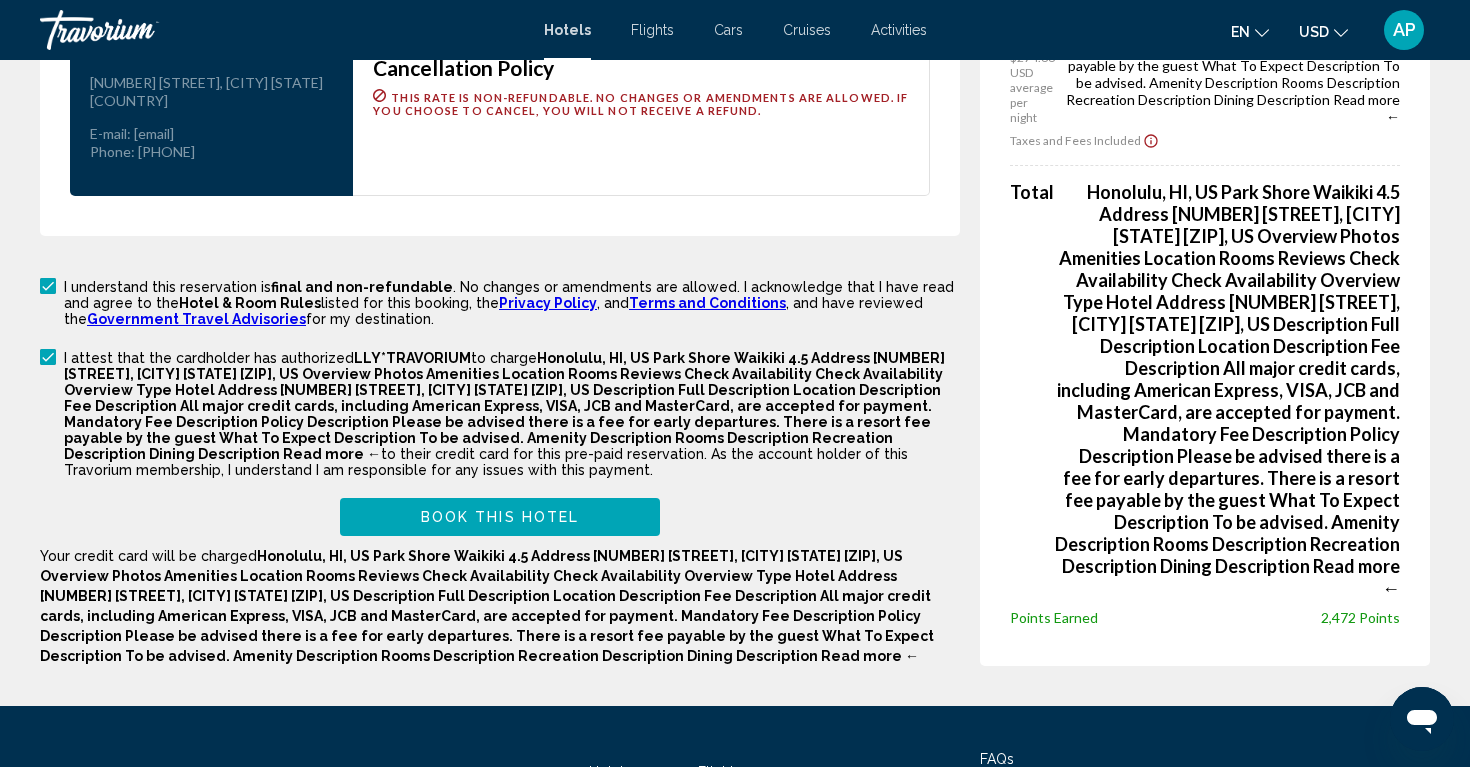 scroll, scrollTop: 2842, scrollLeft: 0, axis: vertical 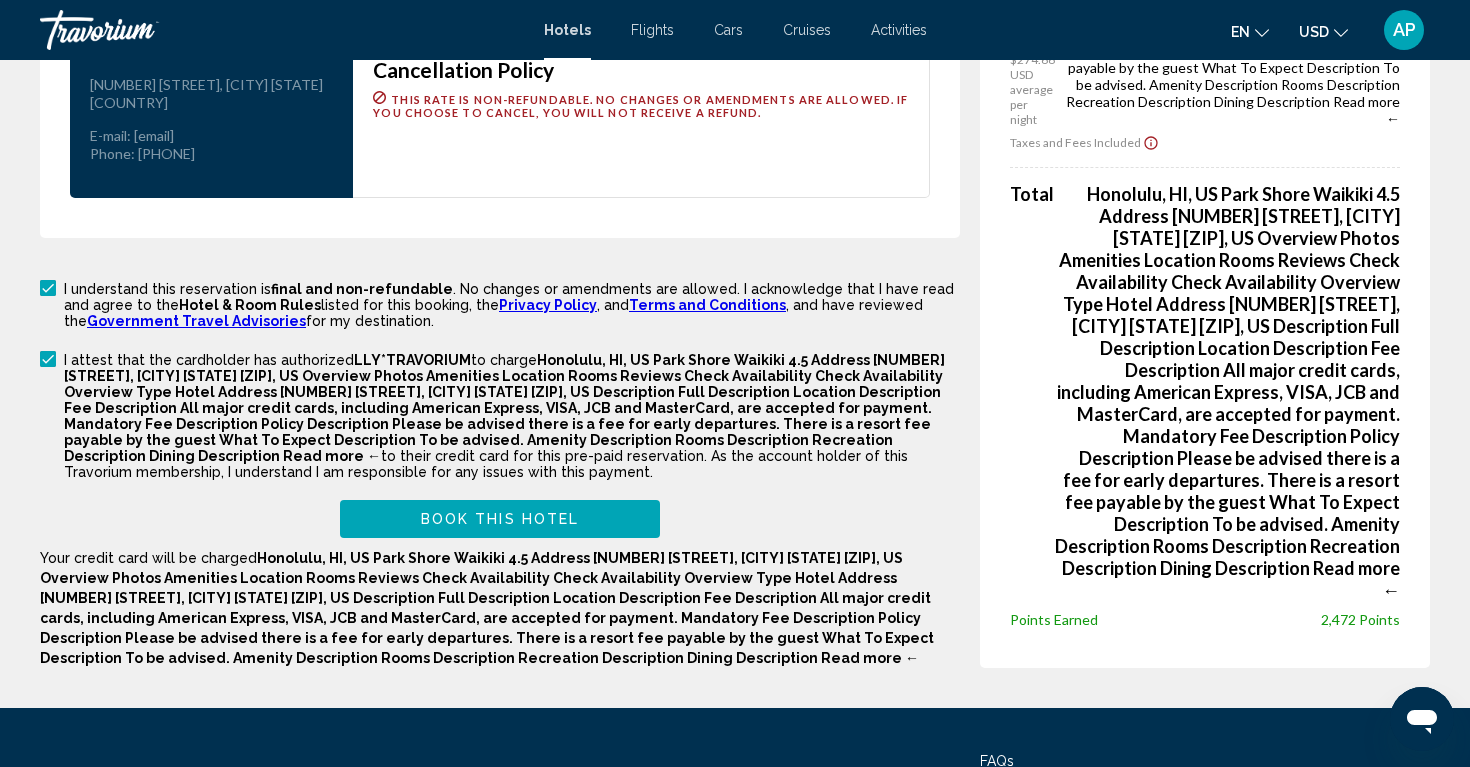 click on "Hotels" at bounding box center [610, 774] 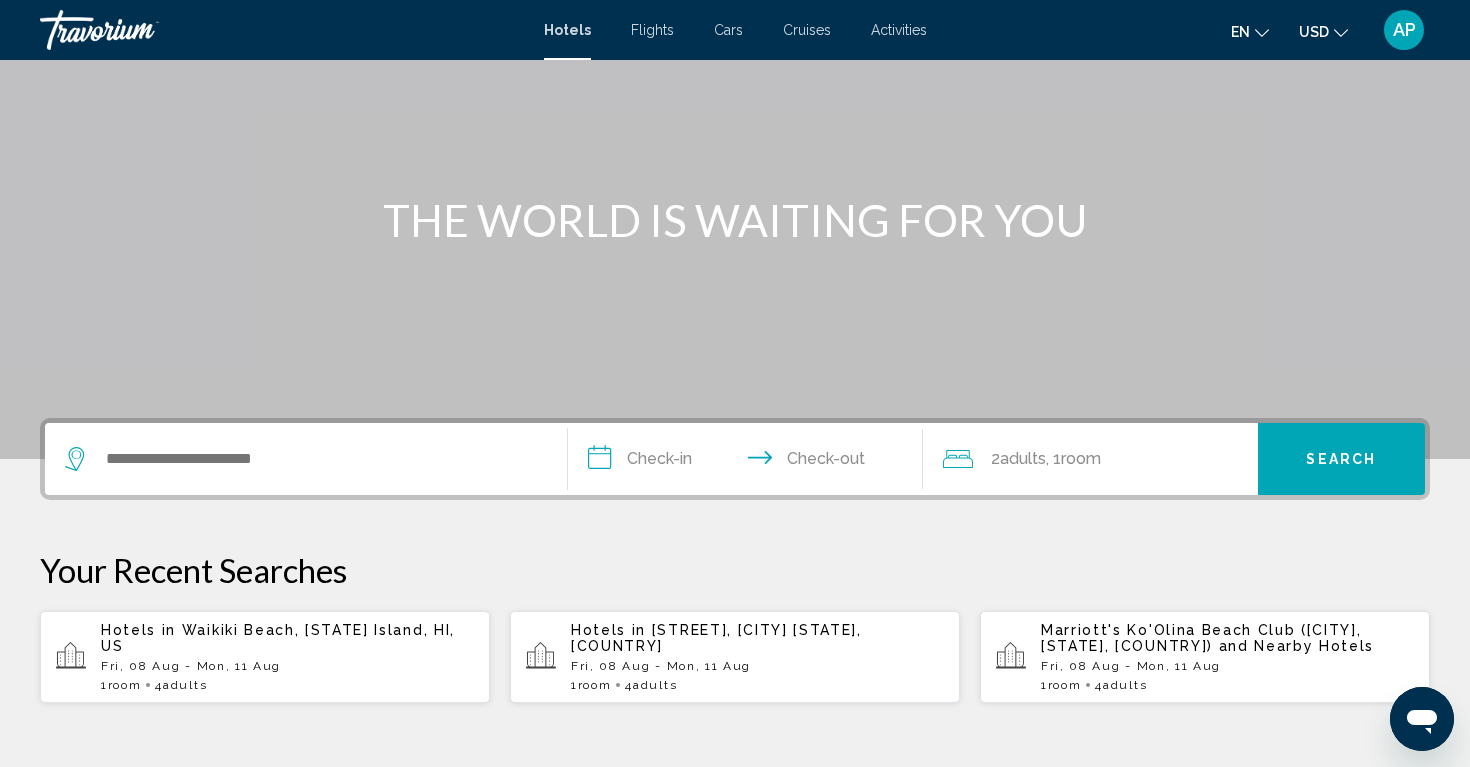 scroll, scrollTop: 140, scrollLeft: 0, axis: vertical 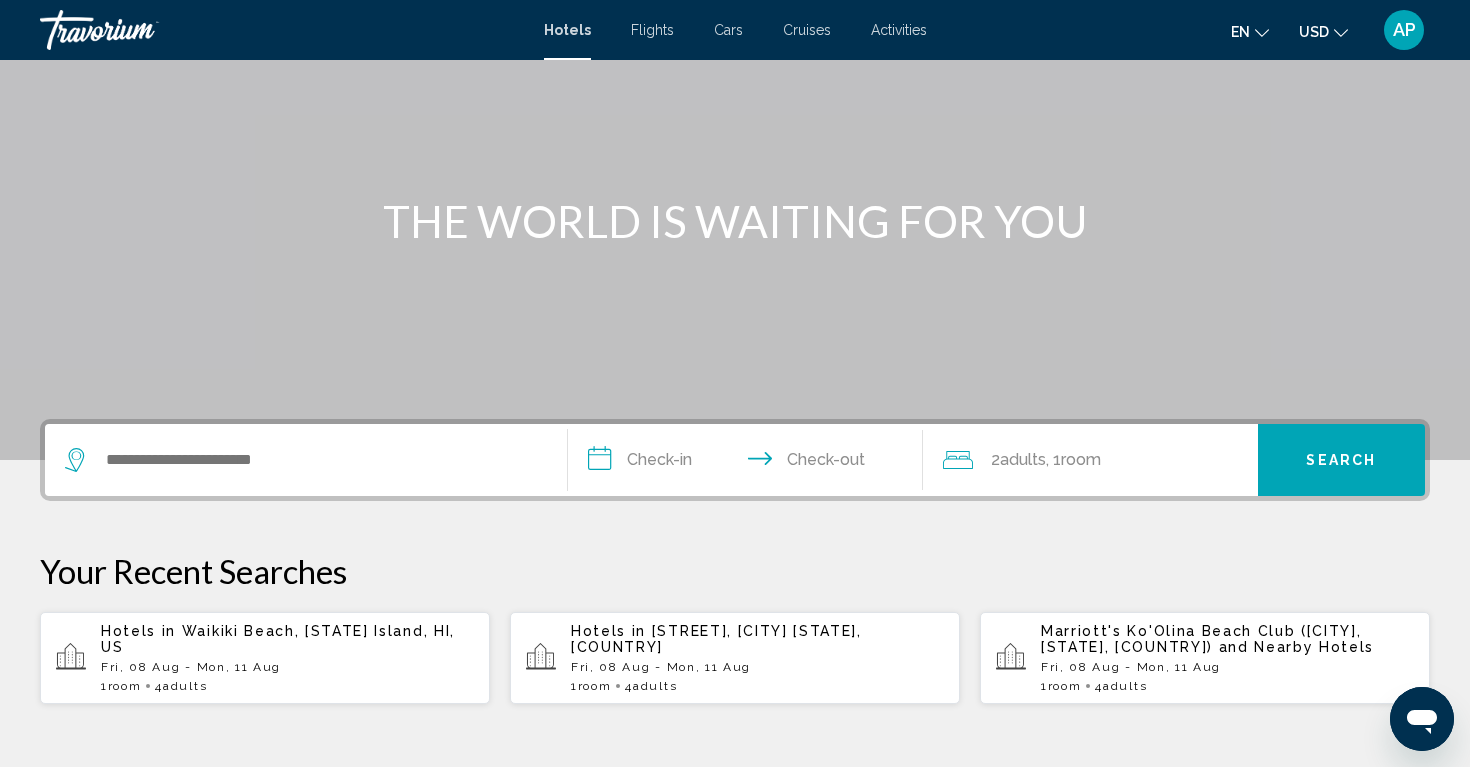 click on "Hotels in    [CITY], [STATE], [COUNTRY]" at bounding box center [287, 639] 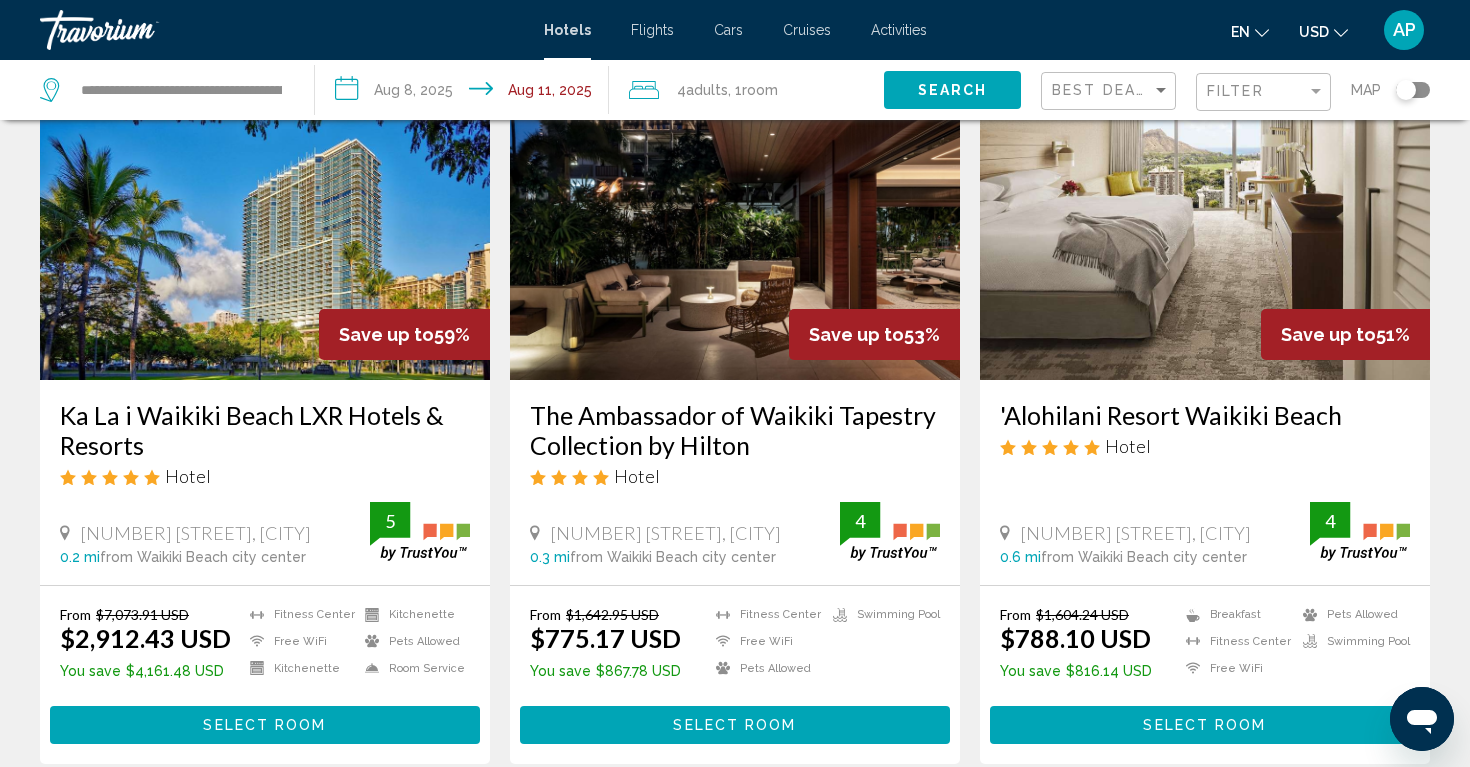 scroll, scrollTop: 150, scrollLeft: 0, axis: vertical 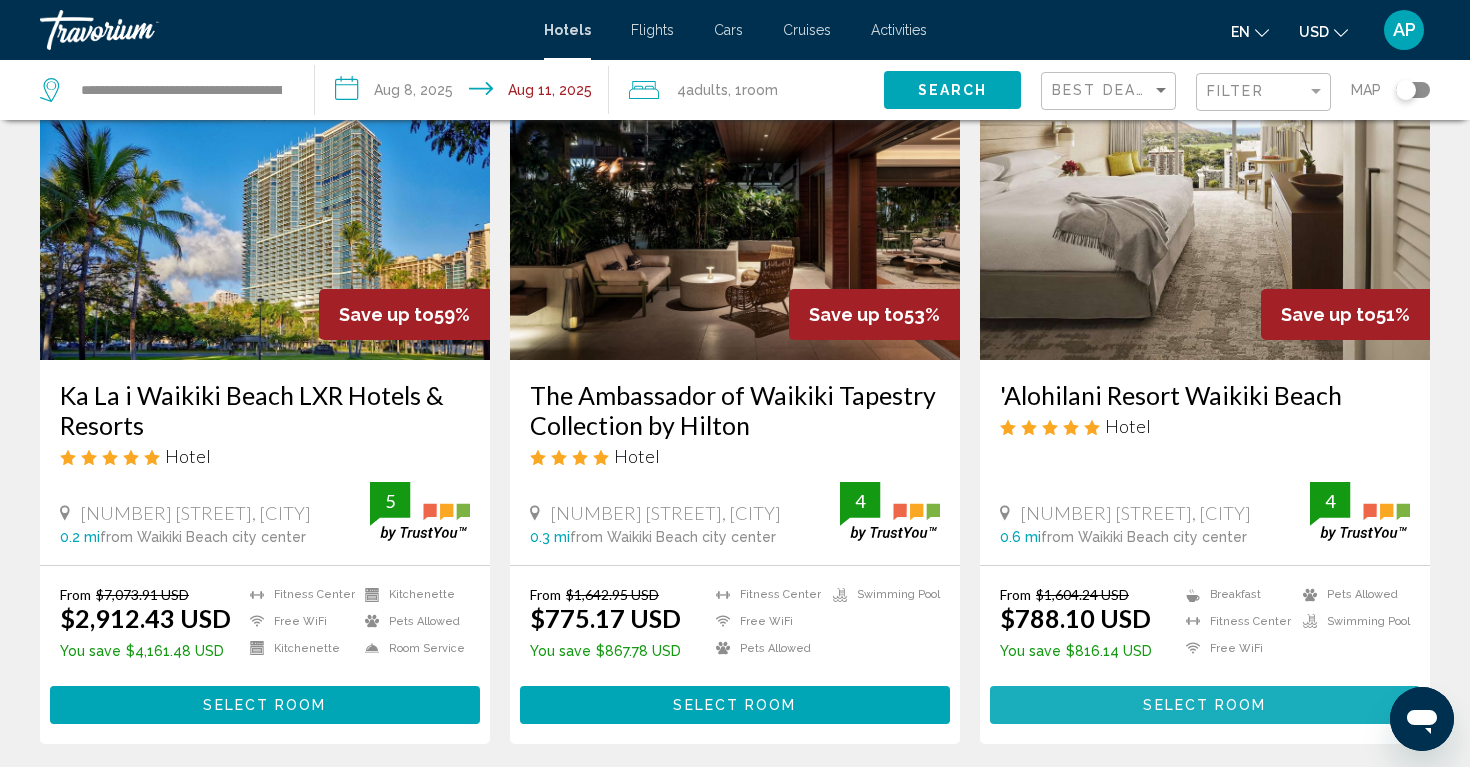 click on "Select Room" at bounding box center (1204, 706) 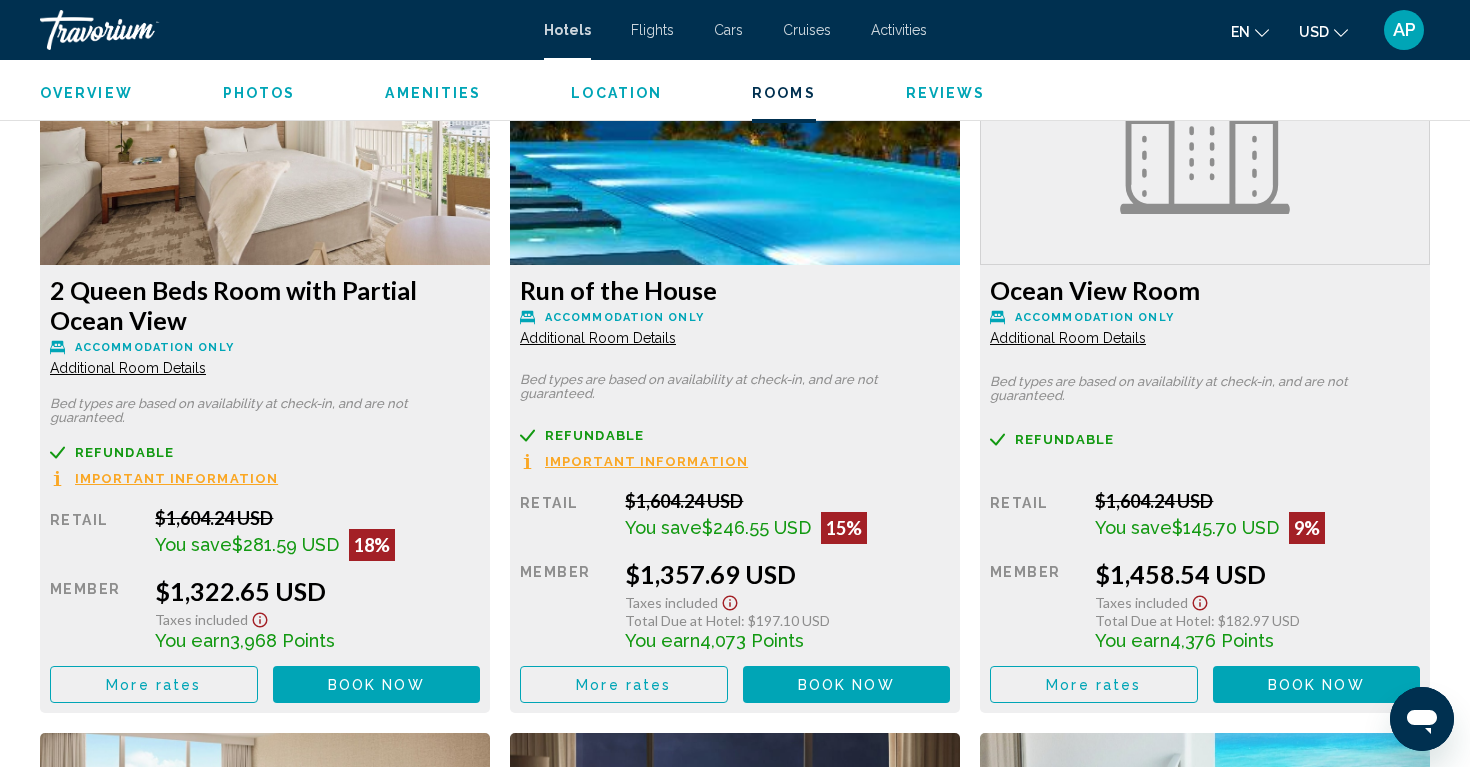 scroll, scrollTop: 4261, scrollLeft: 0, axis: vertical 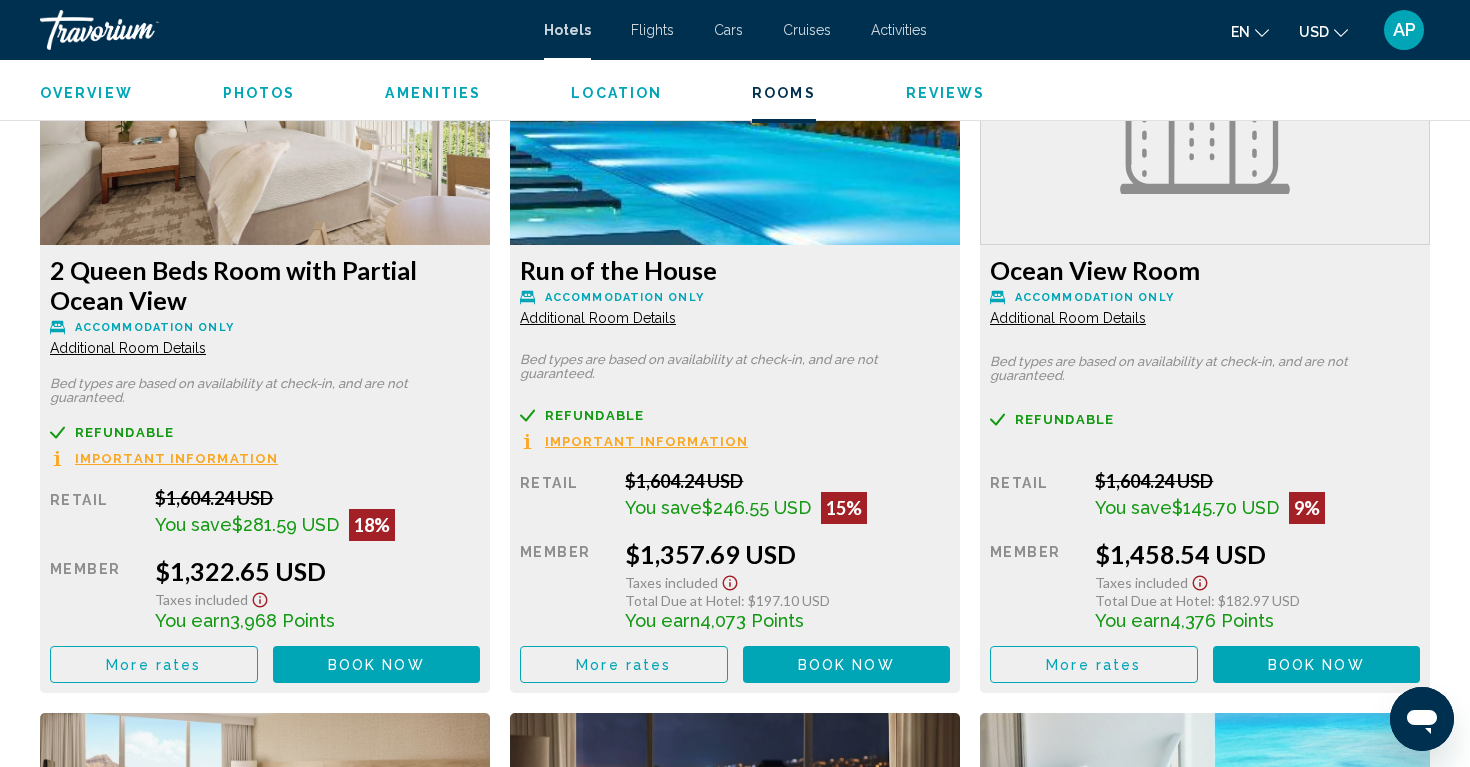 click on "Important Information" at bounding box center (646, -979) 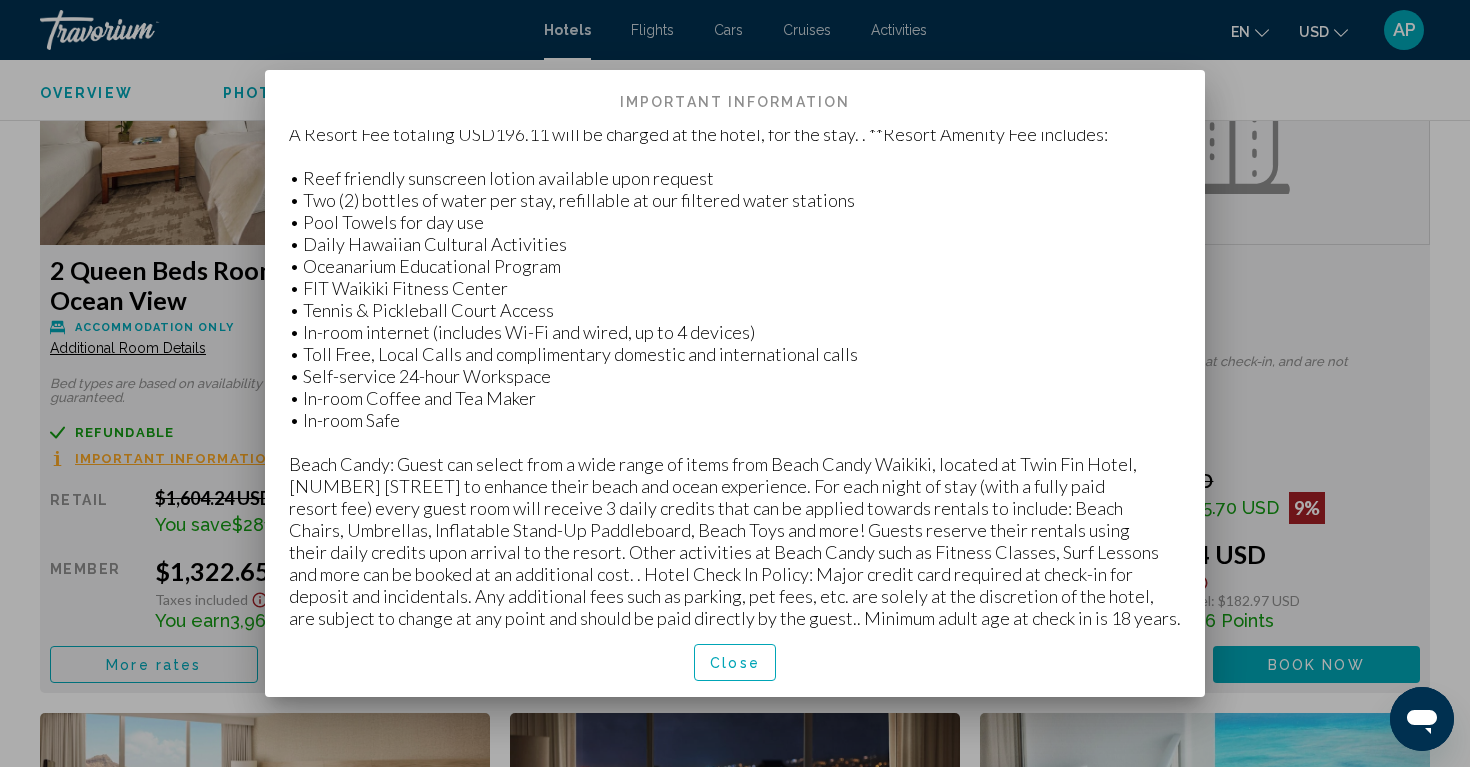scroll, scrollTop: 73, scrollLeft: 0, axis: vertical 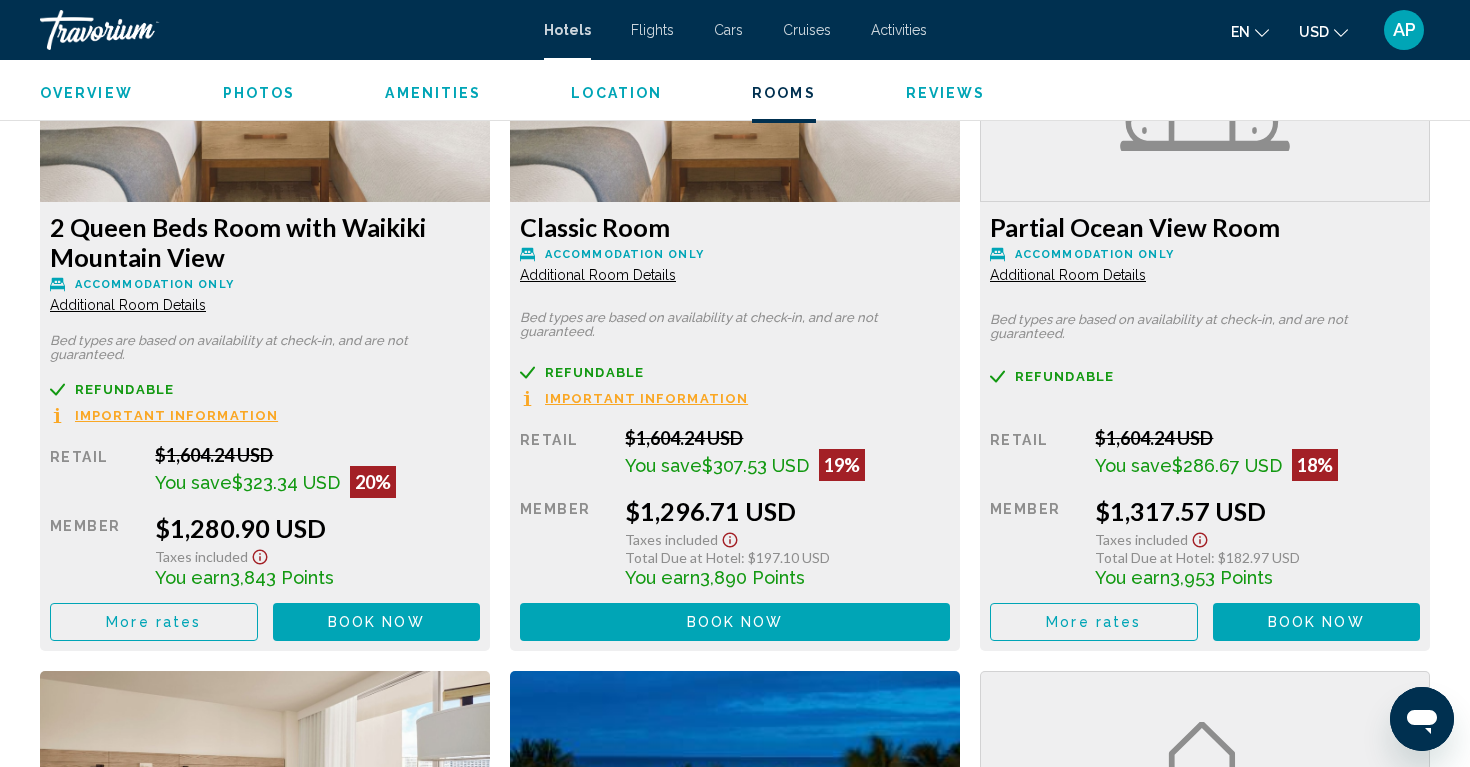 click on "Book now" at bounding box center (376, -96) 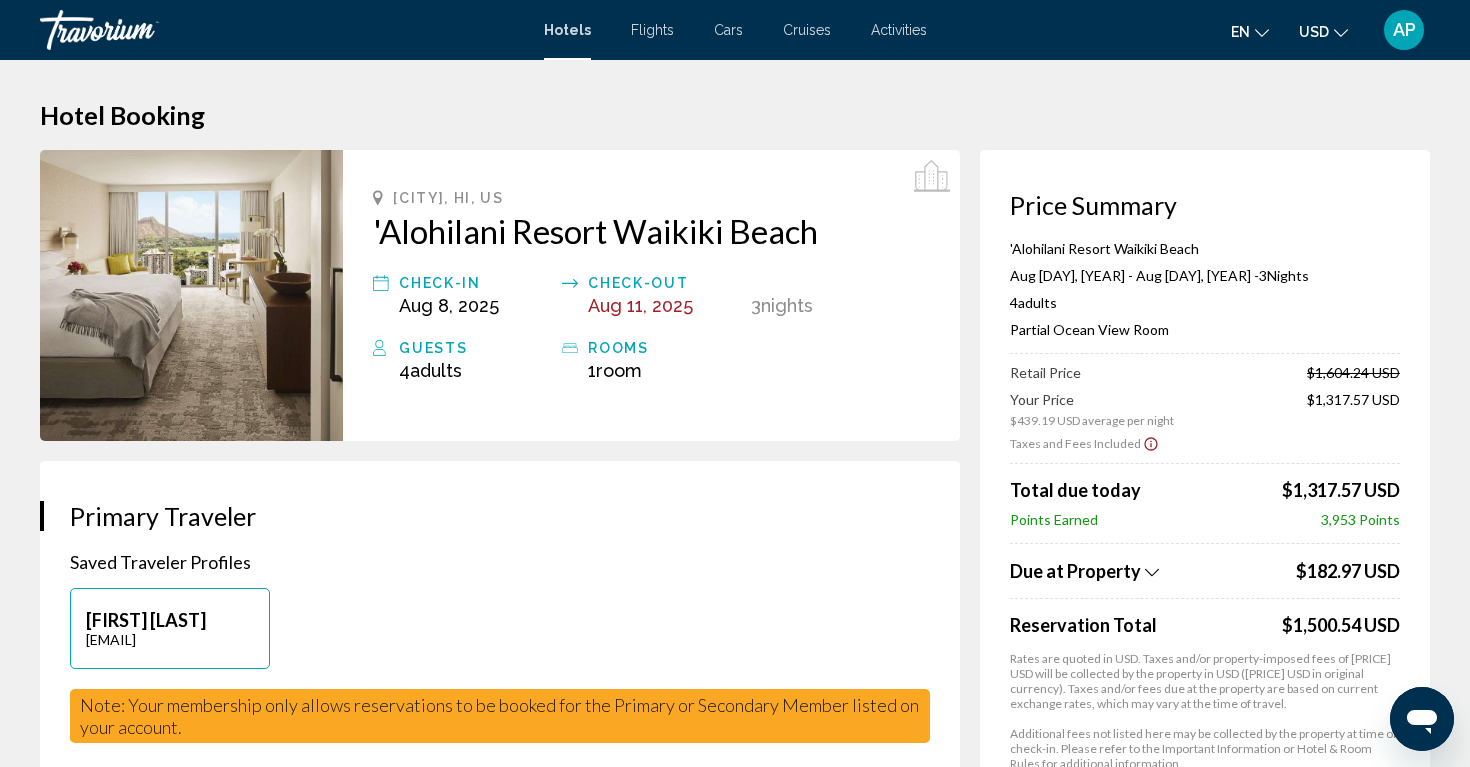 scroll, scrollTop: 0, scrollLeft: 0, axis: both 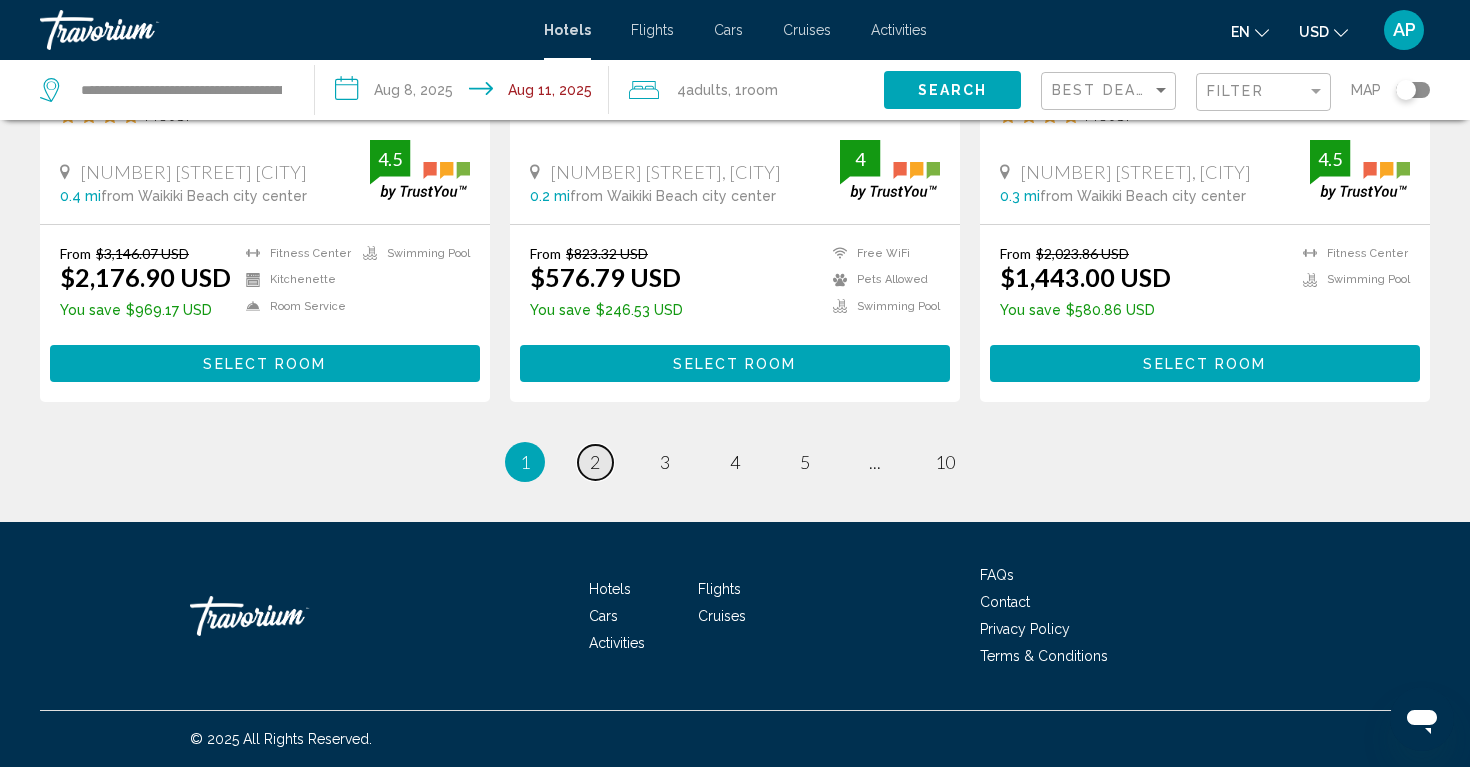 click on "2" at bounding box center [595, 462] 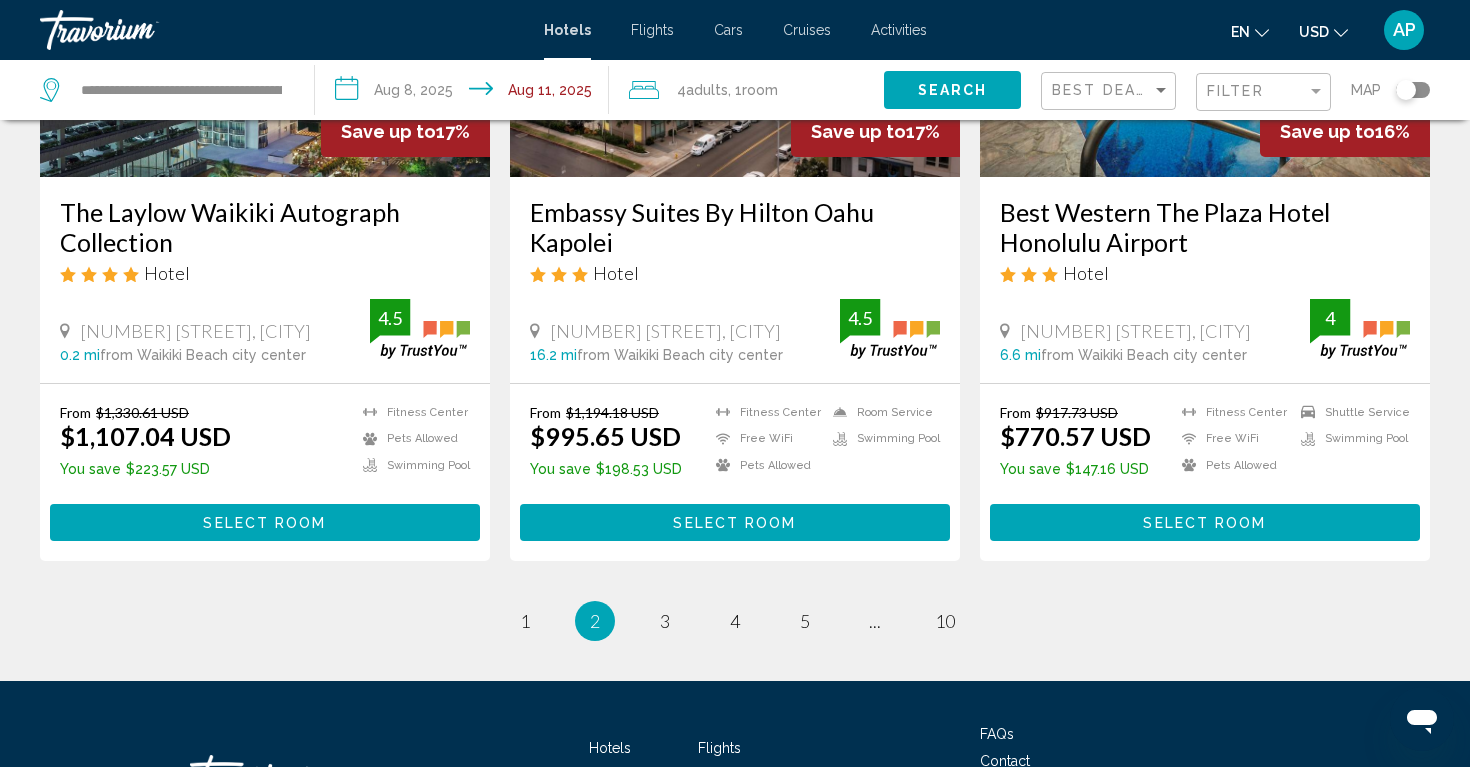 scroll, scrollTop: 2545, scrollLeft: 0, axis: vertical 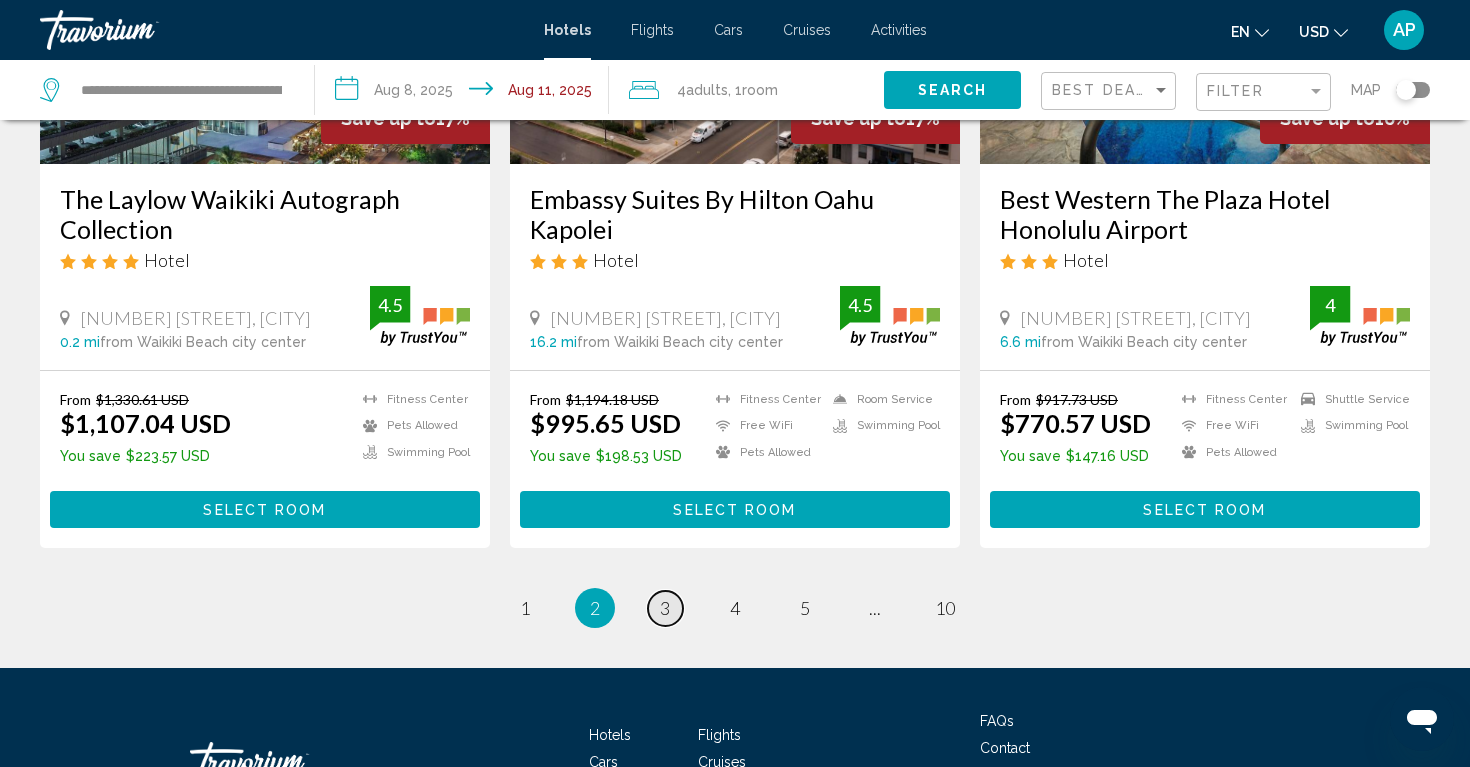 click on "3" at bounding box center [665, 608] 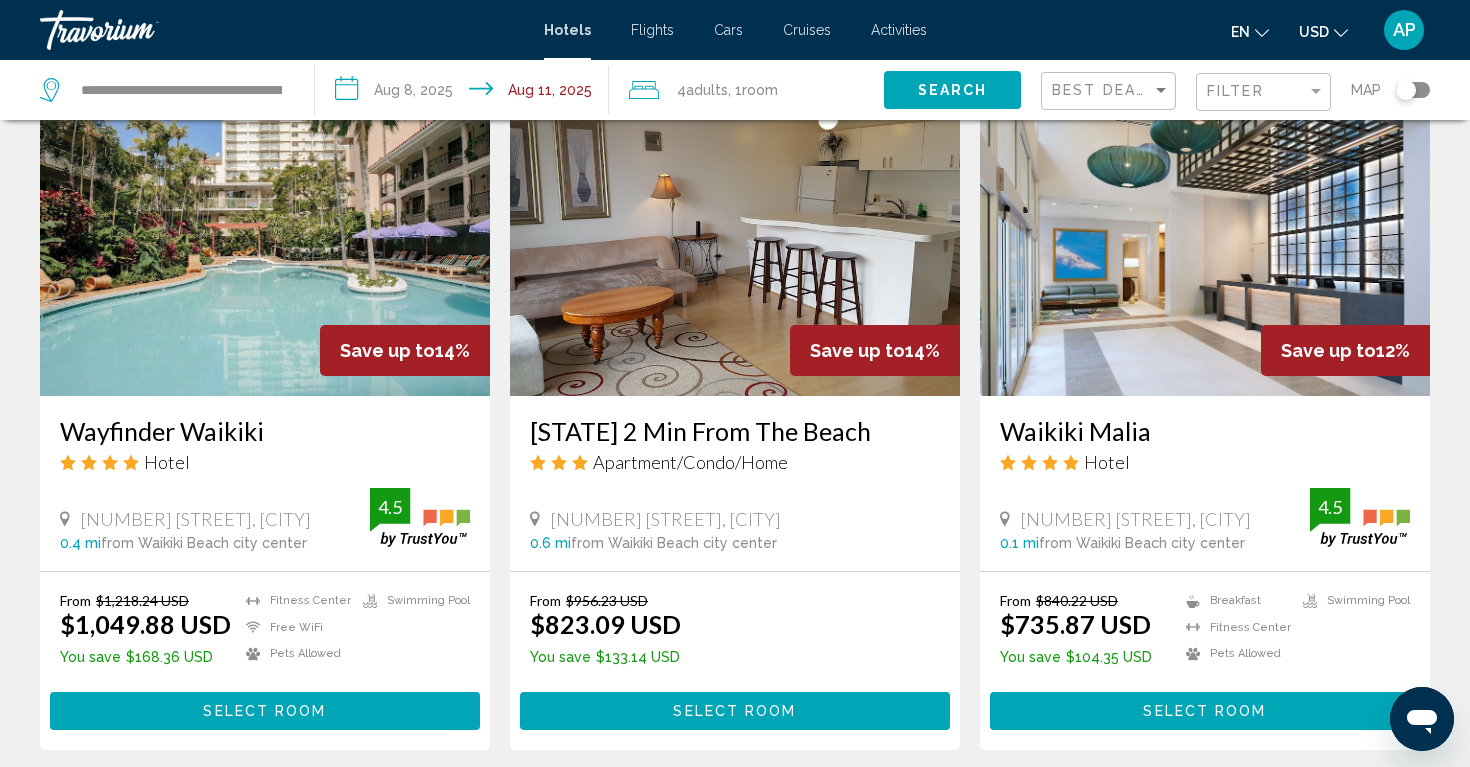 scroll, scrollTop: 829, scrollLeft: 0, axis: vertical 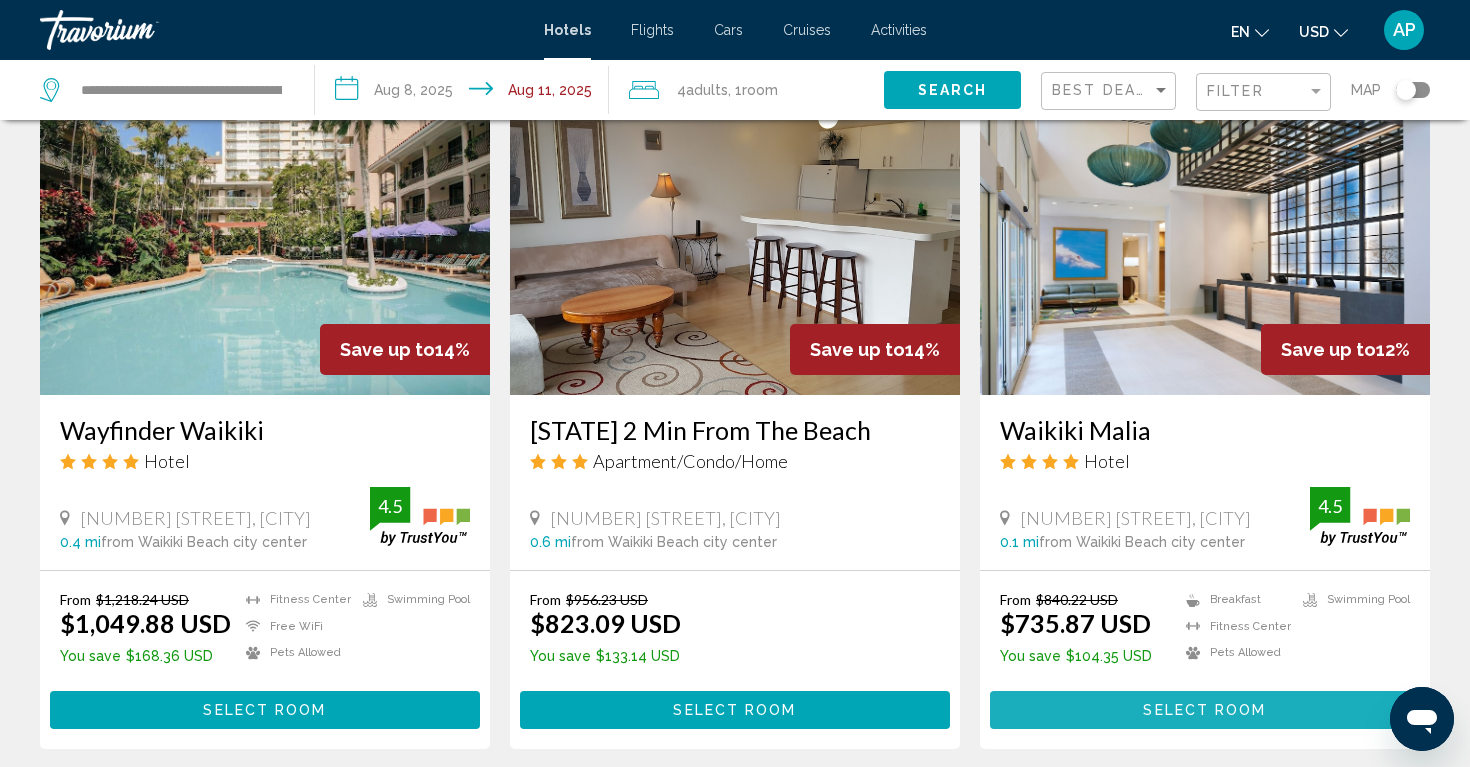 click on "Select Room" at bounding box center [1204, 711] 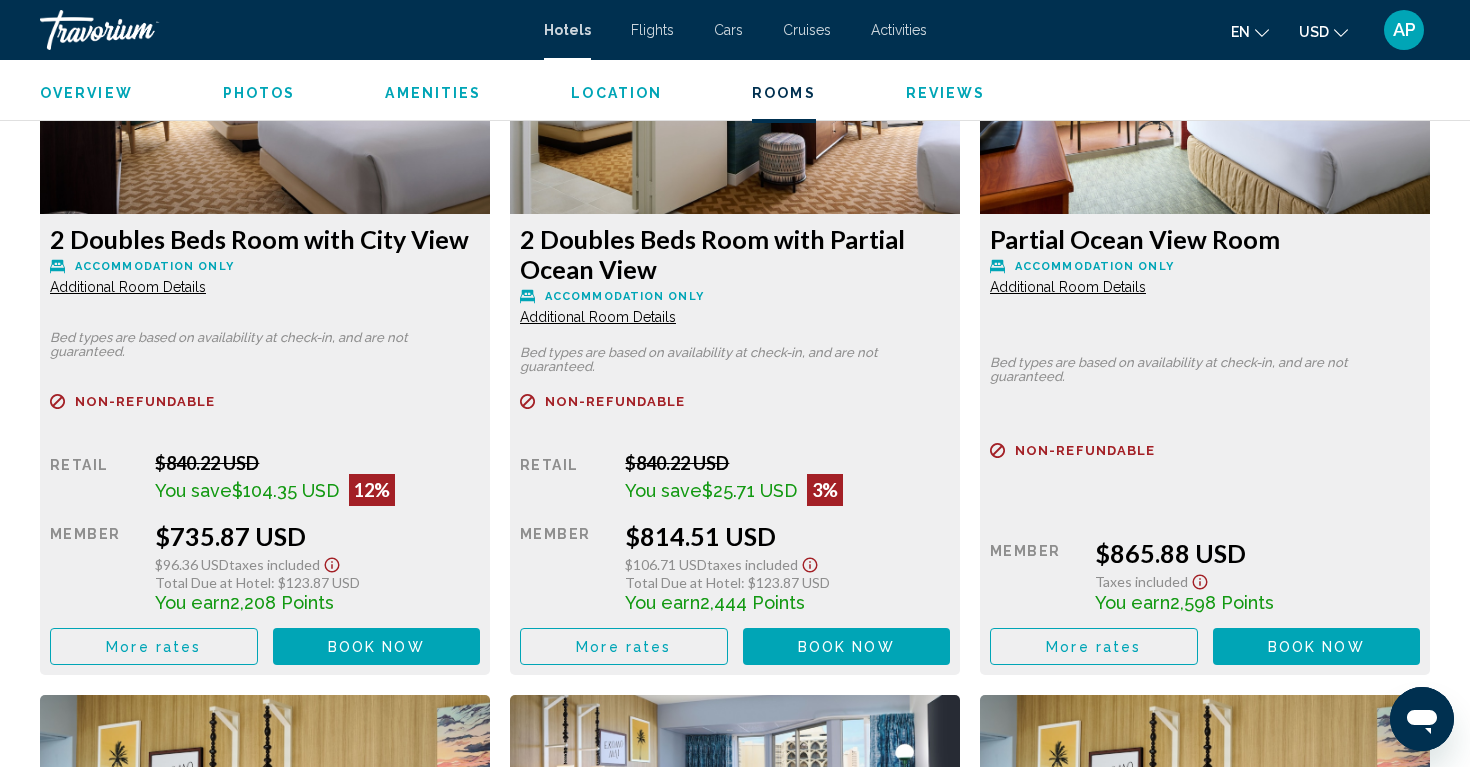 scroll, scrollTop: 2807, scrollLeft: 0, axis: vertical 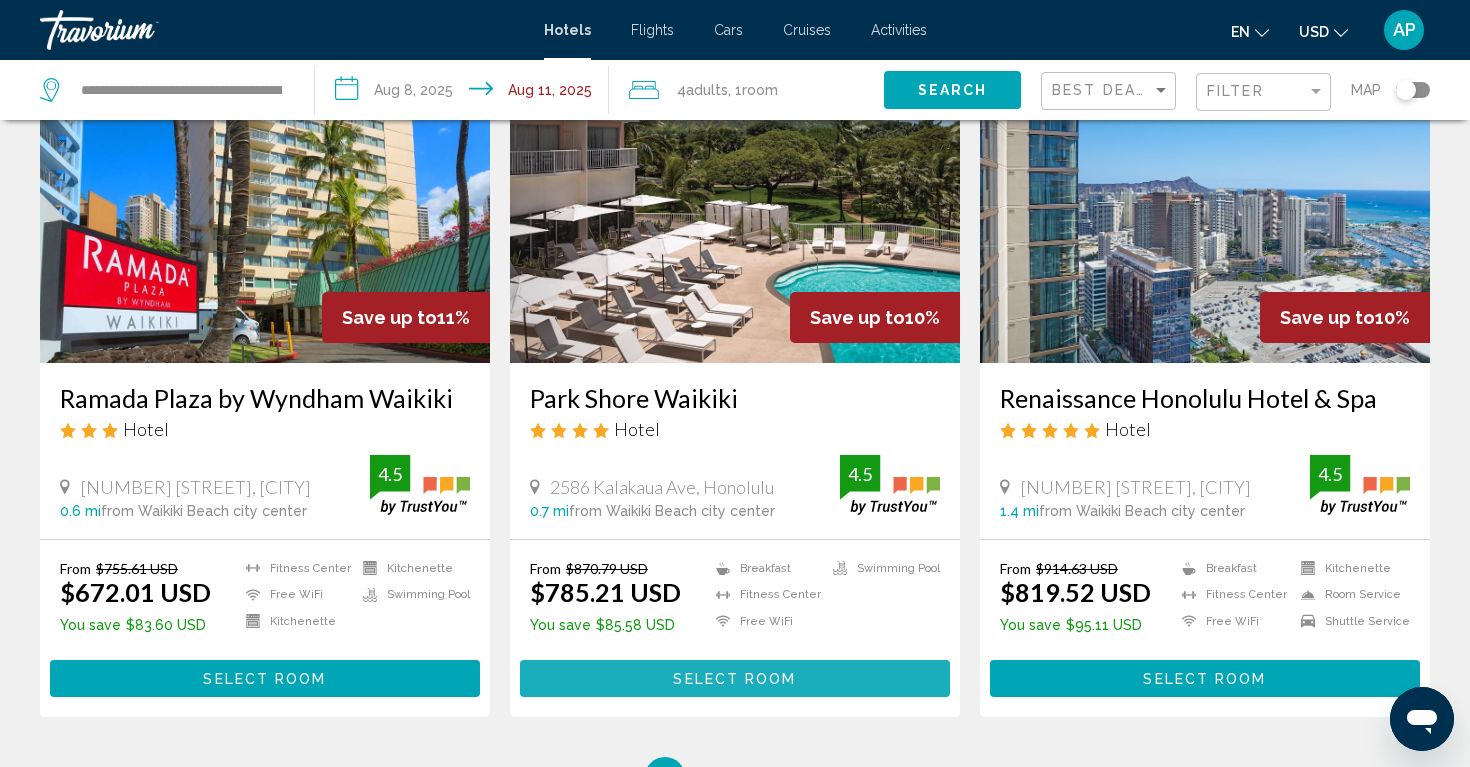click on "Select Room" at bounding box center (734, 679) 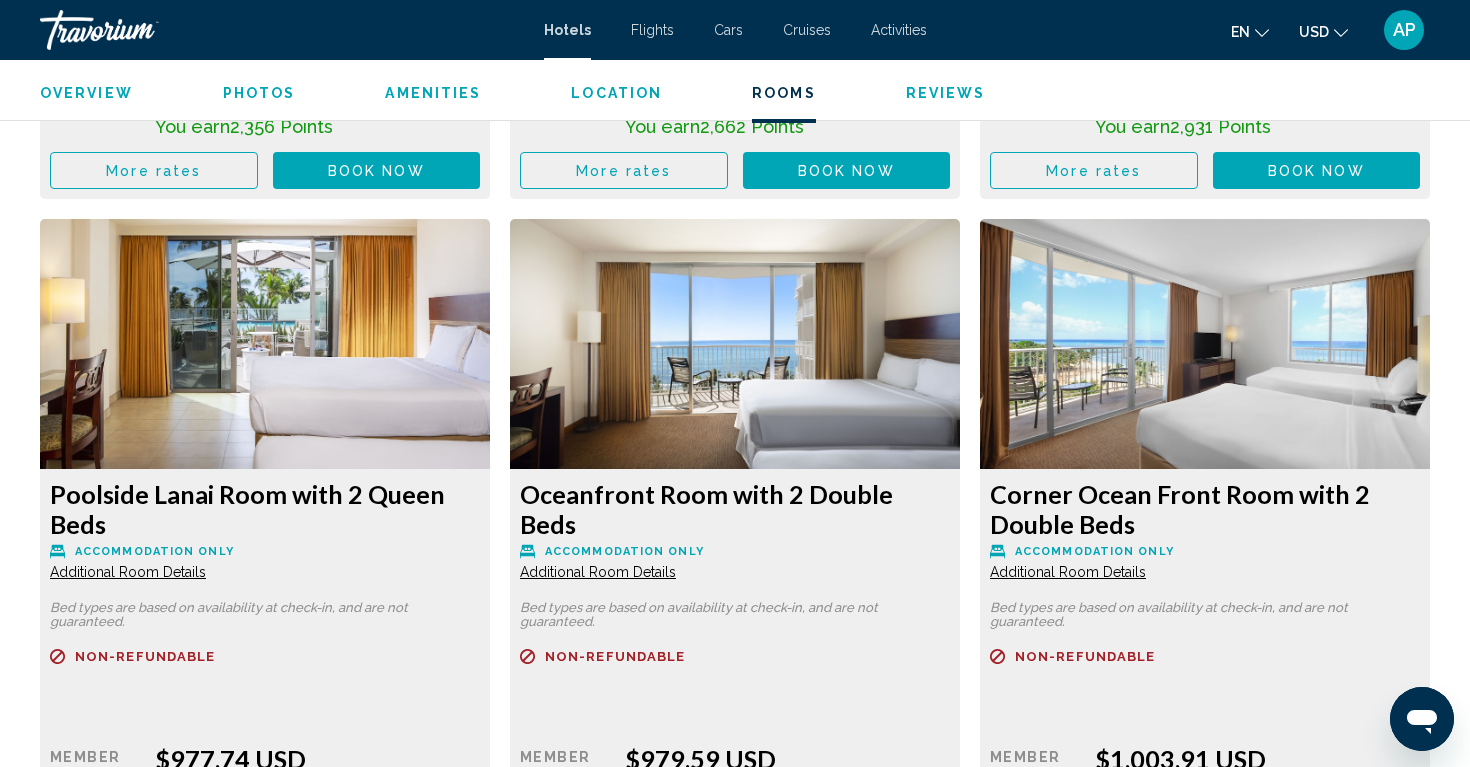 scroll, scrollTop: 3341, scrollLeft: 0, axis: vertical 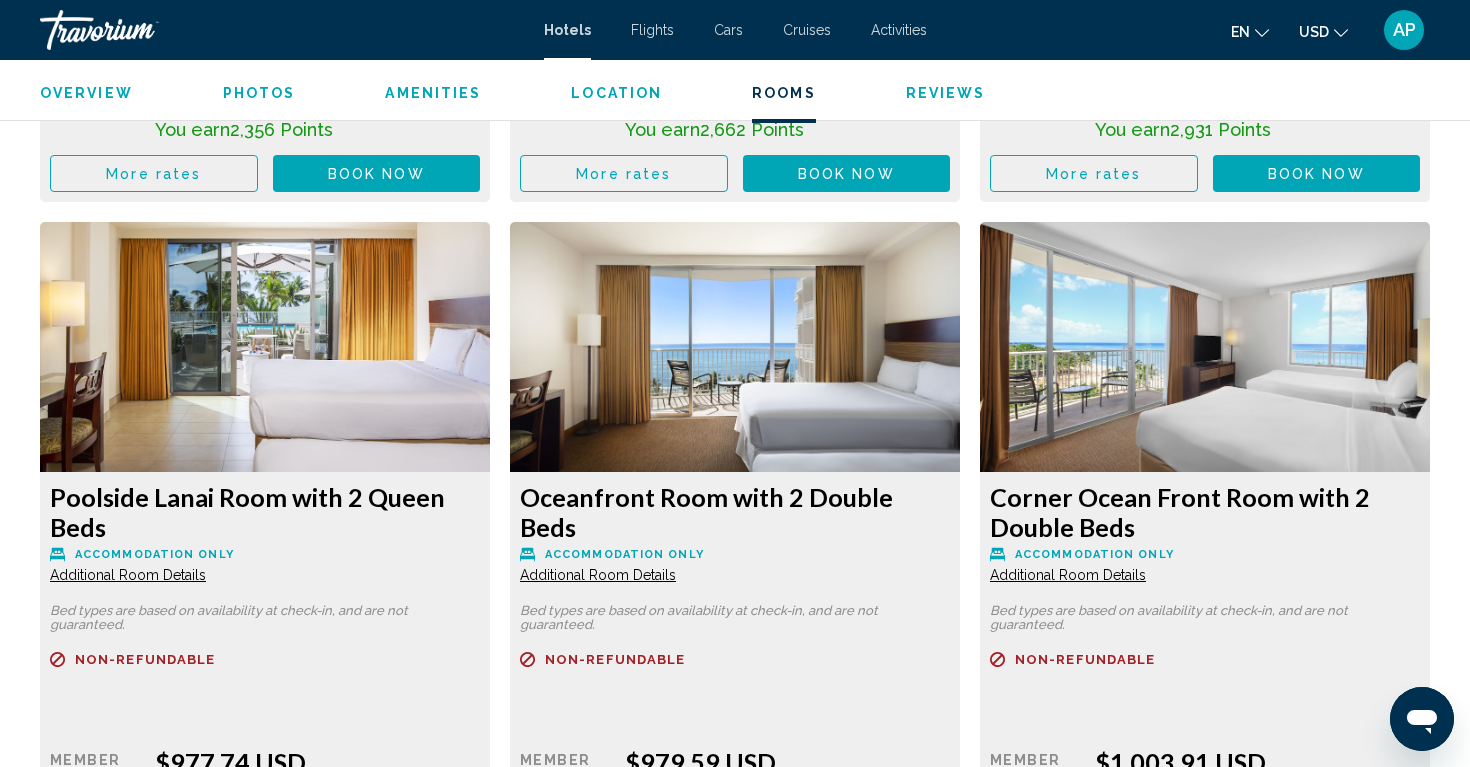 click at bounding box center (265, -384) 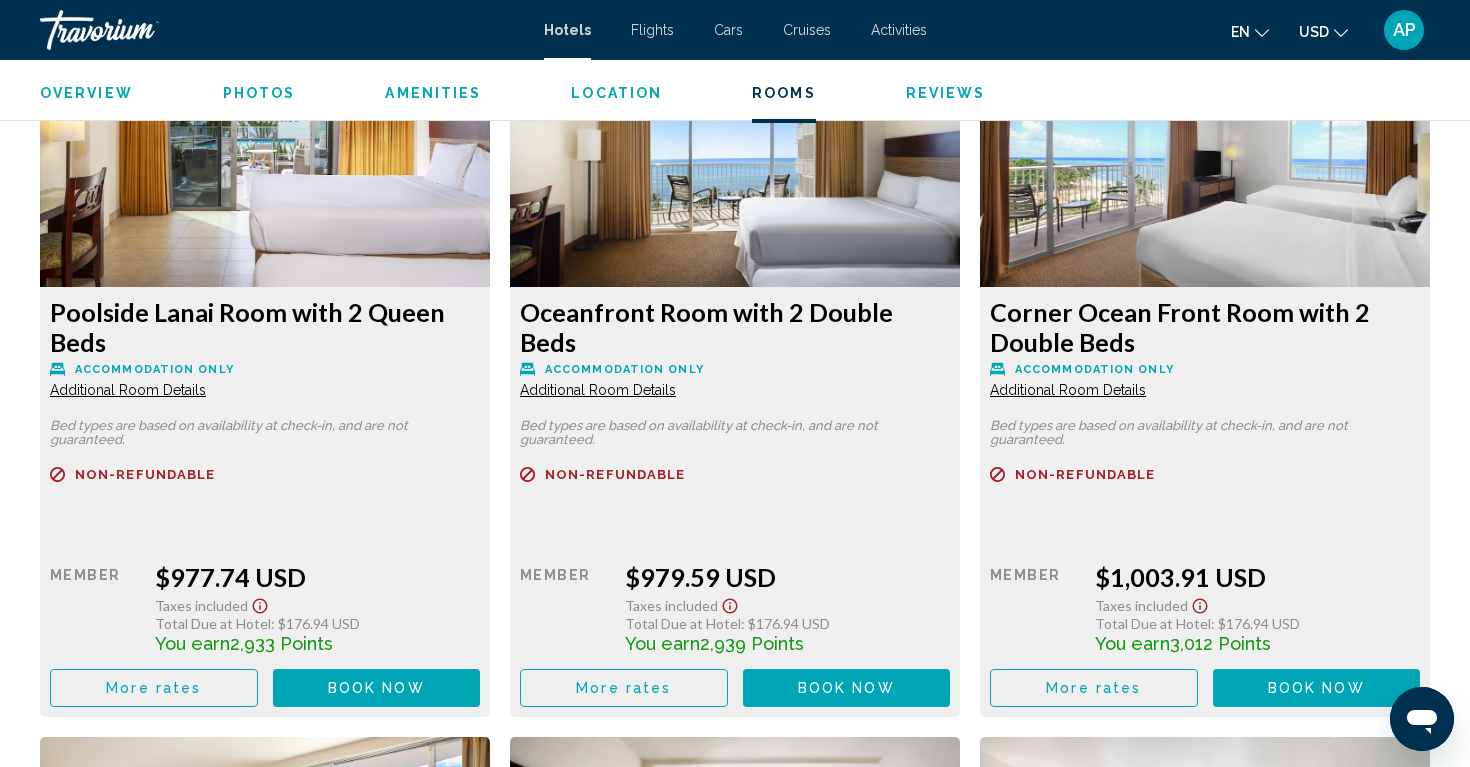 scroll, scrollTop: 3537, scrollLeft: 0, axis: vertical 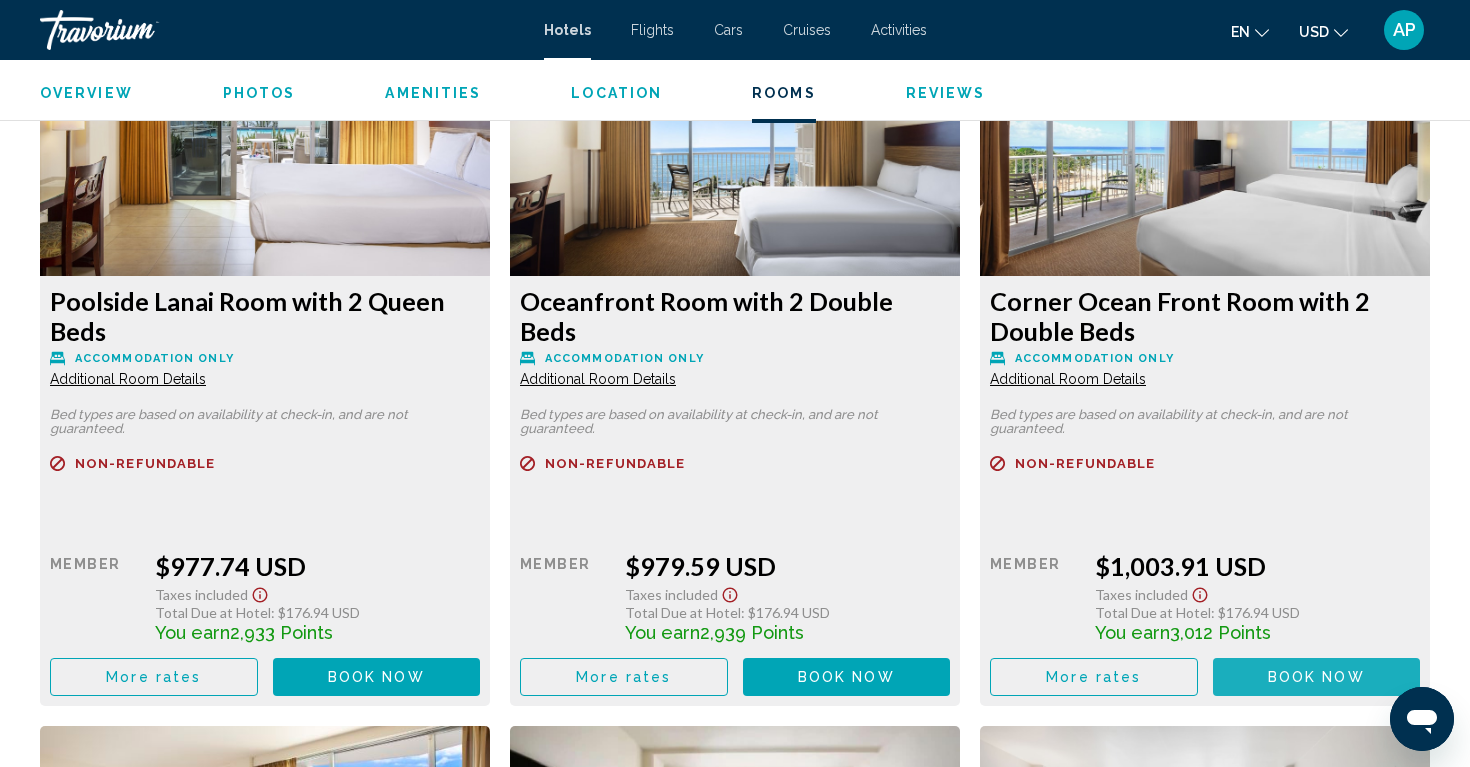 click on "Book now No longer available" at bounding box center (376, -23) 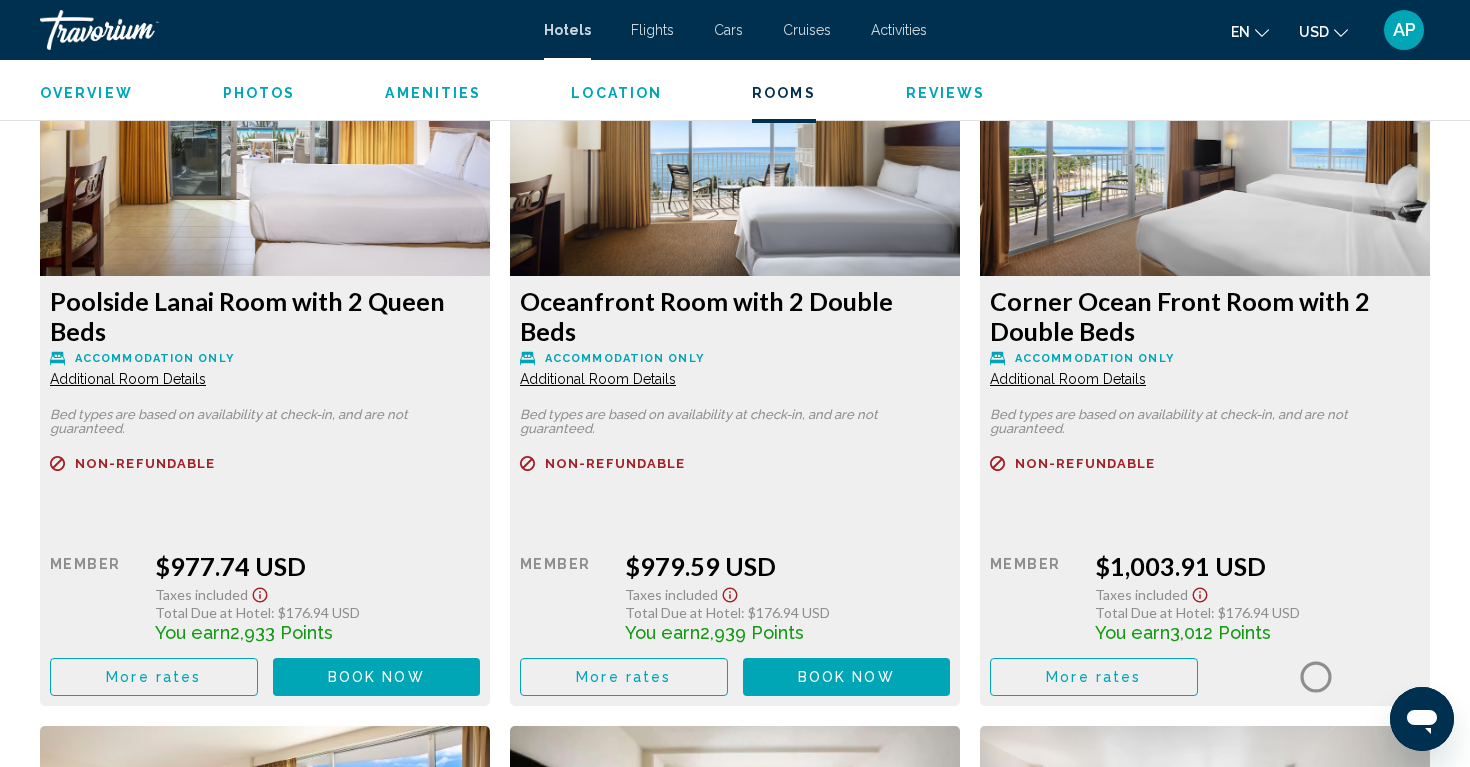 scroll, scrollTop: 0, scrollLeft: 0, axis: both 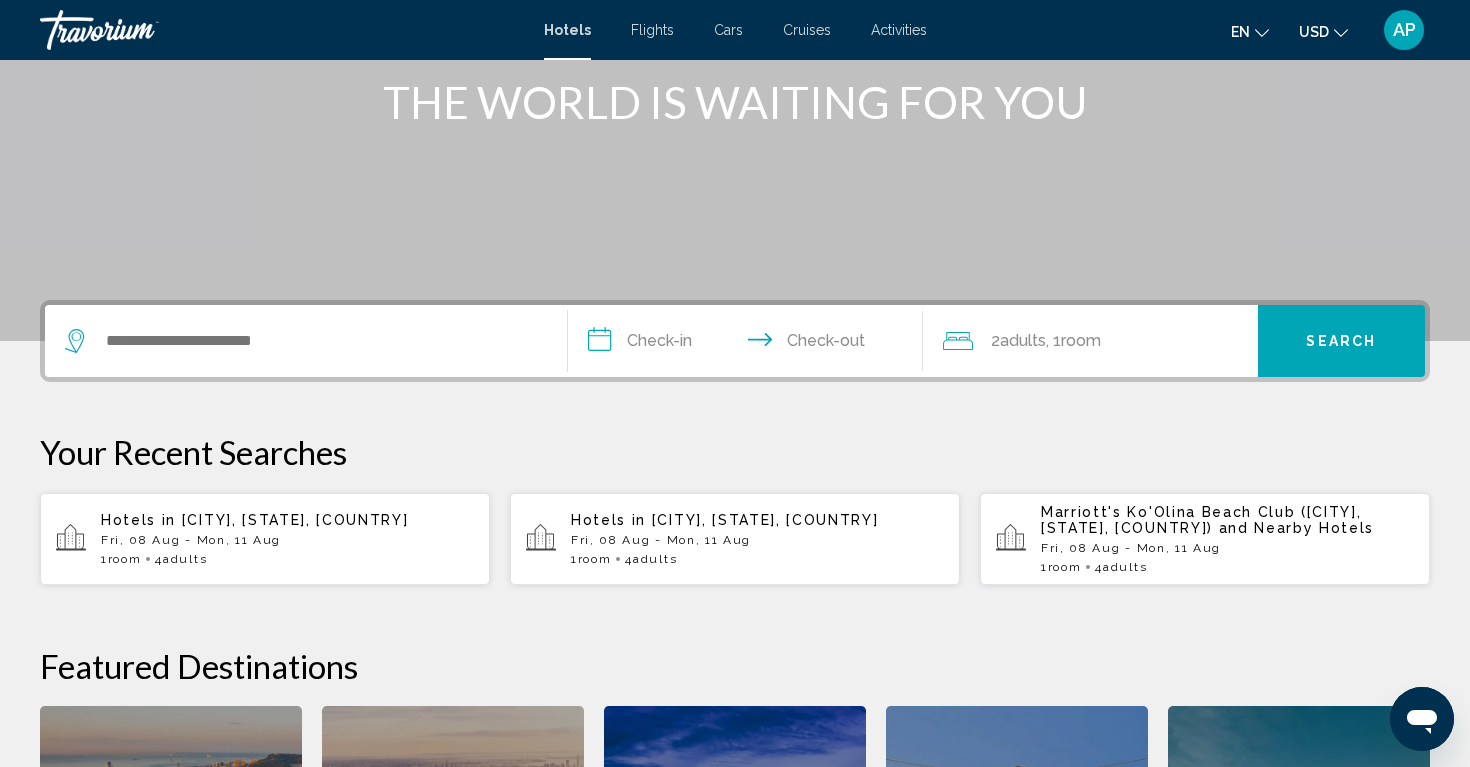 click on "Fri, 08 Aug - Mon, 11 Aug" at bounding box center [287, 540] 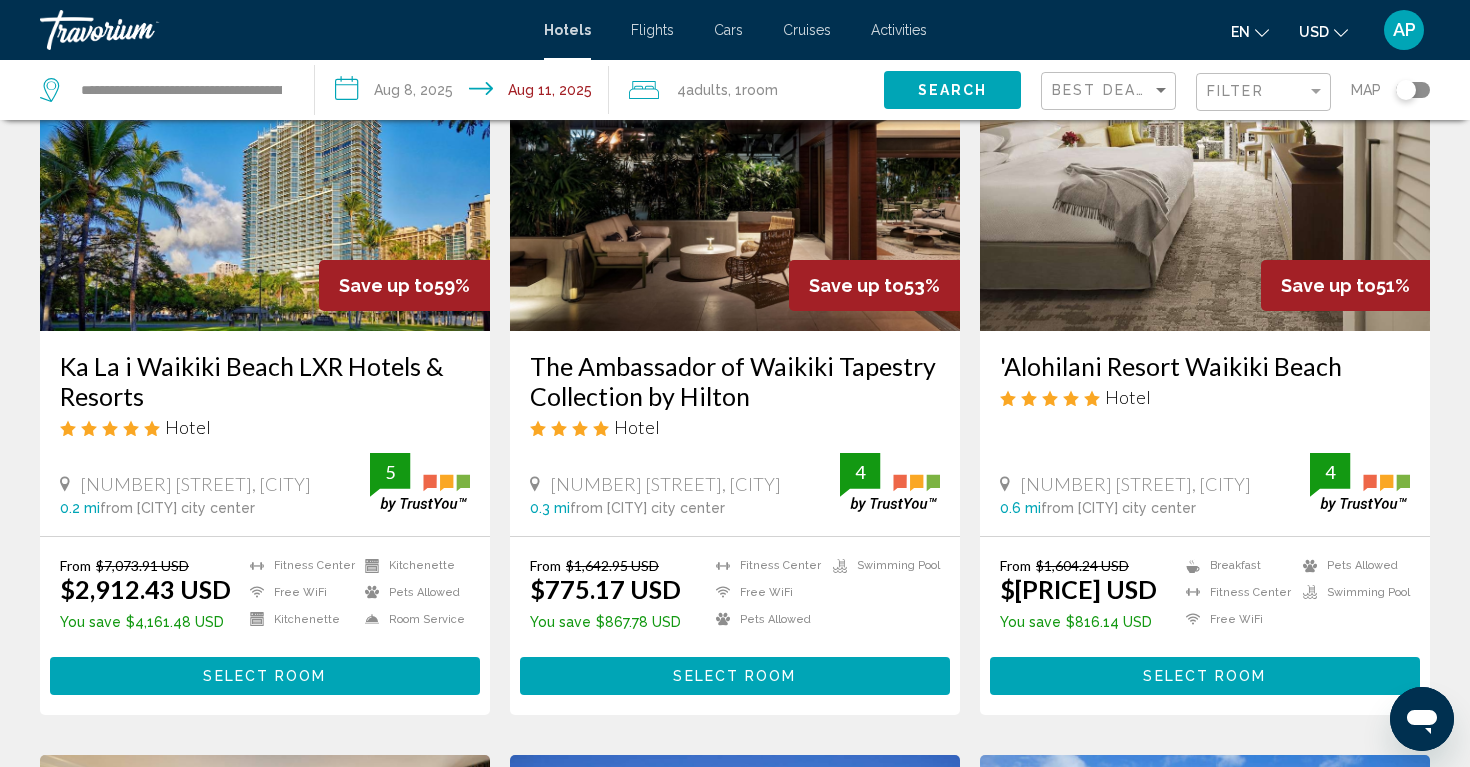 scroll, scrollTop: 180, scrollLeft: 0, axis: vertical 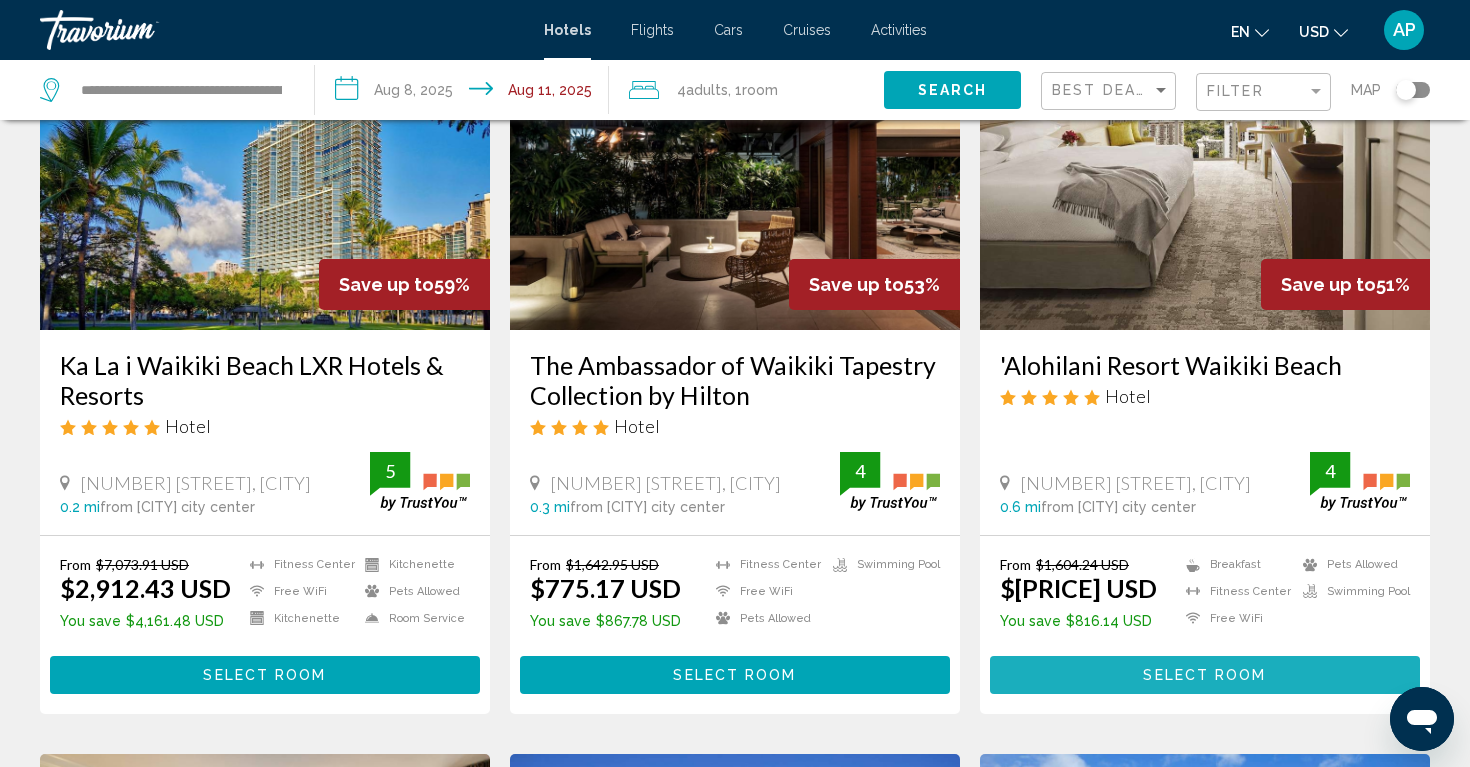 click on "Select Room" at bounding box center (1205, 674) 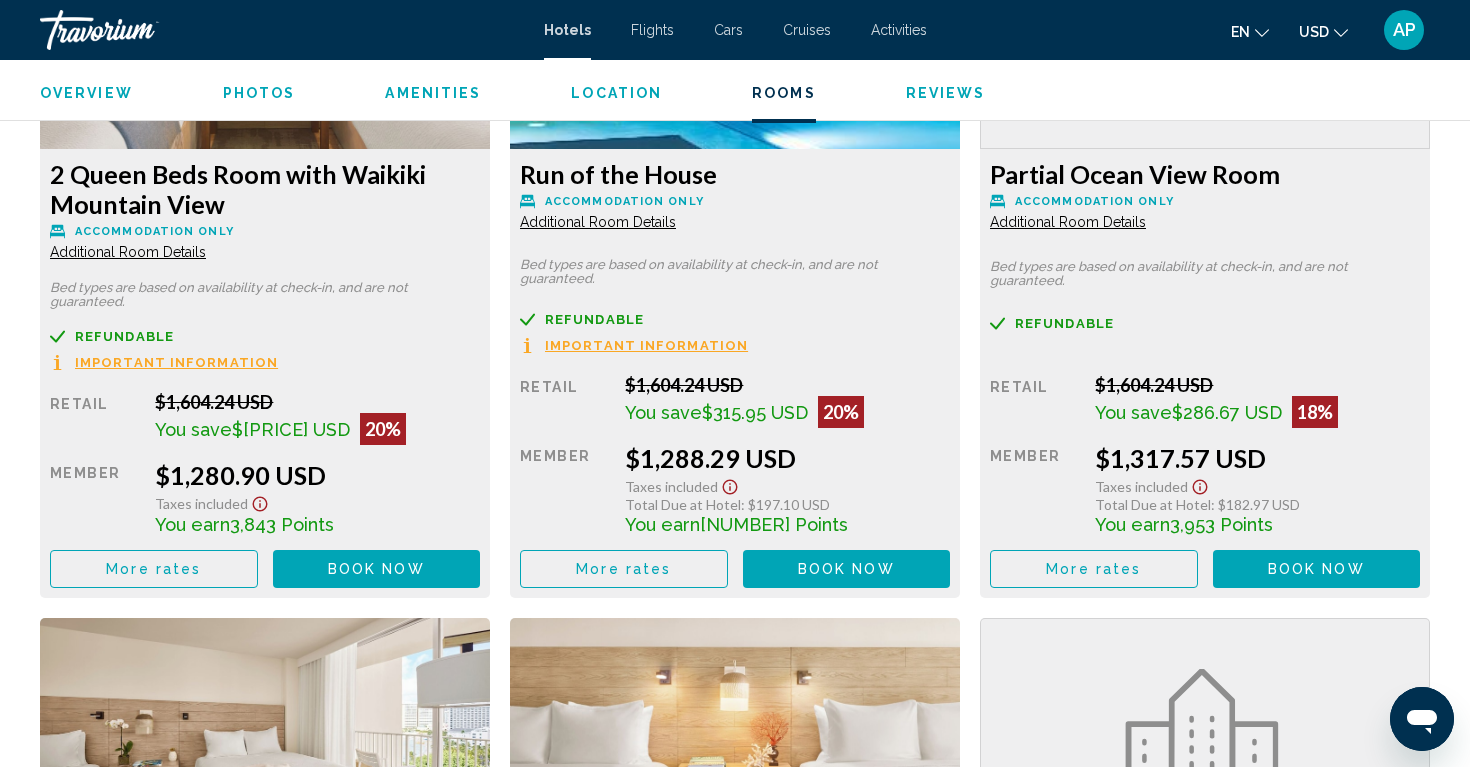 scroll, scrollTop: 3635, scrollLeft: 0, axis: vertical 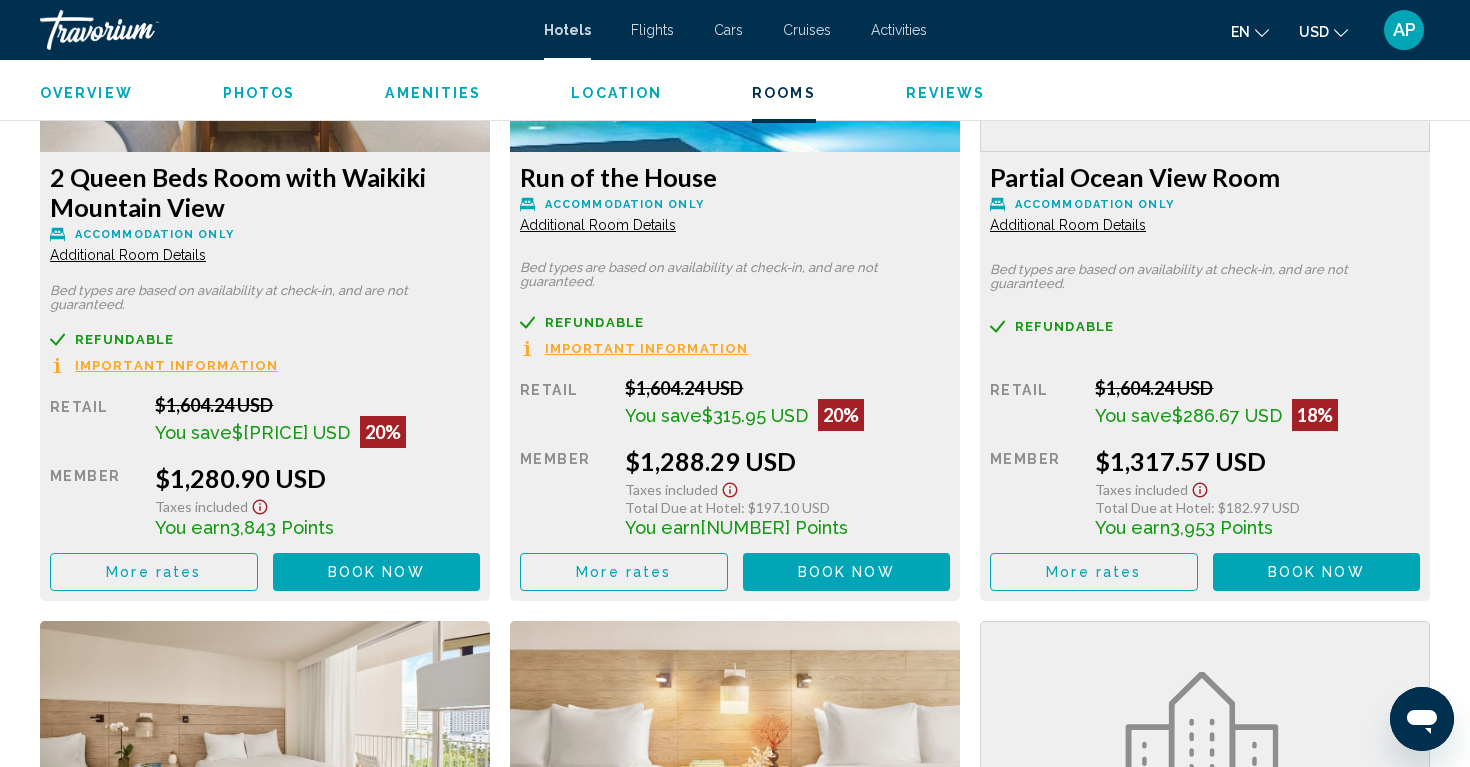 click on "Additional Room Details" at bounding box center (128, -480) 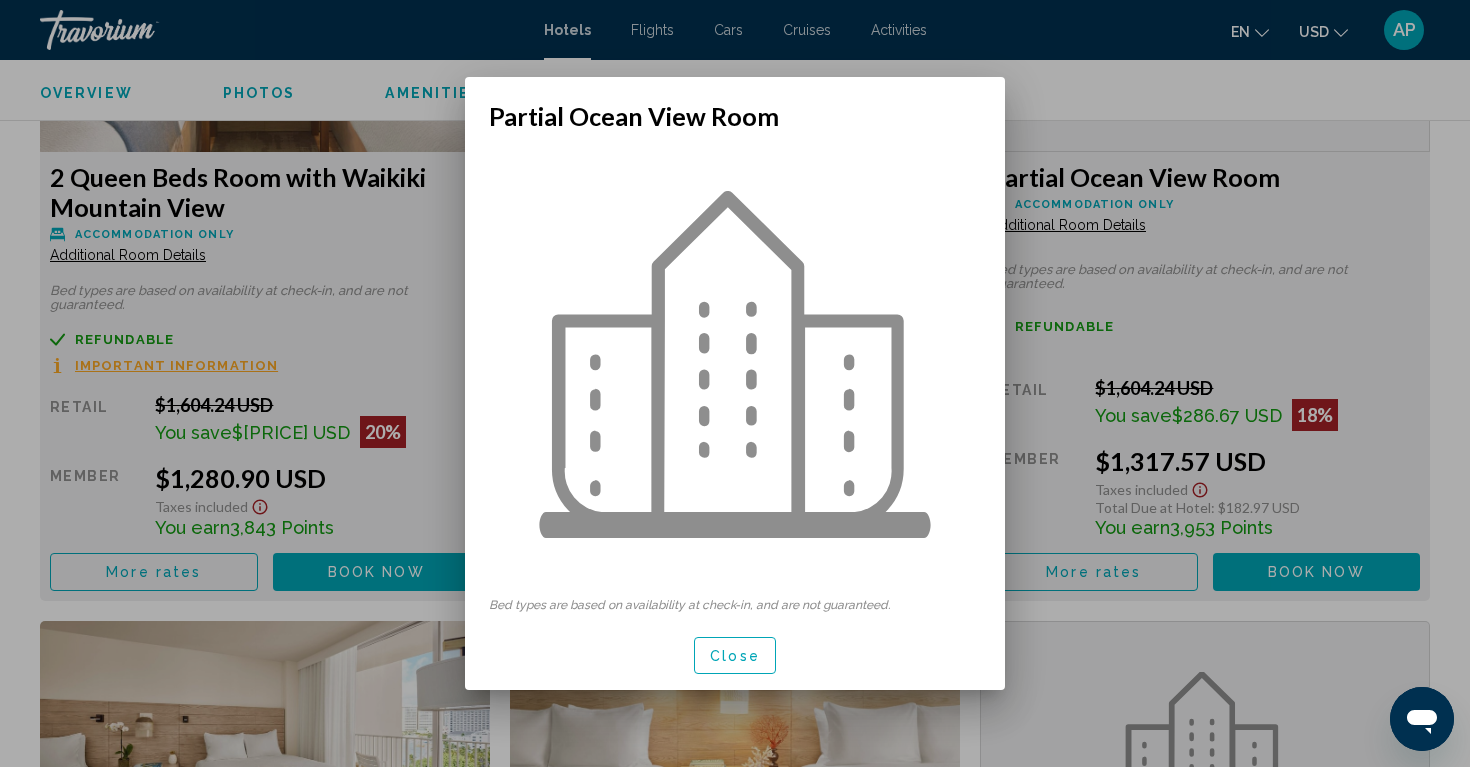 scroll, scrollTop: 0, scrollLeft: 0, axis: both 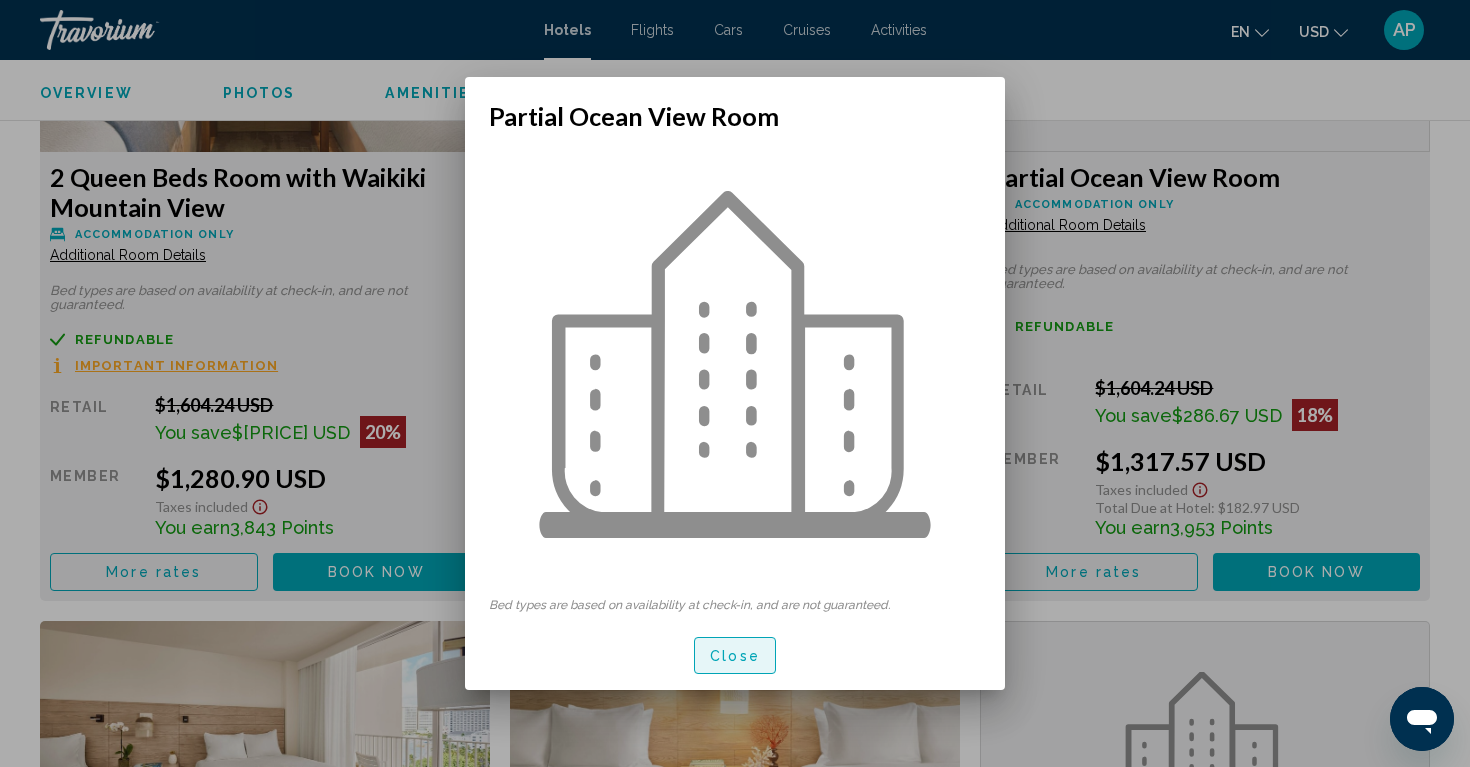 click on "Close" at bounding box center [735, 656] 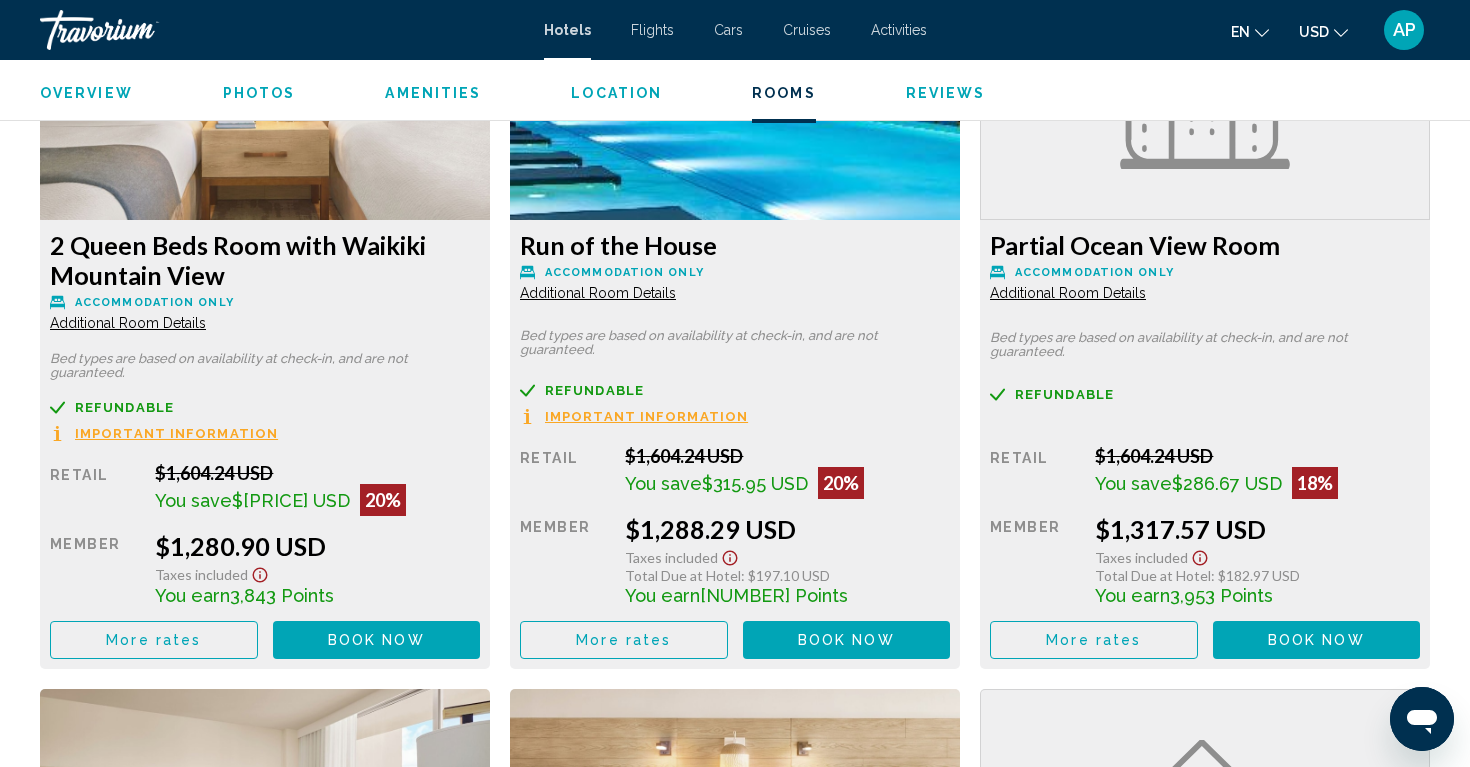 scroll, scrollTop: 3566, scrollLeft: 0, axis: vertical 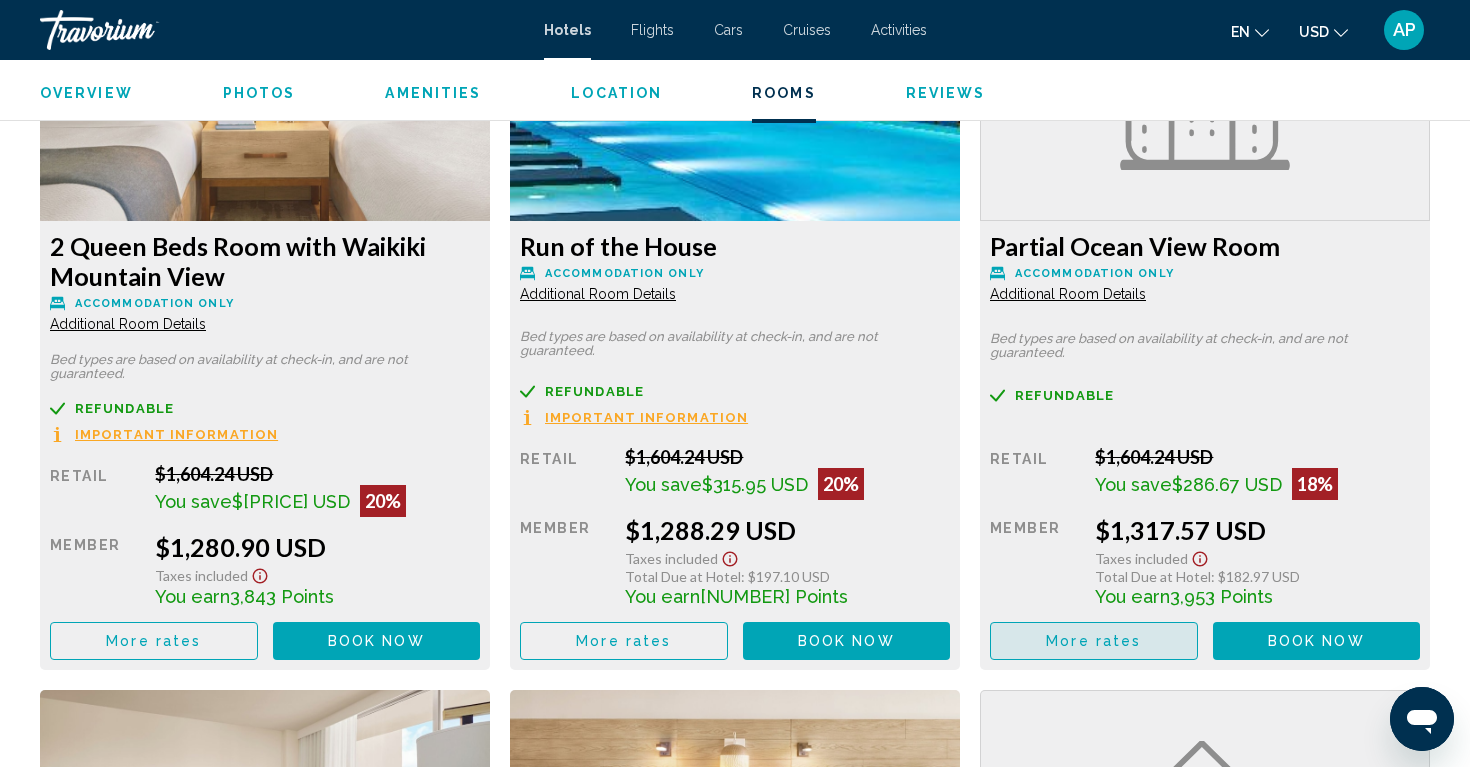 click on "More rates" at bounding box center (153, -77) 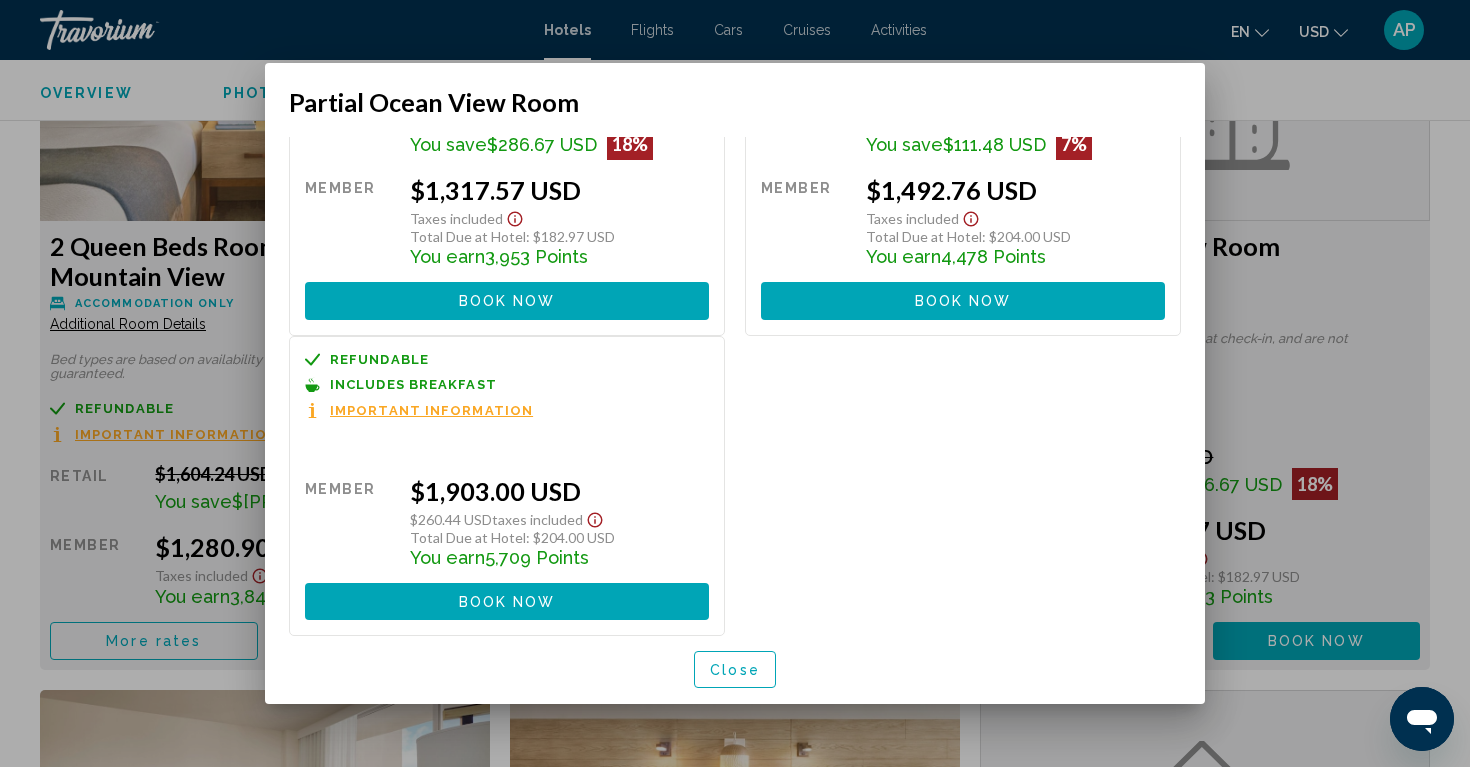 scroll, scrollTop: 158, scrollLeft: 0, axis: vertical 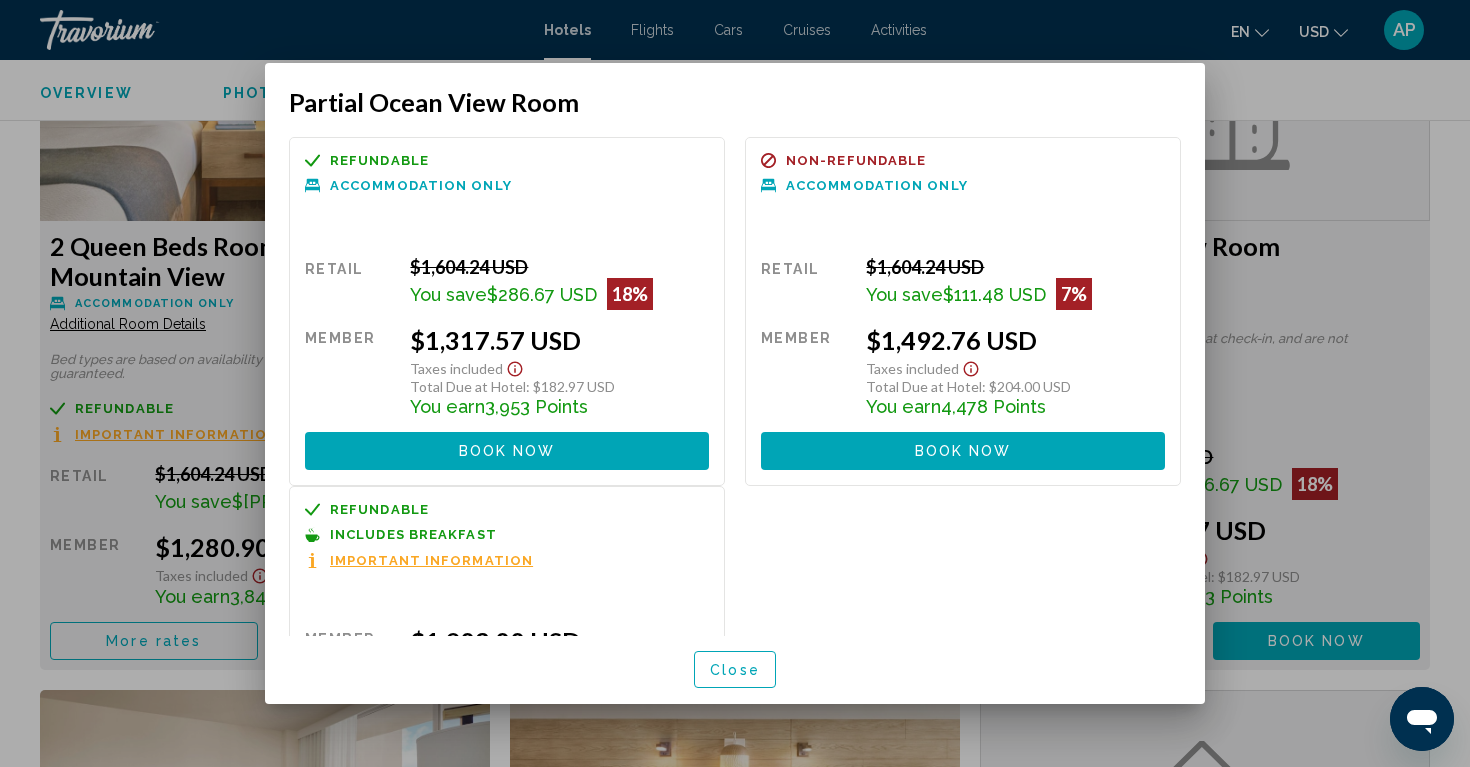 click on "Close" at bounding box center (735, 670) 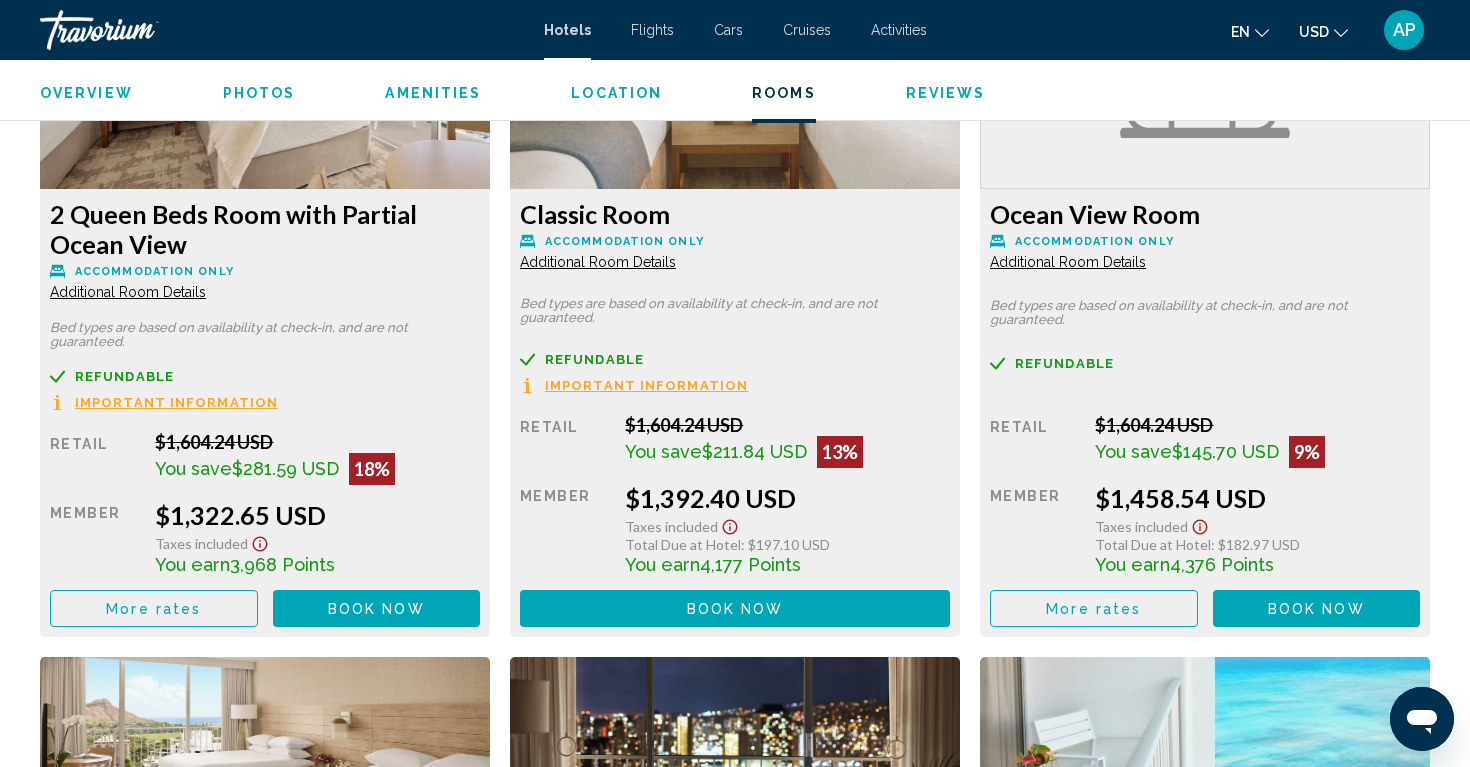 scroll, scrollTop: 4323, scrollLeft: 0, axis: vertical 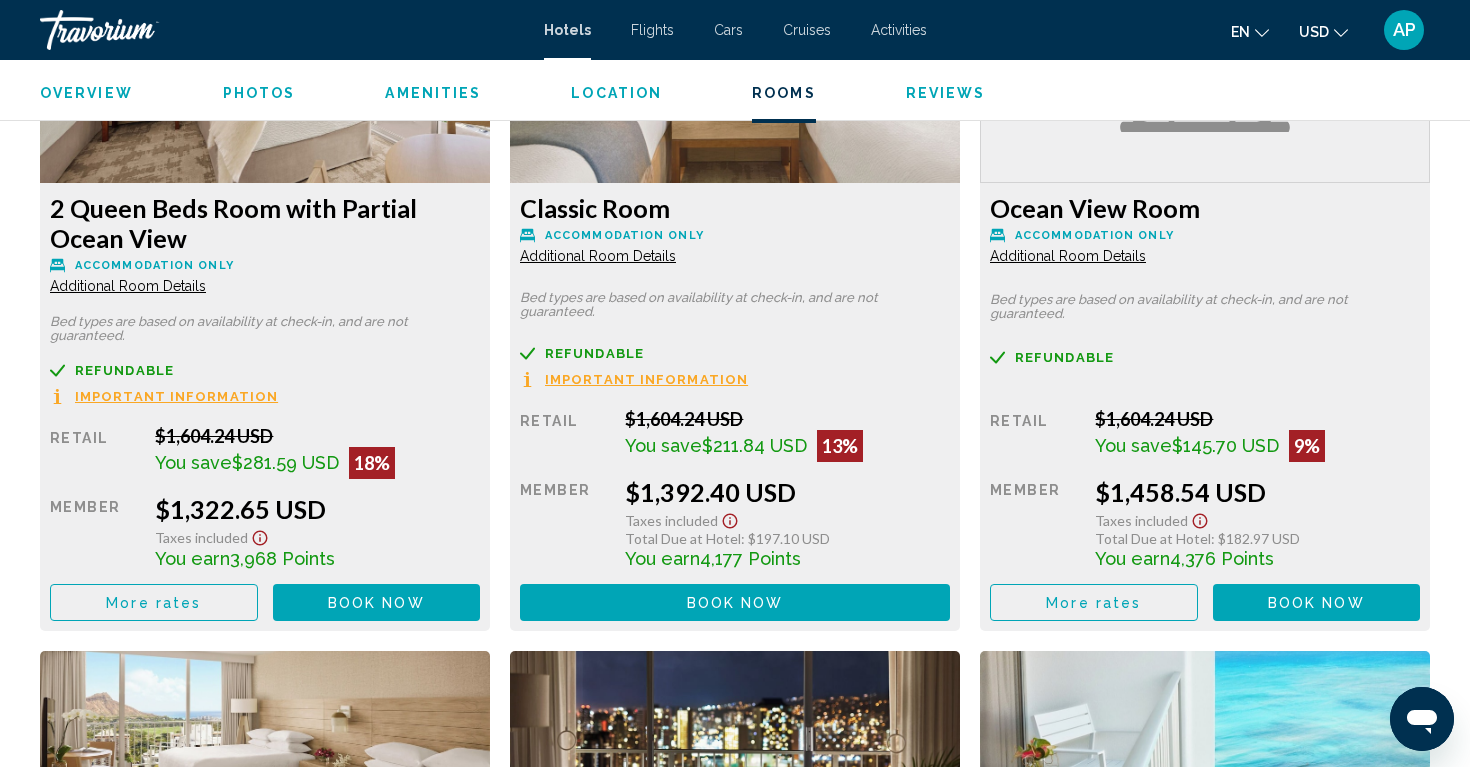 click on "More rates" at bounding box center [153, -834] 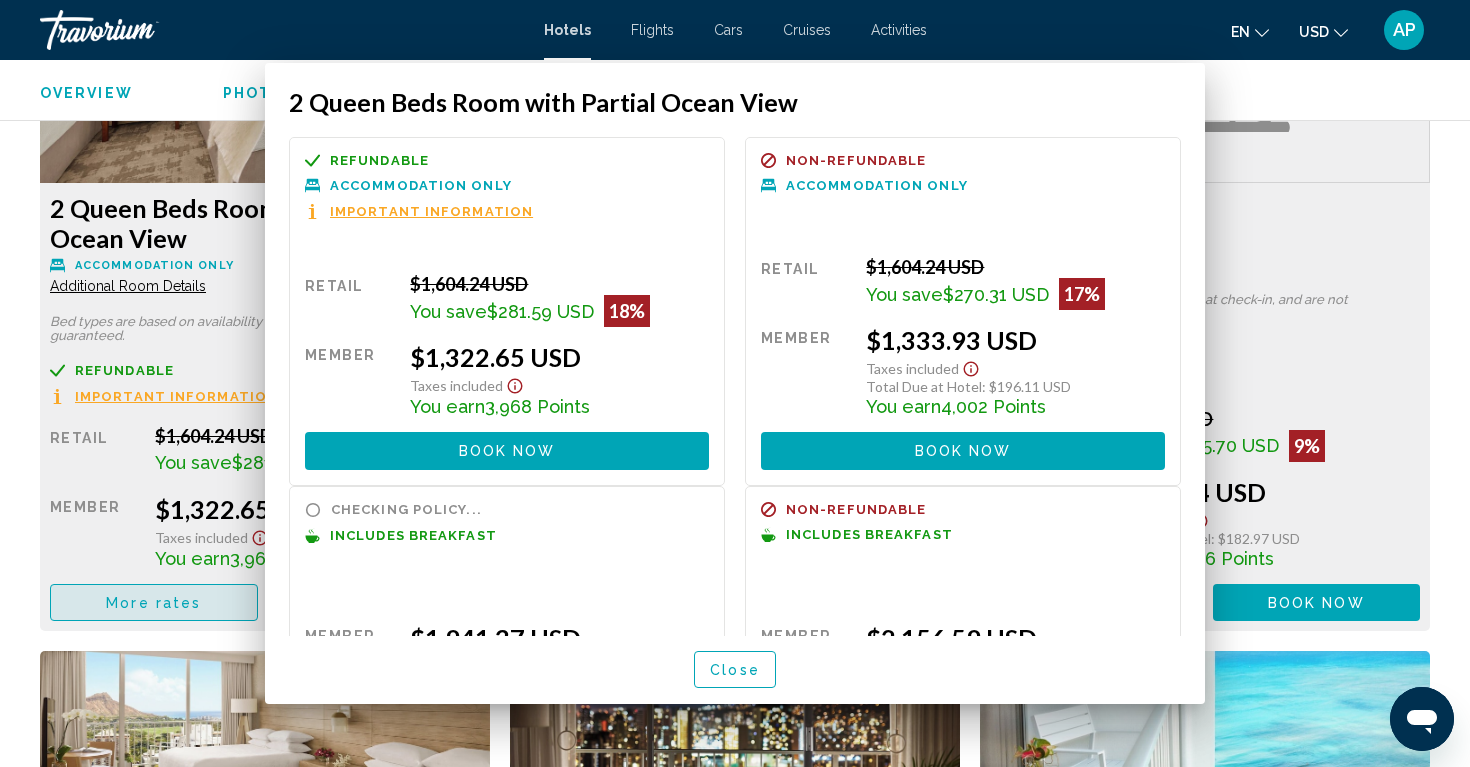 scroll, scrollTop: 0, scrollLeft: 0, axis: both 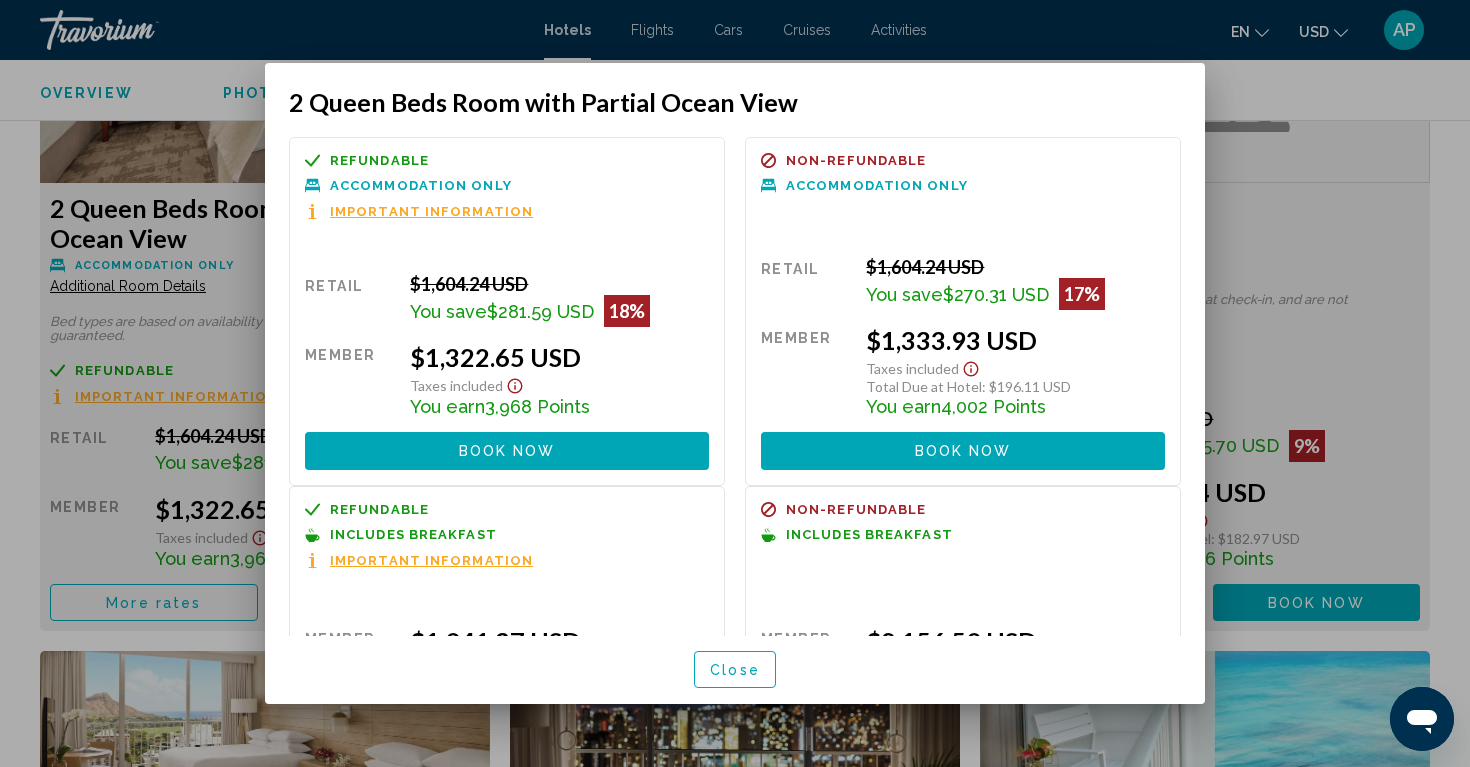 click on "Important Information" at bounding box center (431, 211) 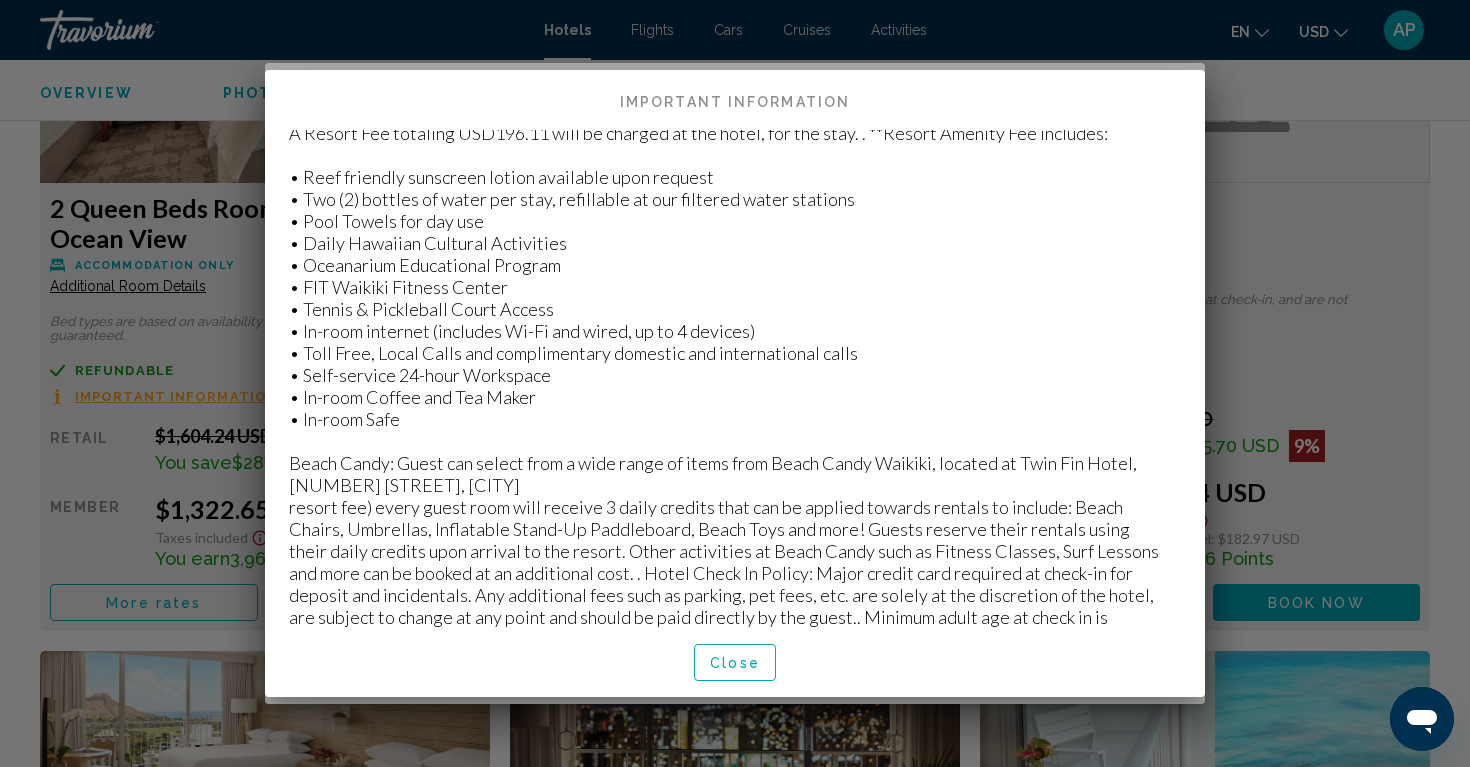scroll, scrollTop: 73, scrollLeft: 0, axis: vertical 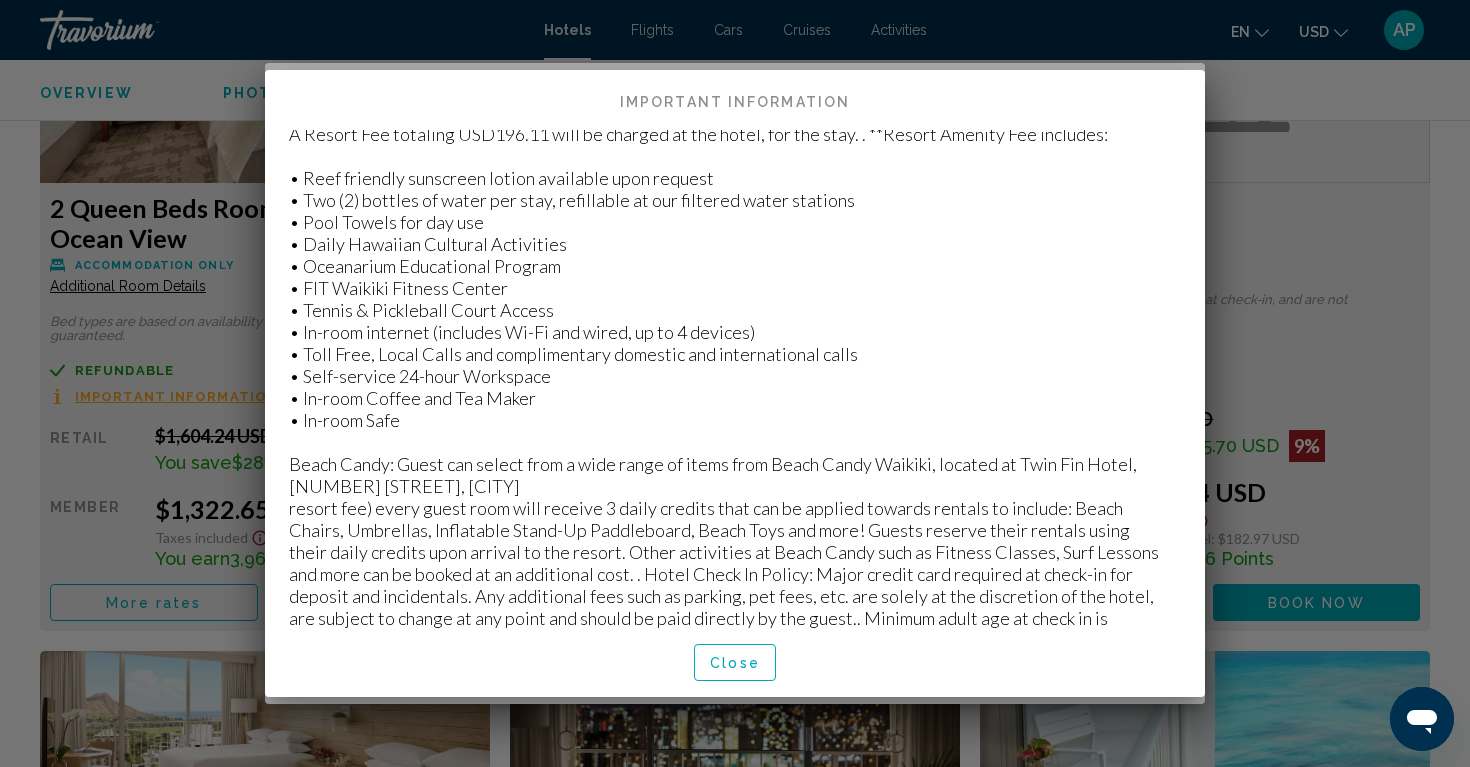 click on "Close" at bounding box center (735, 663) 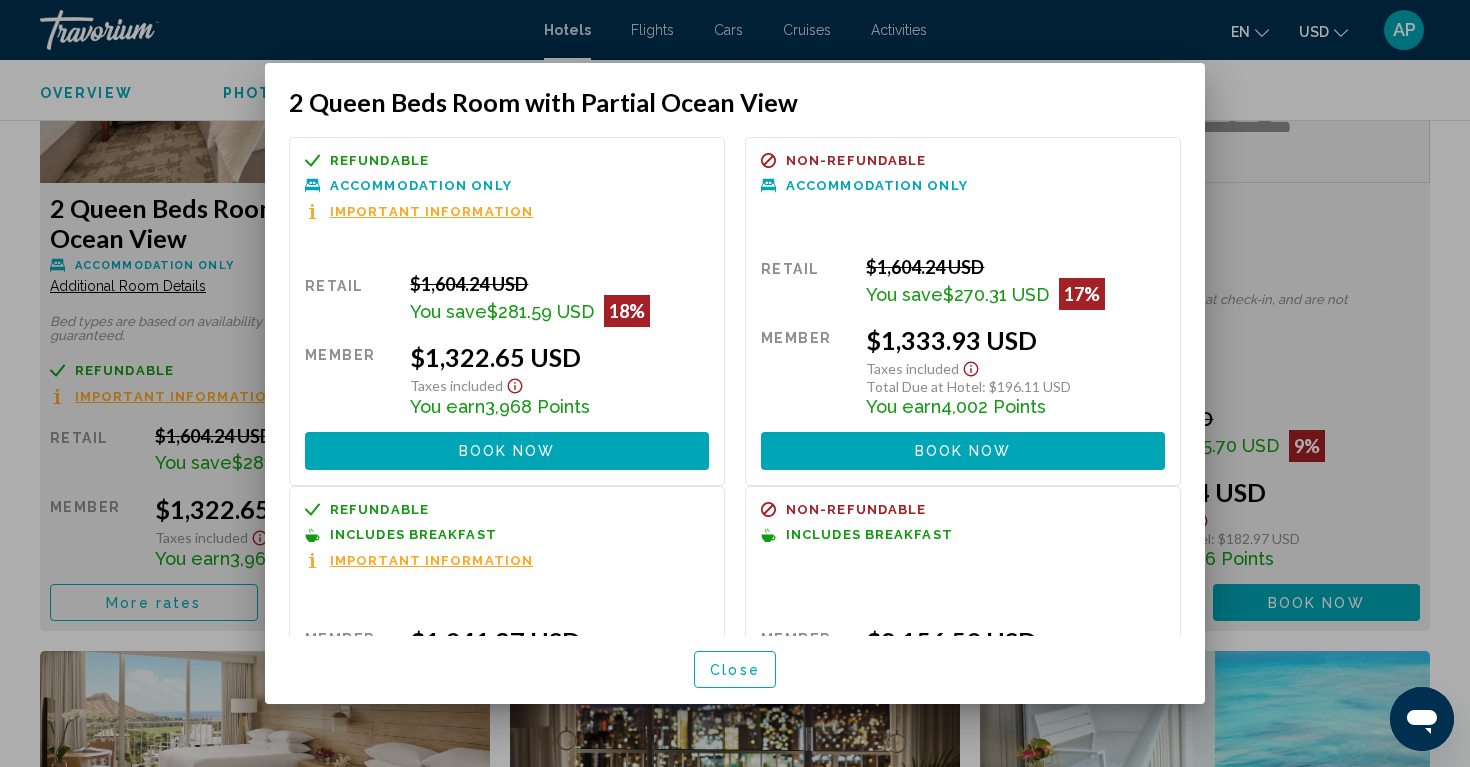 scroll, scrollTop: 0, scrollLeft: 0, axis: both 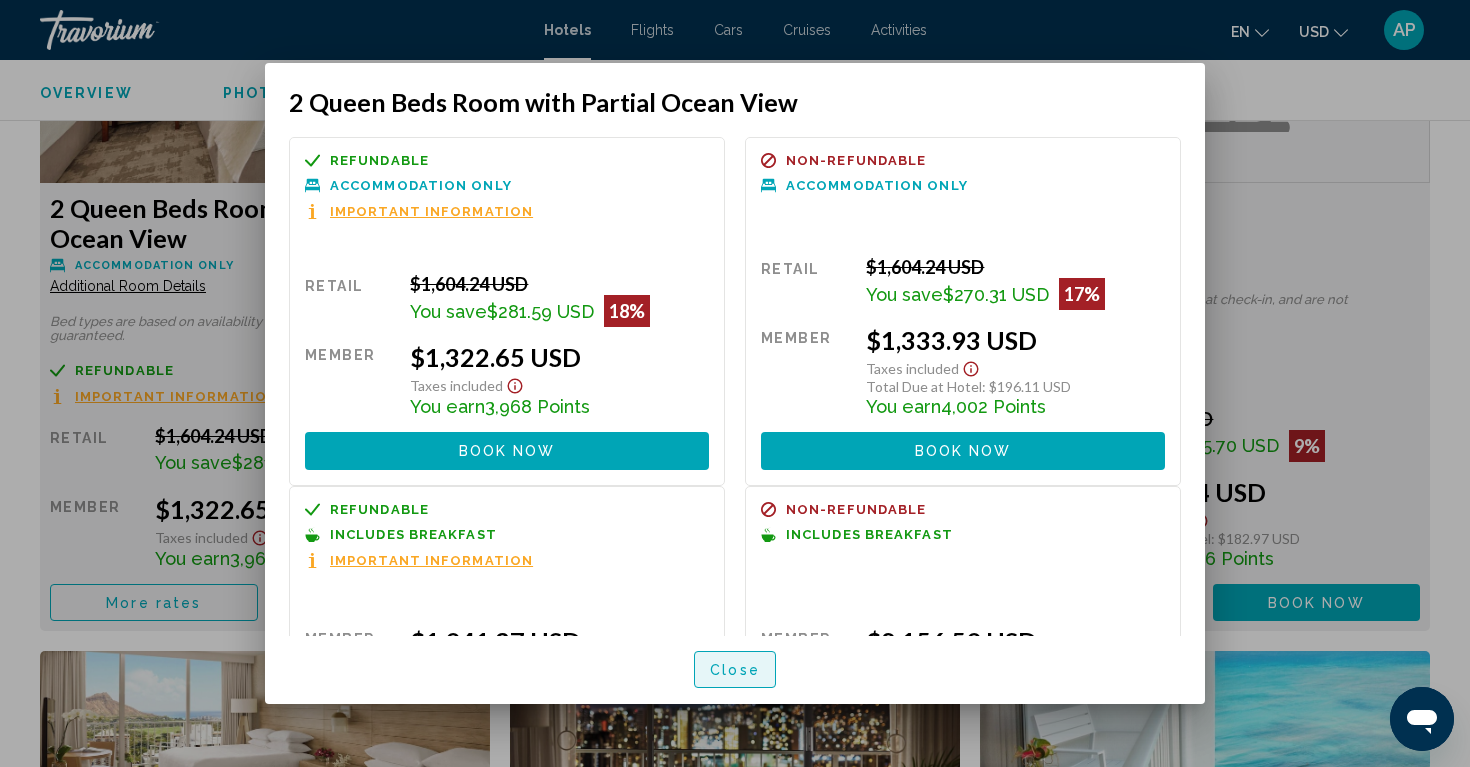 click on "Close" at bounding box center [735, 670] 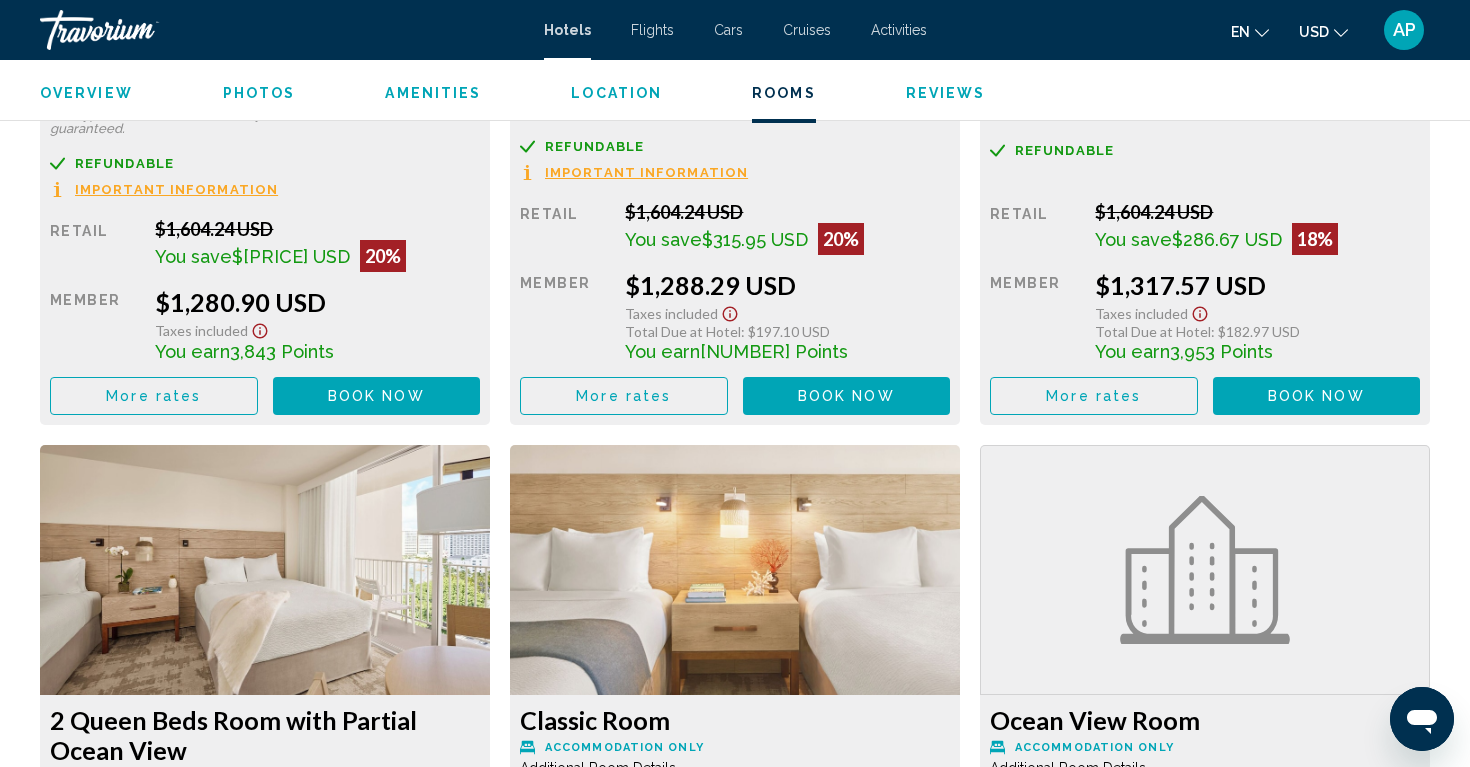 scroll, scrollTop: 3810, scrollLeft: 0, axis: vertical 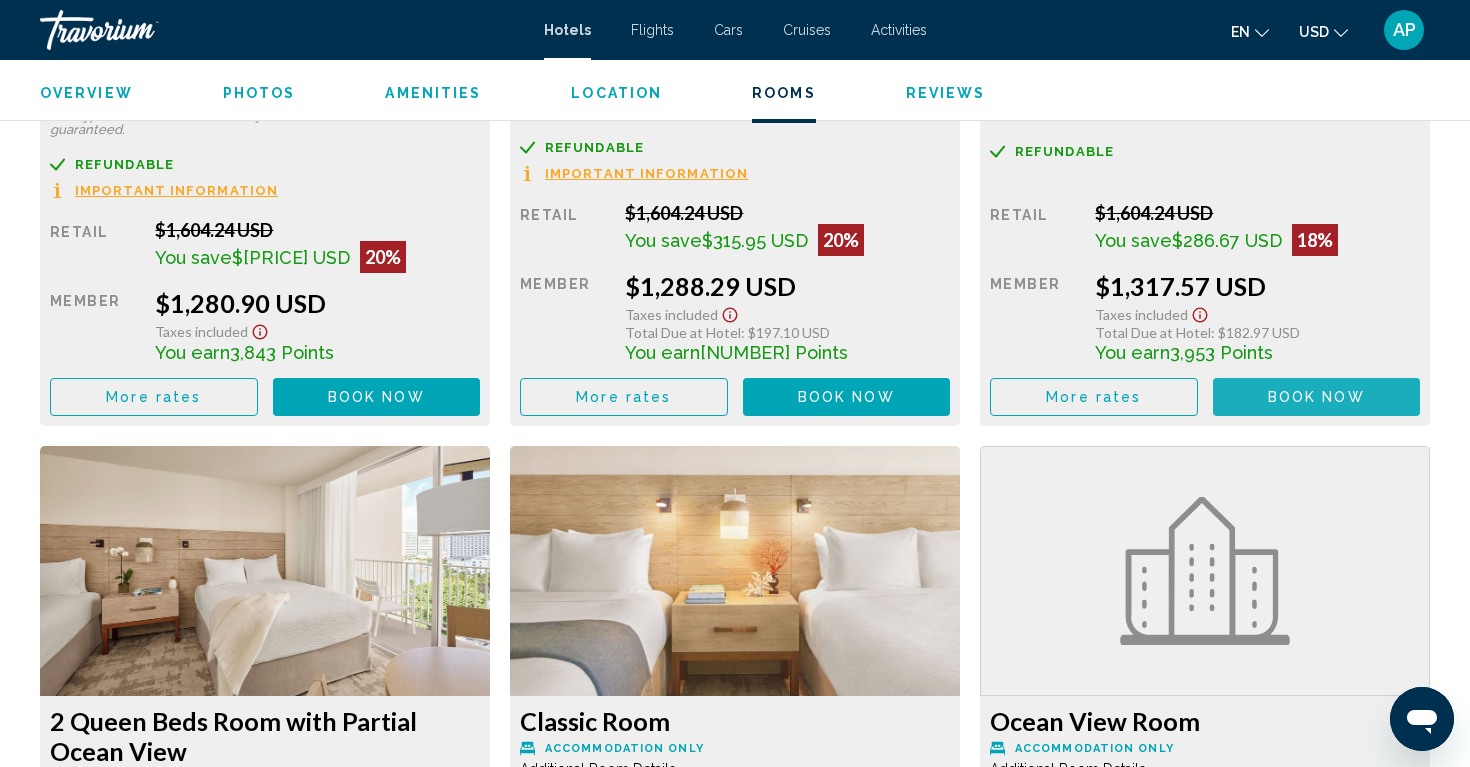 click on "Book now No longer available" at bounding box center (377, -322) 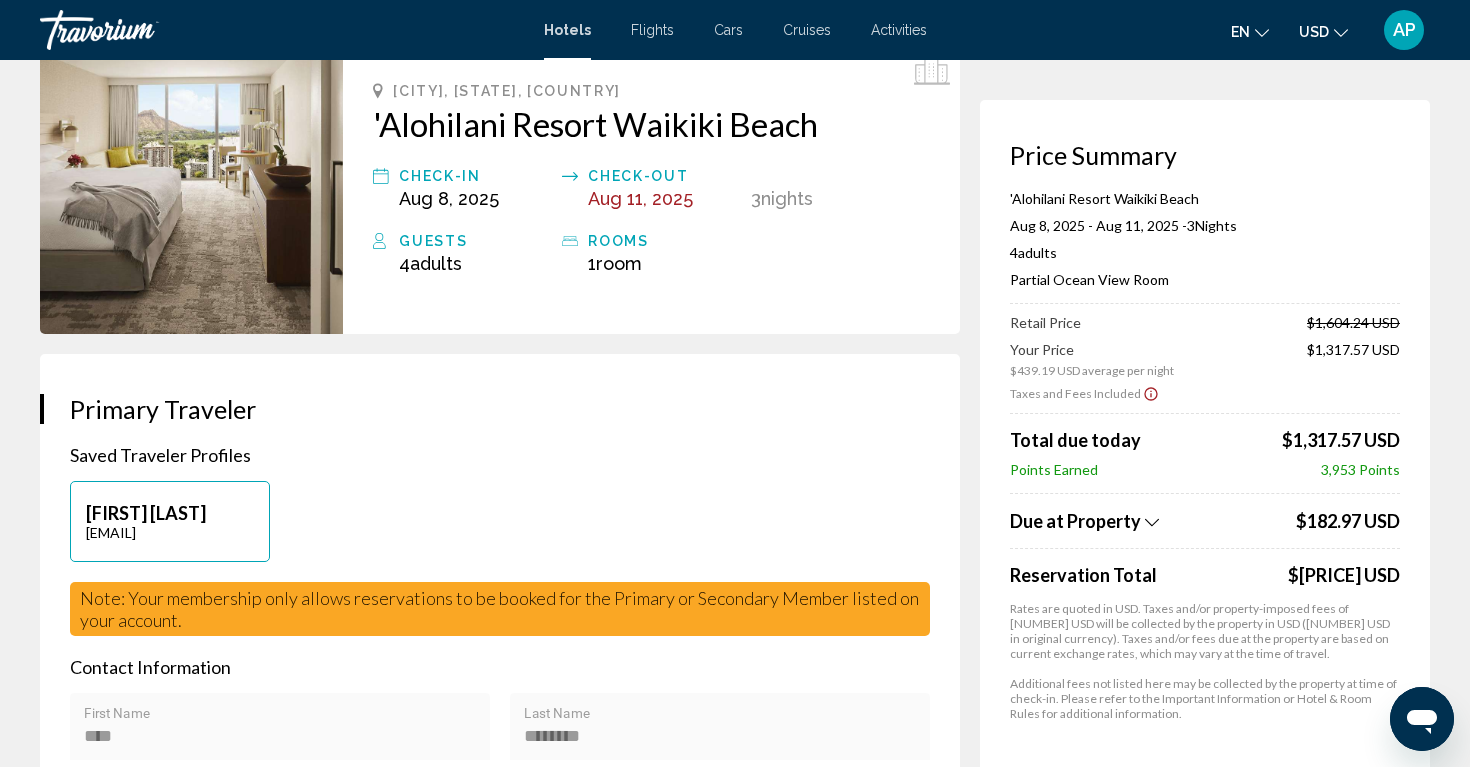 scroll, scrollTop: 104, scrollLeft: 0, axis: vertical 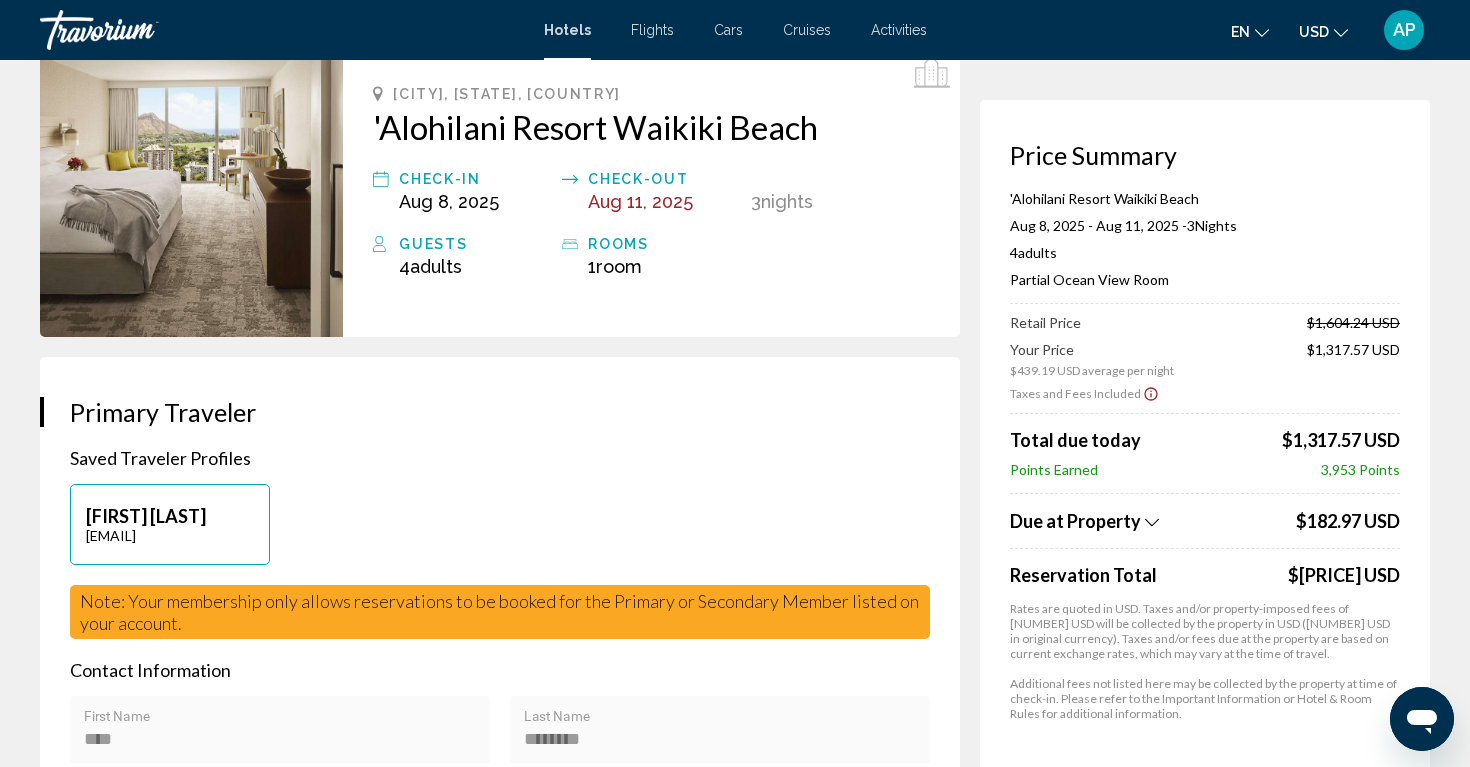 click 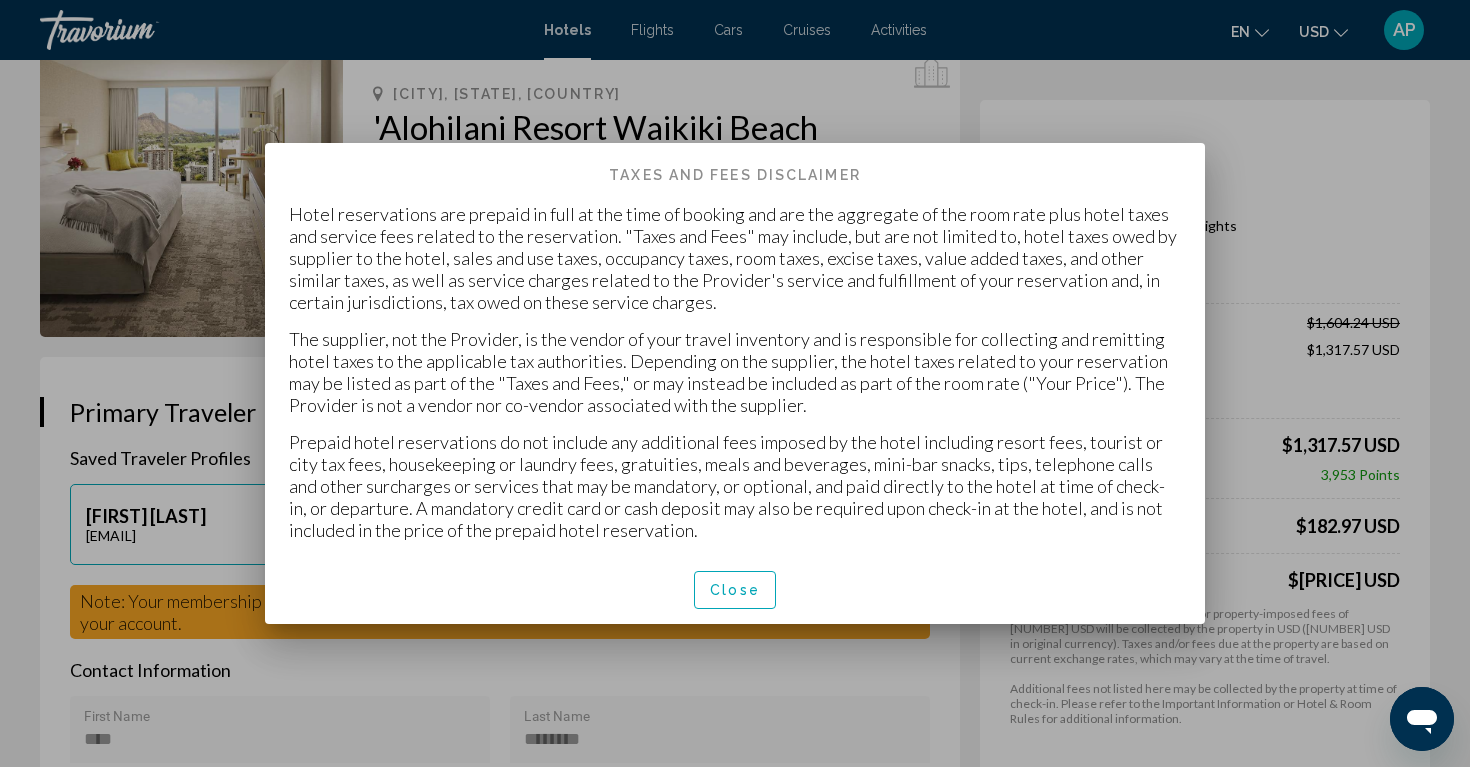 scroll, scrollTop: 0, scrollLeft: 0, axis: both 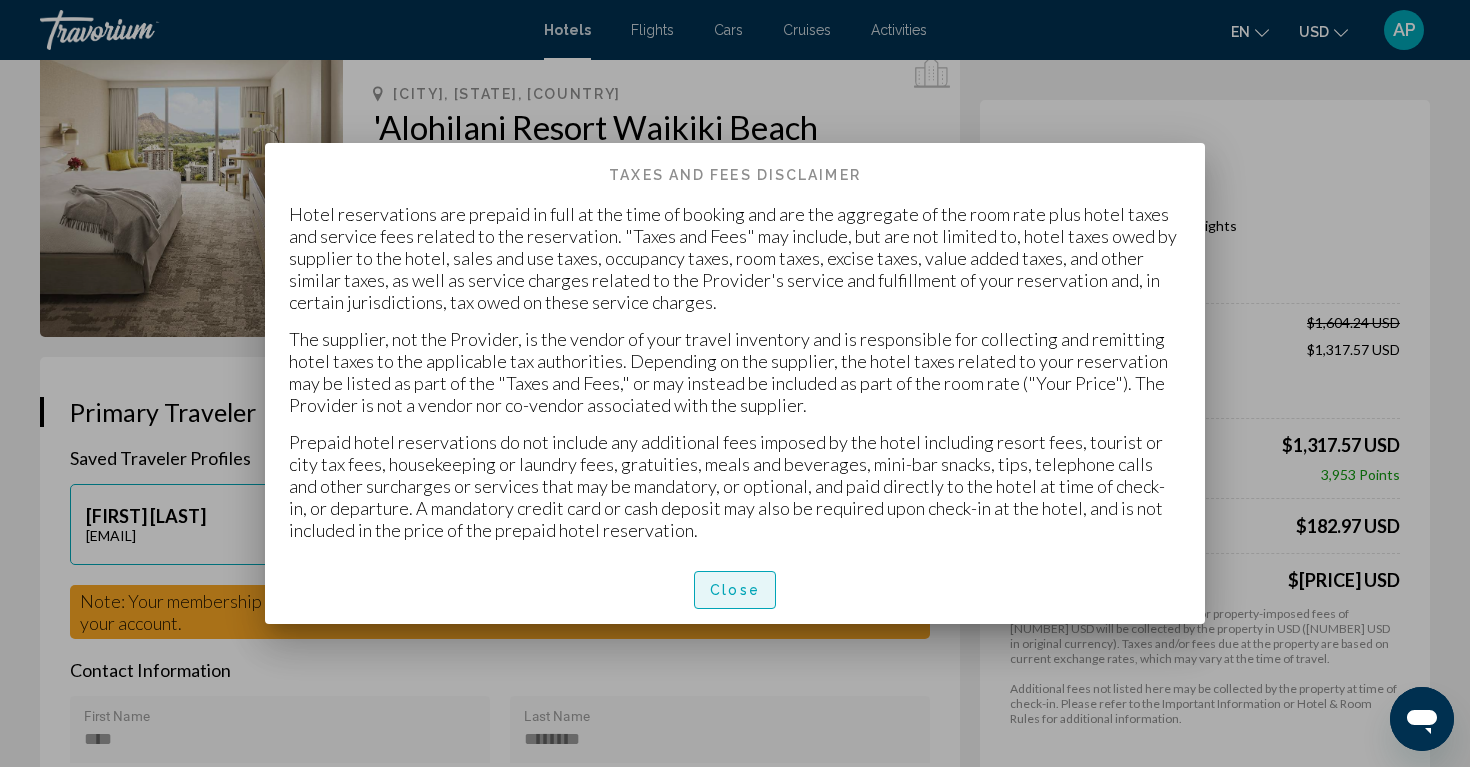 click on "Close" at bounding box center (735, 591) 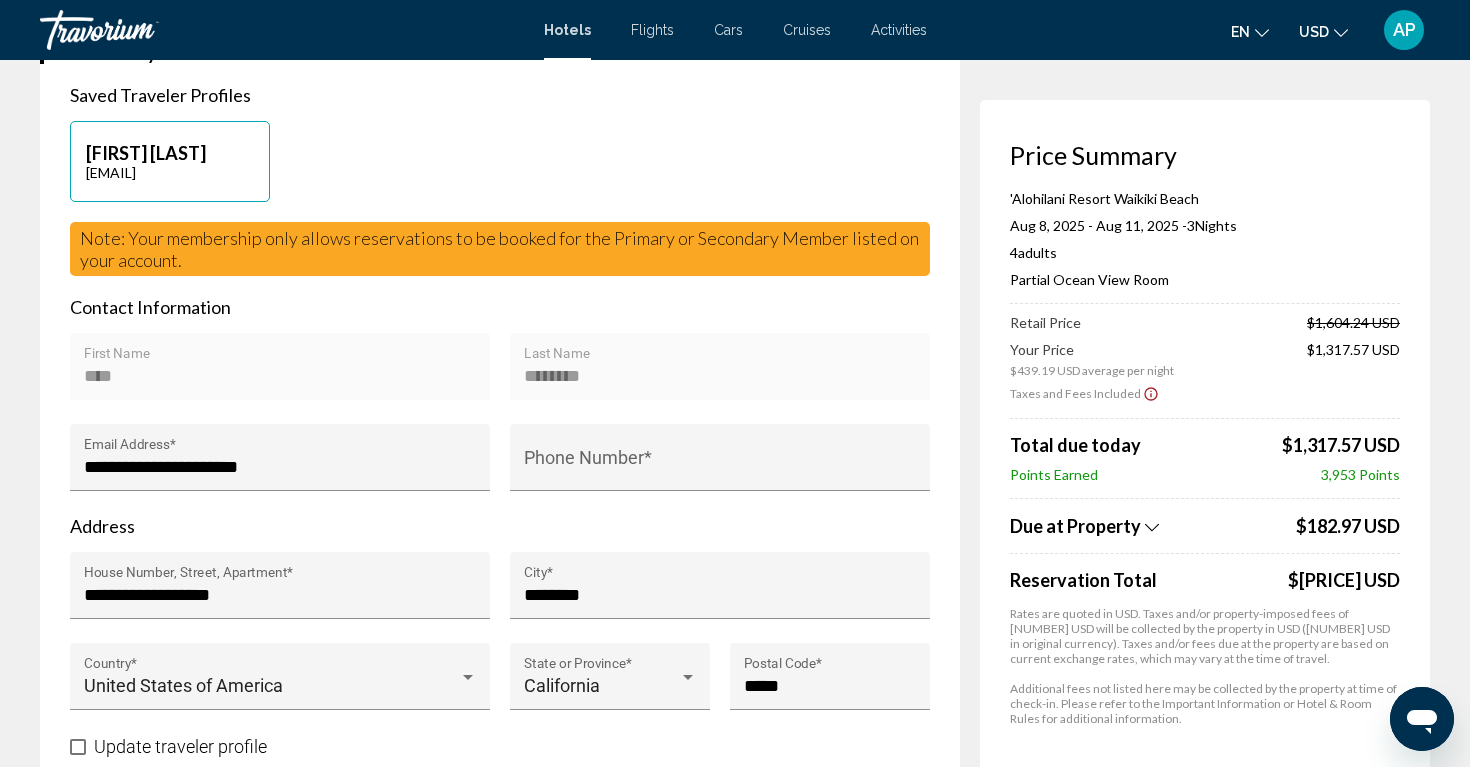 scroll, scrollTop: 463, scrollLeft: 0, axis: vertical 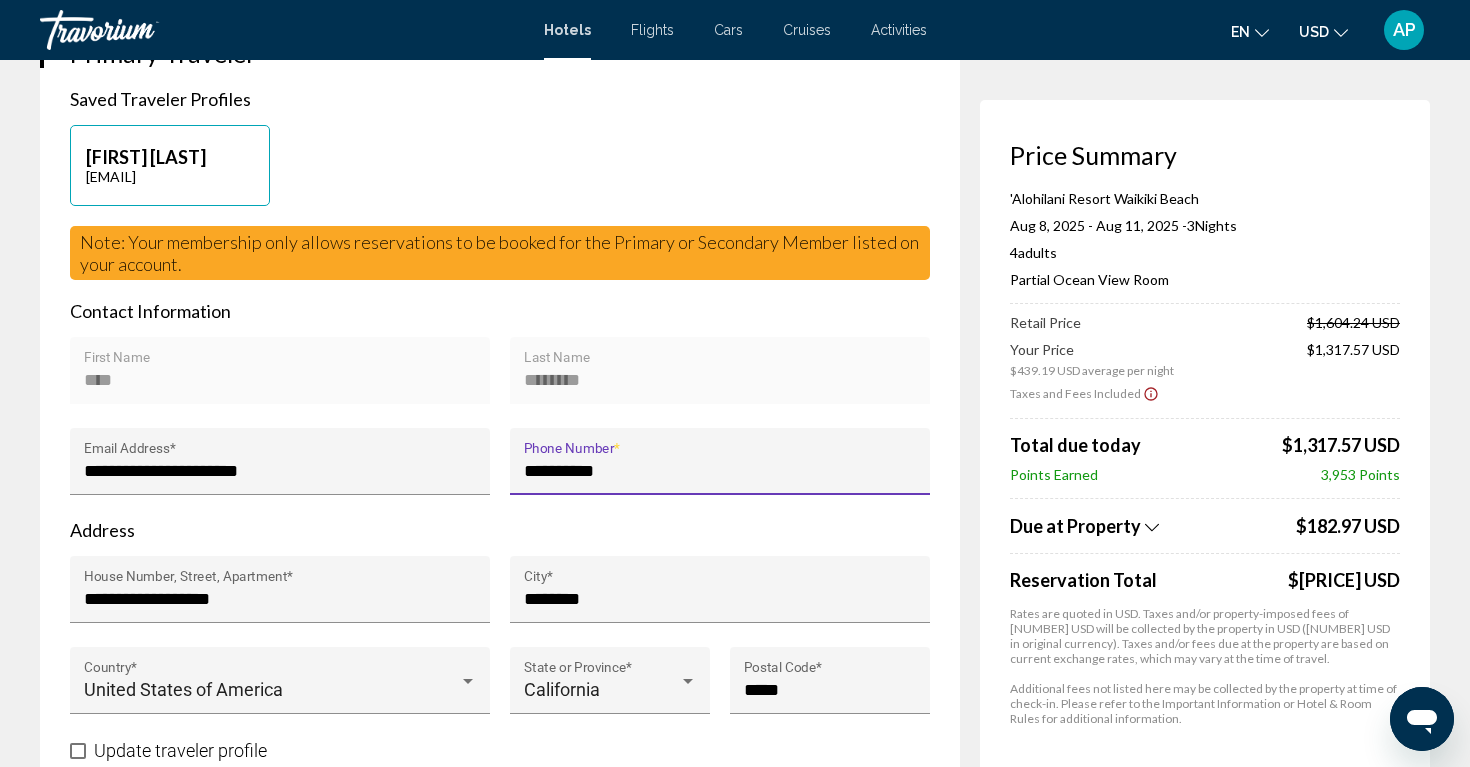 type on "**********" 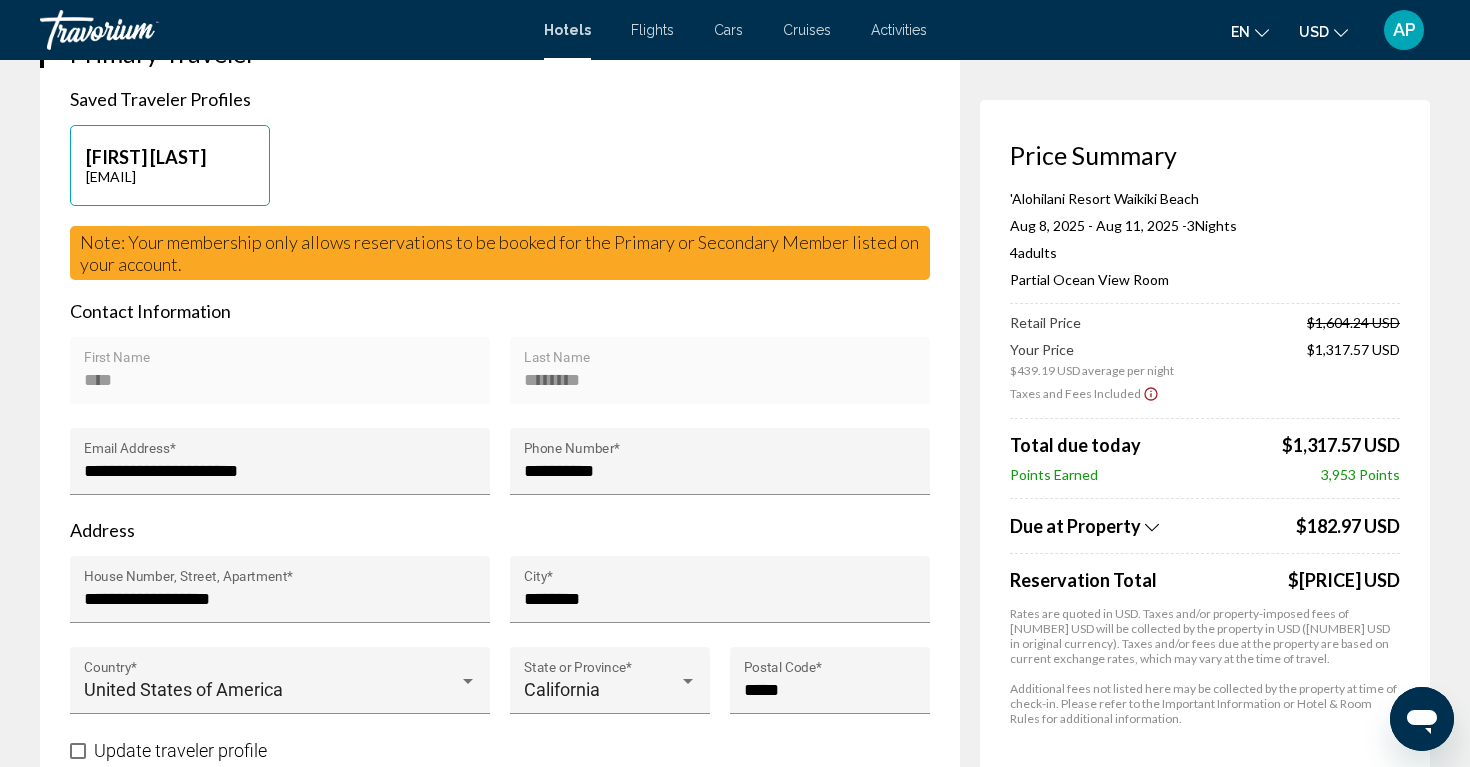 click on "Contact Information" at bounding box center [500, 311] 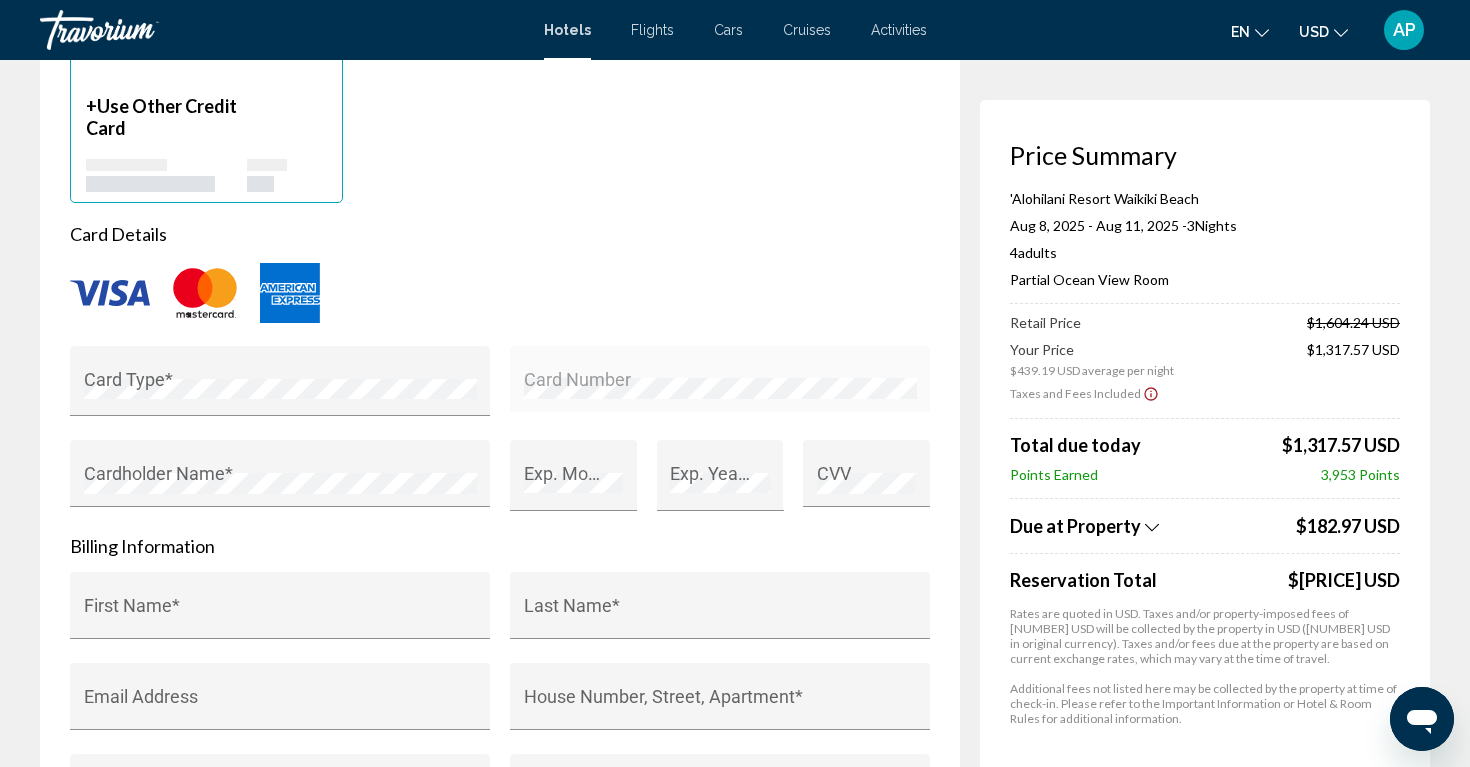 scroll, scrollTop: 1656, scrollLeft: 0, axis: vertical 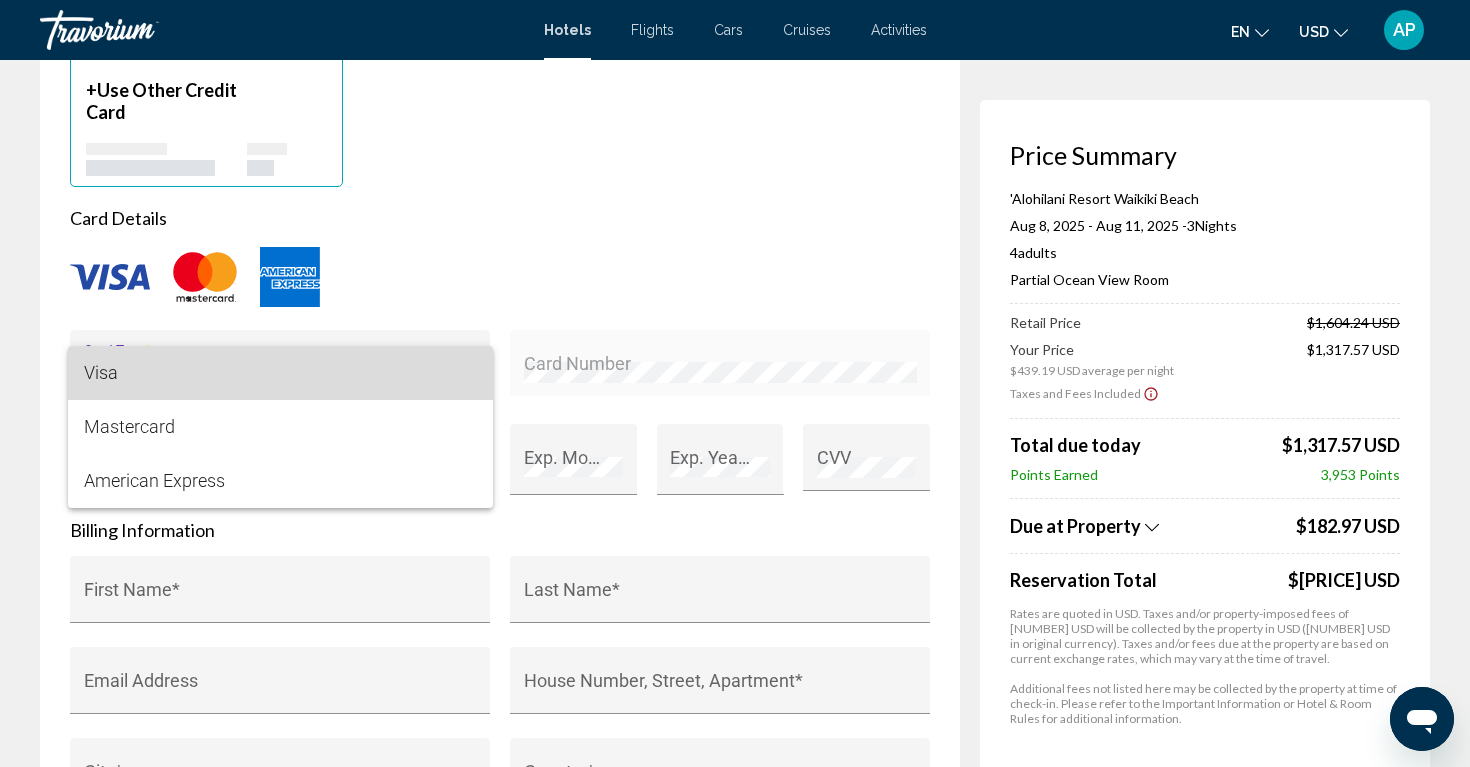click on "Visa" at bounding box center [280, 373] 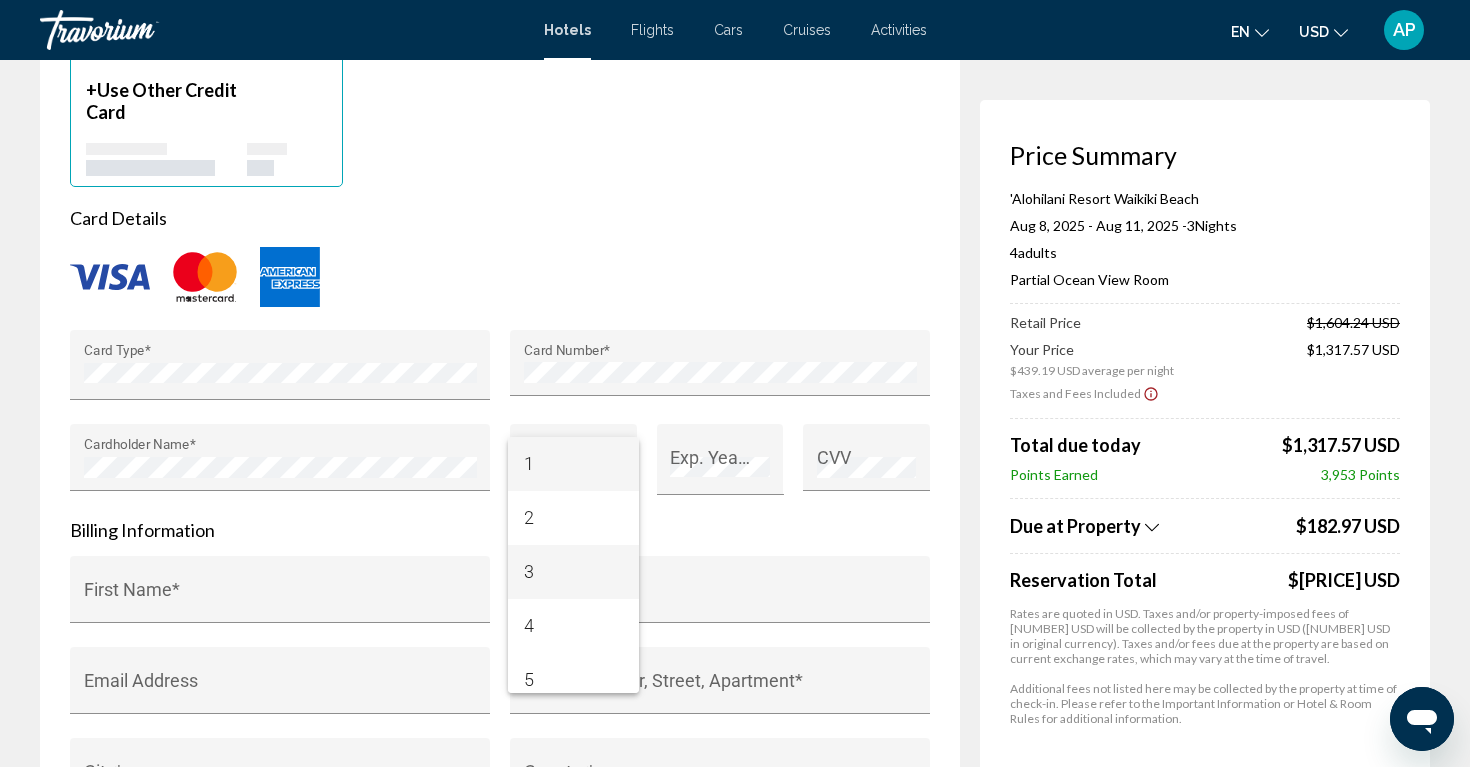 click on "3" at bounding box center (574, 572) 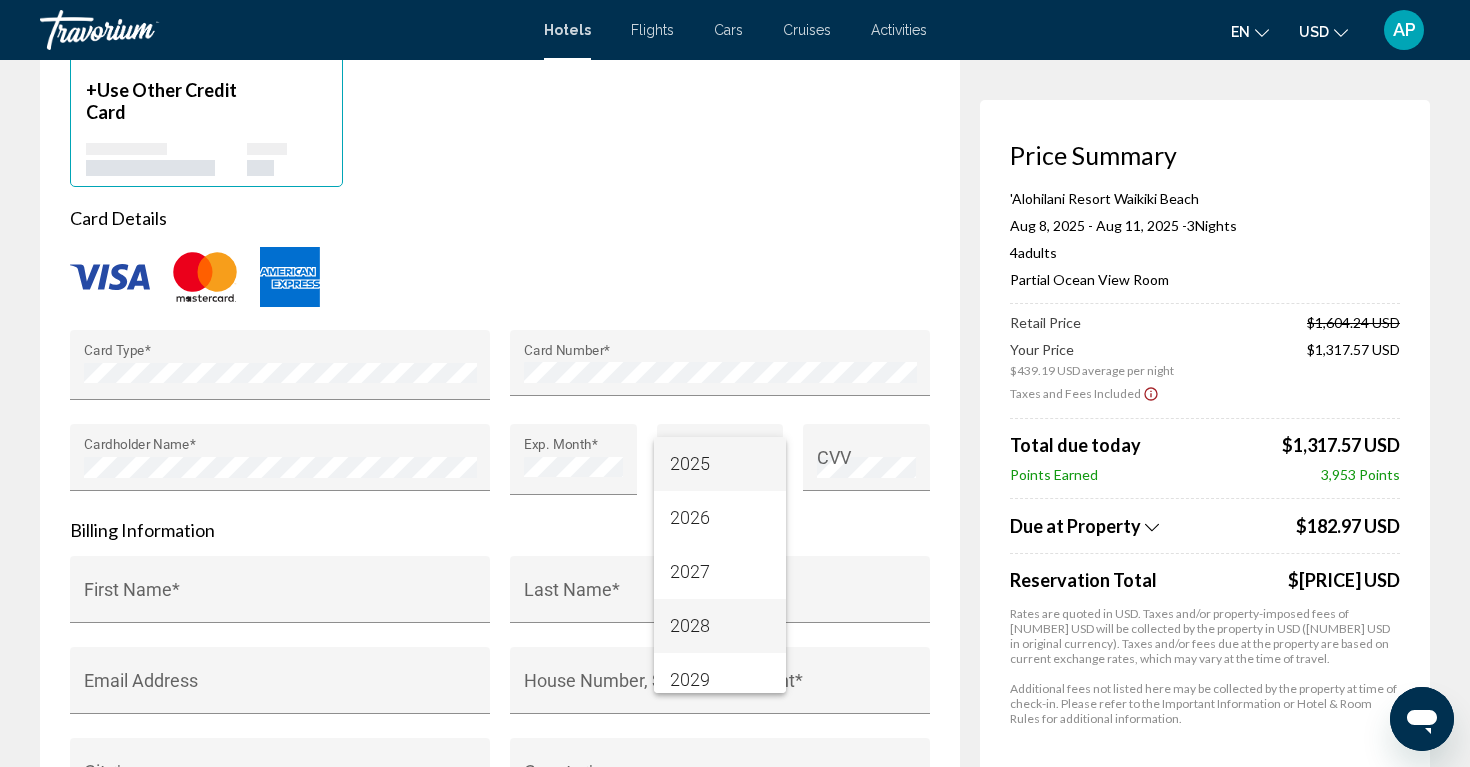 click on "2028" at bounding box center (720, 626) 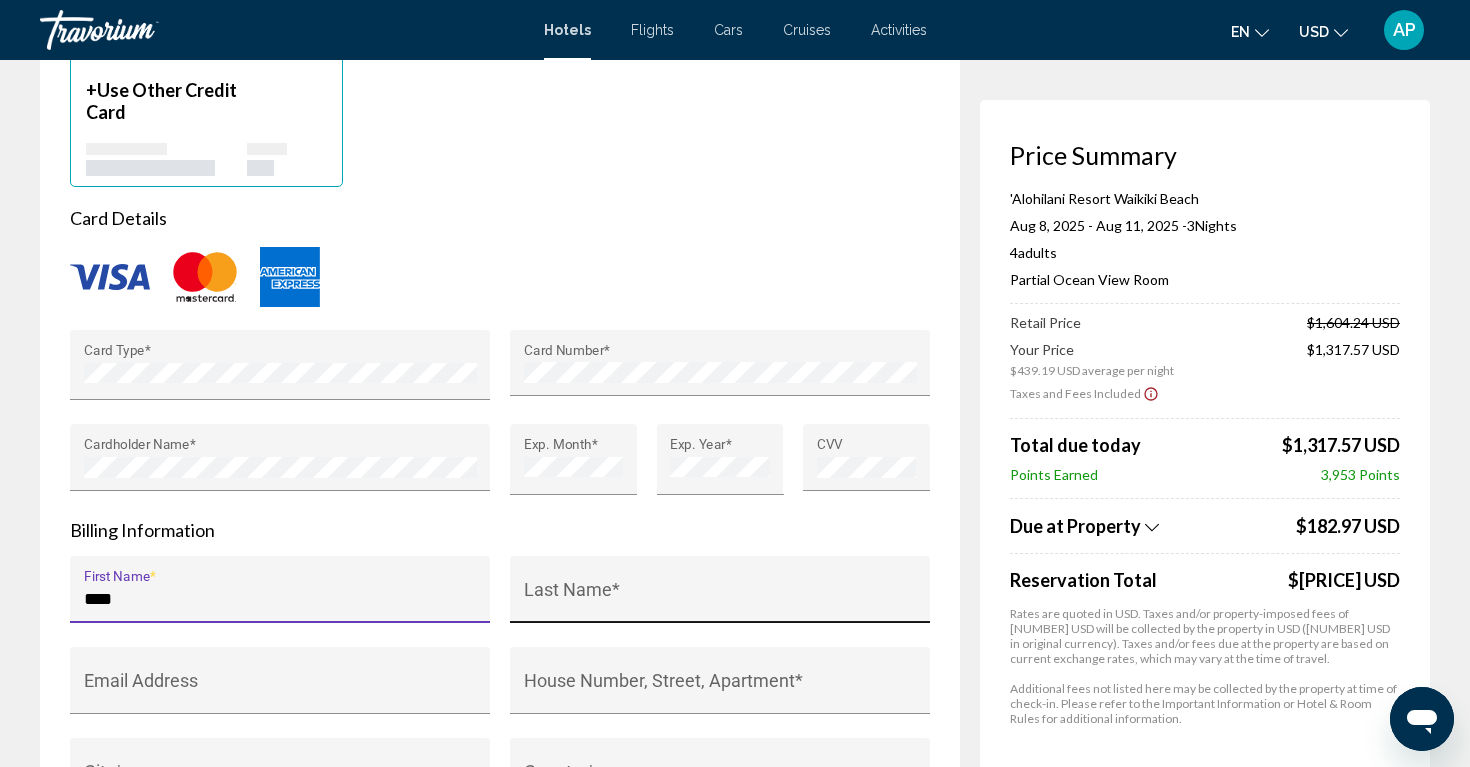 type on "****" 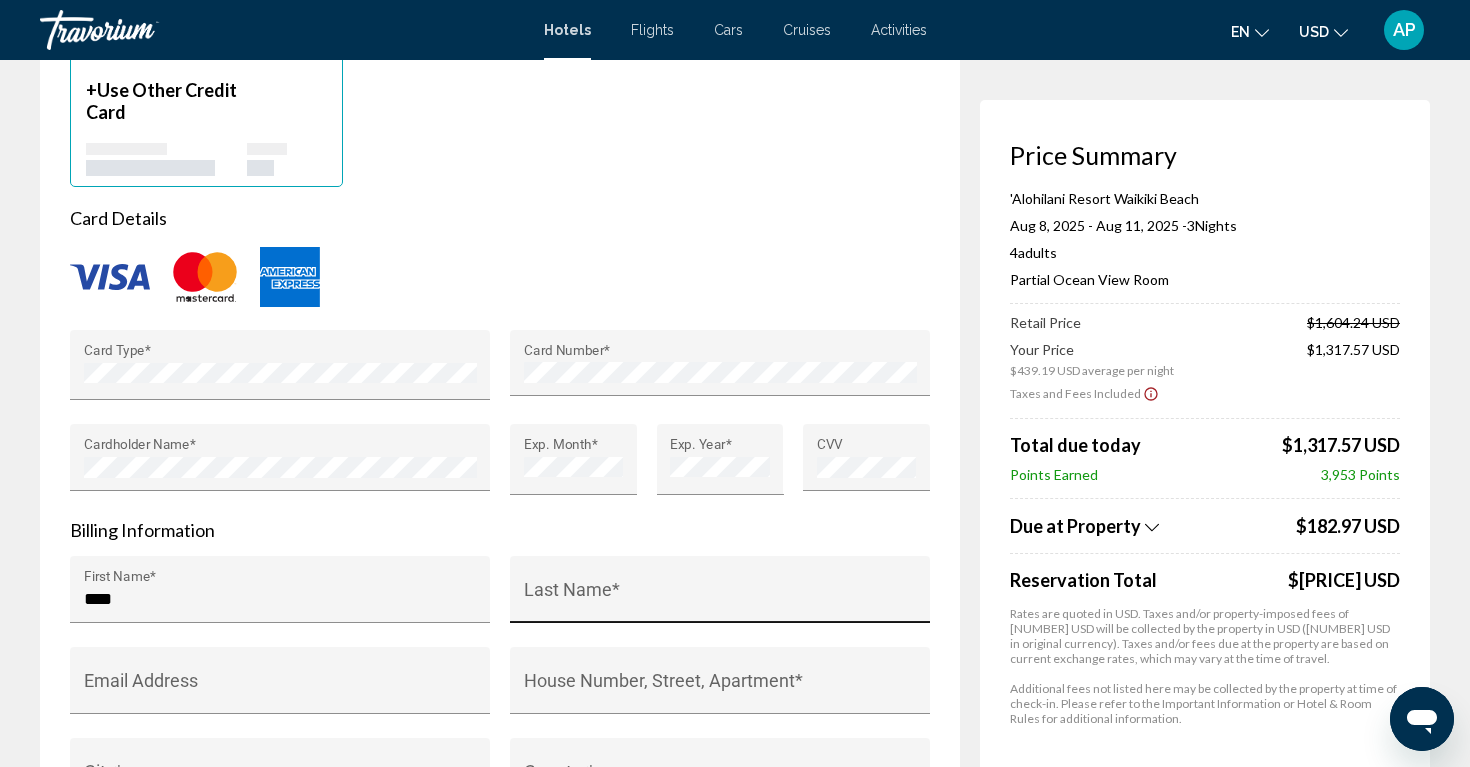 click on "Last Name  *" at bounding box center (720, 596) 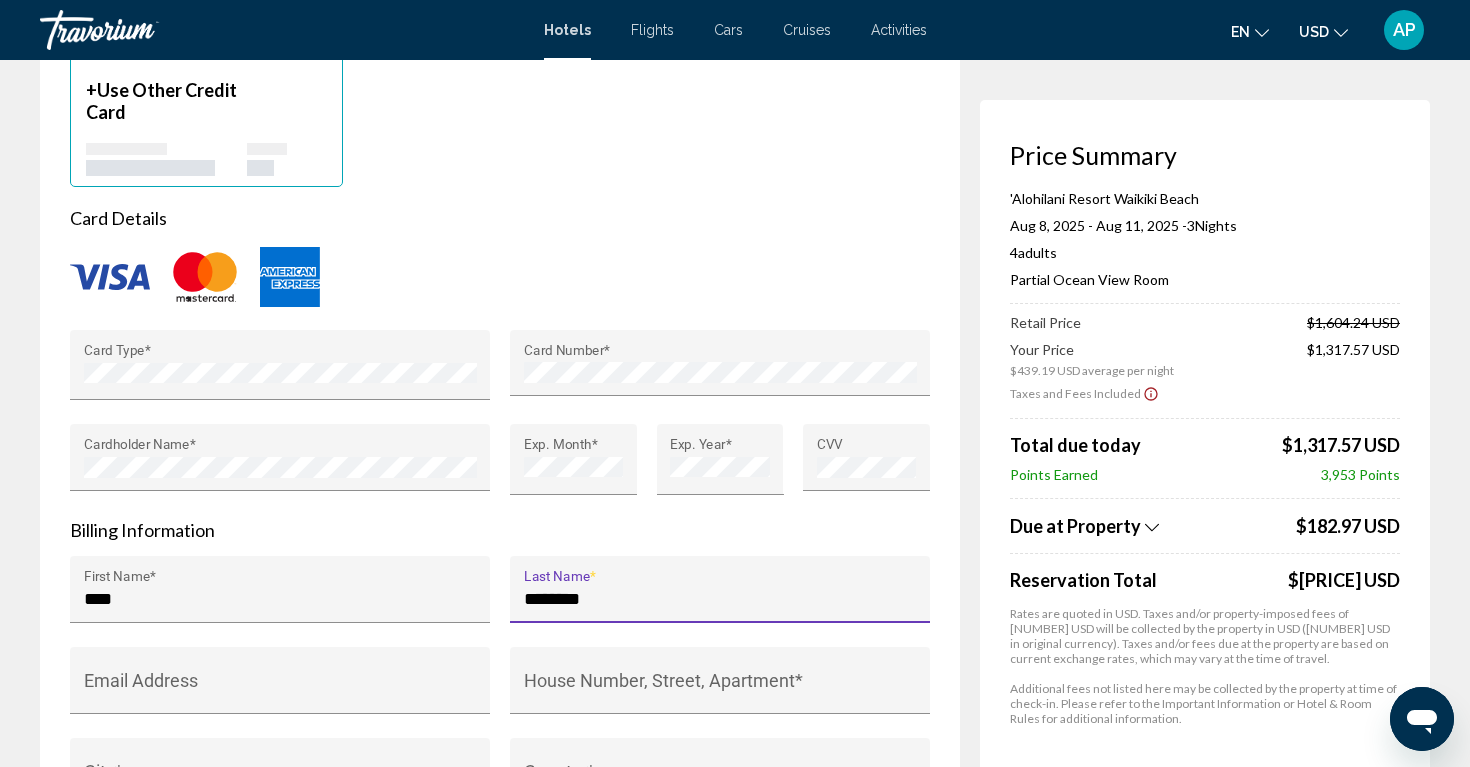 type on "********" 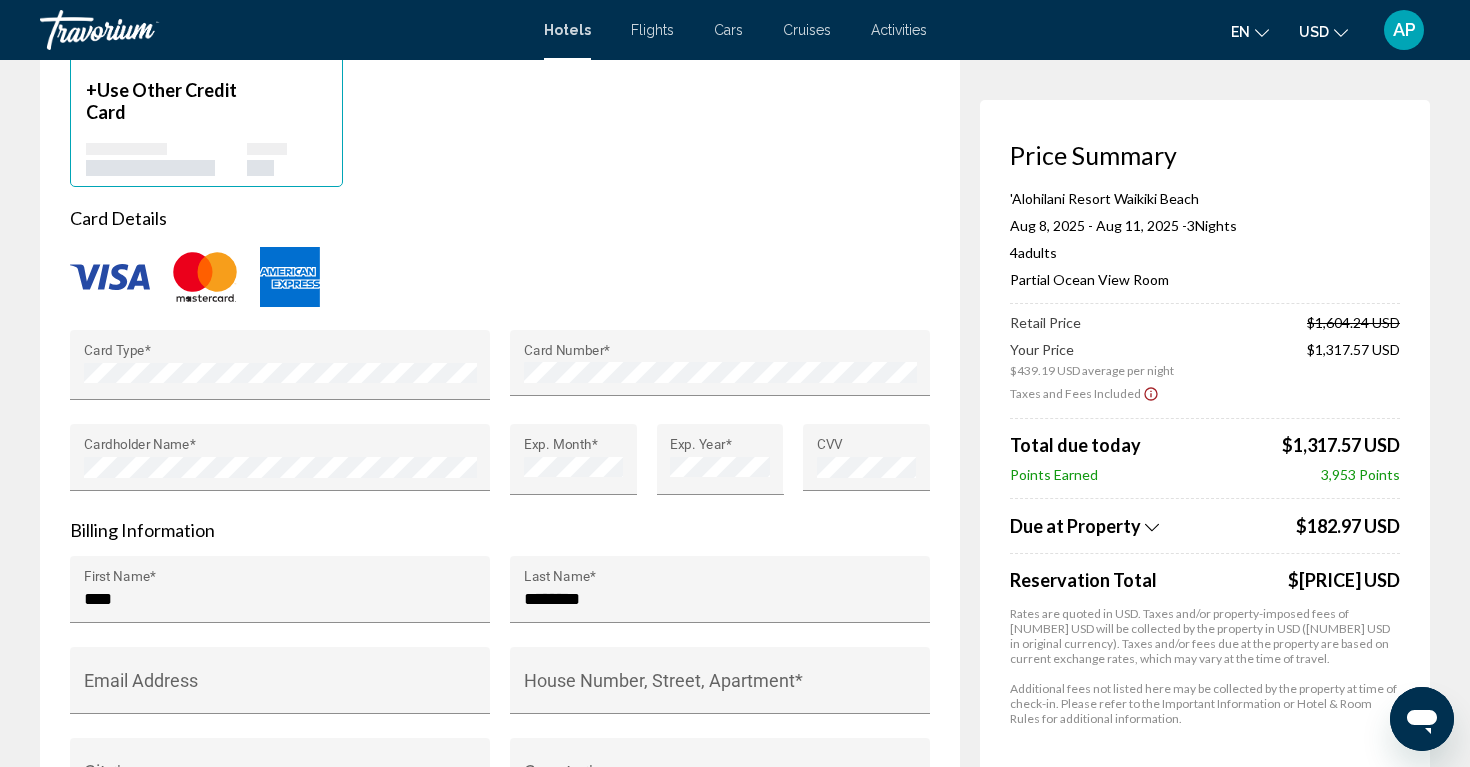 click at bounding box center (500, 277) 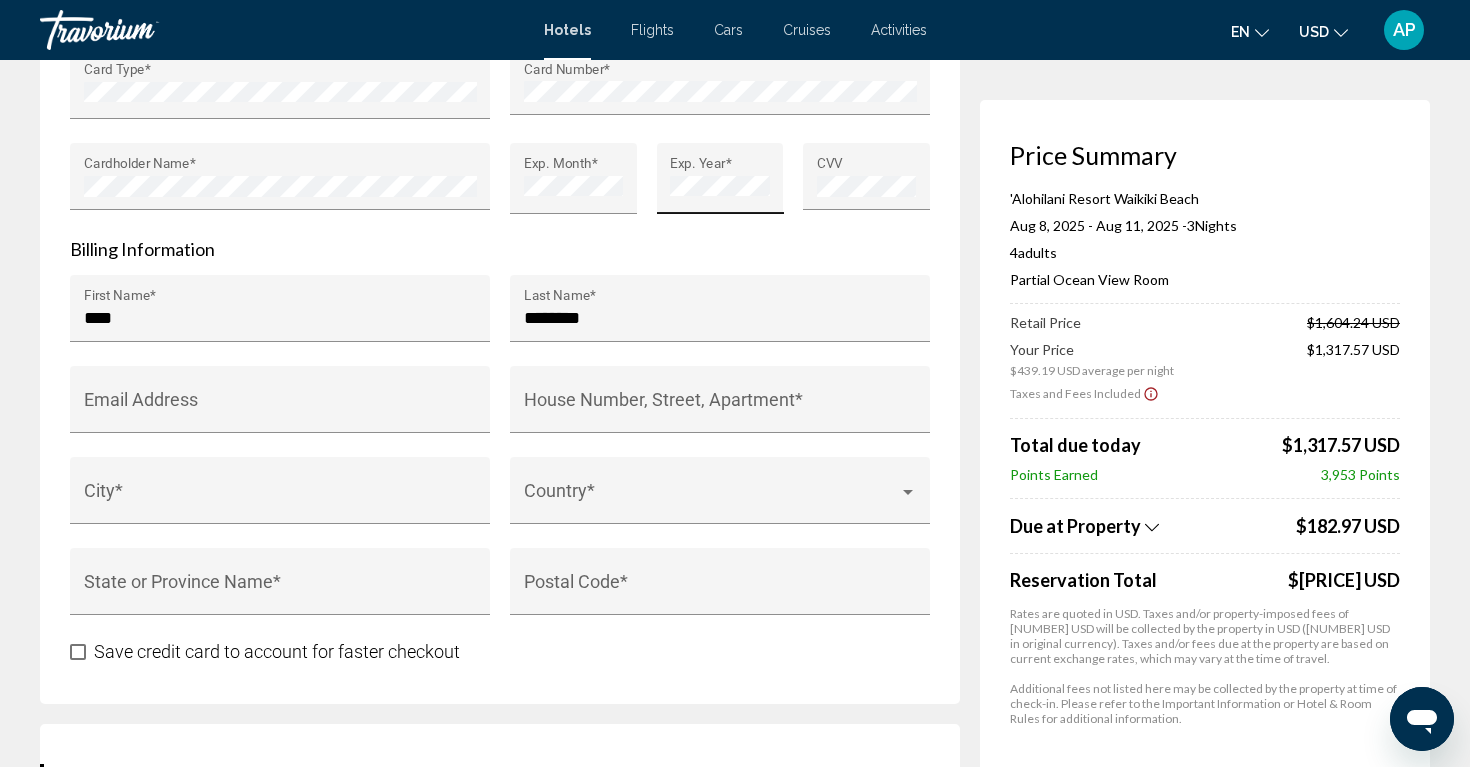 scroll, scrollTop: 1940, scrollLeft: 0, axis: vertical 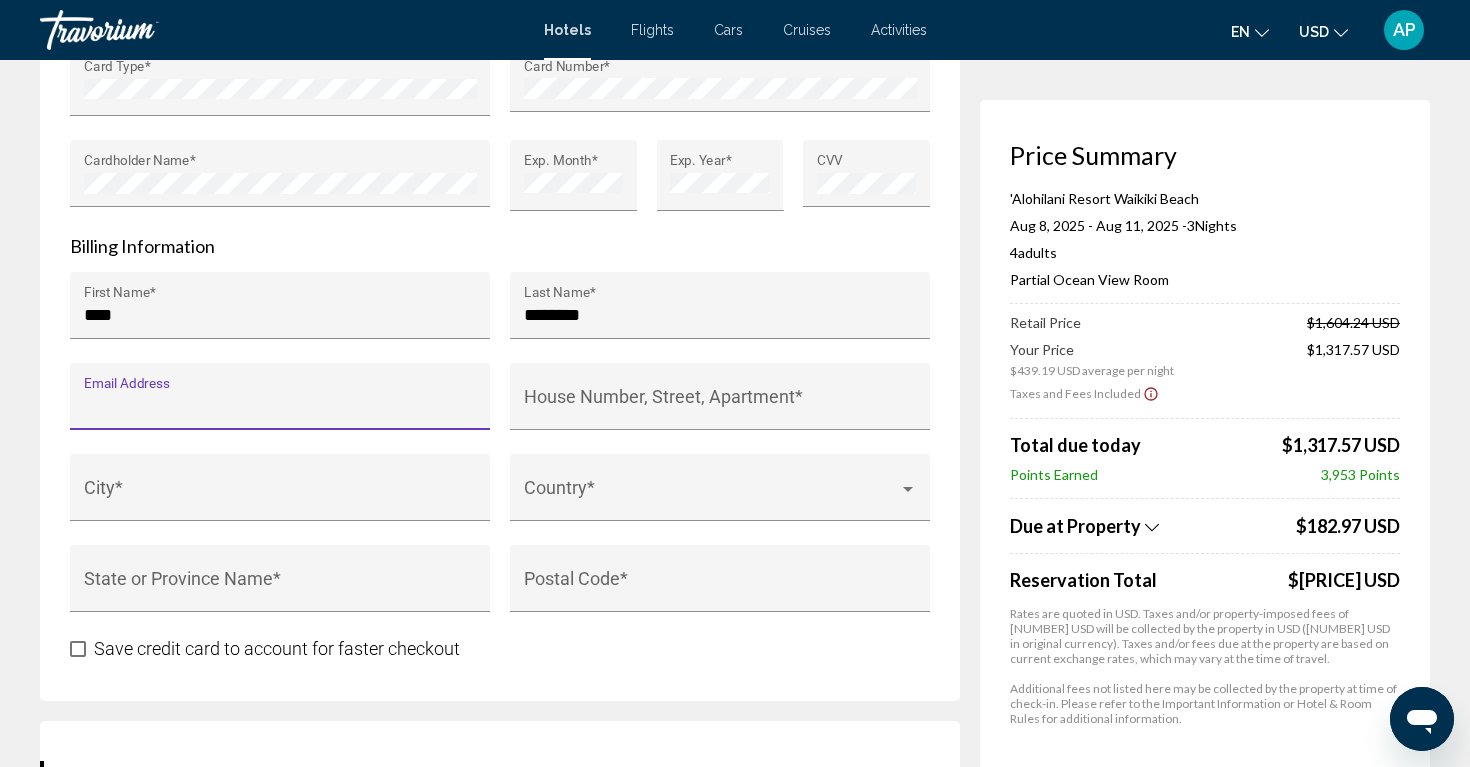 type on "*" 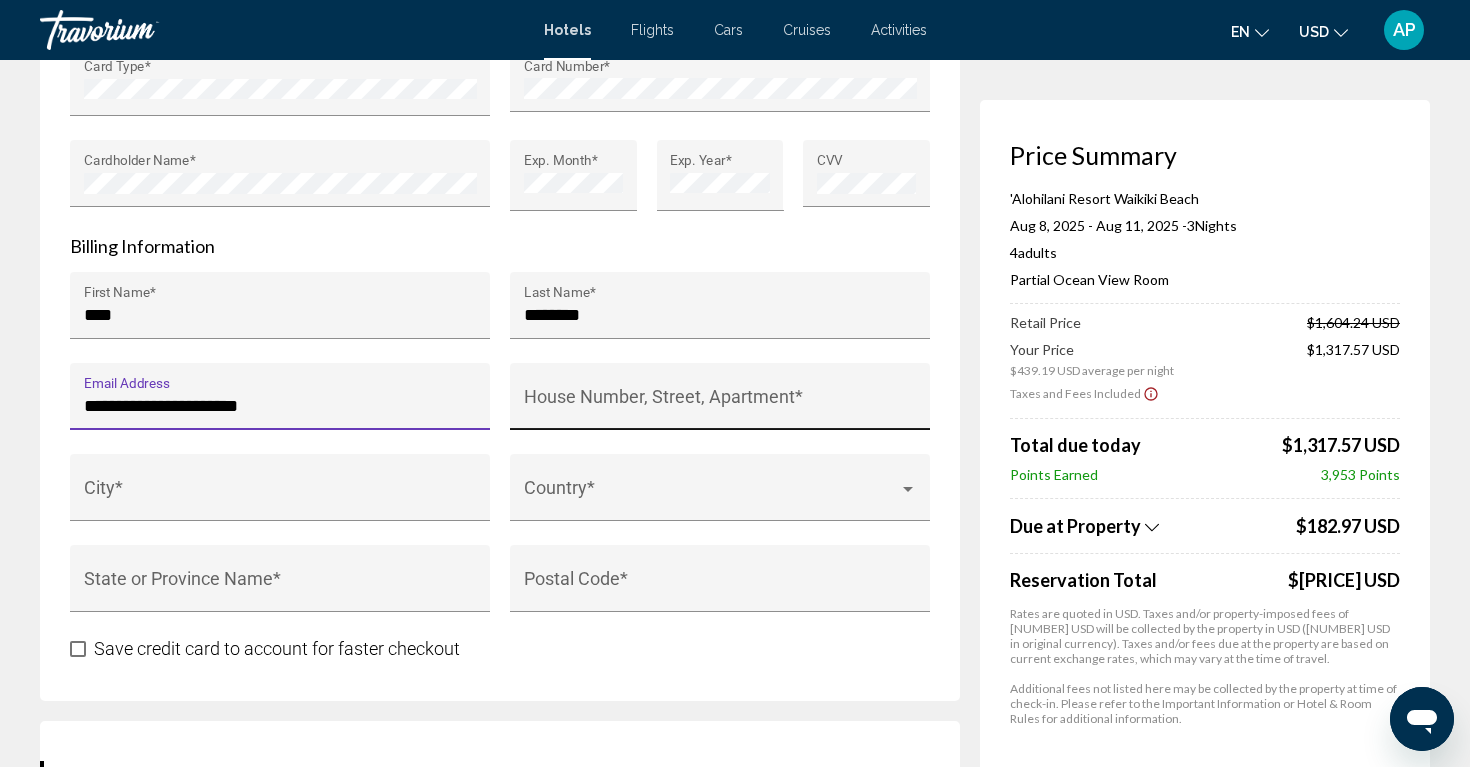 type on "**********" 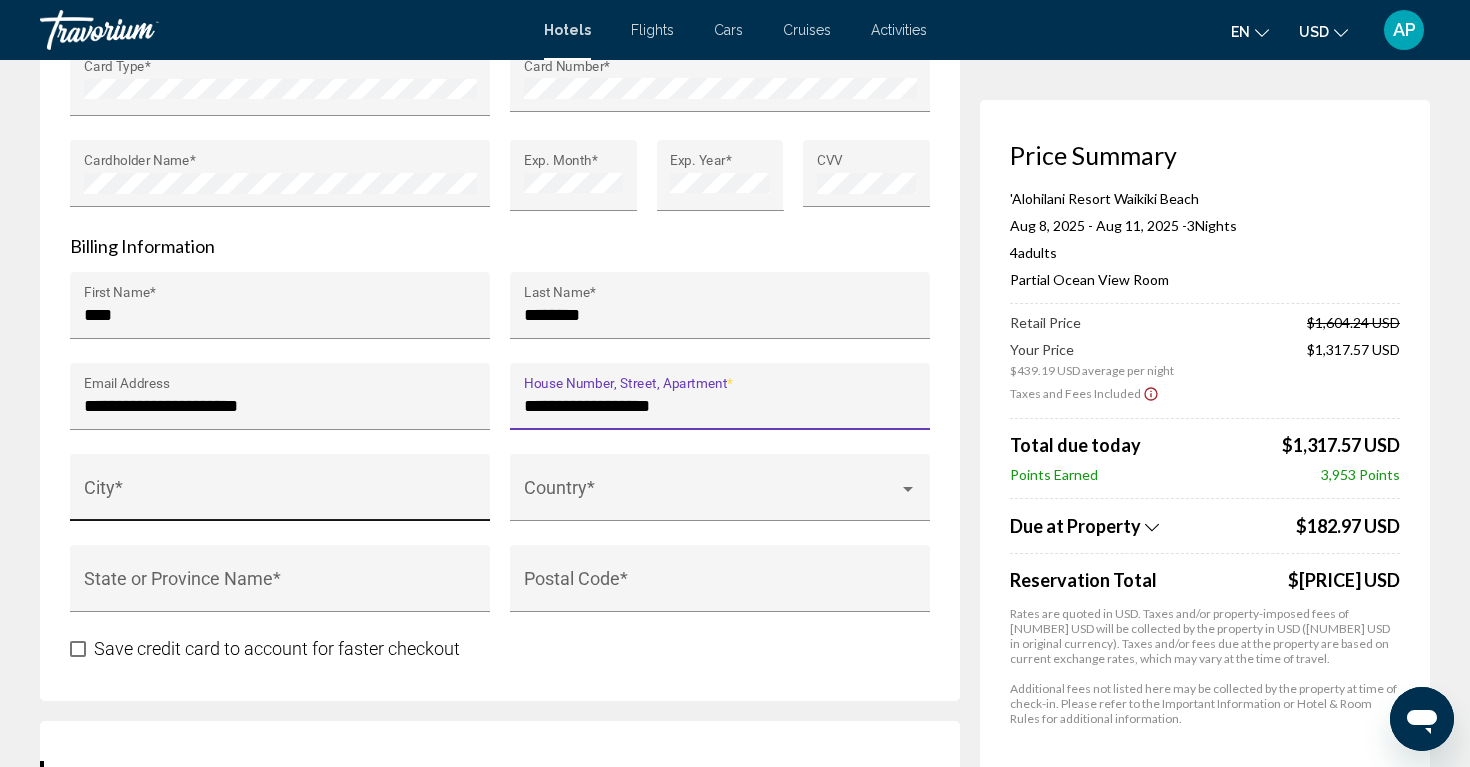 type on "**********" 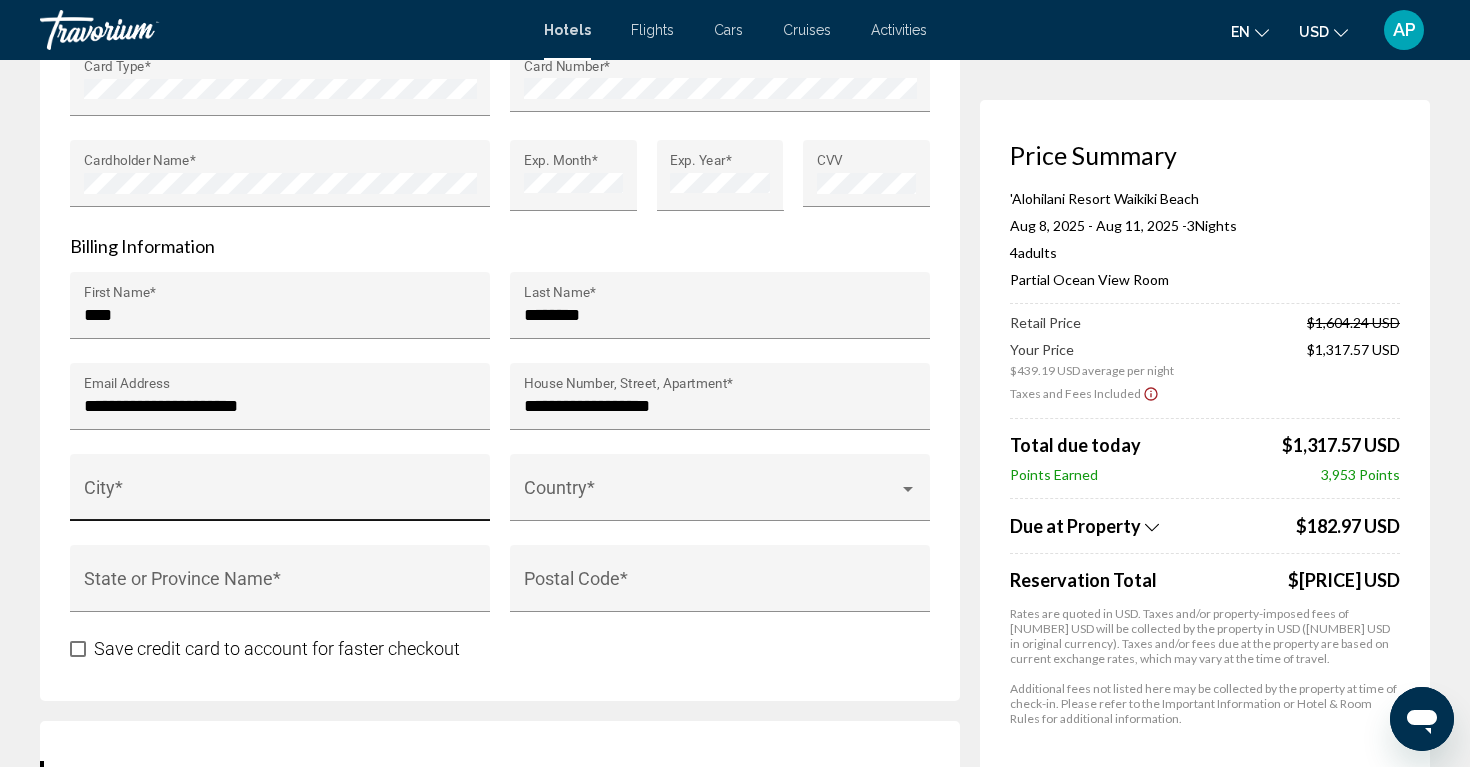 click on "City  *" at bounding box center (280, 494) 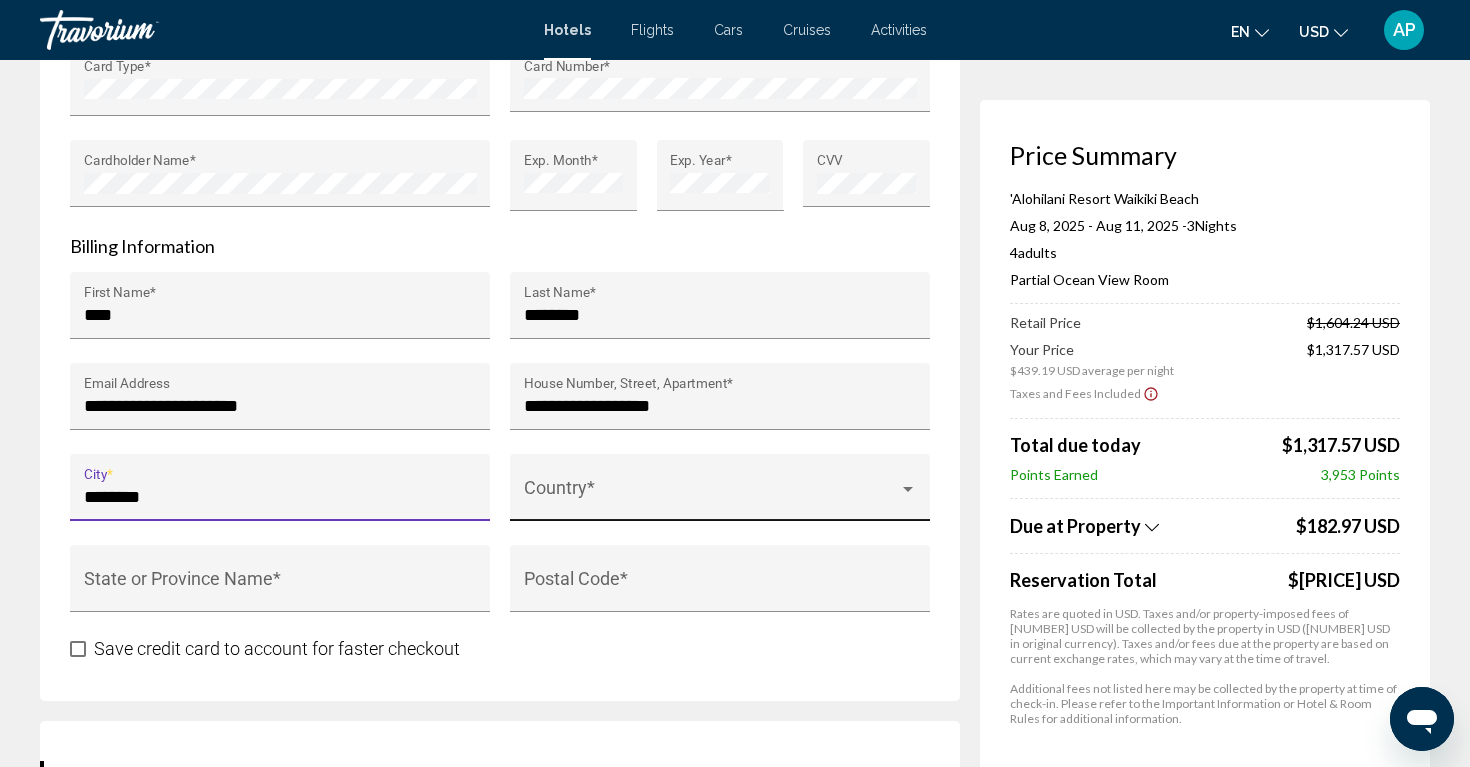 type on "********" 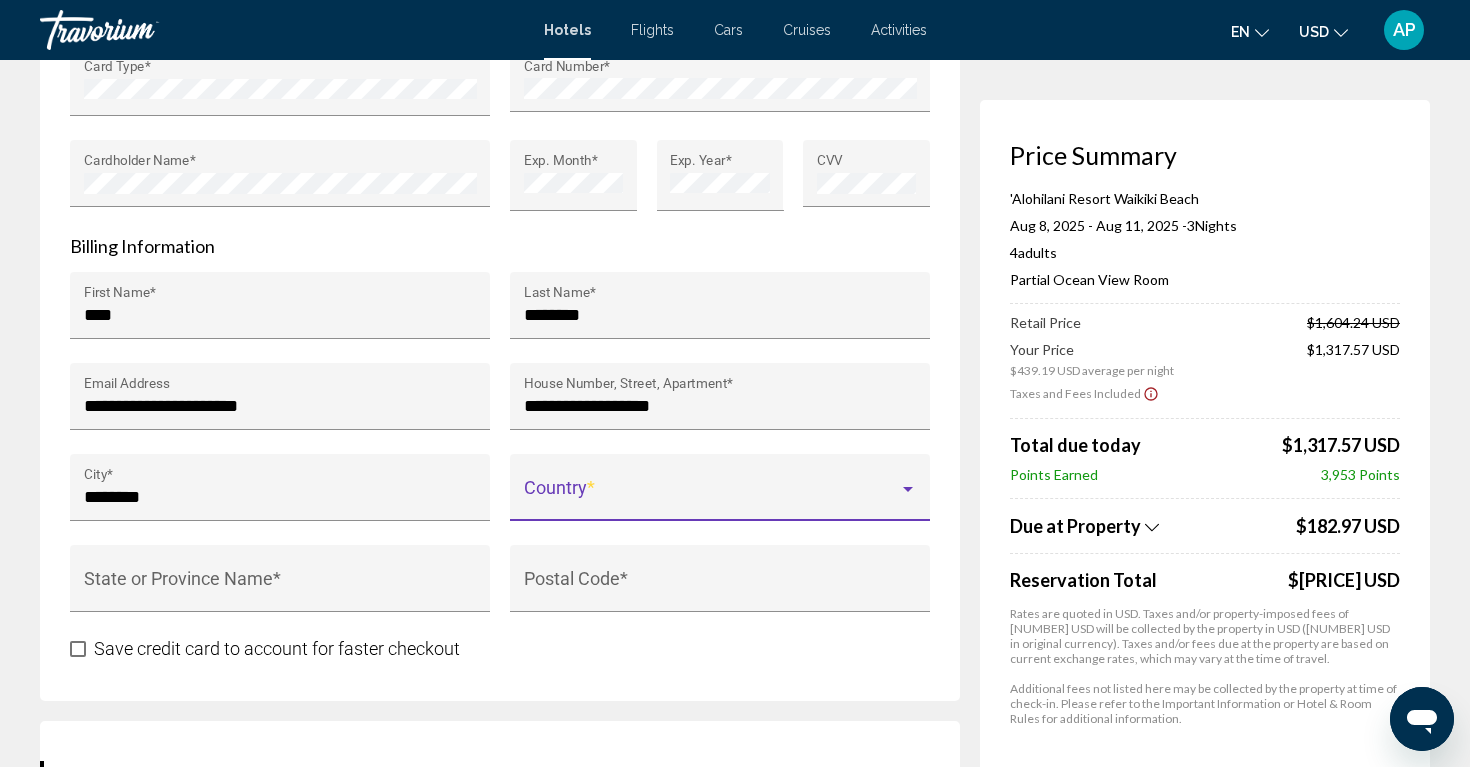 click at bounding box center (711, 497) 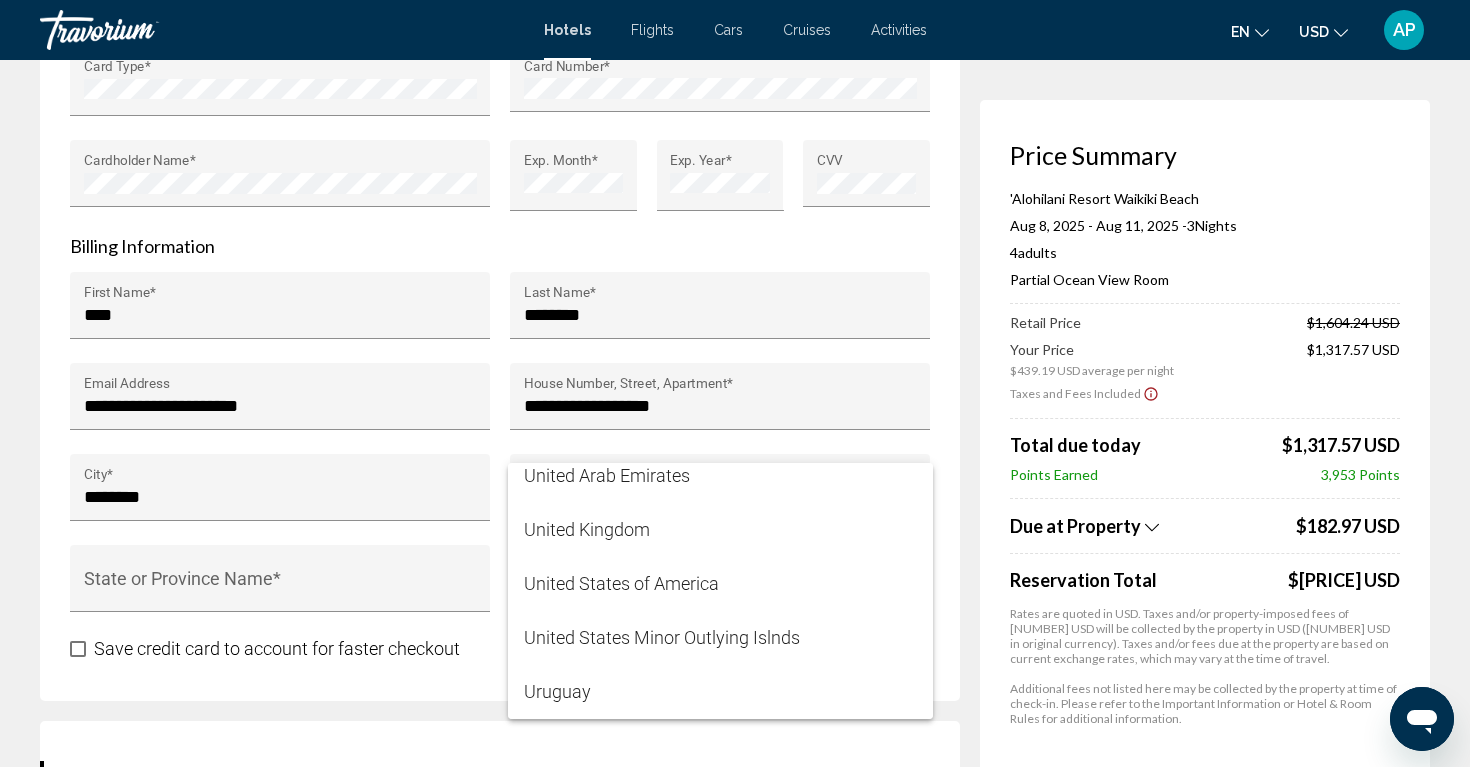 scroll, scrollTop: 12967, scrollLeft: 0, axis: vertical 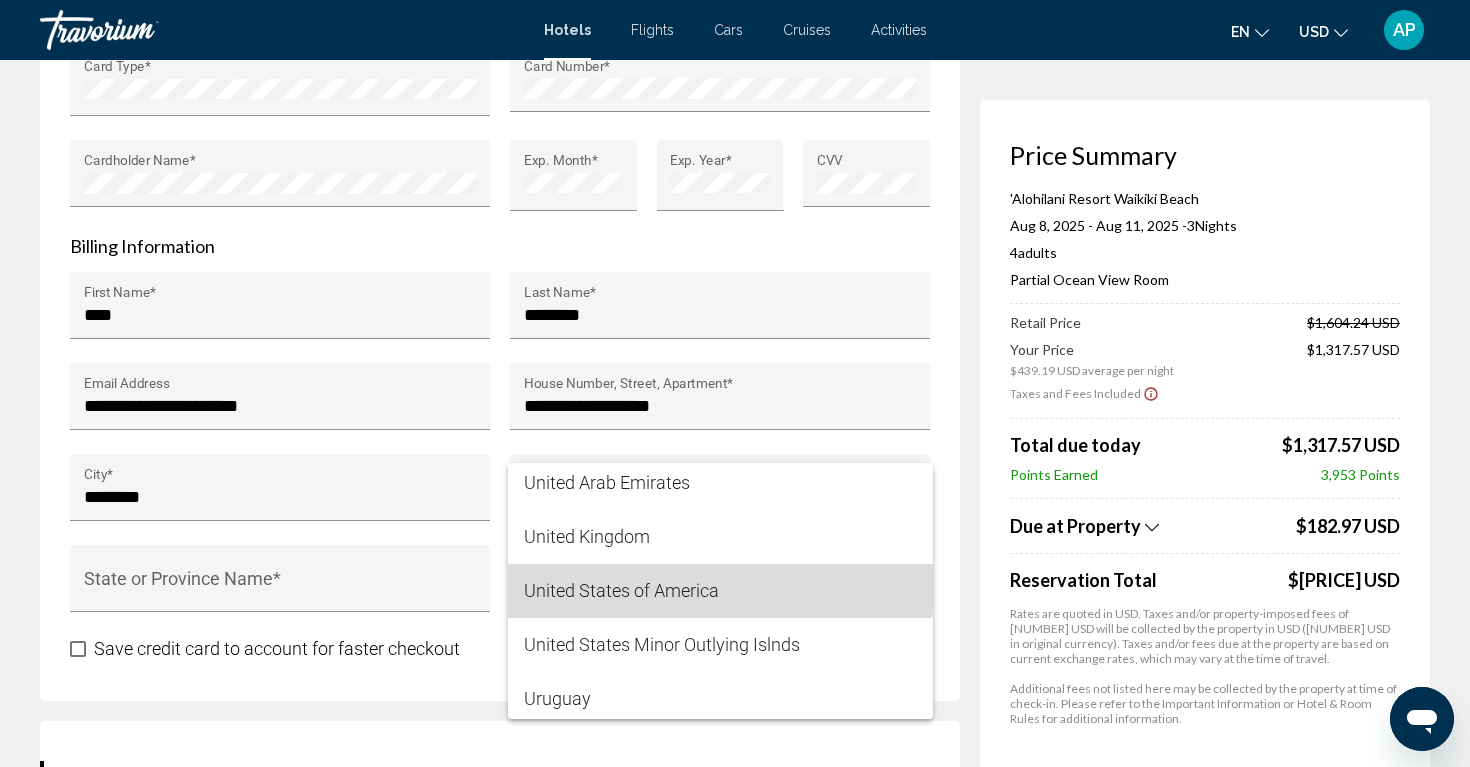 click on "United States of America" at bounding box center [720, 591] 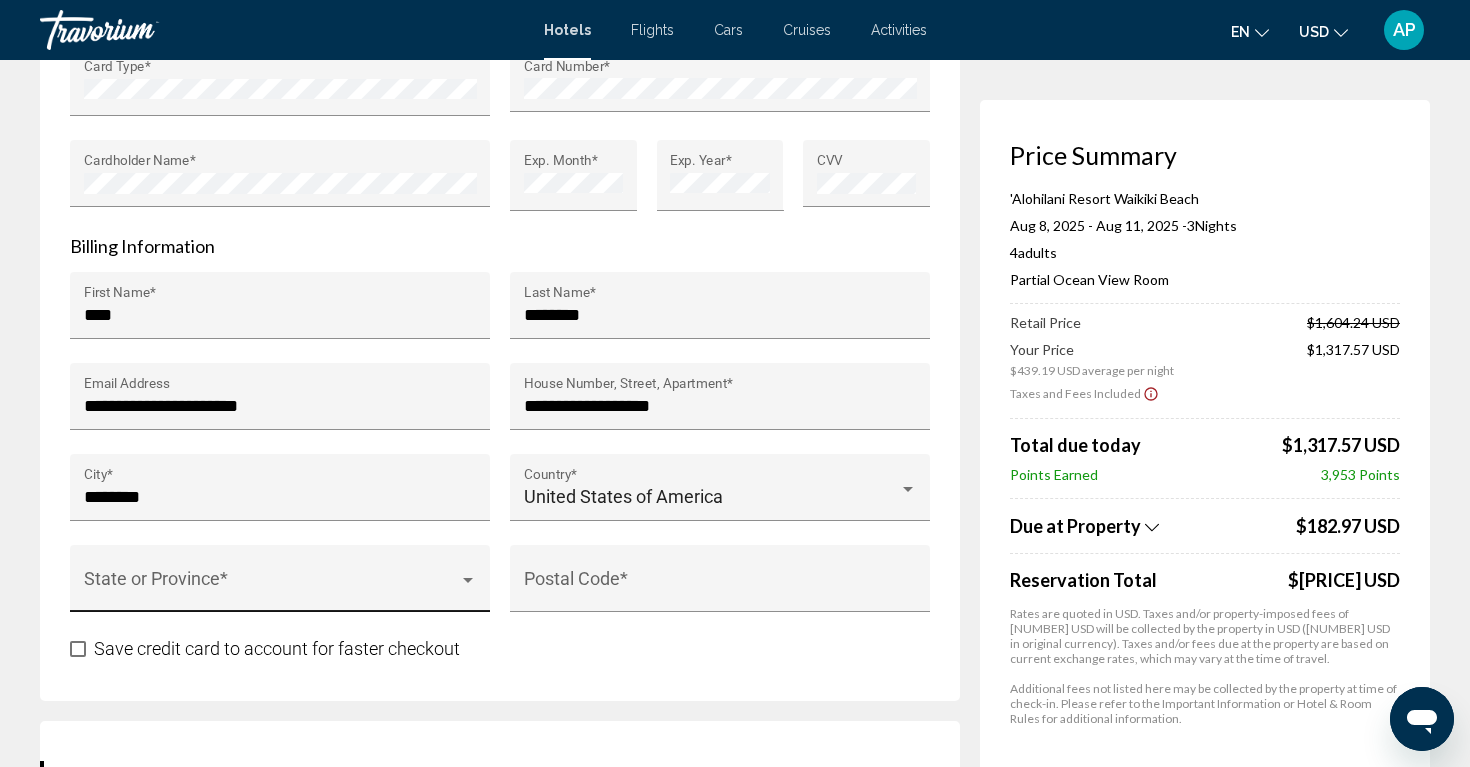 click on "State or Province  *" at bounding box center (280, 585) 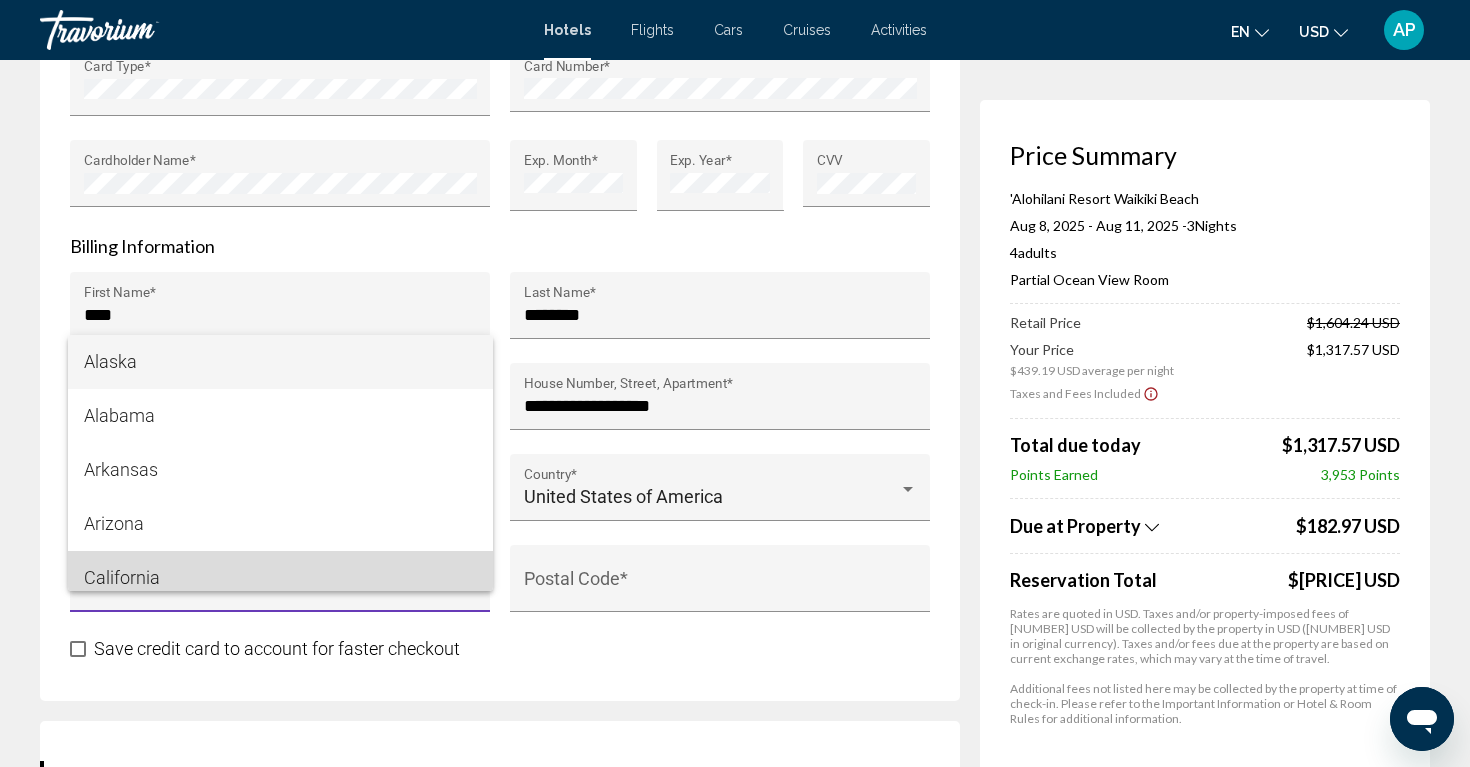 click on "California" at bounding box center (280, 578) 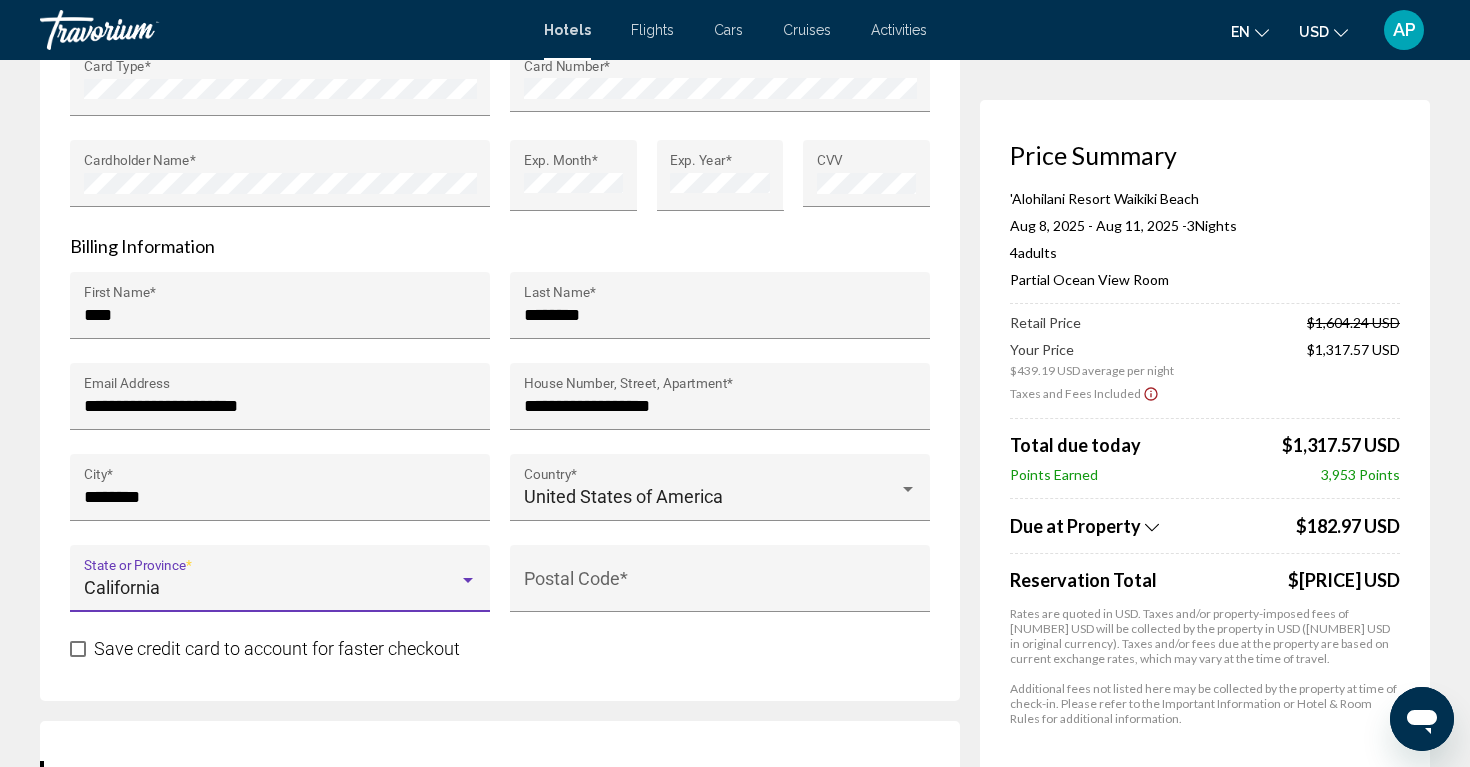 scroll, scrollTop: 14, scrollLeft: 0, axis: vertical 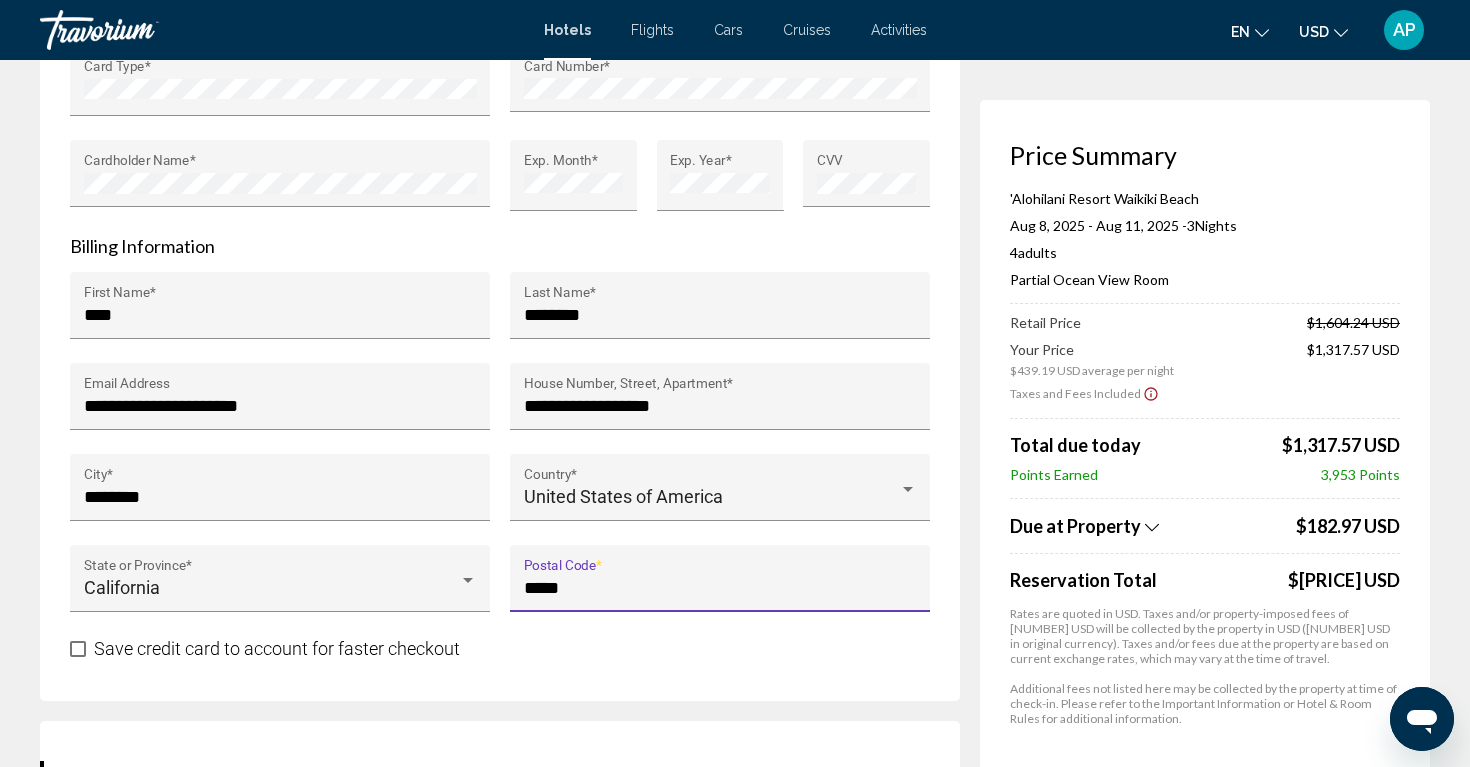 type on "*****" 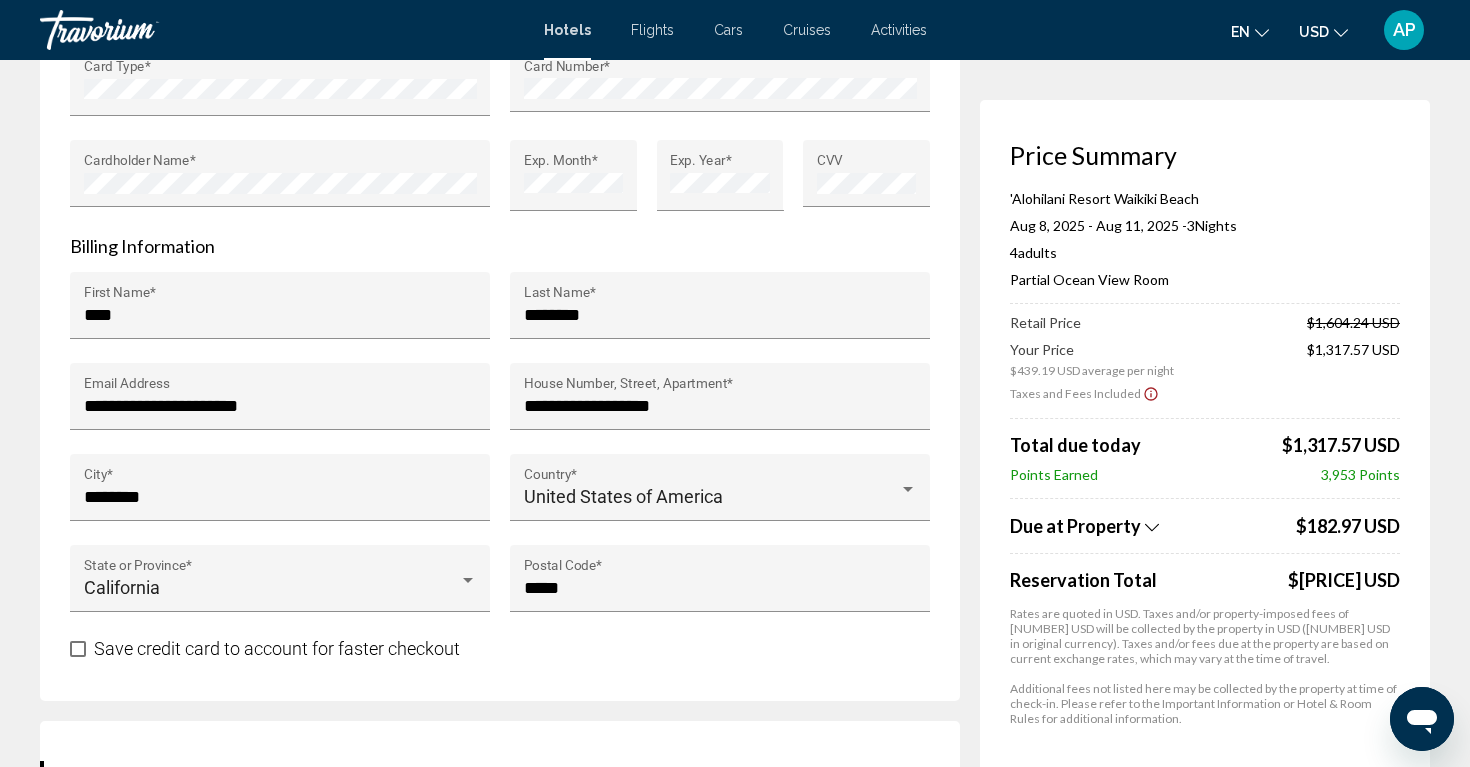 click on "Save credit card to account for faster checkout" at bounding box center (500, 648) 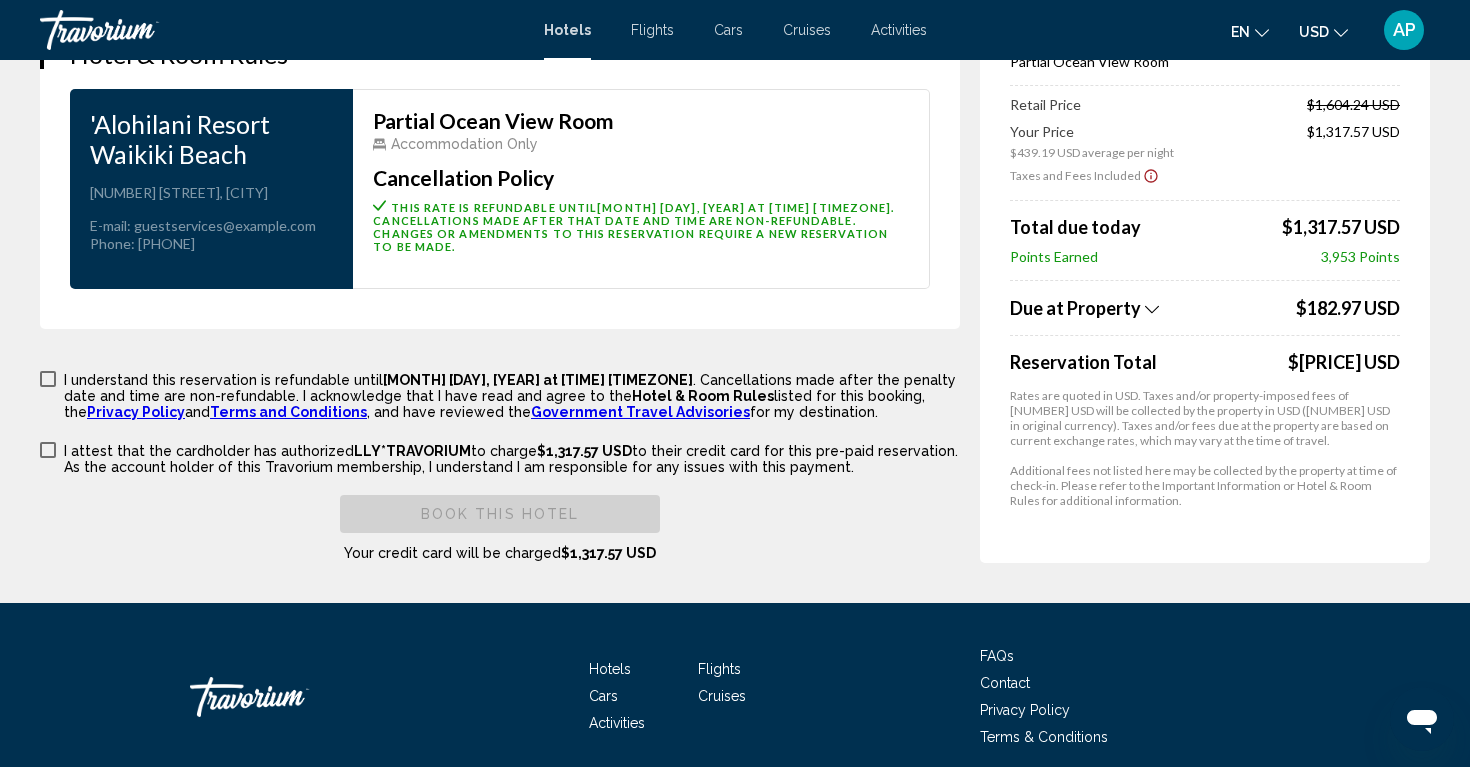 scroll, scrollTop: 2663, scrollLeft: 0, axis: vertical 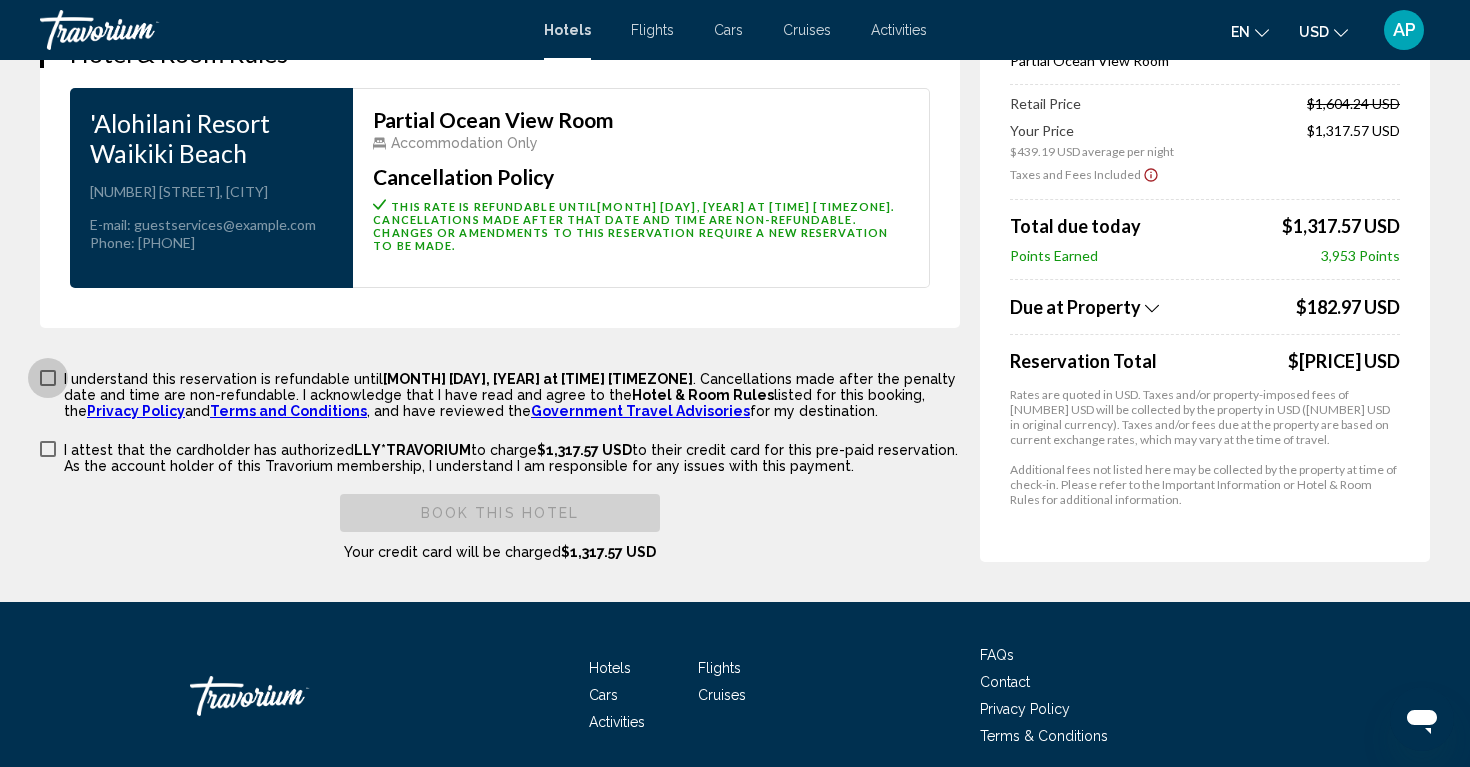 click at bounding box center (48, 378) 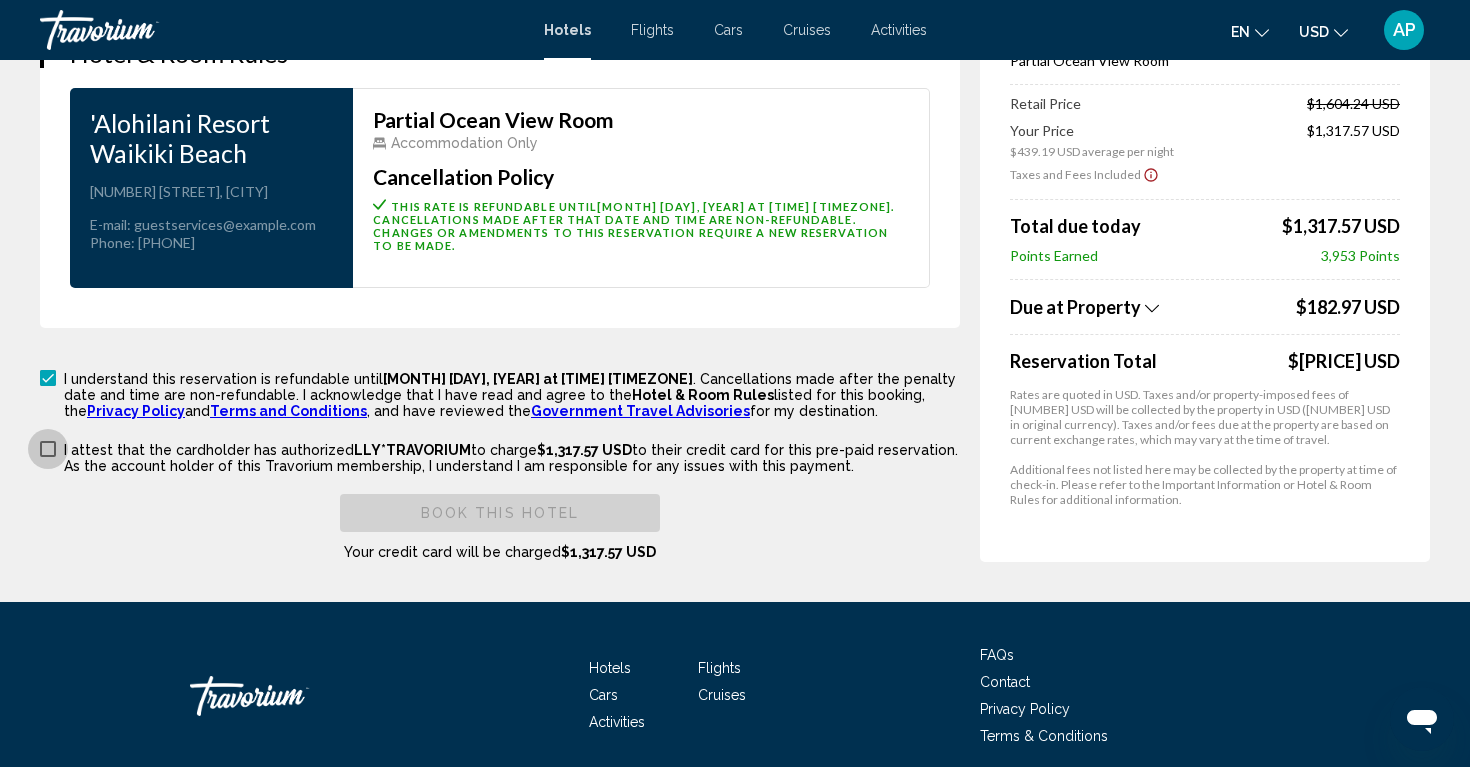 click at bounding box center (48, 449) 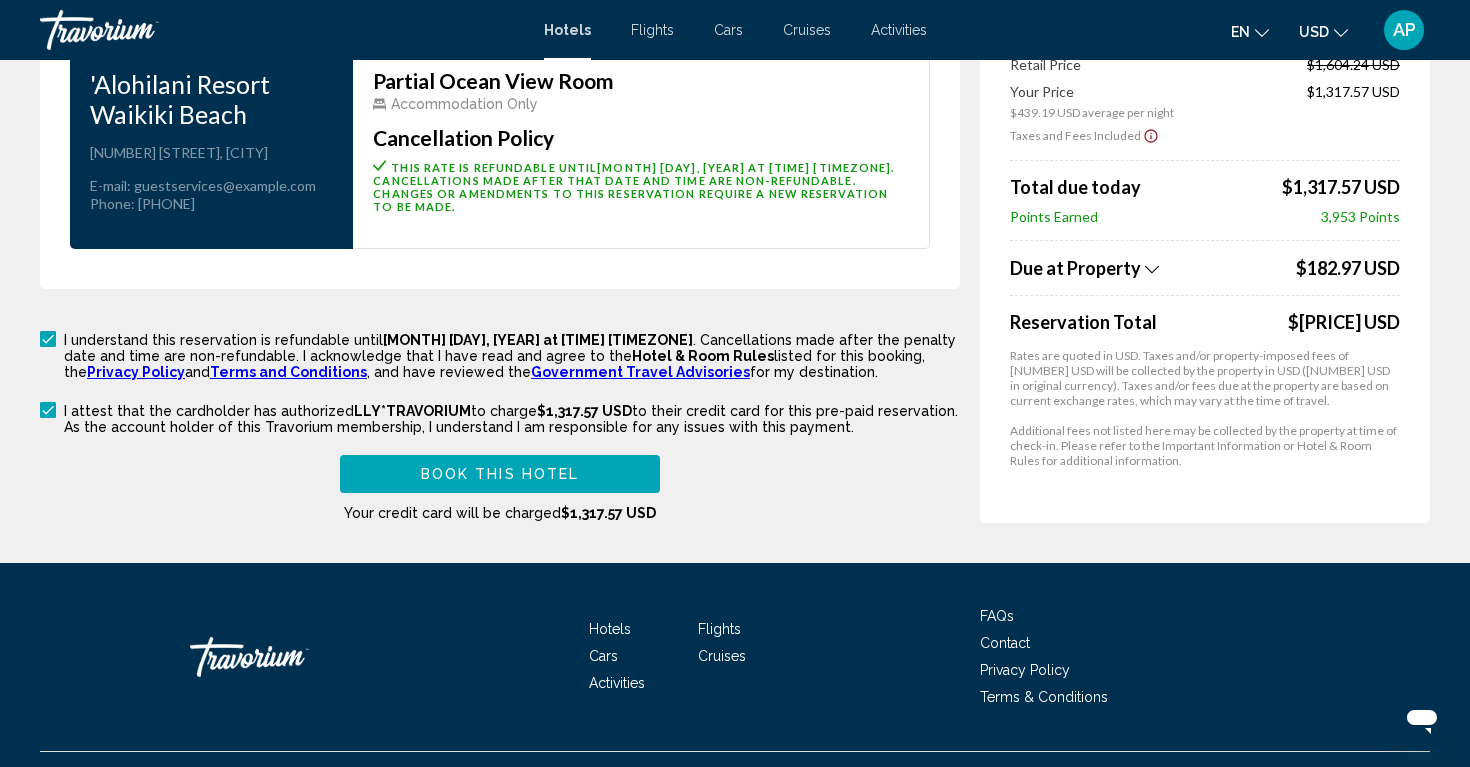 scroll, scrollTop: 2727, scrollLeft: 0, axis: vertical 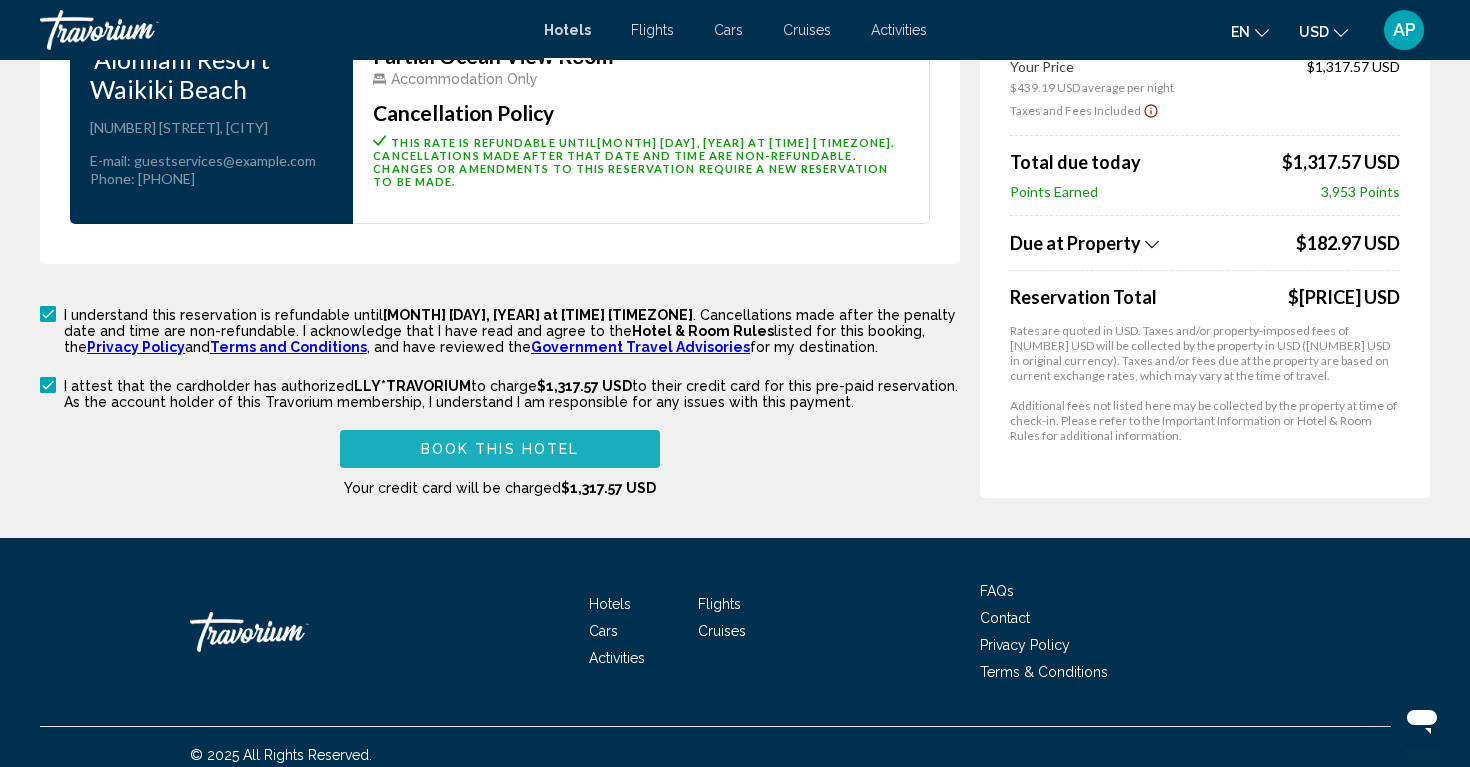 click on "Book this hotel" at bounding box center (500, 450) 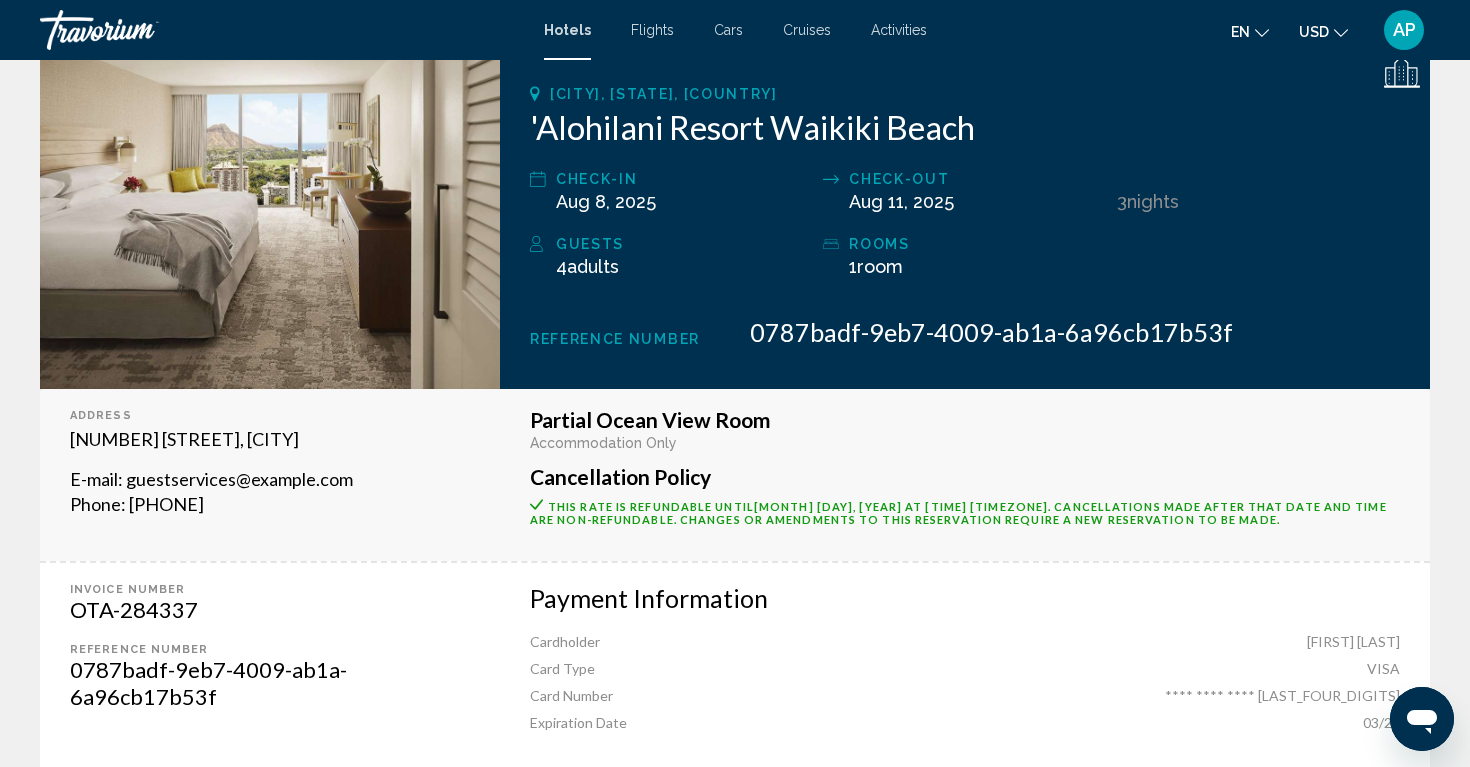scroll, scrollTop: 275, scrollLeft: 0, axis: vertical 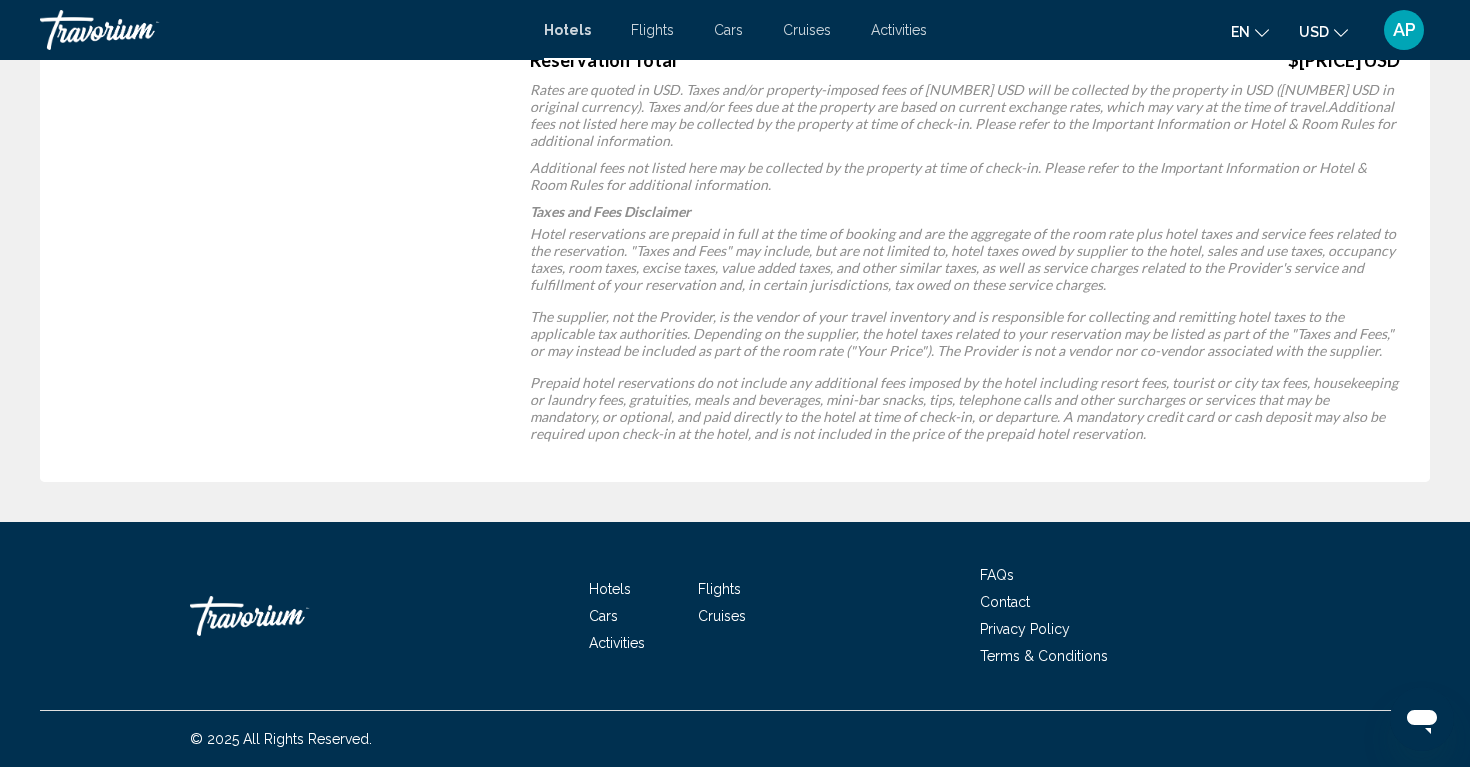 click on "Contact" at bounding box center (1130, 600) 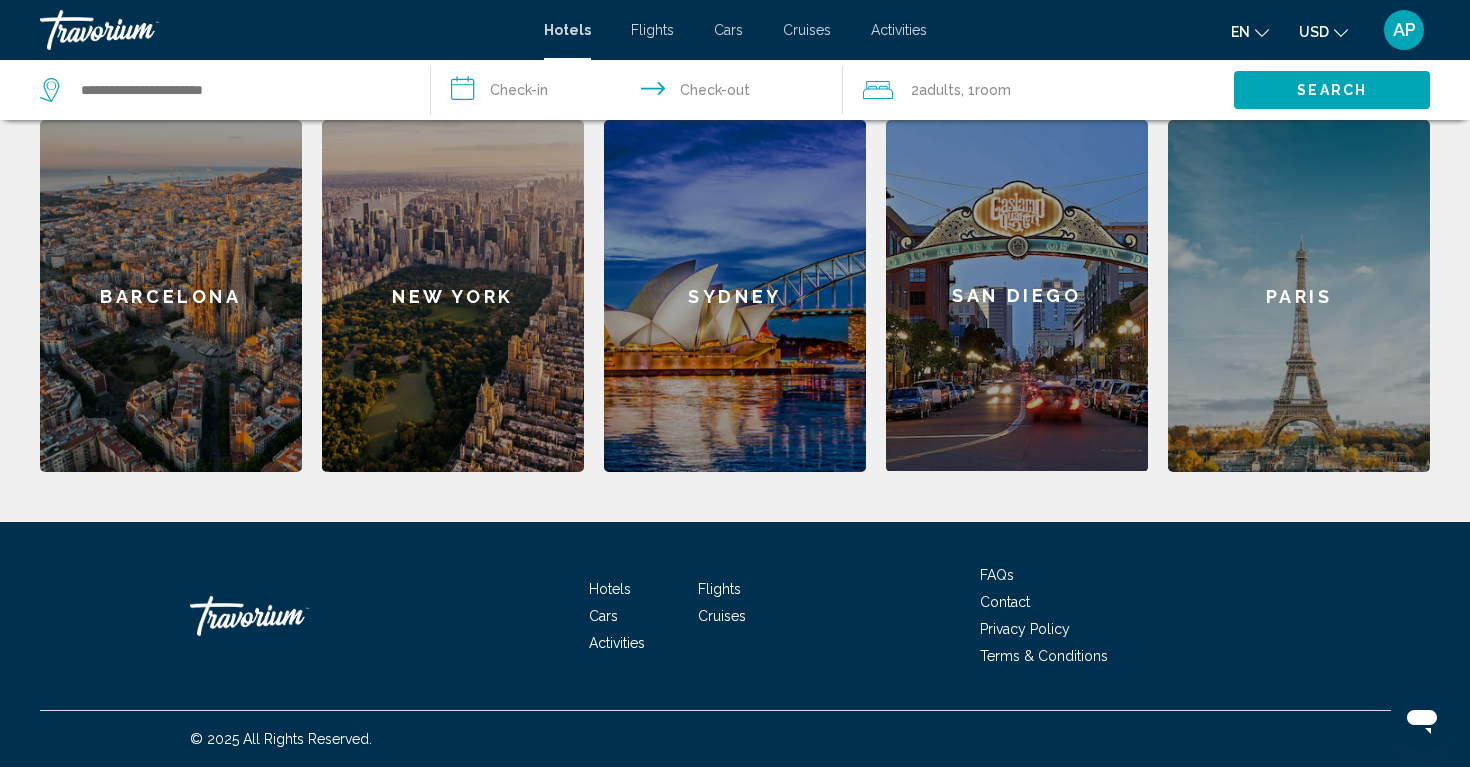 scroll, scrollTop: 848, scrollLeft: 0, axis: vertical 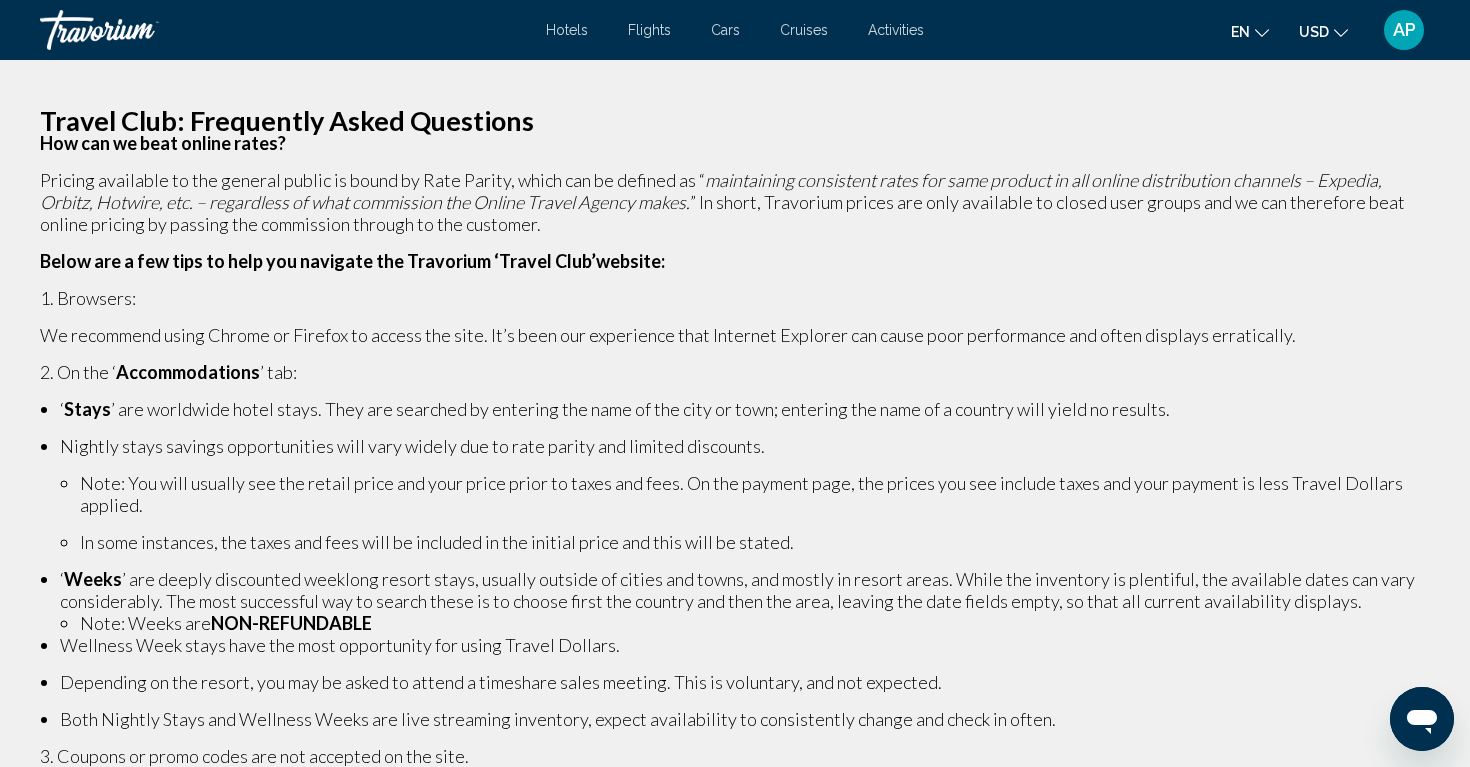 click on "AP" at bounding box center [1404, 30] 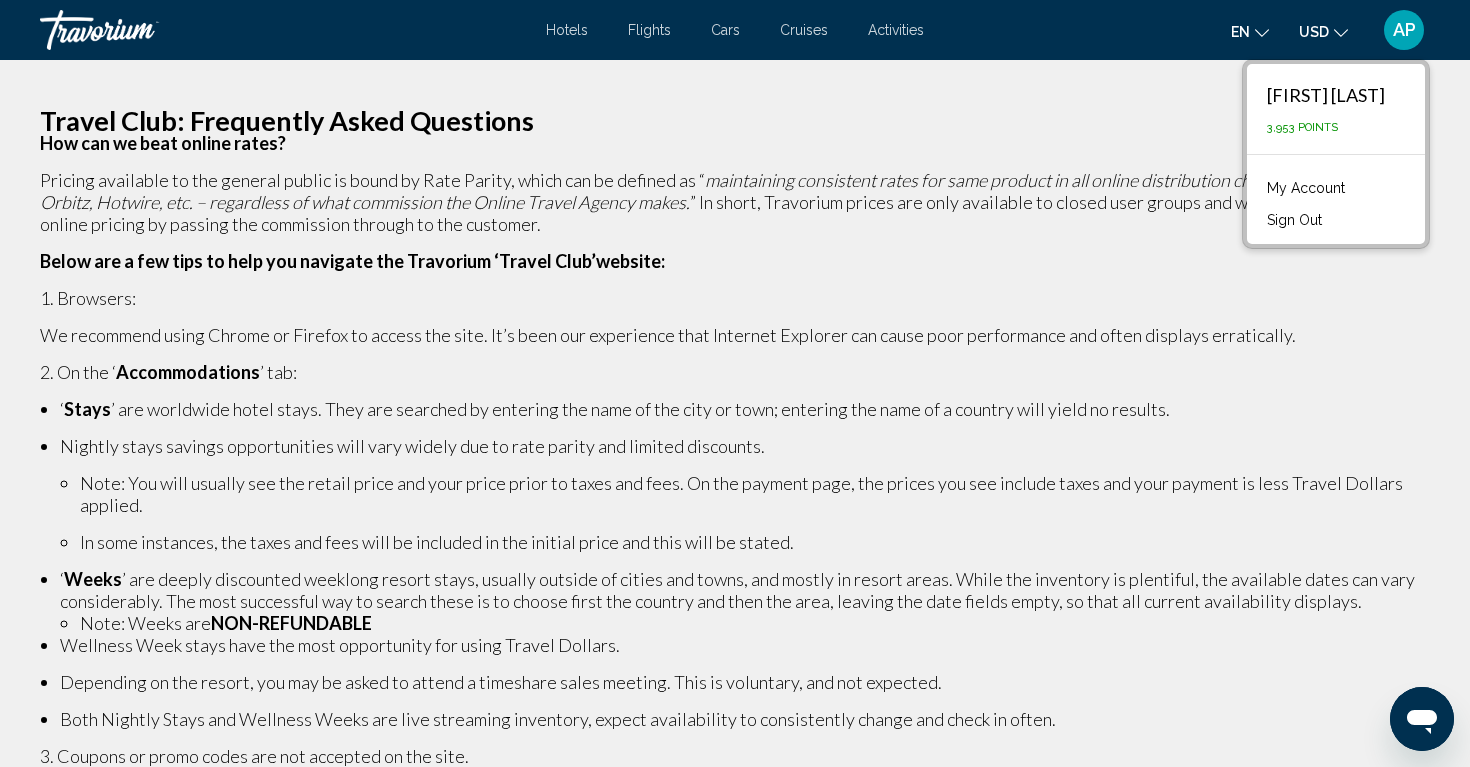 click on "Travel Club: Frequently Asked Questions   How can we beat online rates?    Pricing available to the general public is bound by Rate Parity, which can be defined as “ maintaining consistent rates for same product in all online distribution channels – Expedia, Orbitz, Hotwire, etc. – regardless of what commission the Online Travel Agency makes . ” In short, Travorium prices are only available to closed user groups and we can therefore beat online pricing by passing the commission through to the customer.   Below are a few tips to help you navigate the Travorium ‘Travel Club’  website:   1. Browsers:   We recommend using Chrome or Firefox to access the site. It’s been our experience that Internet Explorer can cause poor performance and often displays erratically.   2. On the ‘ Accommodations ’ tab:       ‘ Stays ’ are worldwide hotel stays. They are searched by entering the name of the city or town; entering the name of a country will yield no results.                               ‘" at bounding box center (735, 4060) 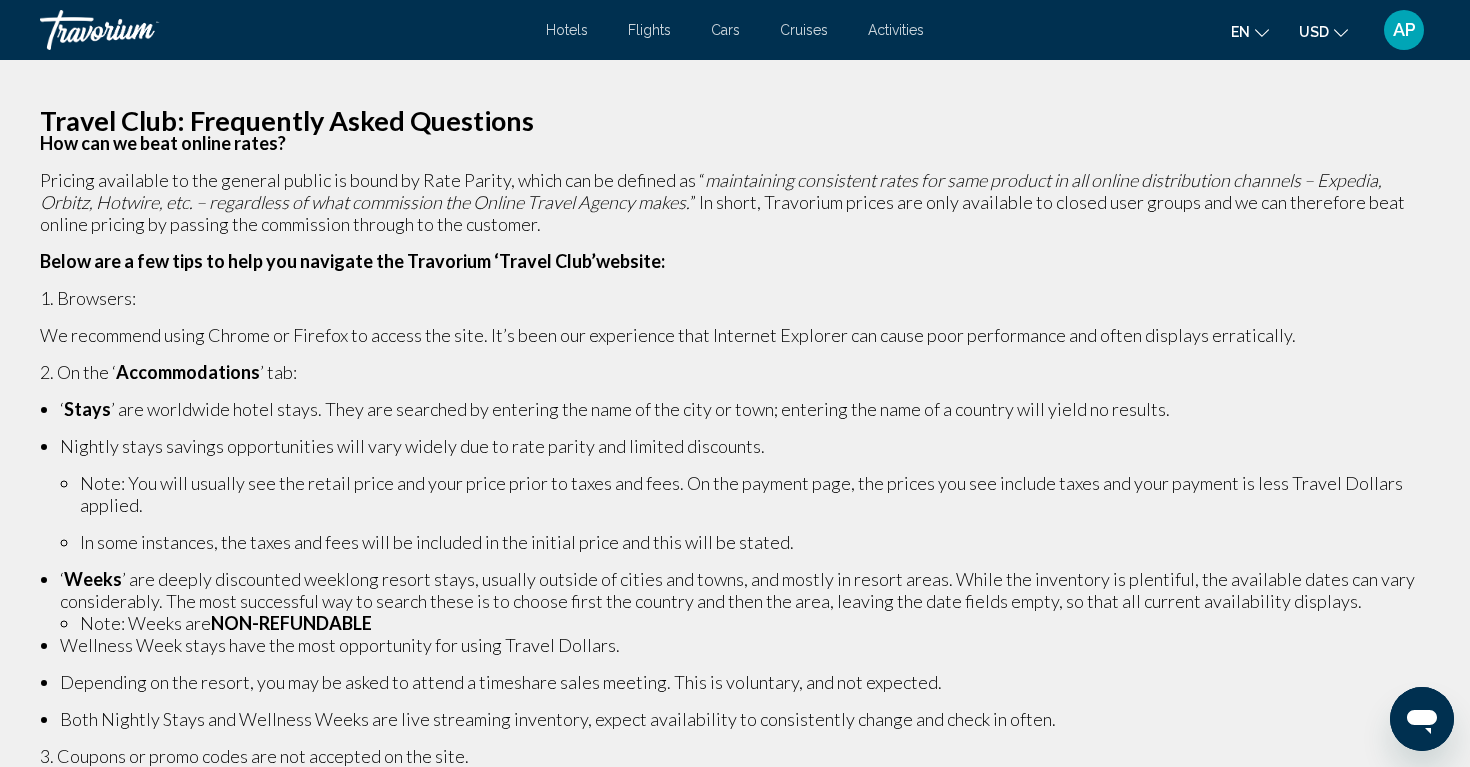 click on "Hotels" at bounding box center (567, 30) 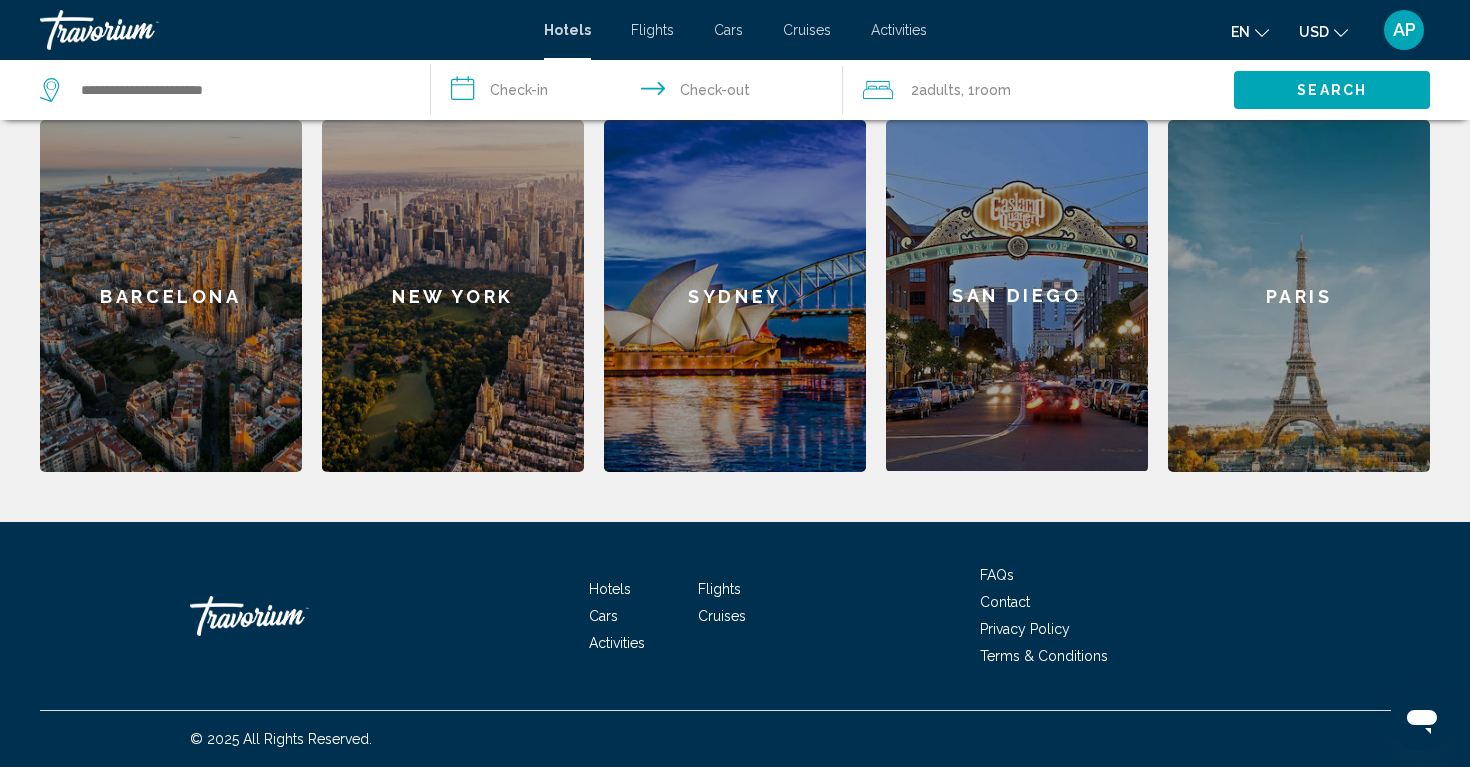 scroll, scrollTop: 848, scrollLeft: 0, axis: vertical 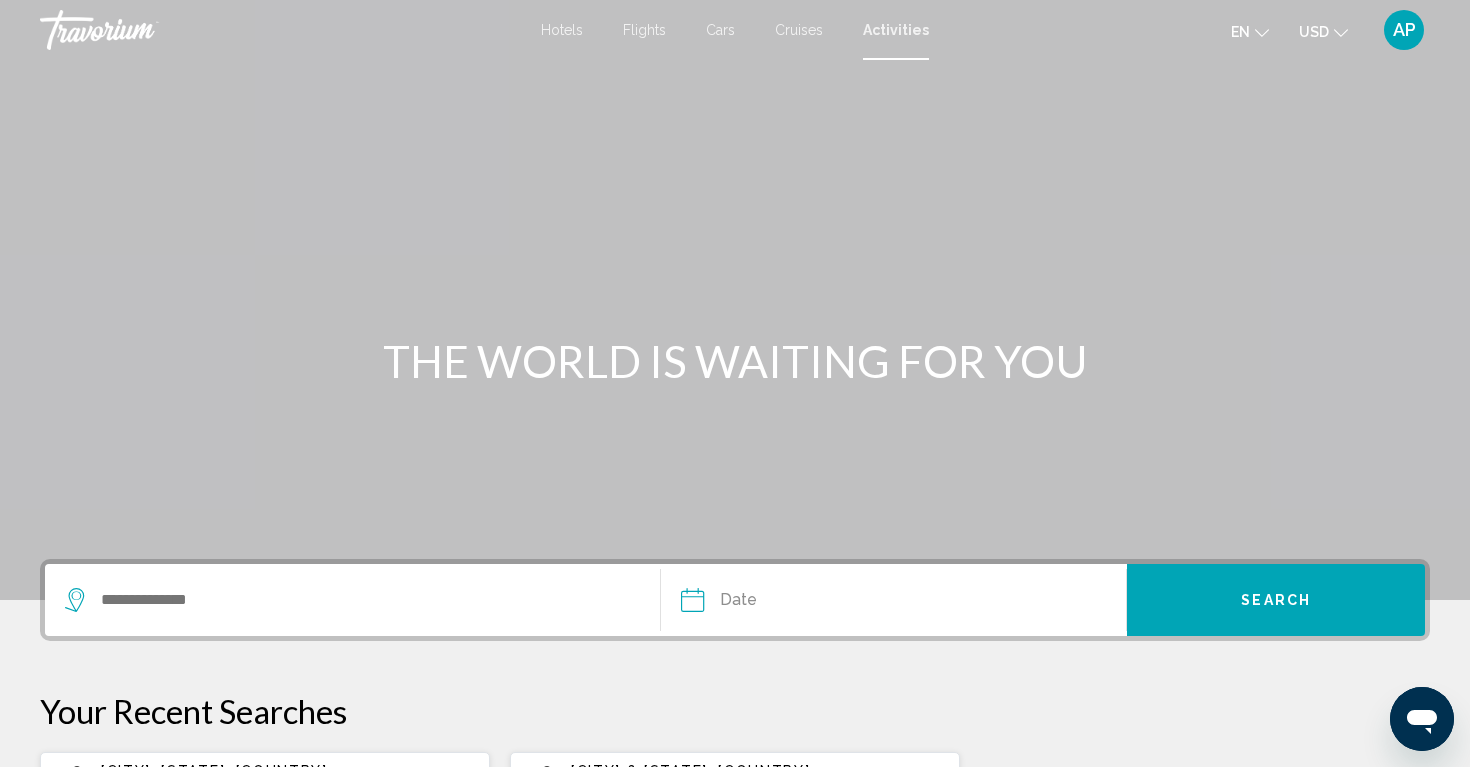 click on "en
English Español Français Italiano Português русский" 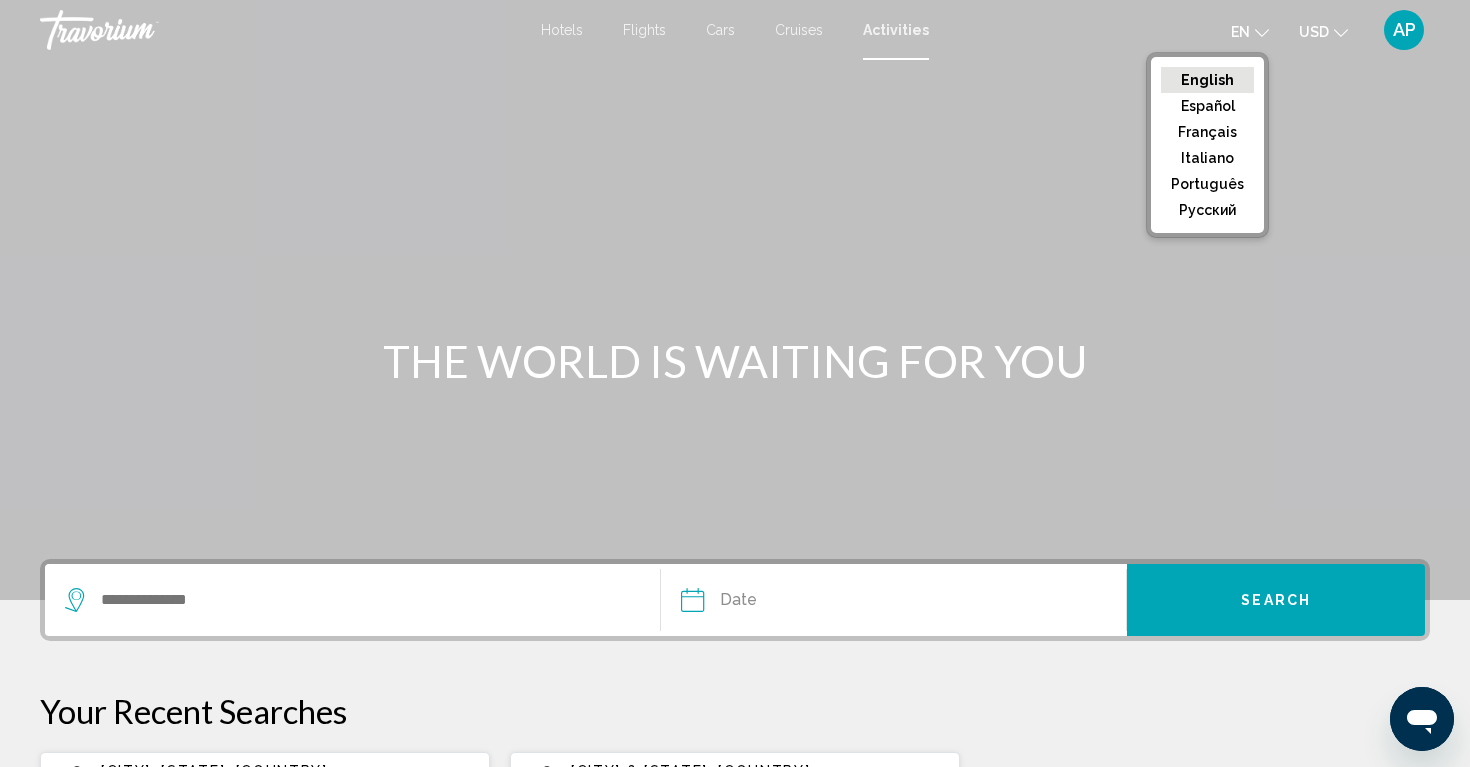 click on "Hotels Flights Cars Cruises Activities Hotels Flights Cars Cruises Activities en
English Español Français Italiano Português русский USD
USD ($) MXN (Mex$) CAD (Can$) GBP (£) EUR (€) AUD (A$) NZD (NZ$) CNY (CN¥) AP Login" at bounding box center (735, 30) 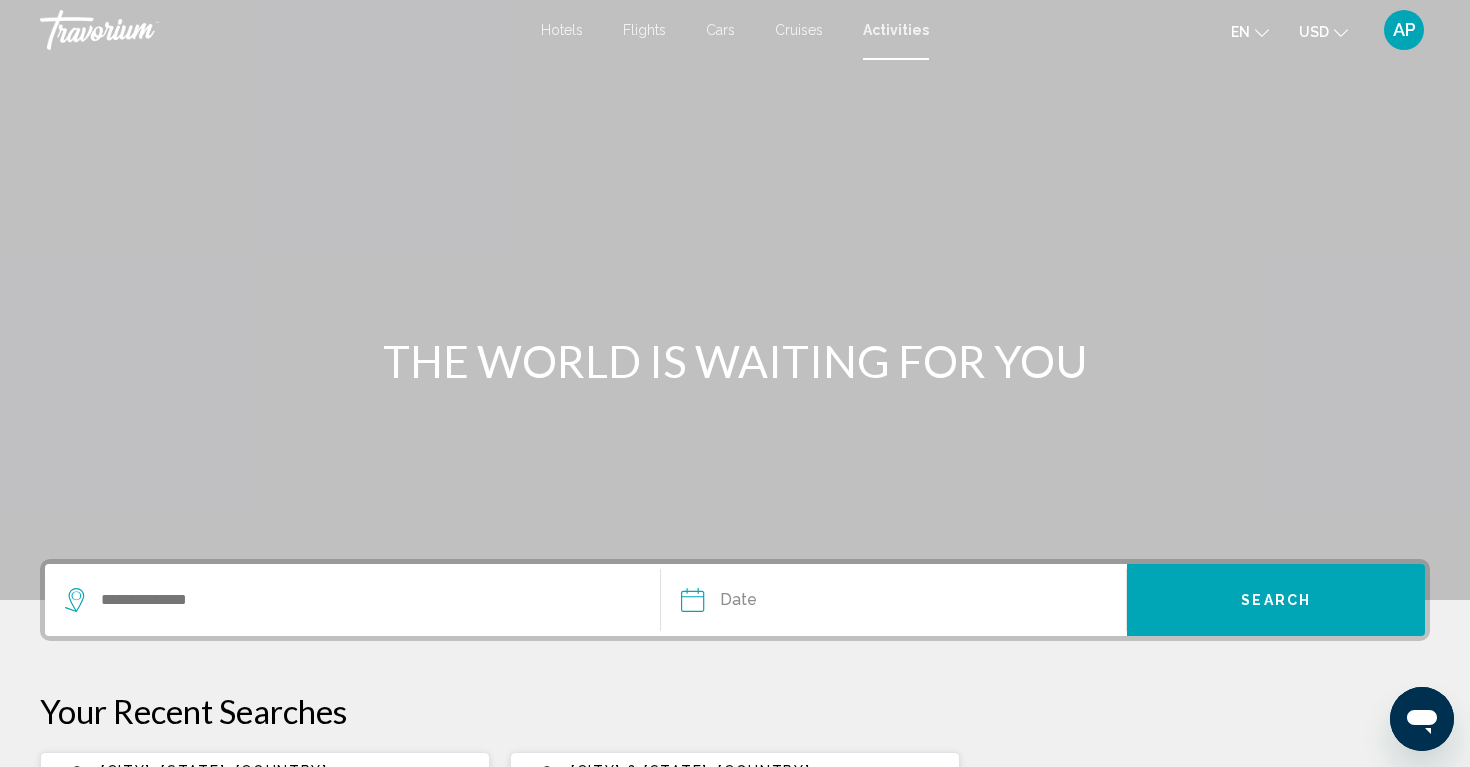 click 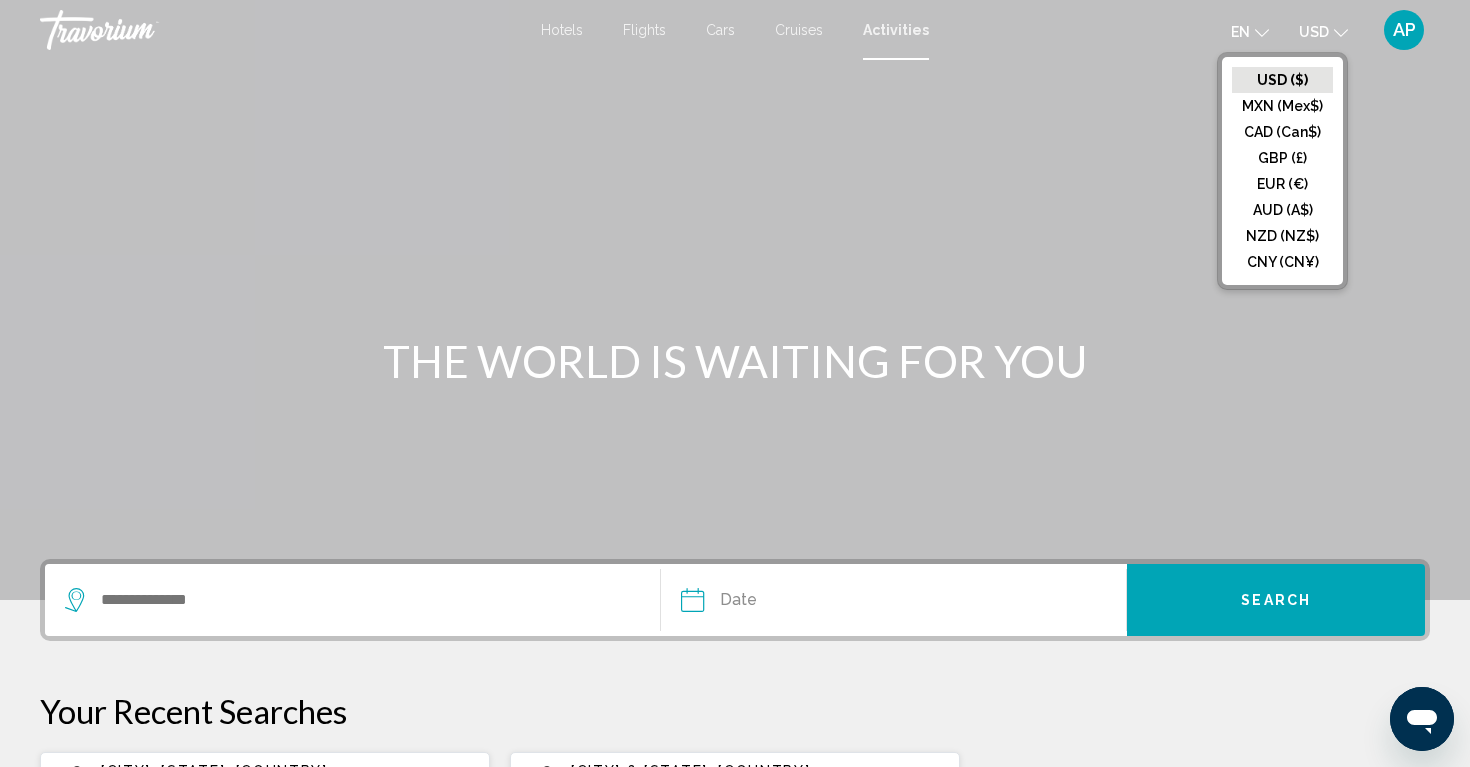 click at bounding box center (735, 300) 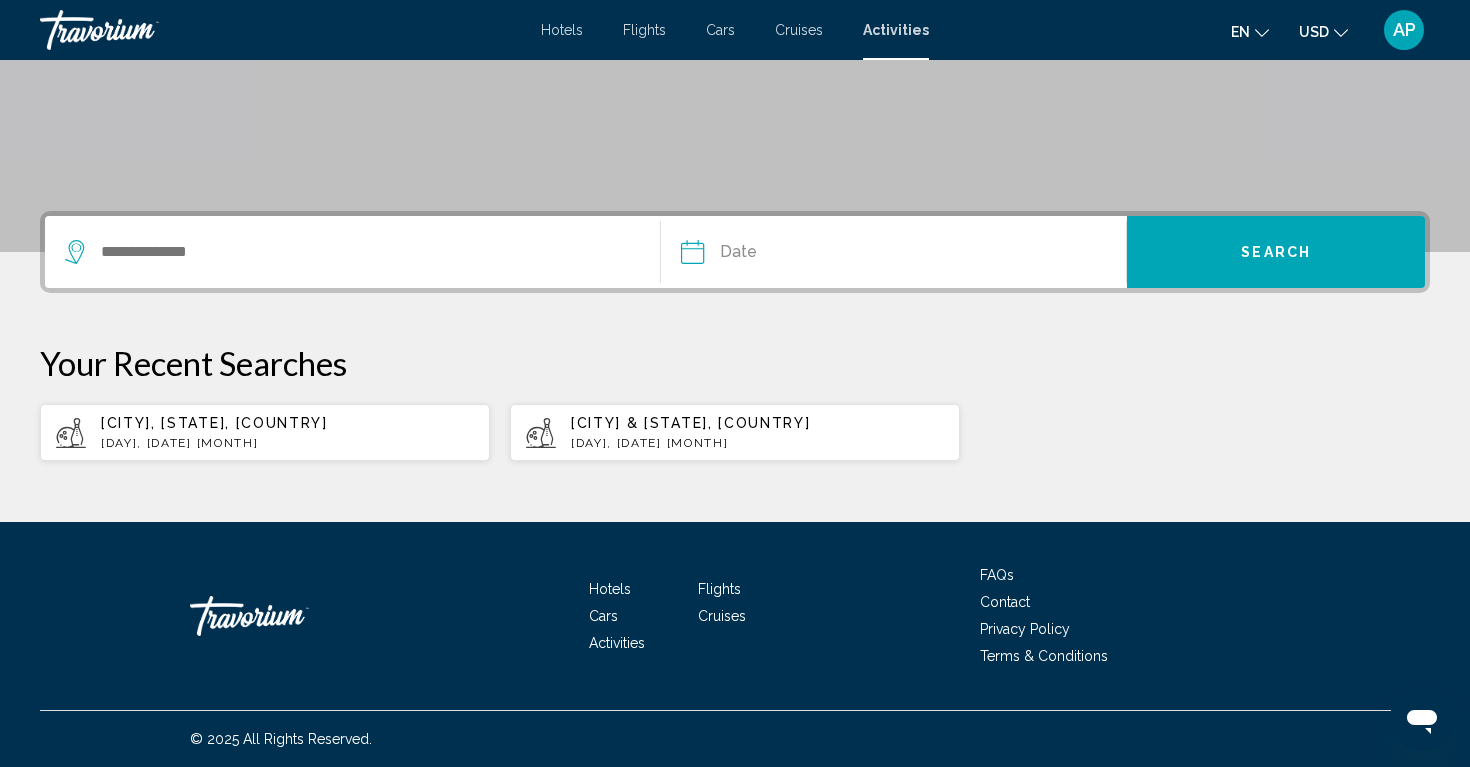 scroll, scrollTop: 351, scrollLeft: 0, axis: vertical 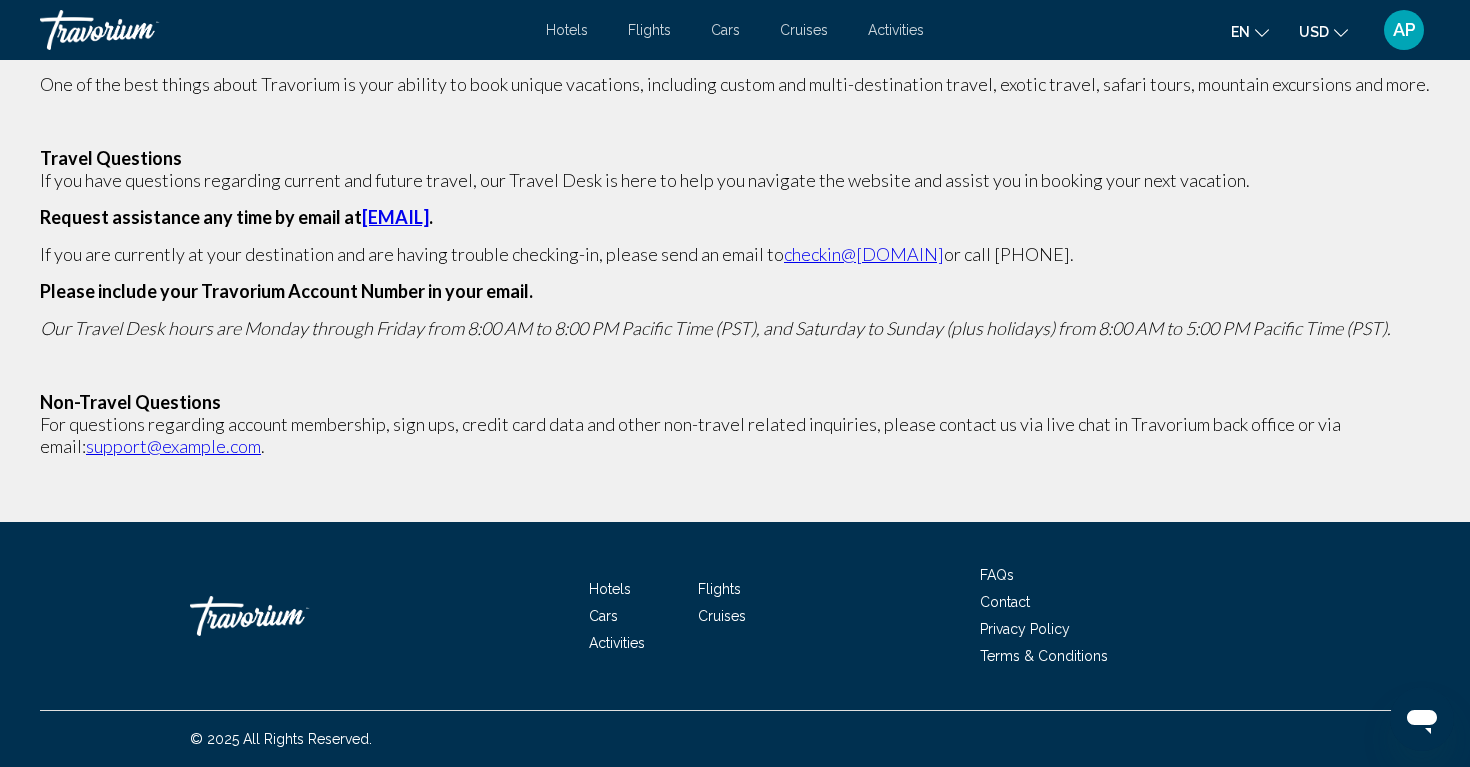 click on "Privacy Policy" at bounding box center (1130, 627) 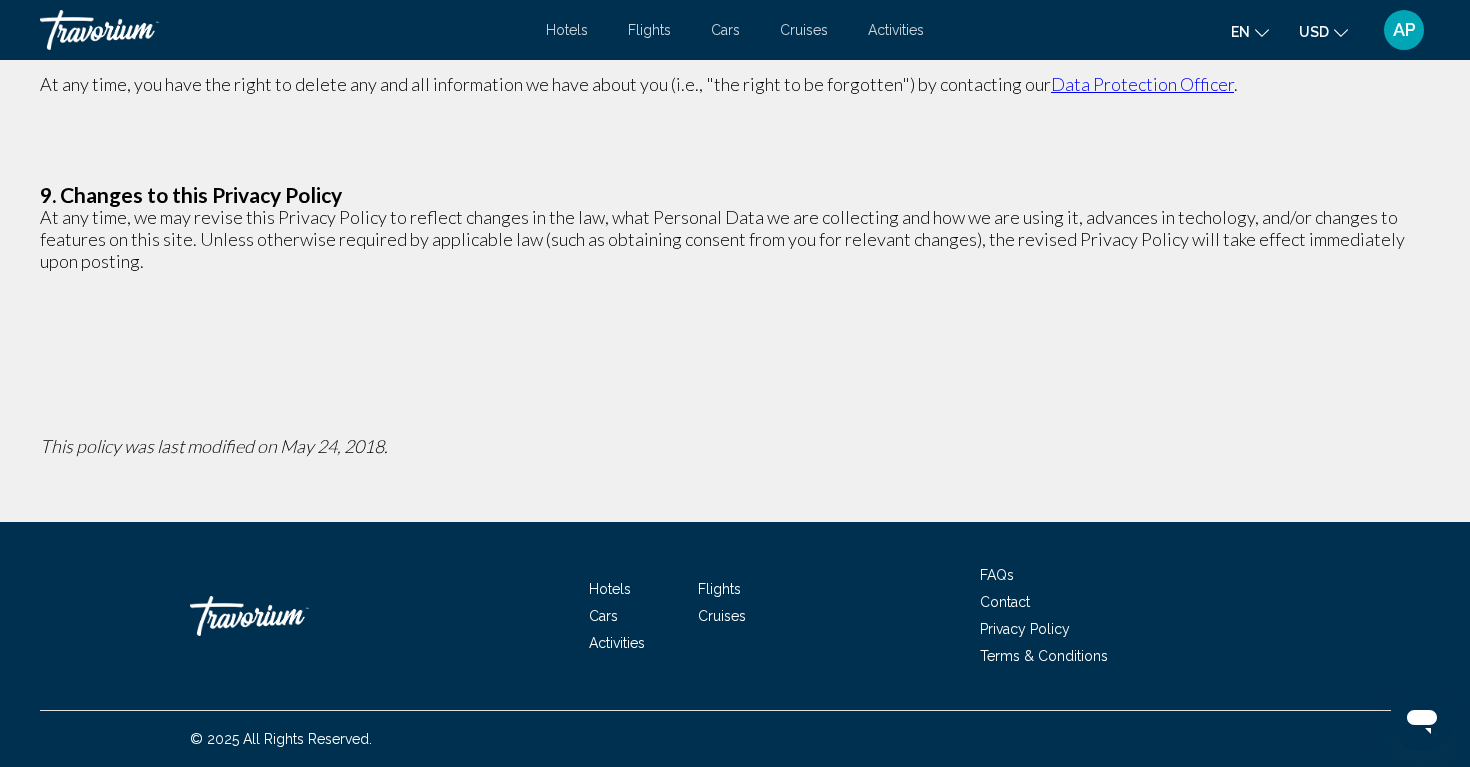 scroll, scrollTop: 4244, scrollLeft: 0, axis: vertical 